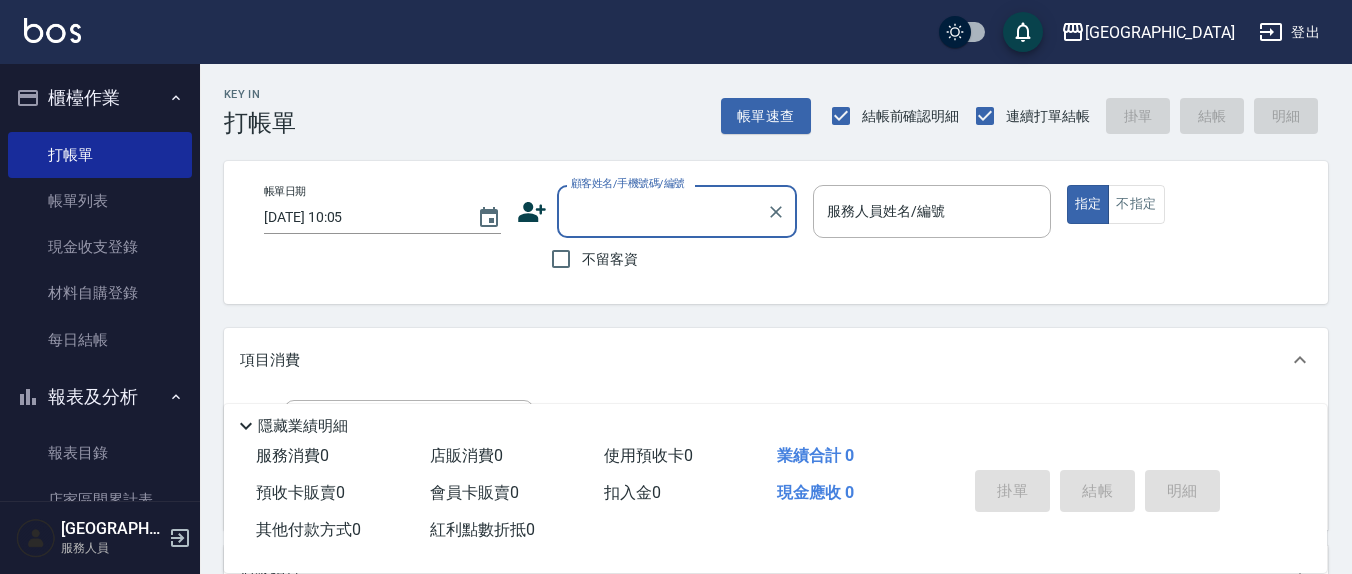 scroll, scrollTop: 0, scrollLeft: 0, axis: both 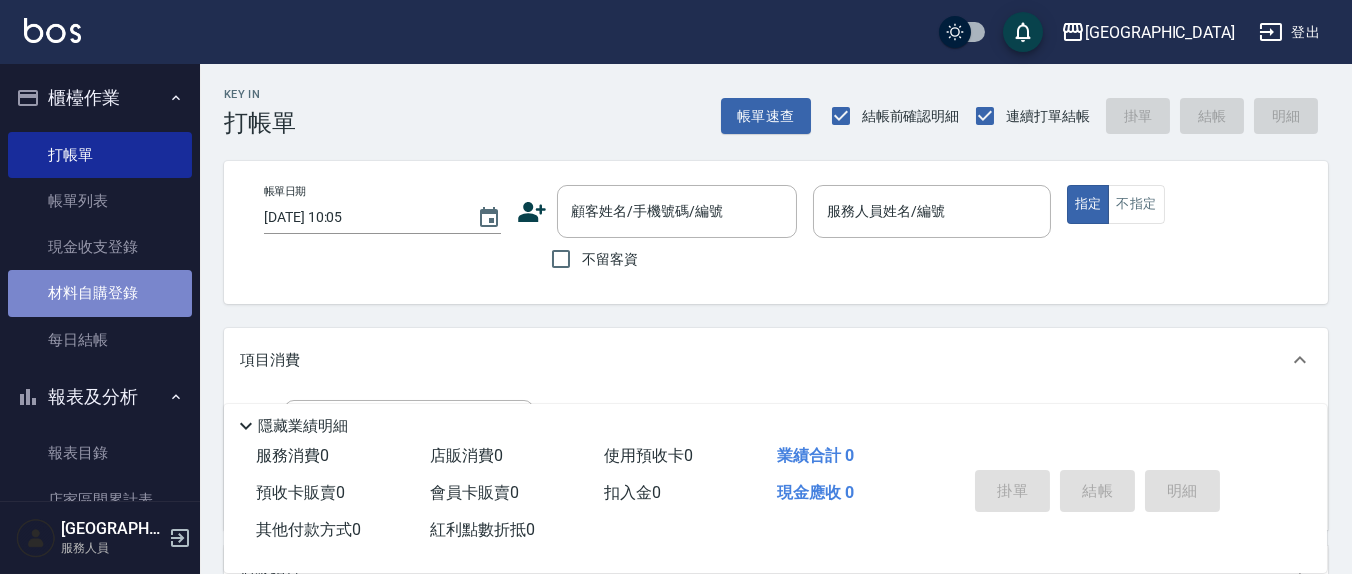 click on "材料自購登錄" at bounding box center (100, 293) 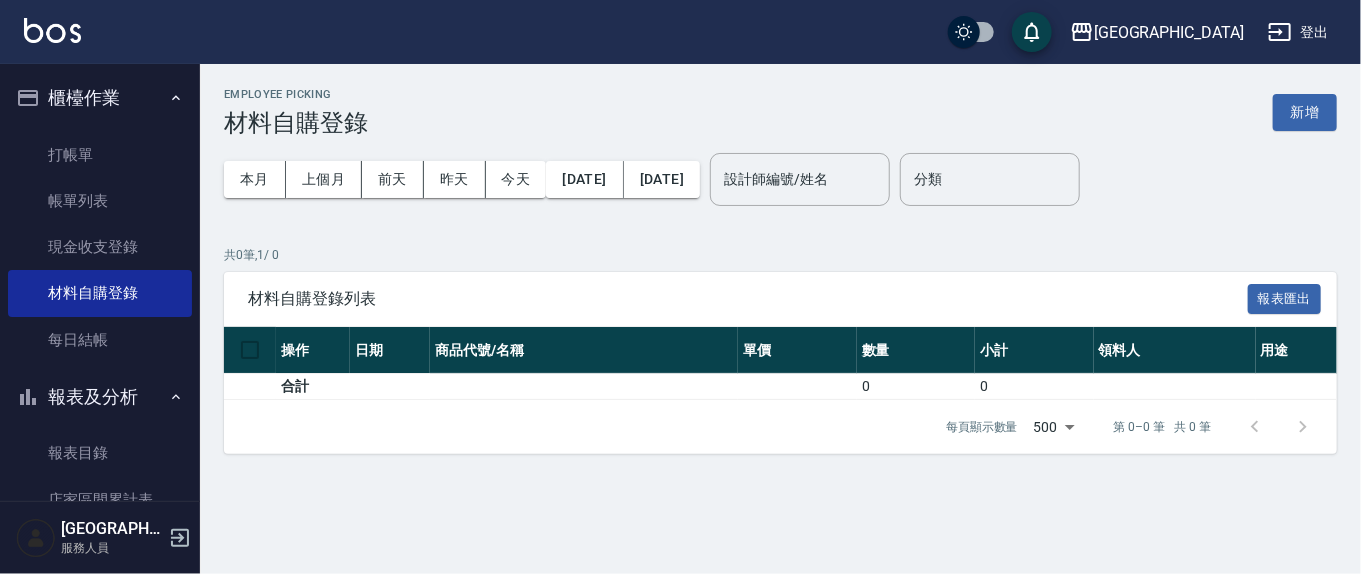 drag, startPoint x: 1312, startPoint y: 103, endPoint x: 1306, endPoint y: 112, distance: 10.816654 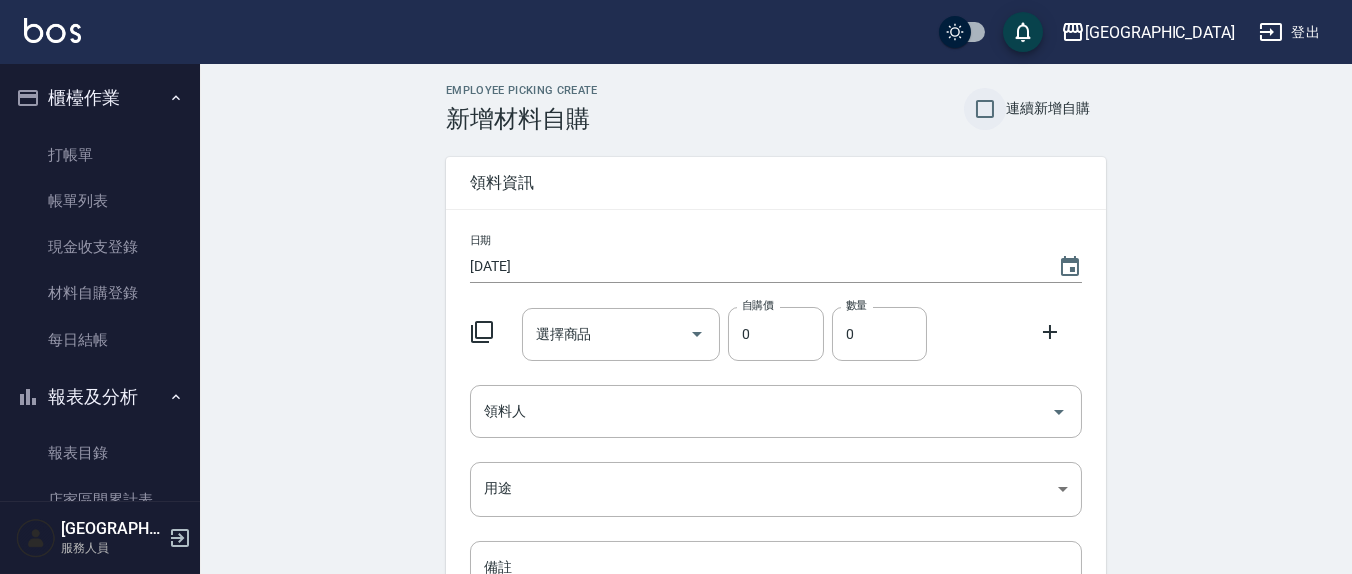 click on "連續新增自購" at bounding box center (985, 109) 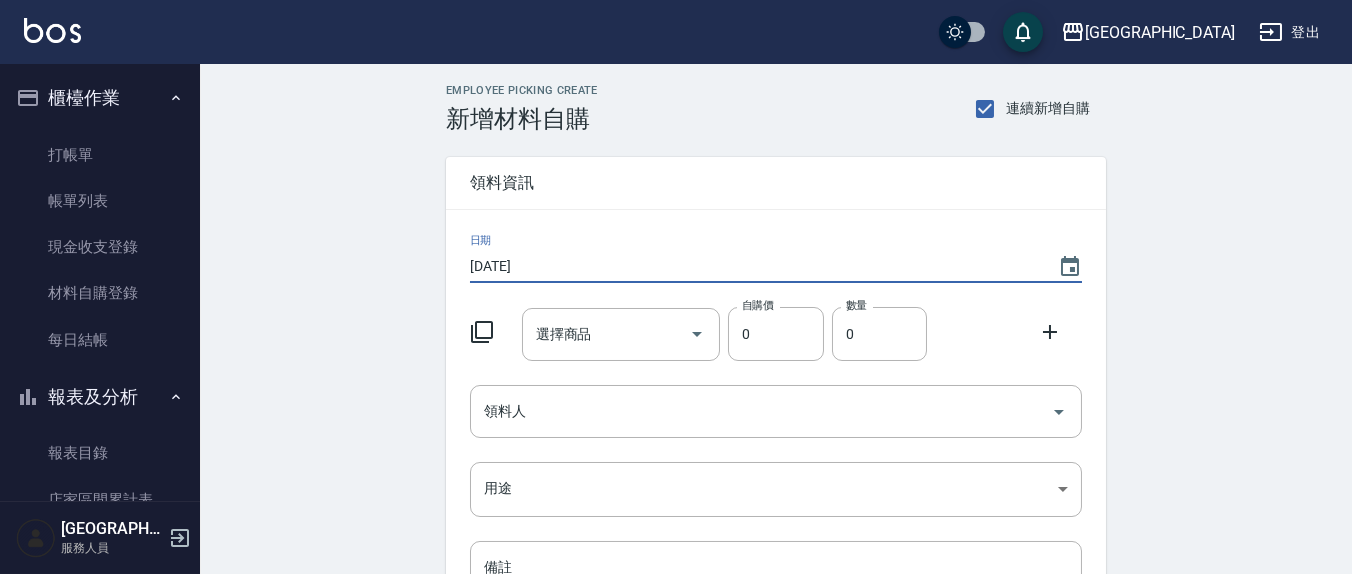 click on "2025/07/10" at bounding box center (754, 266) 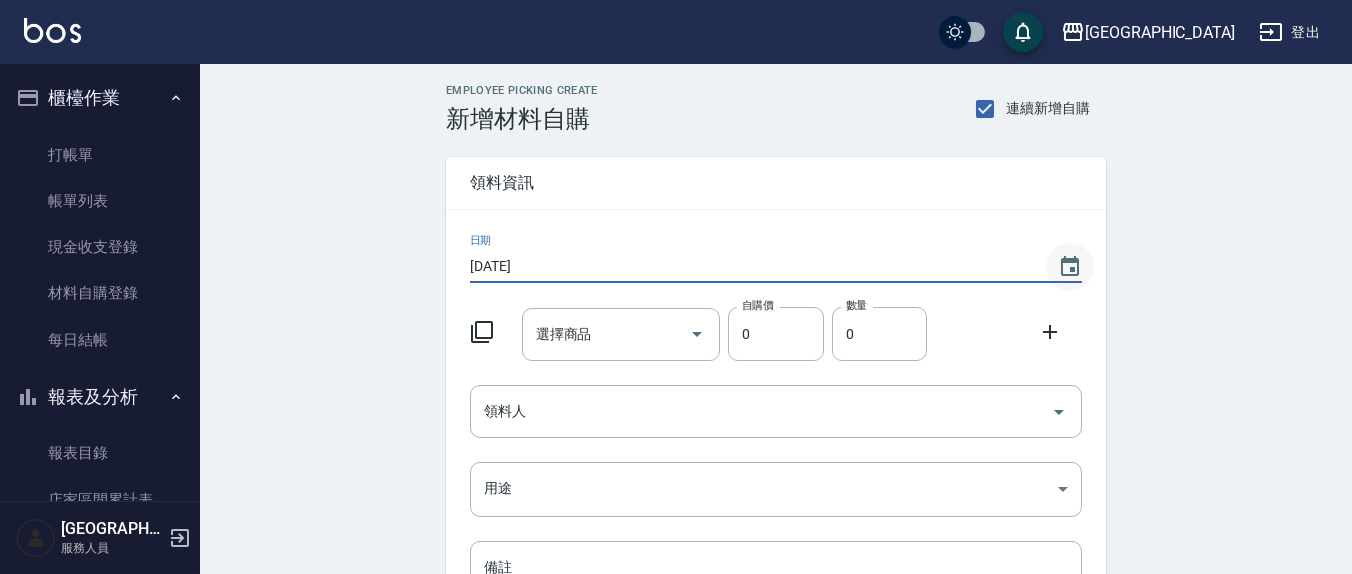 click 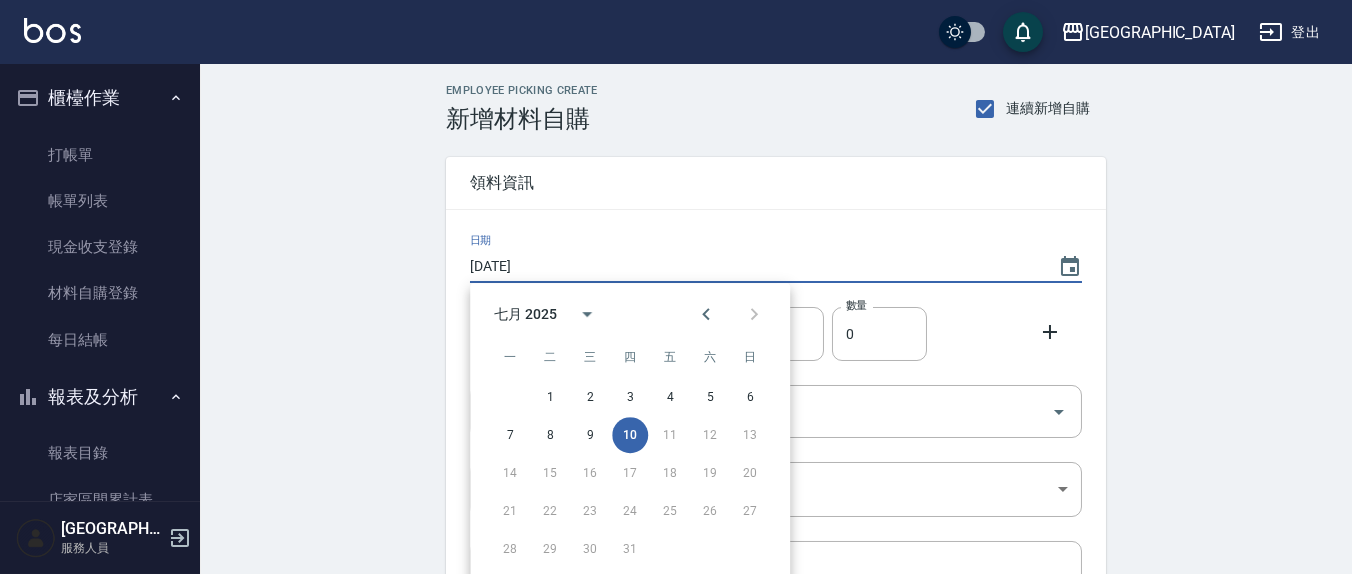click on "1 2 3 4 5 6" at bounding box center [630, 397] 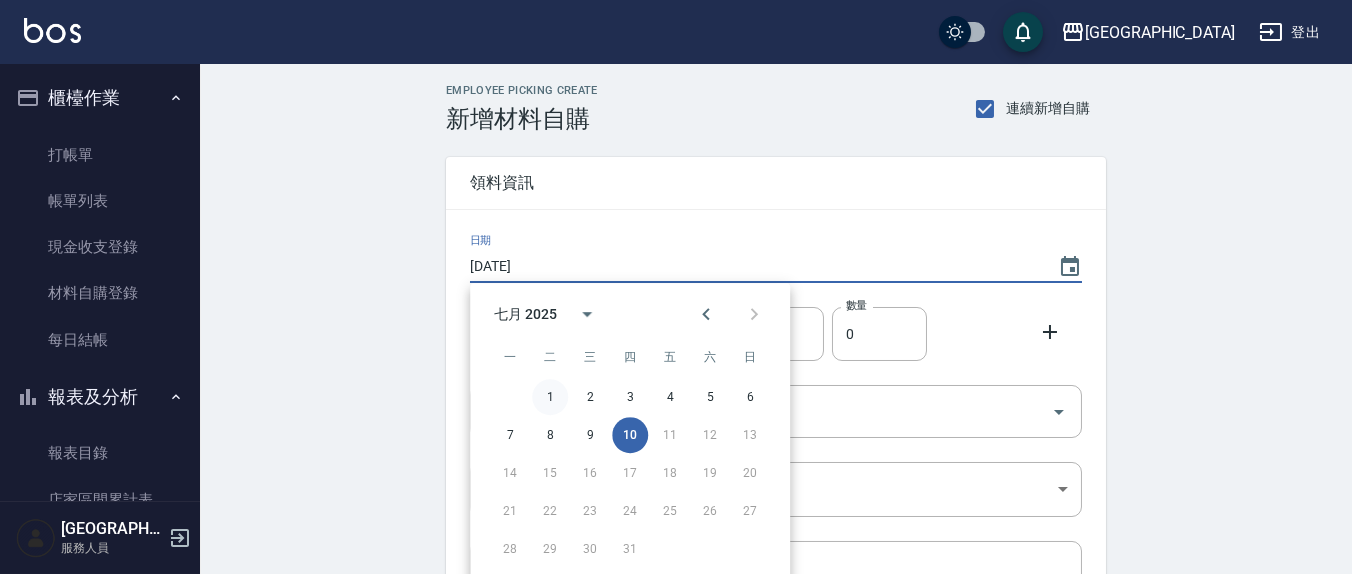 click on "1" at bounding box center (550, 397) 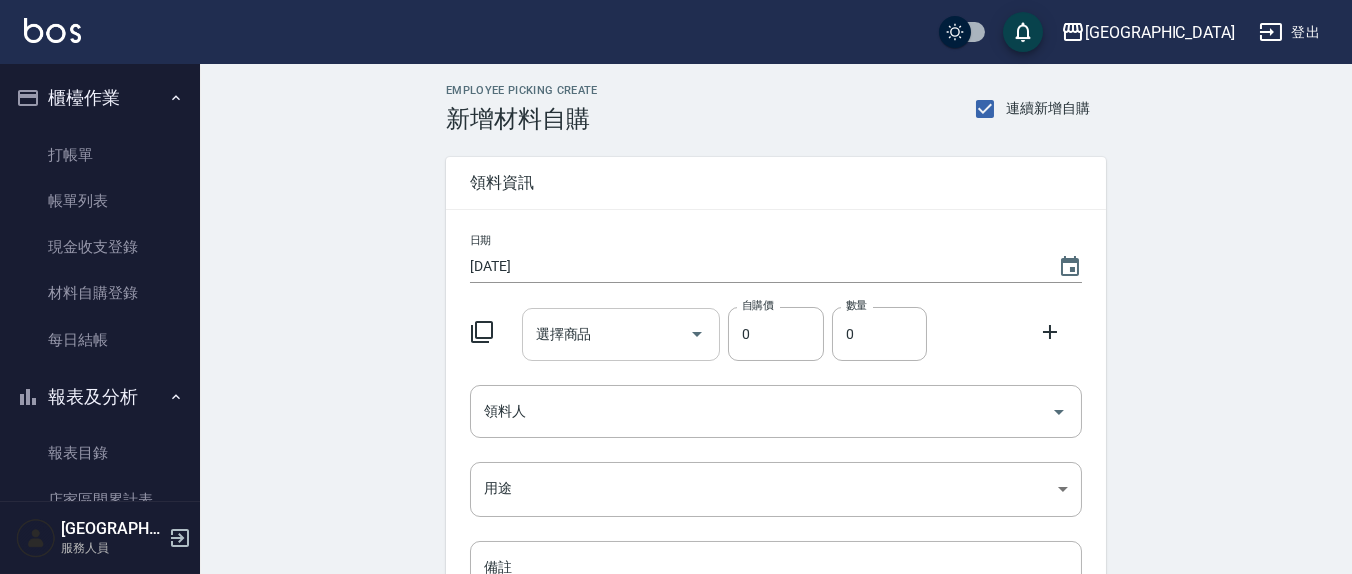click at bounding box center [696, 334] 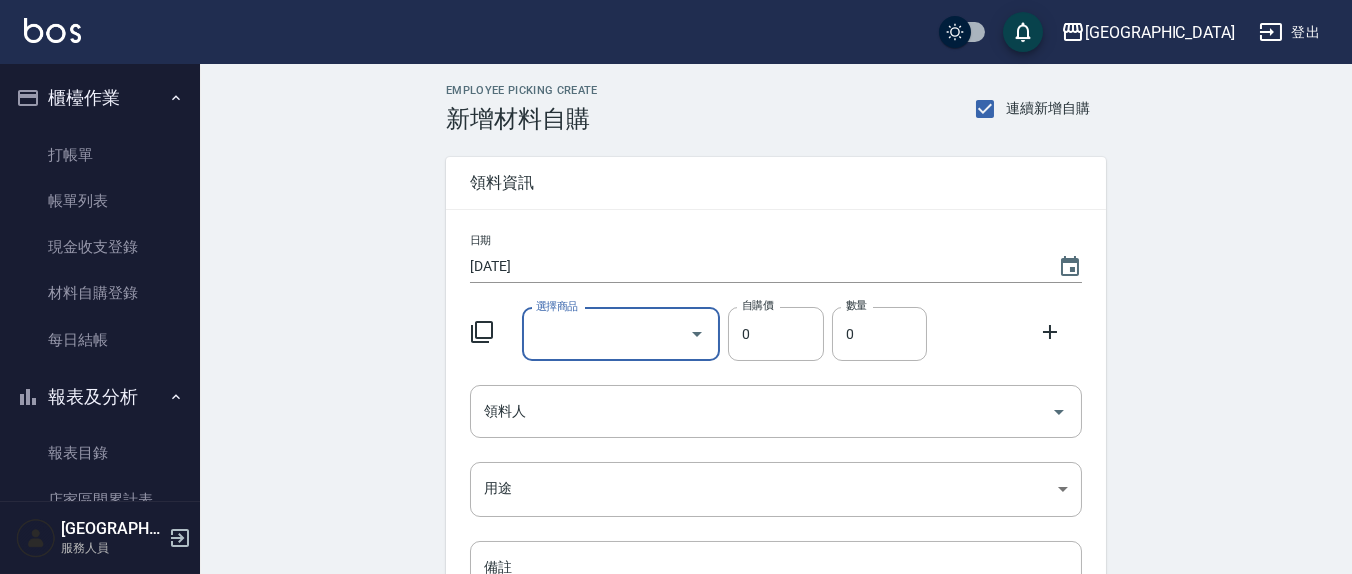 type on "x" 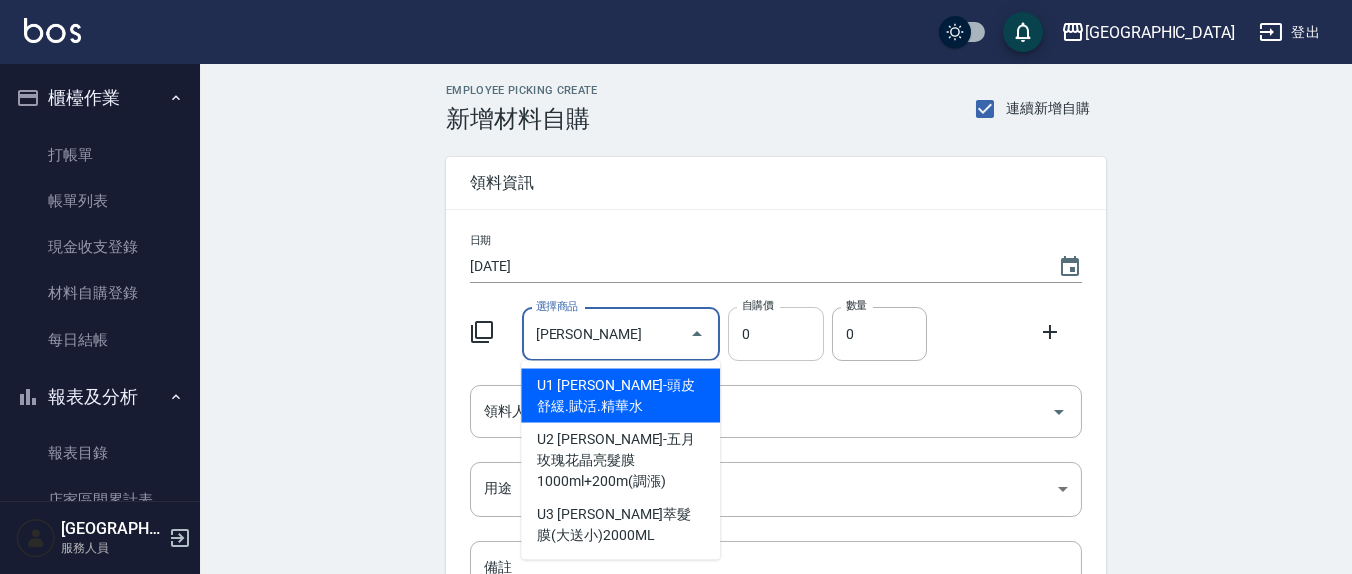 type on "里歐-頭皮舒緩.賦活.精華水" 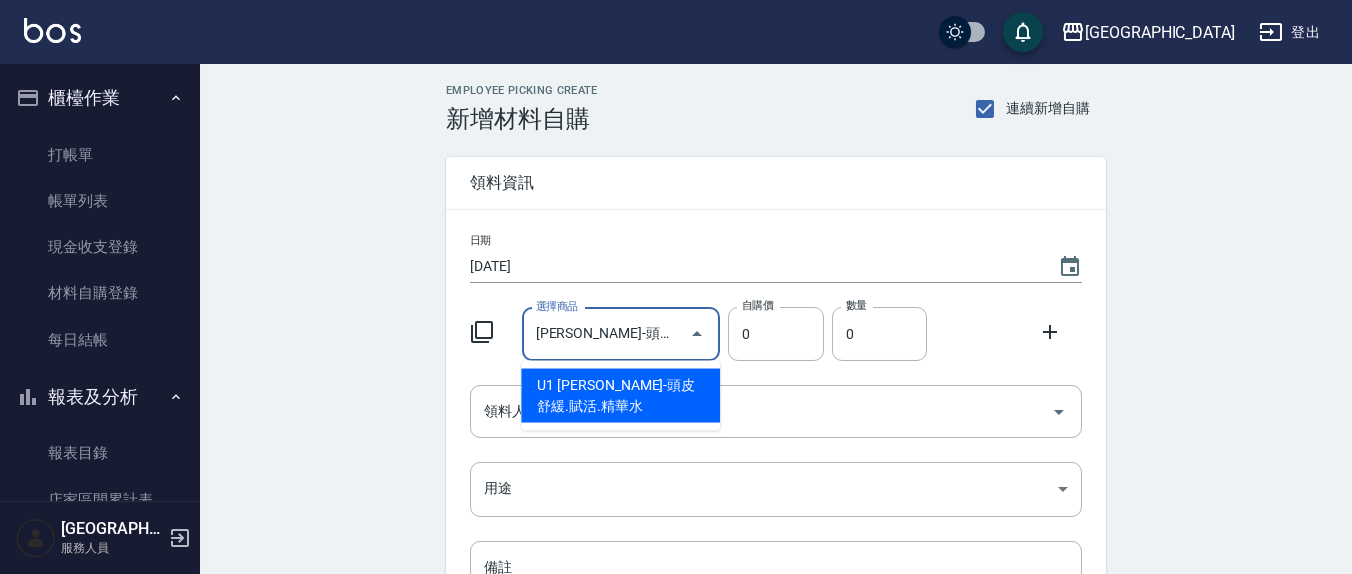 click on "U1 [PERSON_NAME]-頭皮舒緩.賦活.精華水" at bounding box center [620, 396] 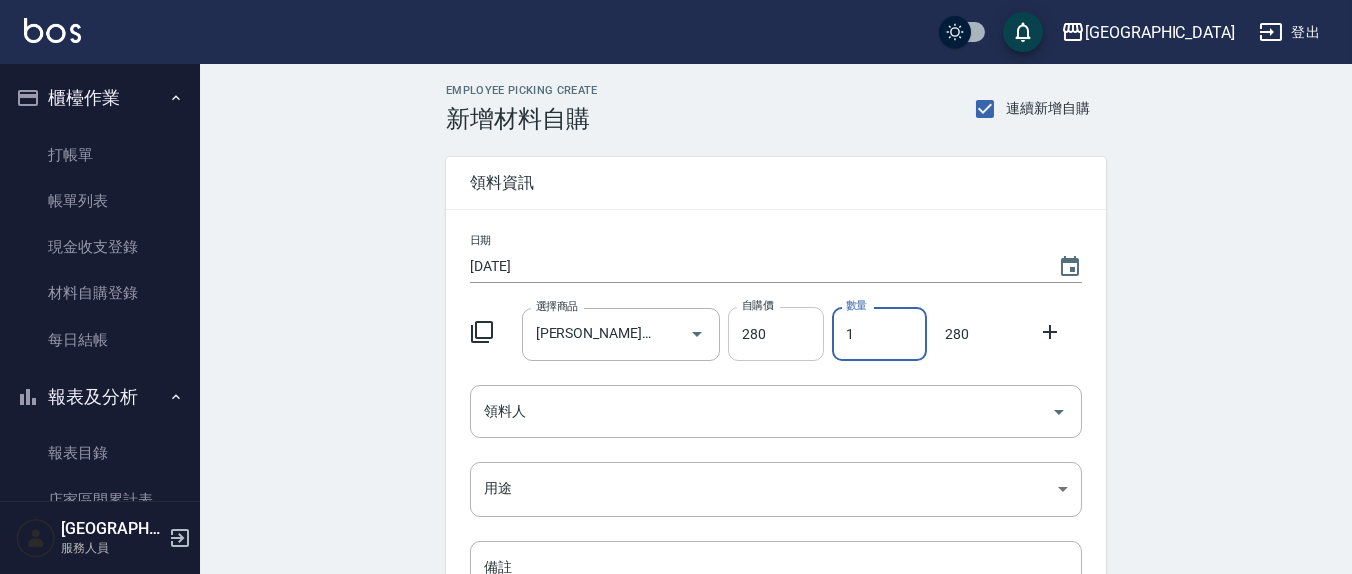 drag, startPoint x: 876, startPoint y: 346, endPoint x: 786, endPoint y: 359, distance: 90.934044 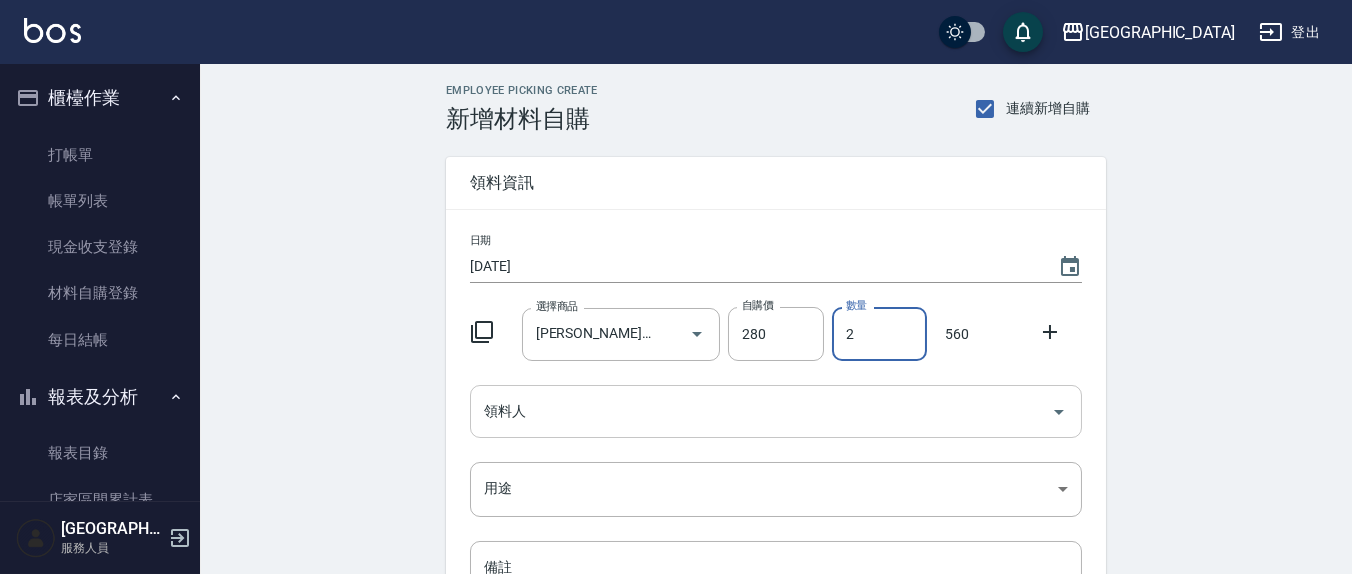 type on "2" 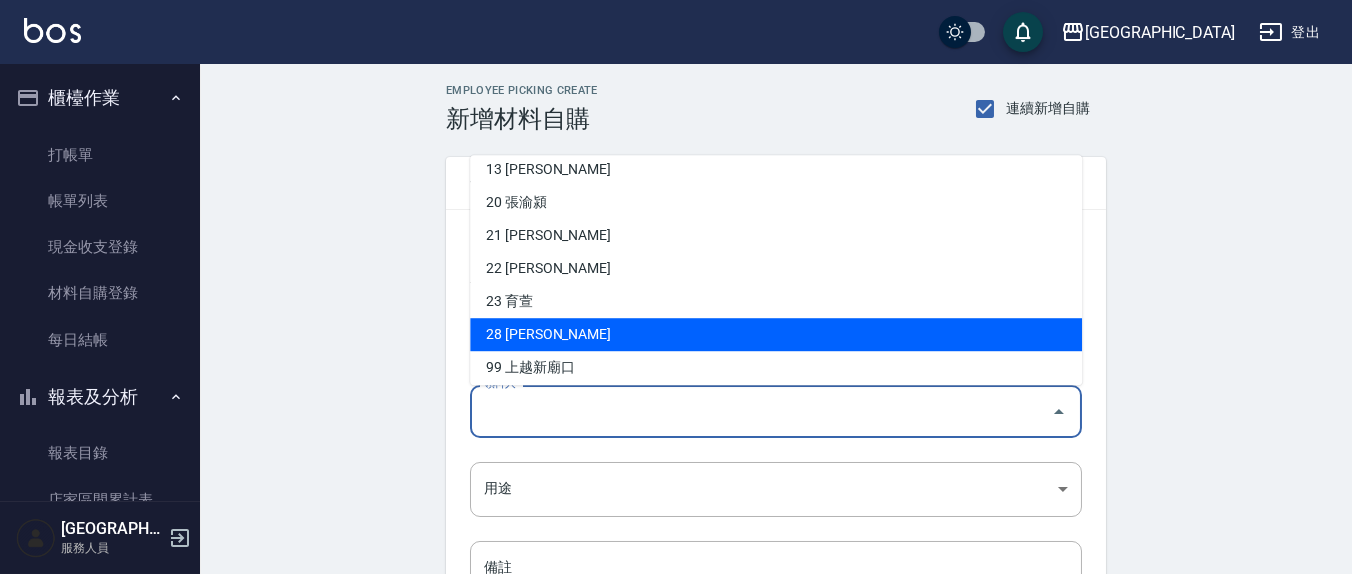 scroll, scrollTop: 0, scrollLeft: 0, axis: both 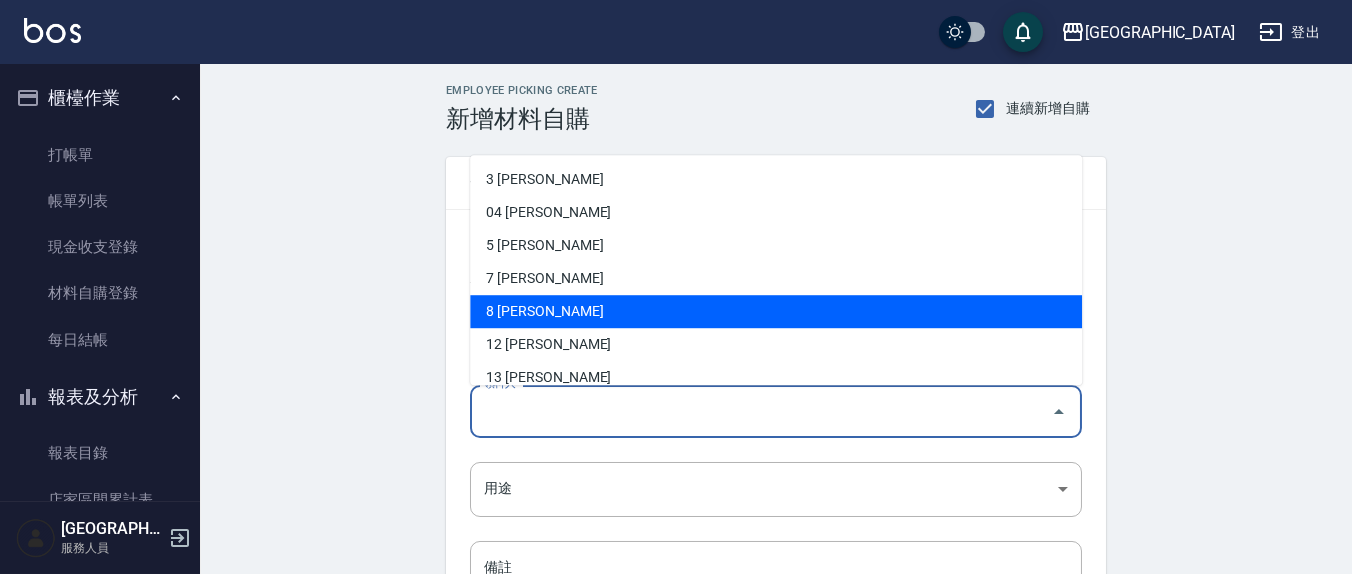 drag, startPoint x: 521, startPoint y: 307, endPoint x: 526, endPoint y: 317, distance: 11.18034 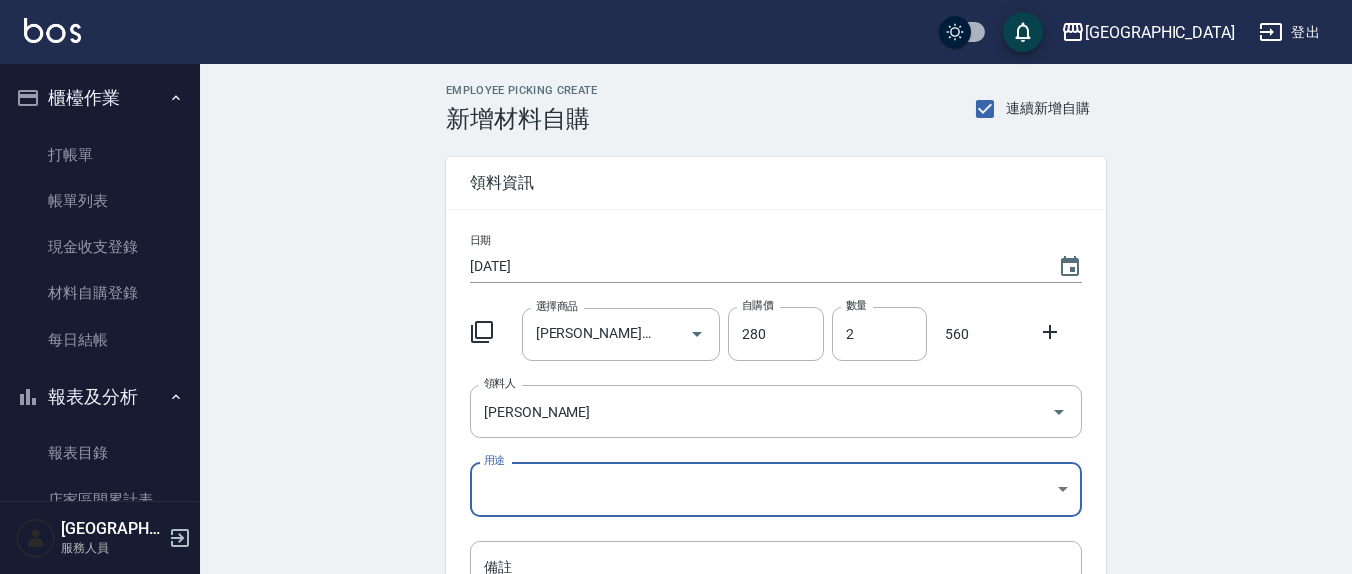 click on "上越新廟口 登出 櫃檯作業 打帳單 帳單列表 現金收支登錄 材料自購登錄 每日結帳 報表及分析 報表目錄 店家區間累計表 店家日報表 互助日報表 互助月報表 互助點數明細 互助業績報表 設計師業績表 設計師日報表 設計師業績分析表 設計師業績月報表 商品消耗明細 單一服務項目查詢 收支分類明細表 費用分析表 客戶管理 客戶列表 員工及薪資 員工列表 員工離職列表 全店打卡記錄 商品管理 商品列表 行銷工具 活動發券明細 上越新廟口 服務人員 Employee Picking Create 新增材料自購 連續新增自購 領料資訊 日期 2025/07/01 選擇商品 里歐-頭皮舒緩.賦活.精華水 選擇商品 自購價 280 自購價 數量 2 數量 560 領料人 林育萱 領料人 用途 ​ 用途 備註 x 備註 合計： 560 新增" at bounding box center [676, 412] 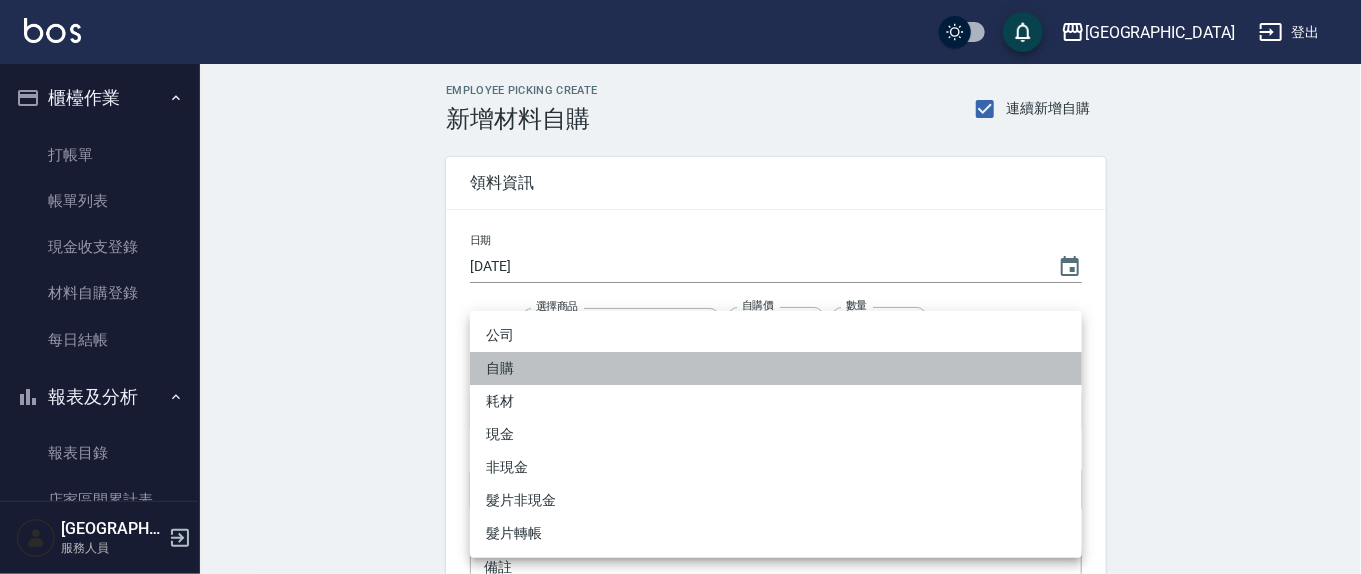 click on "自購" at bounding box center (776, 368) 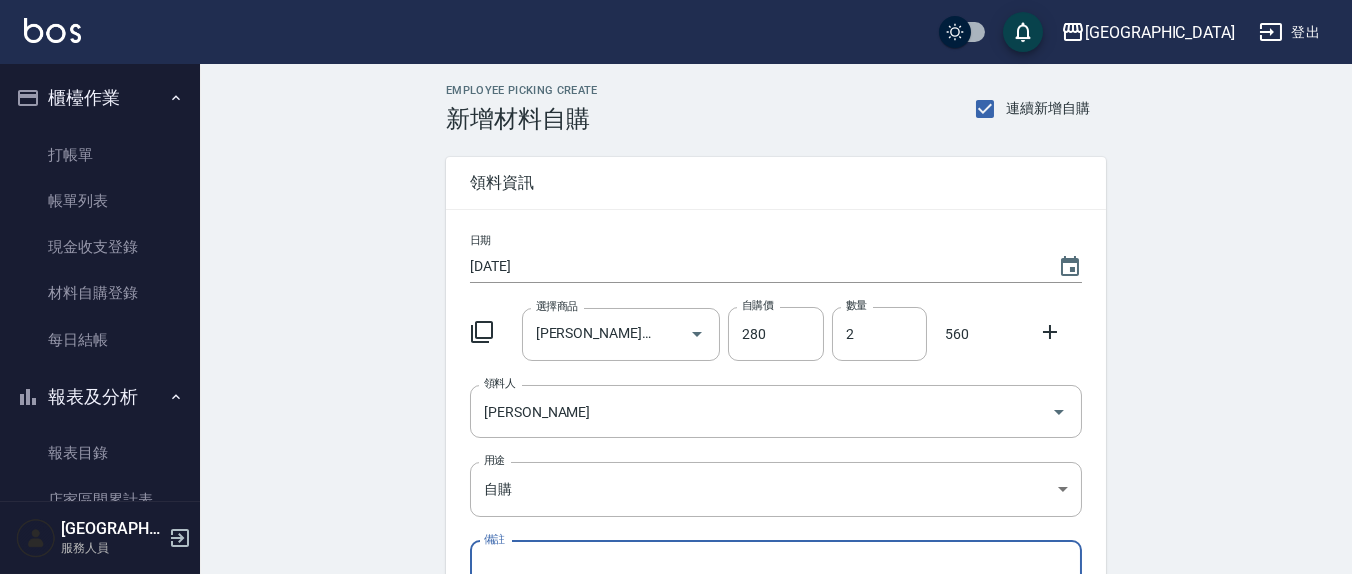 scroll, scrollTop: 251, scrollLeft: 0, axis: vertical 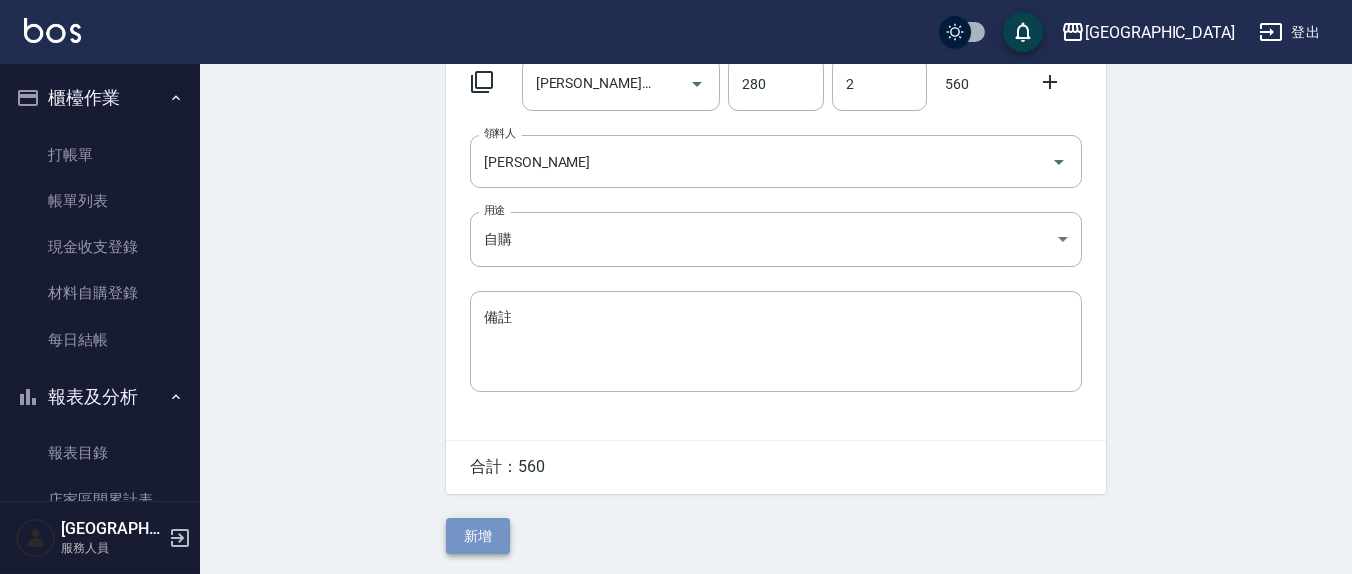 click on "新增" at bounding box center (478, 536) 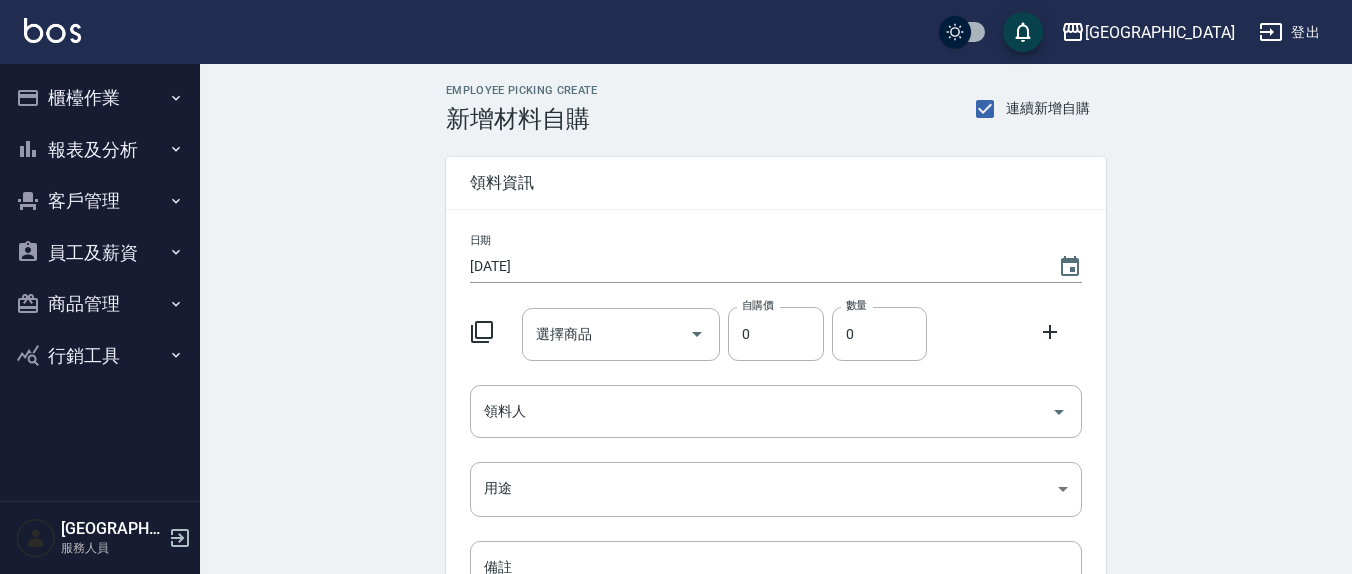 click on "選擇商品" at bounding box center (606, 334) 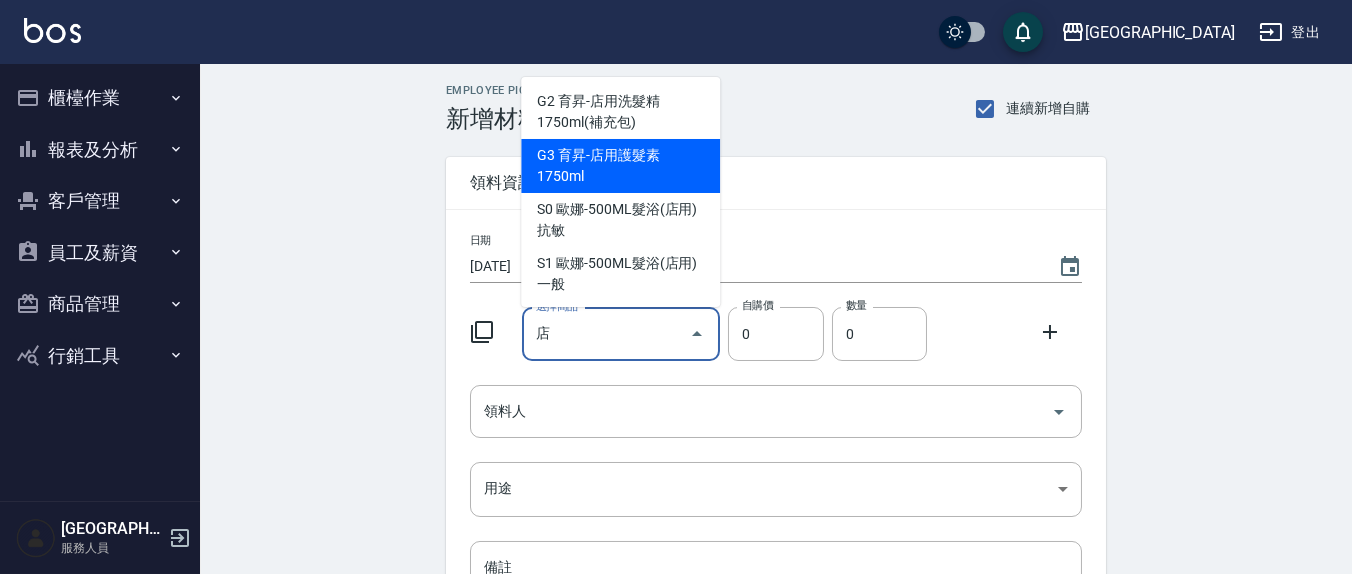 click on "G3 育昇-店用護髮素1750ml" at bounding box center (620, 166) 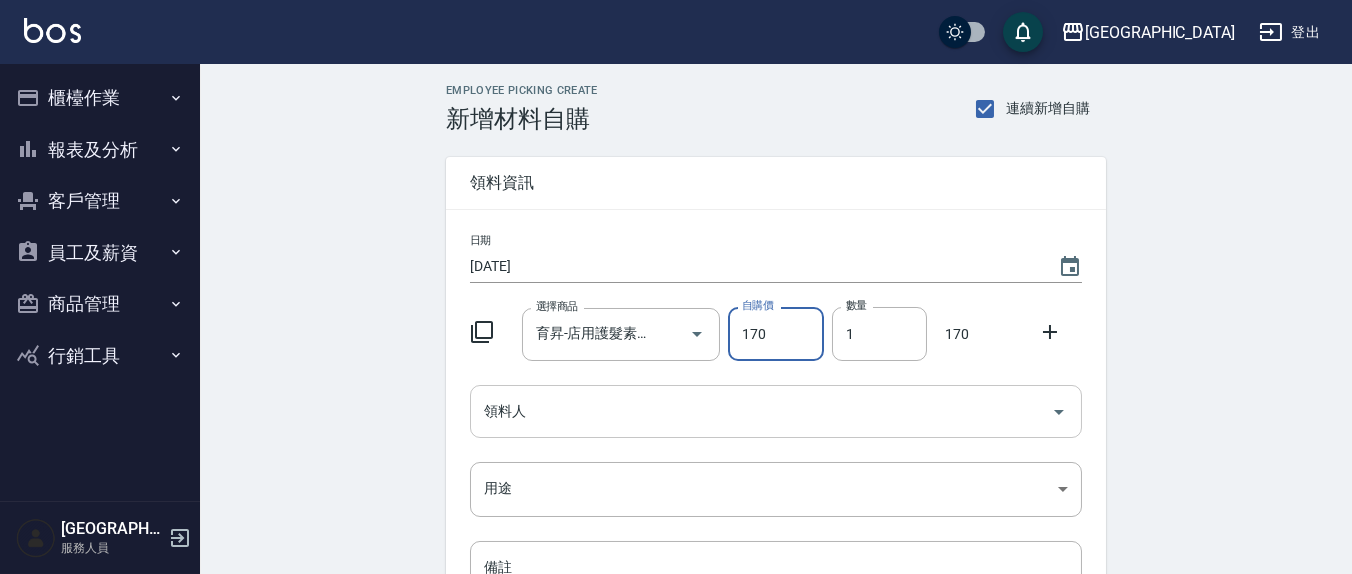 click on "領料人" at bounding box center [761, 411] 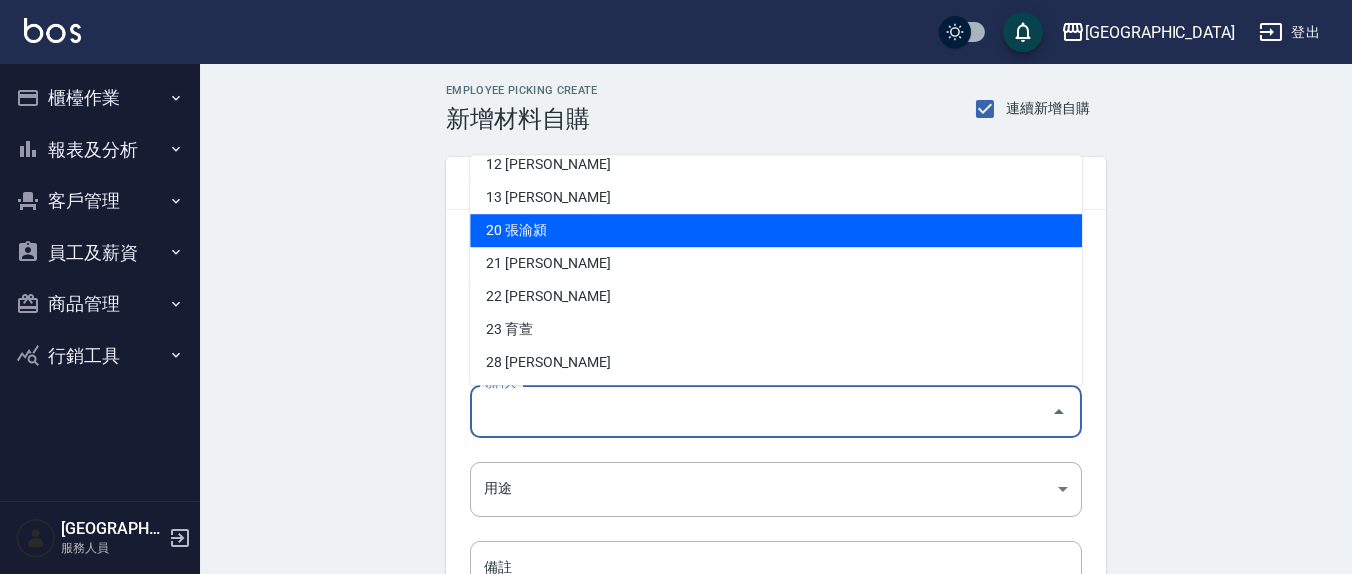 scroll, scrollTop: 208, scrollLeft: 0, axis: vertical 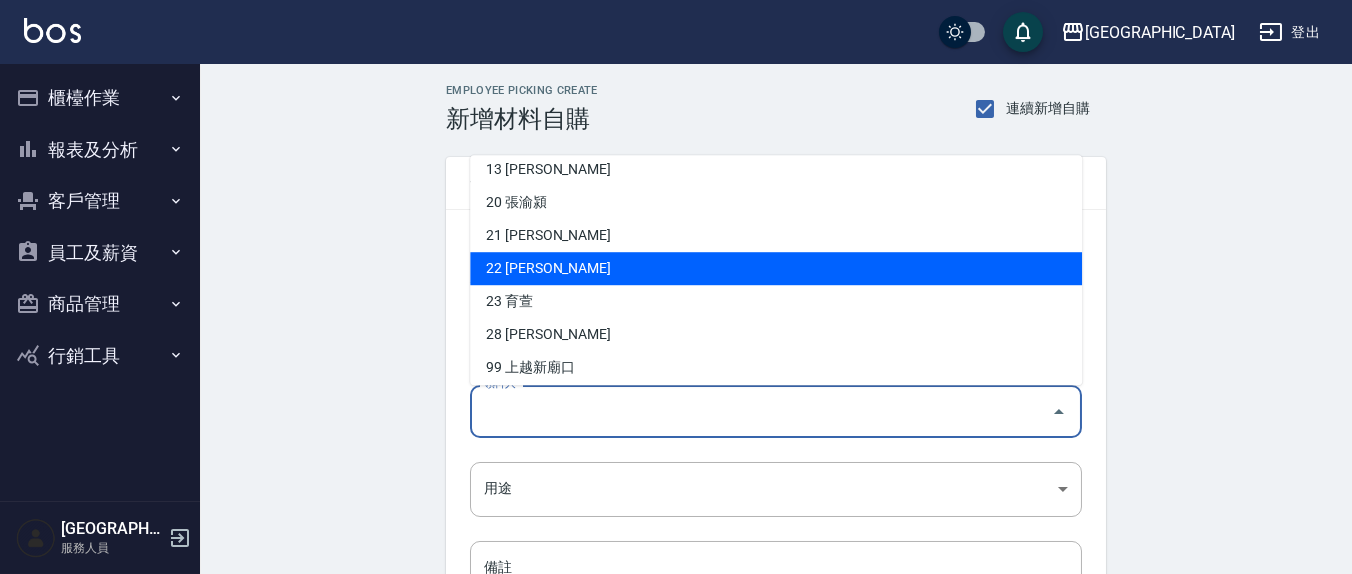 click on "22 [PERSON_NAME]" at bounding box center [776, 269] 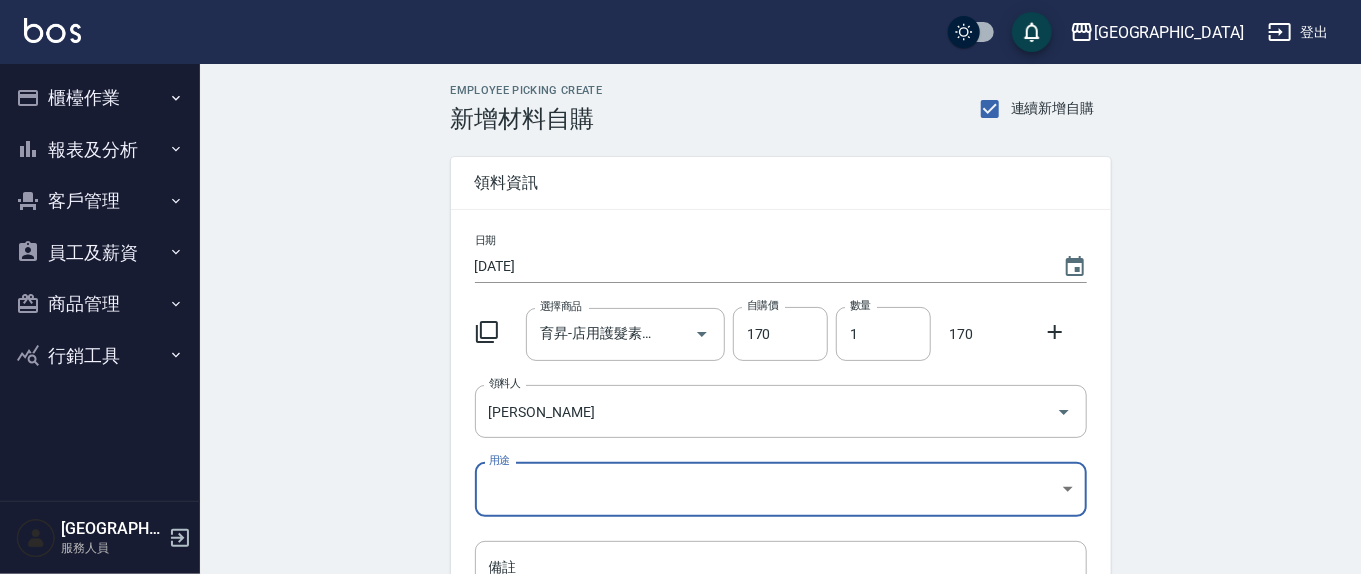 click on "上越新廟口 登出 櫃檯作業 打帳單 帳單列表 現金收支登錄 材料自購登錄 每日結帳 報表及分析 報表目錄 店家區間累計表 店家日報表 互助日報表 互助月報表 互助點數明細 互助業績報表 設計師業績表 設計師日報表 設計師業績分析表 設計師業績月報表 商品消耗明細 單一服務項目查詢 收支分類明細表 費用分析表 客戶管理 客戶列表 員工及薪資 員工列表 員工離職列表 全店打卡記錄 商品管理 商品列表 行銷工具 活動發券明細 上越新廟口 服務人員 Employee Picking Create 新增材料自購 連續新增自購 領料資訊 日期 2025/07/01 選擇商品 育昇-店用護髮素1750ml 選擇商品 自購價 170 自購價 數量 1 數量 170 領料人 鄭玉蔓 領料人 用途 ​ 用途 備註 x 備註 合計： 170 新增" at bounding box center (680, 412) 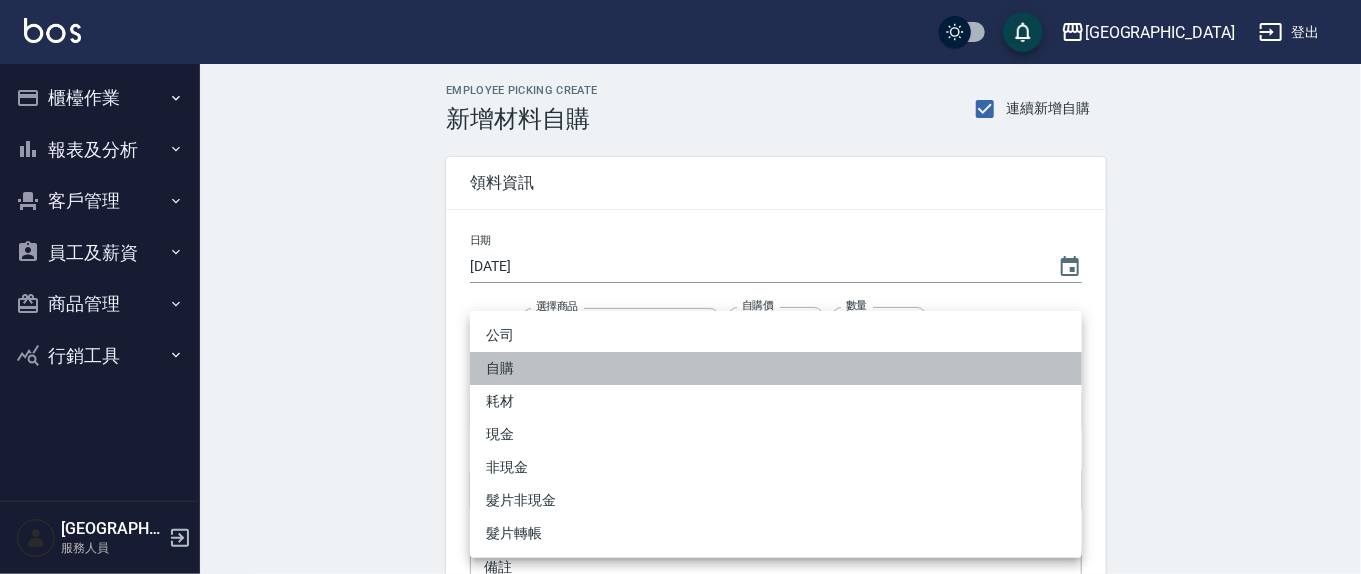 click on "自購" at bounding box center (776, 368) 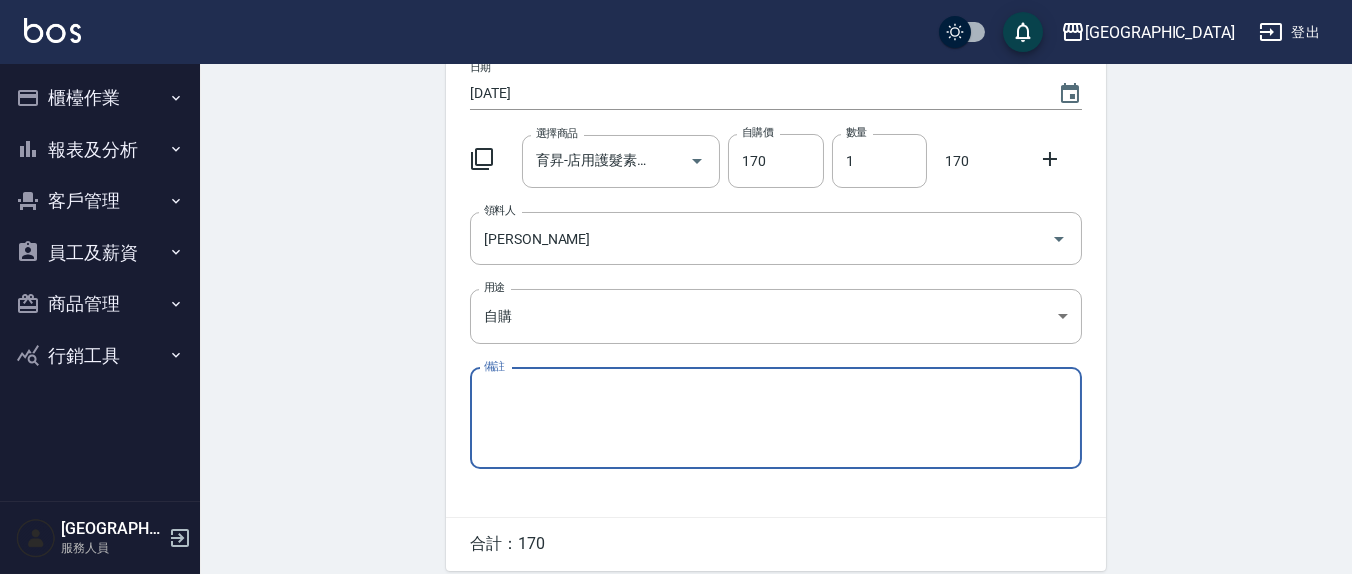 scroll, scrollTop: 251, scrollLeft: 0, axis: vertical 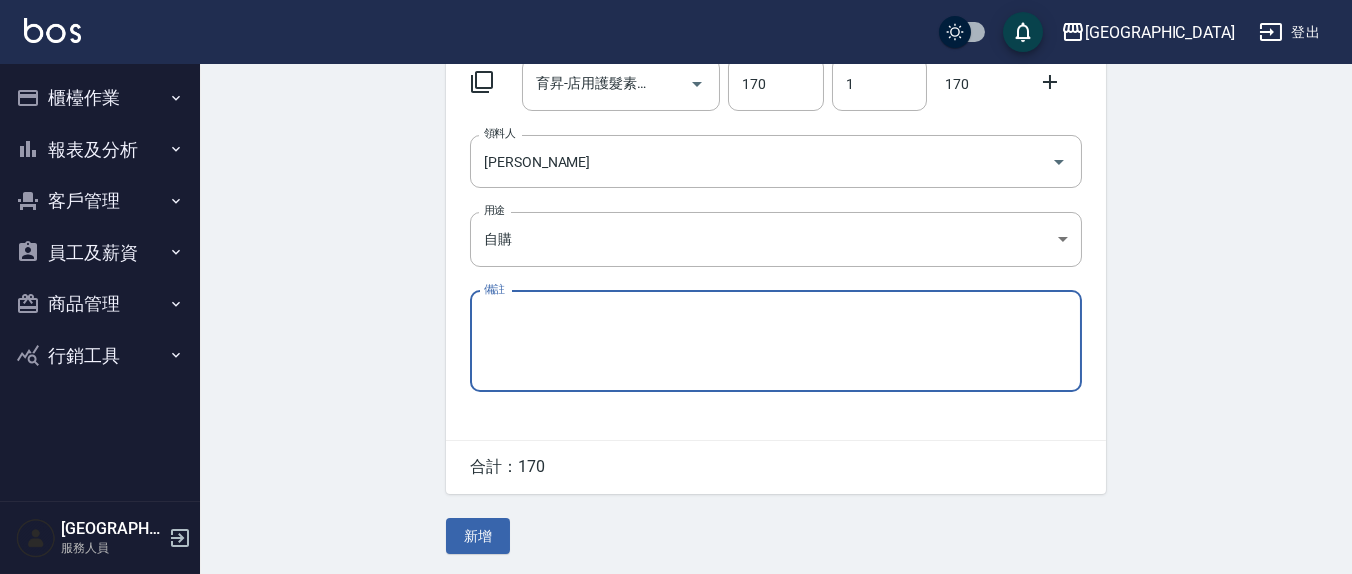 click on "日期 2025/07/01 選擇商品 育昇-店用護髮素1750ml 選擇商品 自購價 170 自購價 數量 1 數量 170 領料人 鄭玉蔓 領料人 用途 自購 自購 用途 備註 x 備註" at bounding box center (776, 200) 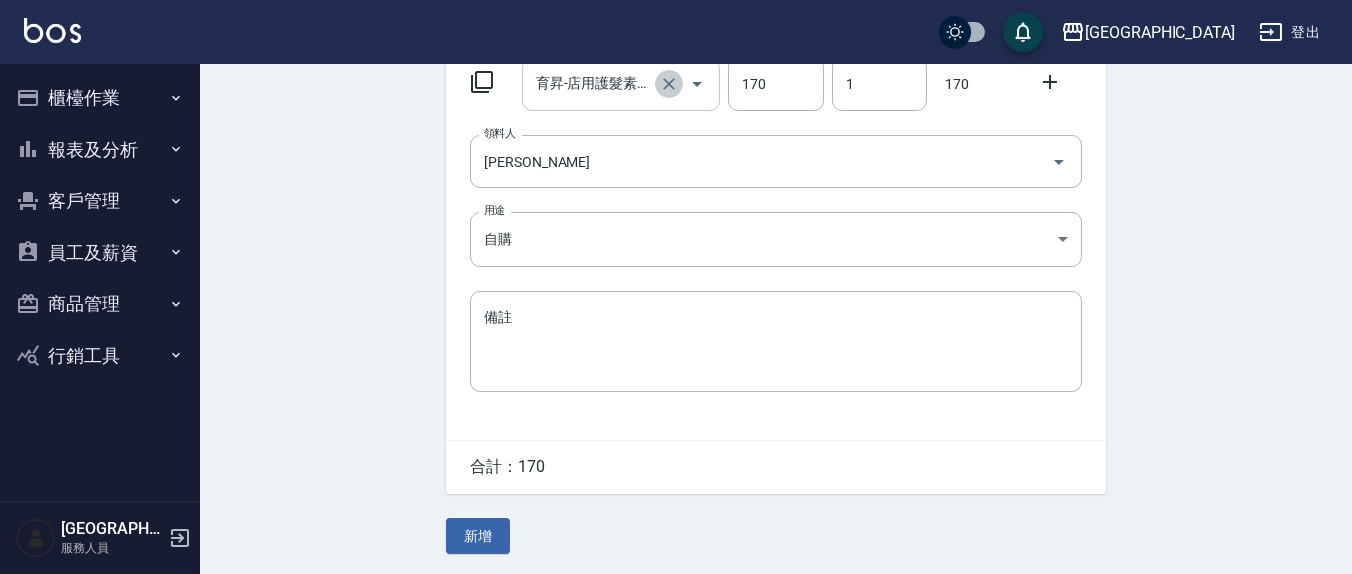 click 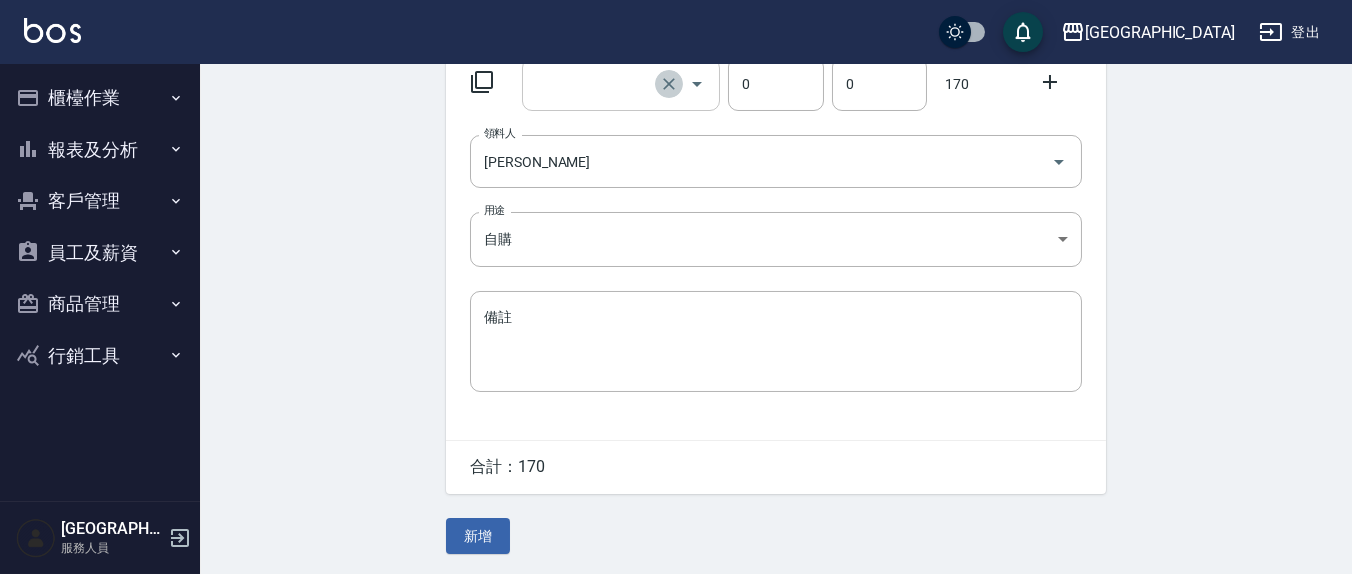 scroll, scrollTop: 0, scrollLeft: 0, axis: both 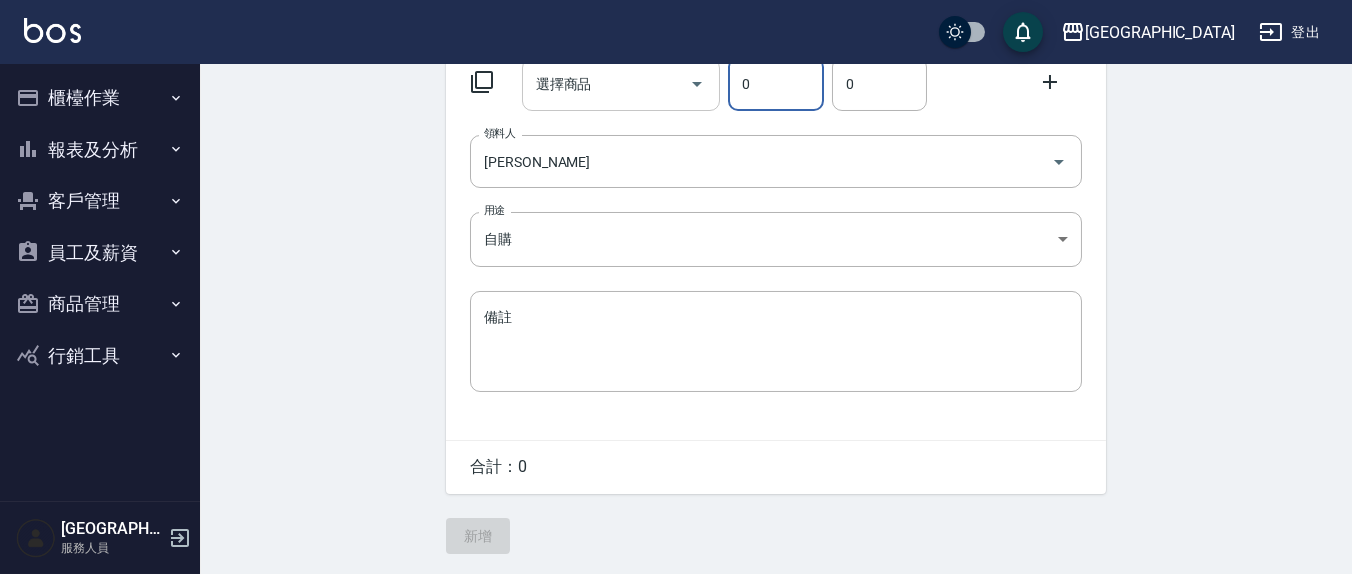 click on "選擇商品" at bounding box center [606, 84] 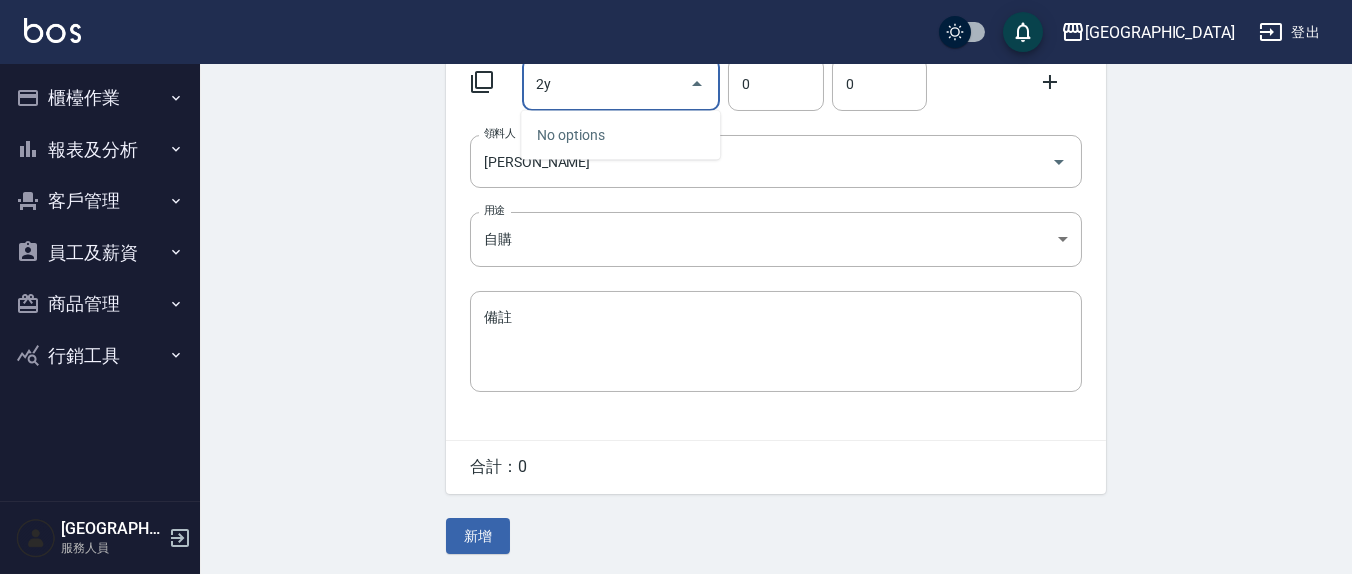 type on "2" 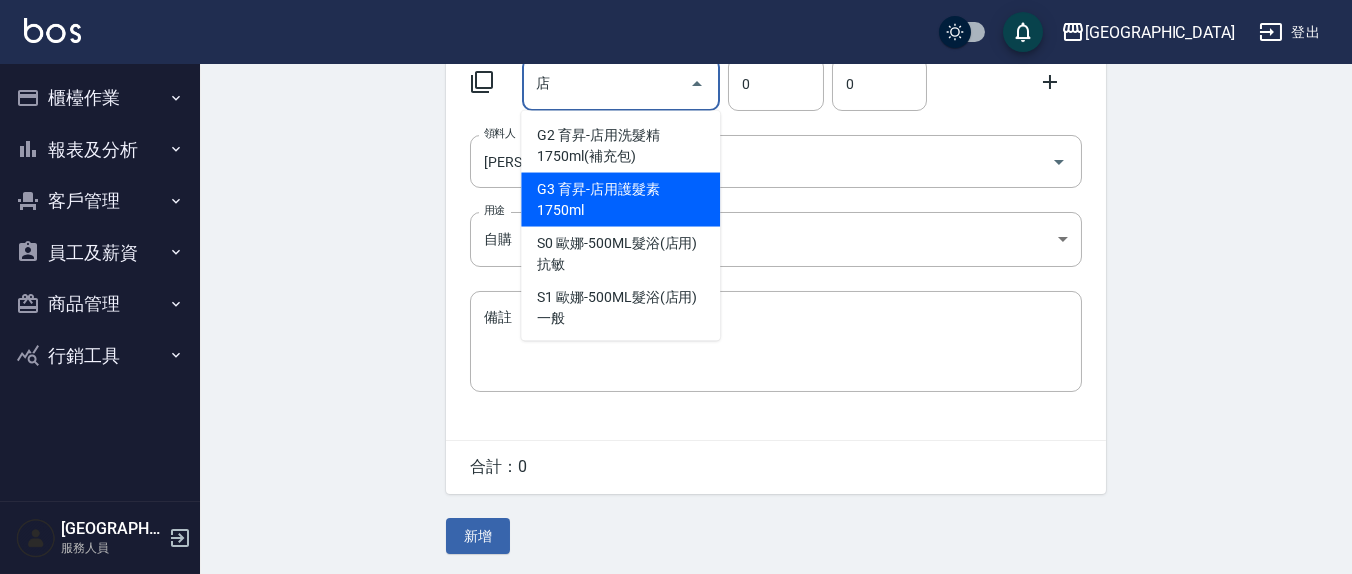 click on "G3 育昇-店用護髮素1750ml" at bounding box center (620, 200) 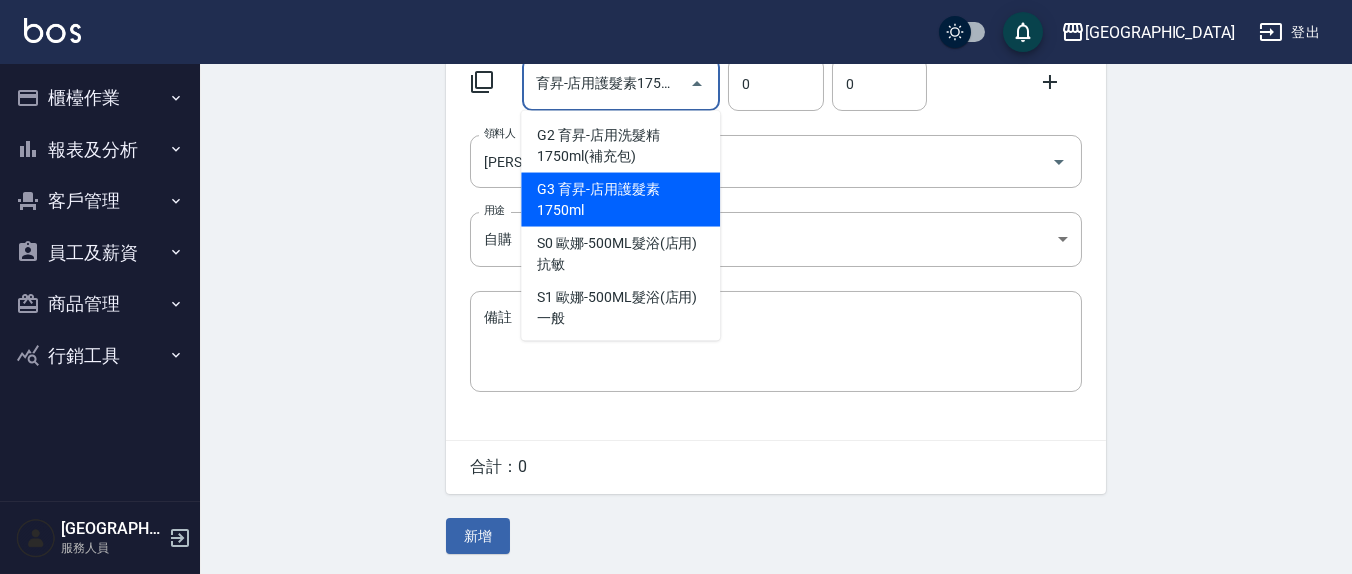 type on "170" 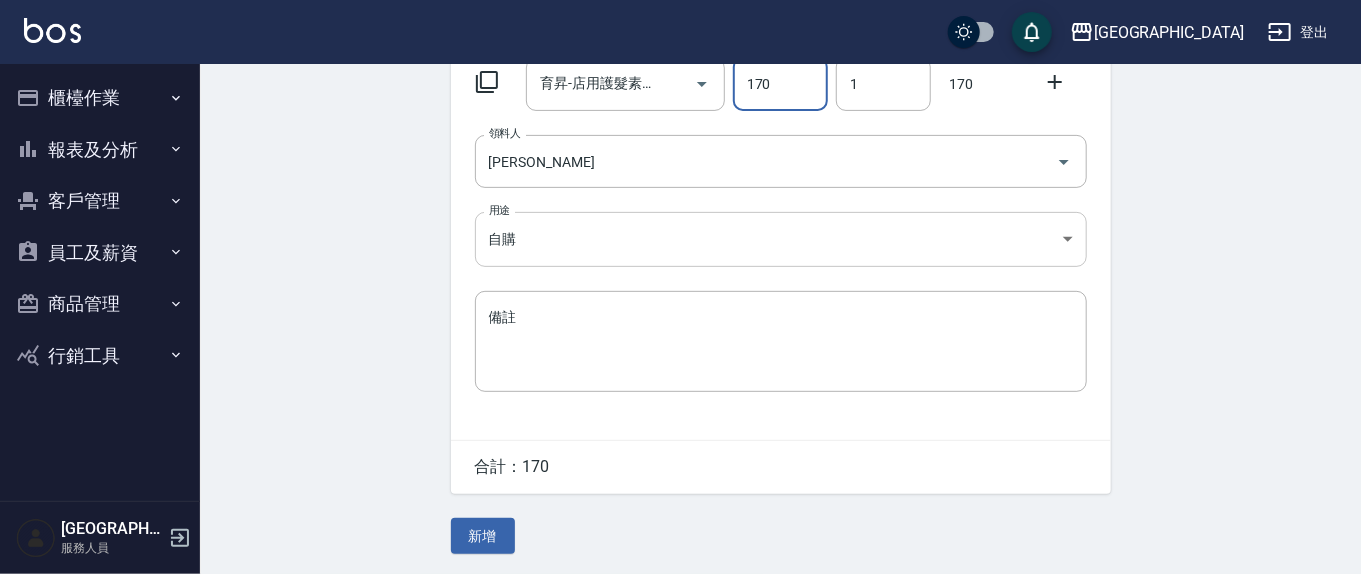 click on "上越新廟口 登出 櫃檯作業 打帳單 帳單列表 現金收支登錄 材料自購登錄 每日結帳 報表及分析 報表目錄 店家區間累計表 店家日報表 互助日報表 互助月報表 互助點數明細 互助業績報表 設計師業績表 設計師日報表 設計師業績分析表 設計師業績月報表 商品消耗明細 單一服務項目查詢 收支分類明細表 費用分析表 客戶管理 客戶列表 員工及薪資 員工列表 員工離職列表 全店打卡記錄 商品管理 商品列表 行銷工具 活動發券明細 上越新廟口 服務人員 Employee Picking Create 新增材料自購 連續新增自購 領料資訊 日期 2025/07/01 選擇商品 育昇-店用護髮素1750ml 選擇商品 自購價 170 自購價 數量 1 數量 170 領料人 鄭玉蔓 領料人 用途 自購 自購 用途 備註 x 備註 合計： 170 新增" at bounding box center (680, 162) 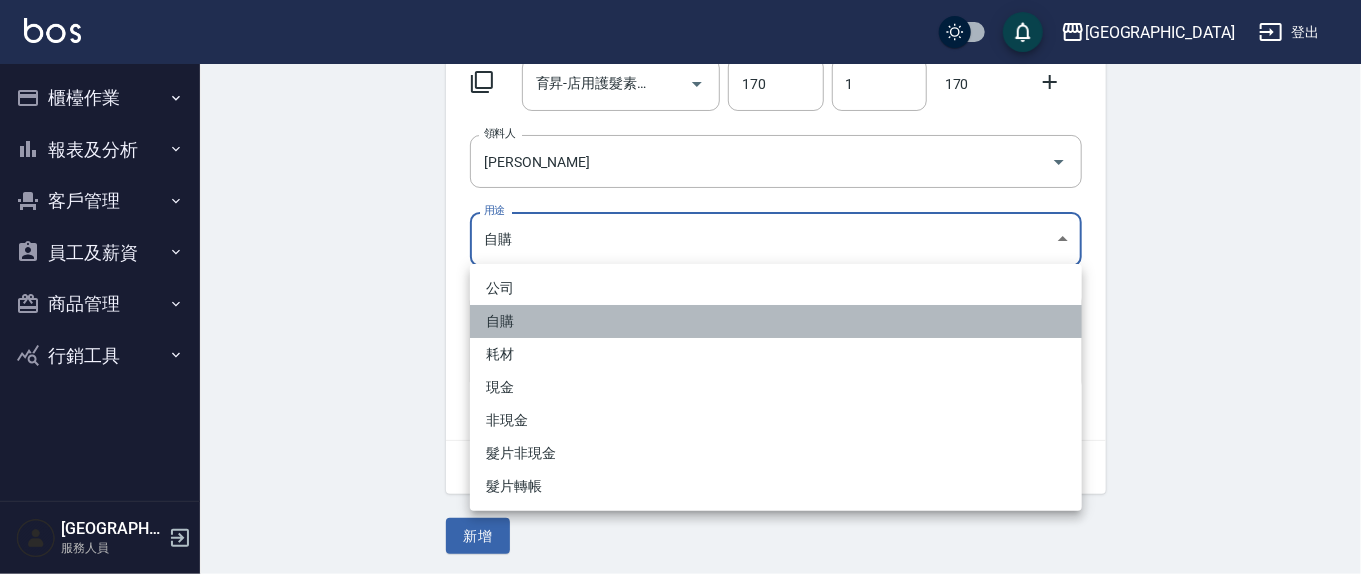 click on "自購" at bounding box center [776, 321] 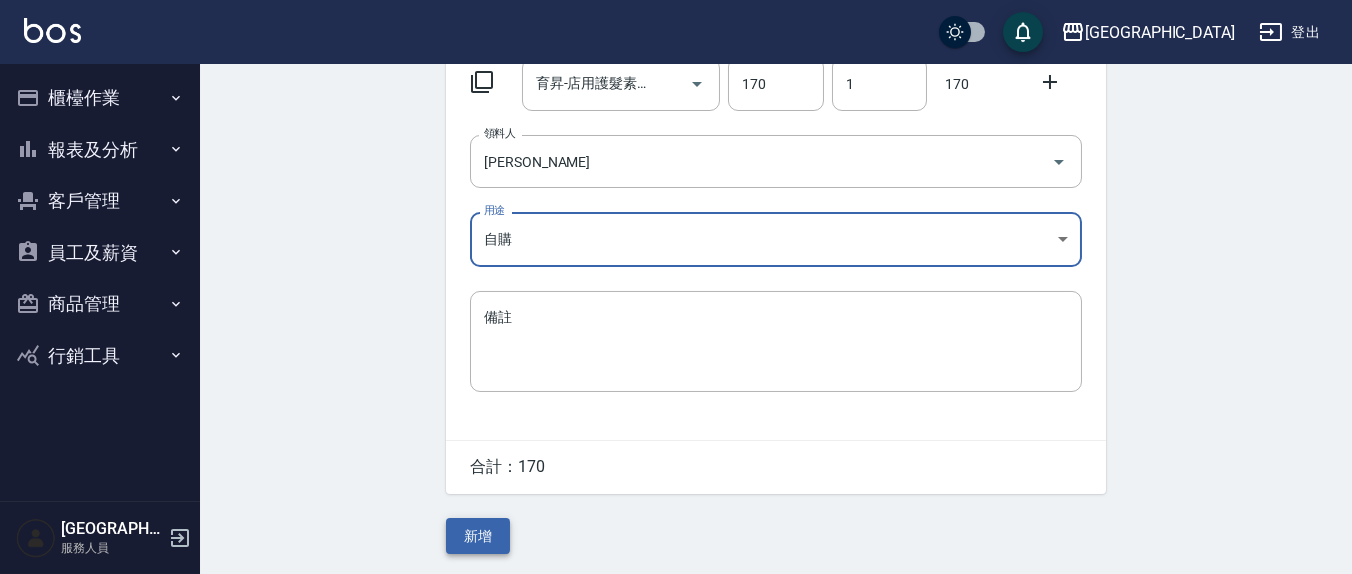 click on "新增" at bounding box center (478, 536) 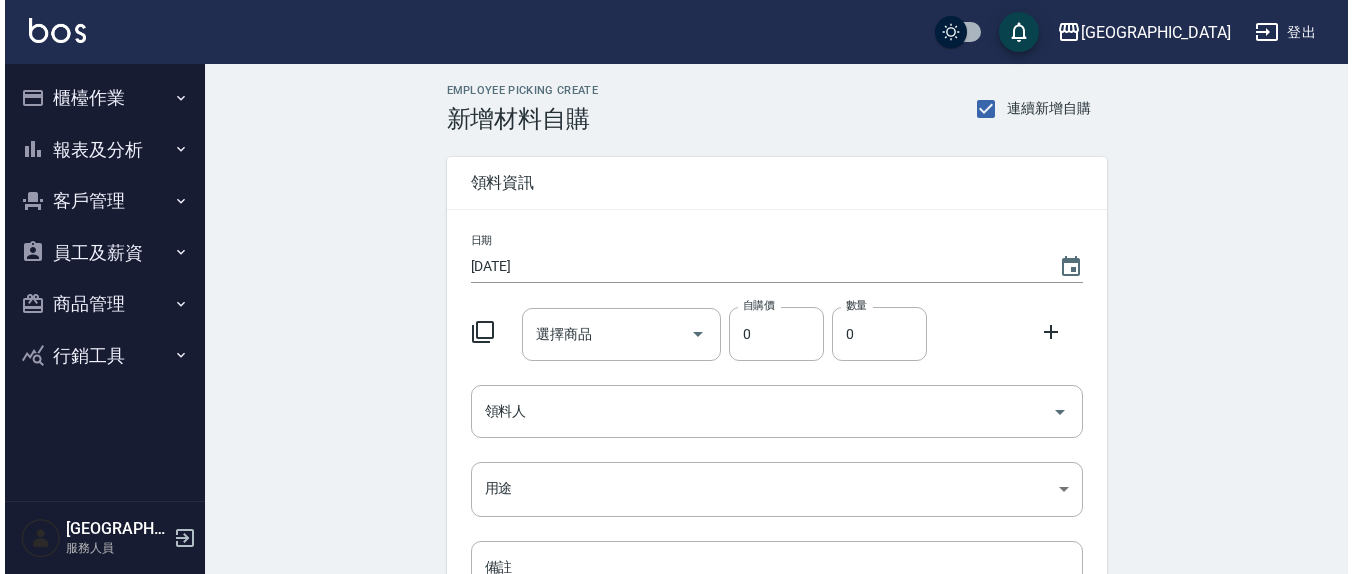scroll, scrollTop: 0, scrollLeft: 0, axis: both 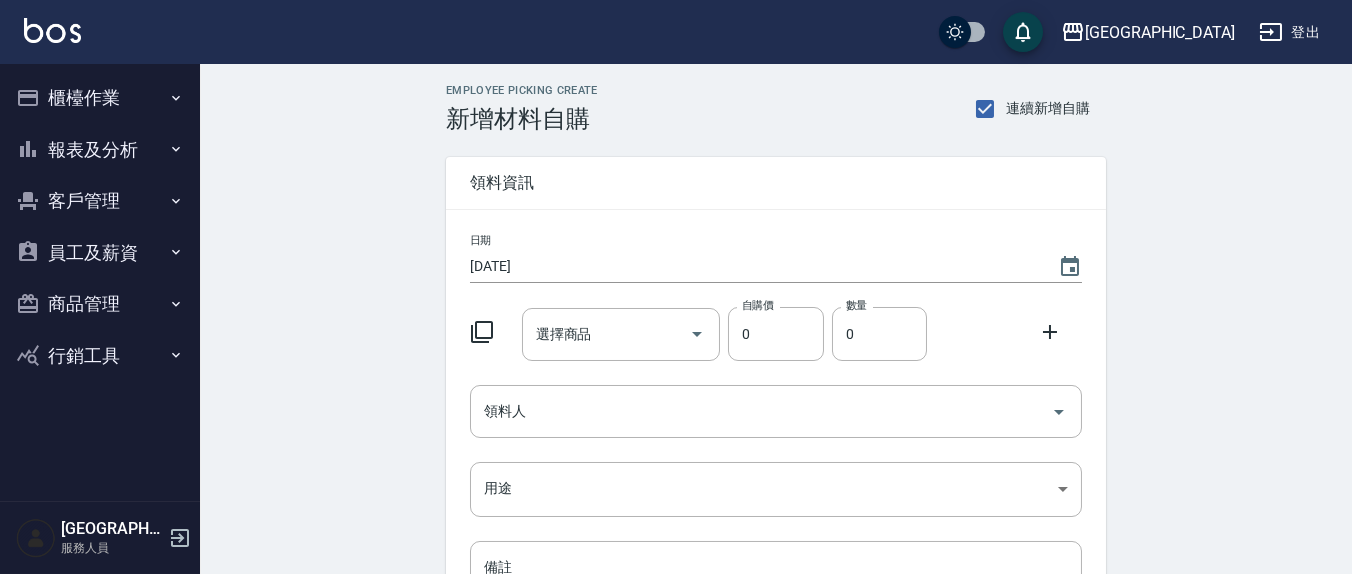 click on "選擇商品 選擇商品" at bounding box center [621, 334] 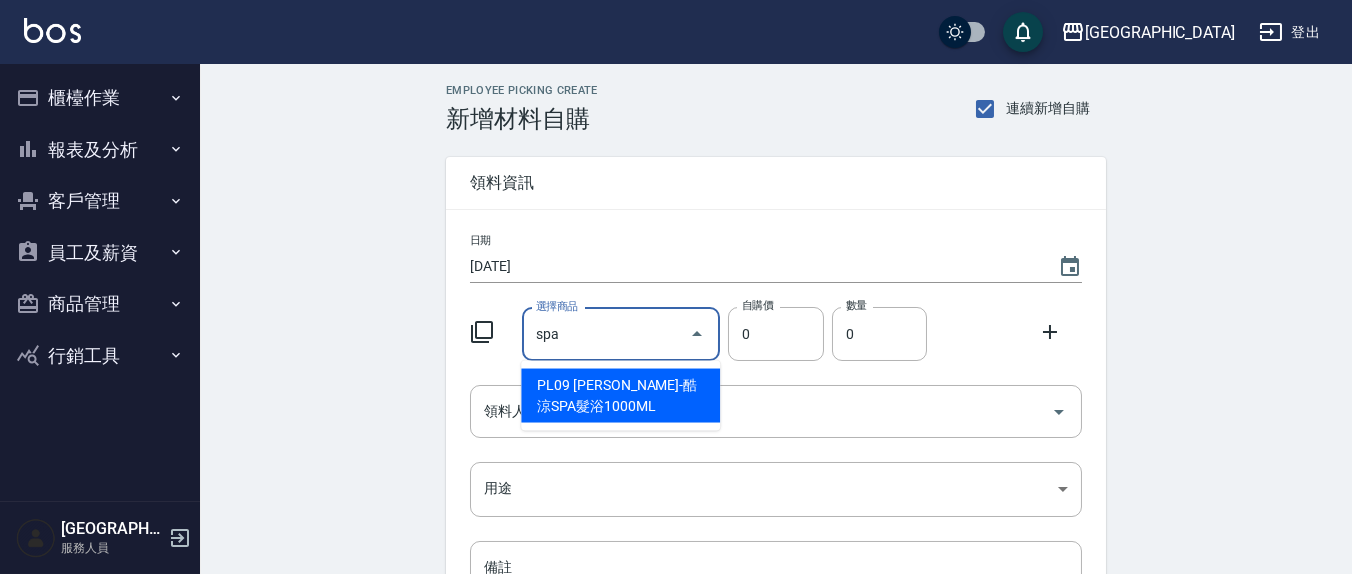 click on "PL09 [PERSON_NAME]-酷涼SPA髮浴1000ML" at bounding box center [620, 396] 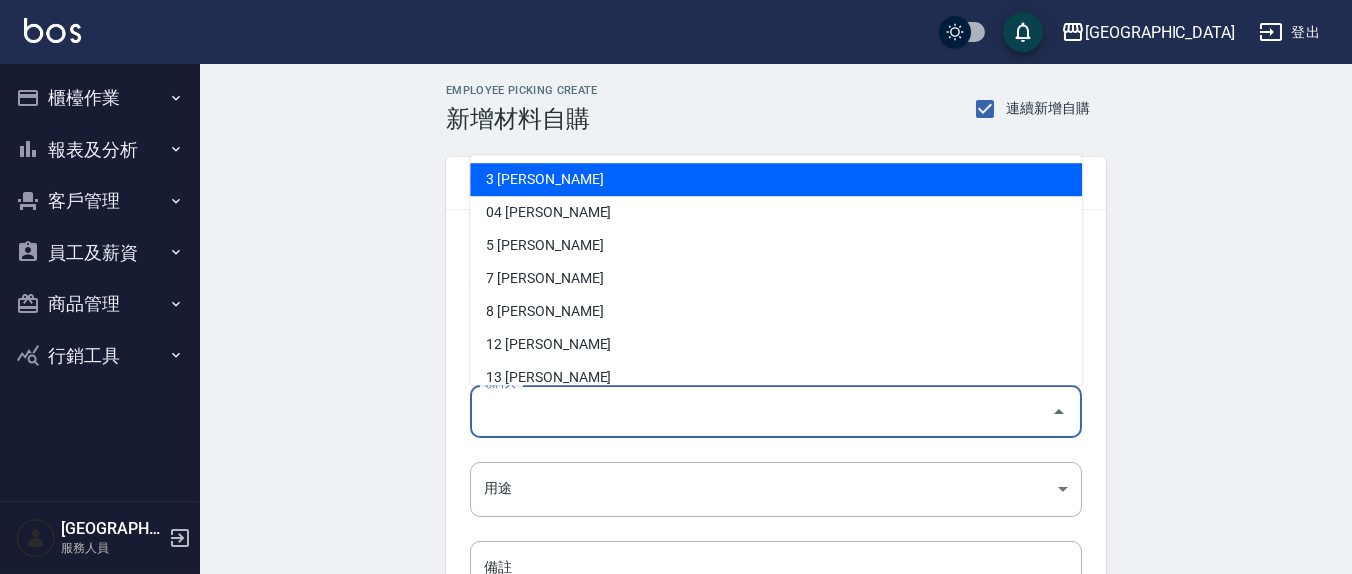 click on "領料人" at bounding box center (761, 411) 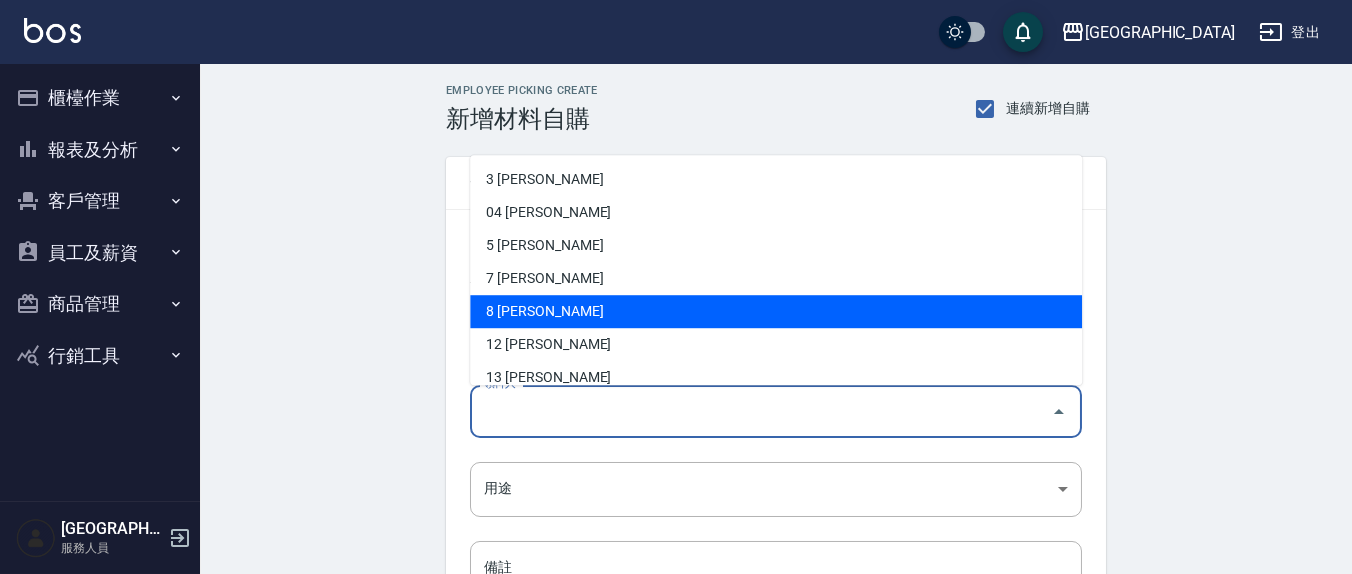 click on "8 [PERSON_NAME]" at bounding box center (776, 312) 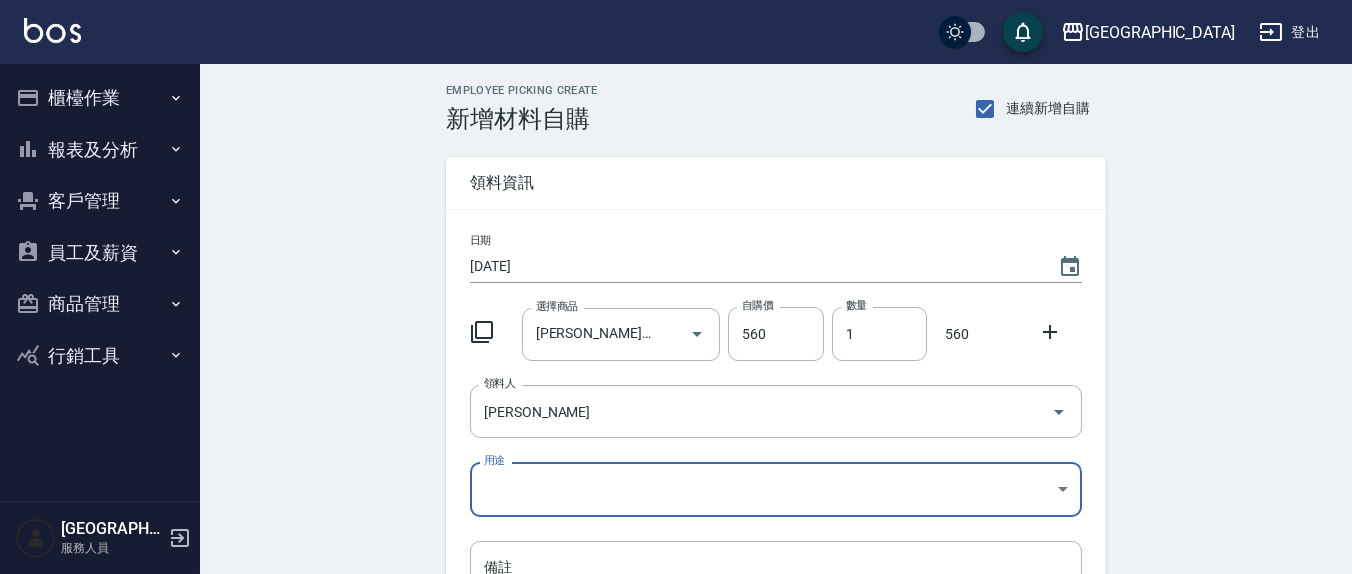 type on "林育萱" 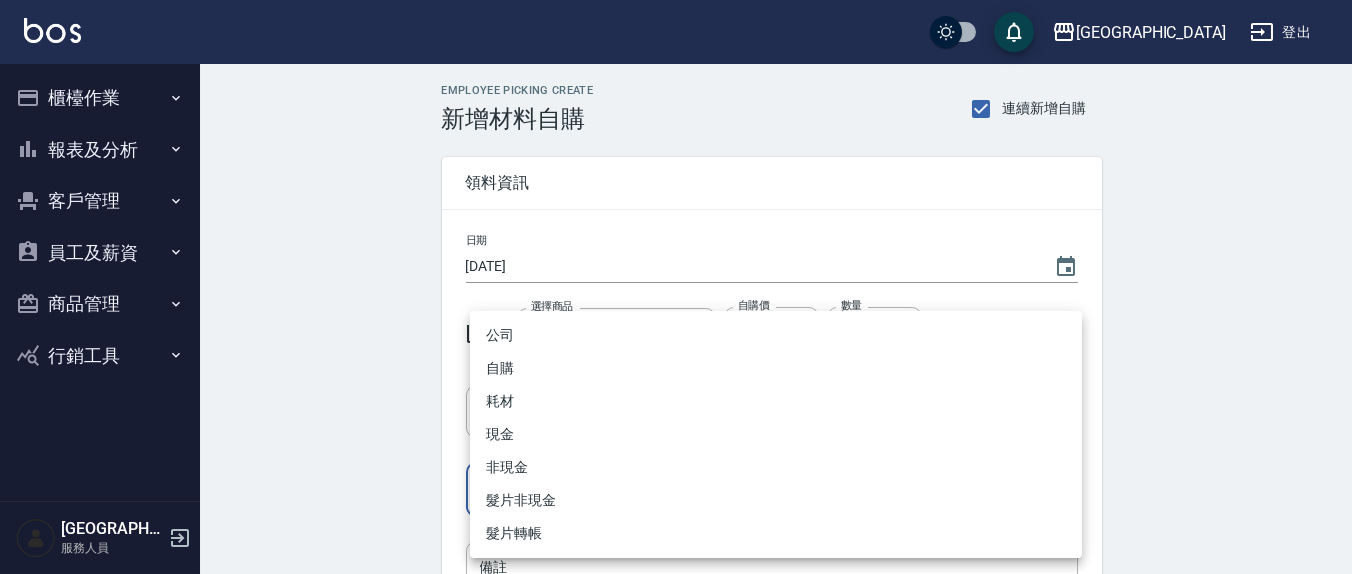 click on "上越新廟口 登出 櫃檯作業 打帳單 帳單列表 現金收支登錄 材料自購登錄 每日結帳 報表及分析 報表目錄 店家區間累計表 店家日報表 互助日報表 互助月報表 互助點數明細 互助業績報表 設計師業績表 設計師日報表 設計師業績分析表 設計師業績月報表 商品消耗明細 單一服務項目查詢 收支分類明細表 費用分析表 客戶管理 客戶列表 員工及薪資 員工列表 員工離職列表 全店打卡記錄 商品管理 商品列表 行銷工具 活動發券明細 上越新廟口 服務人員 Employee Picking Create 新增材料自購 連續新增自購 領料資訊 日期 2025/07/01 選擇商品 荷昀-酷涼SPA髮浴1000ML 選擇商品 自購價 560 自購價 數量 1 數量 560 領料人 林育萱 領料人 用途 ​ 用途 備註 x 備註 合計： 560 新增 公司 自購 耗材 現金 非現金 髮片非現金 髮片轉帳" at bounding box center (676, 412) 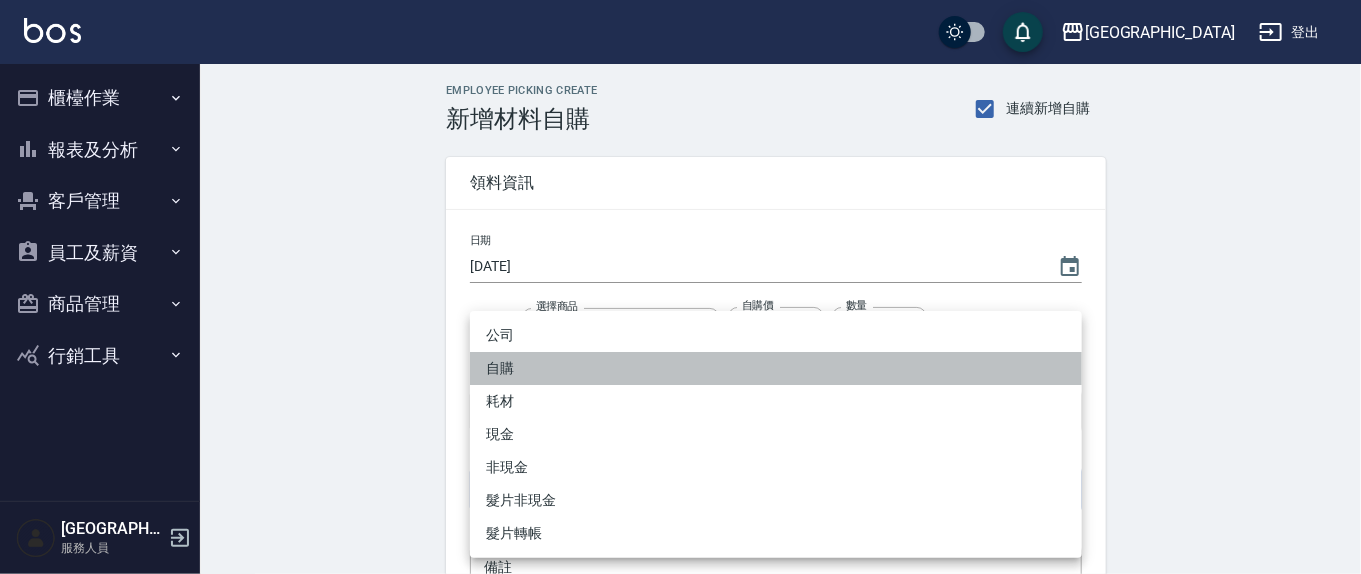 click on "自購" at bounding box center (776, 368) 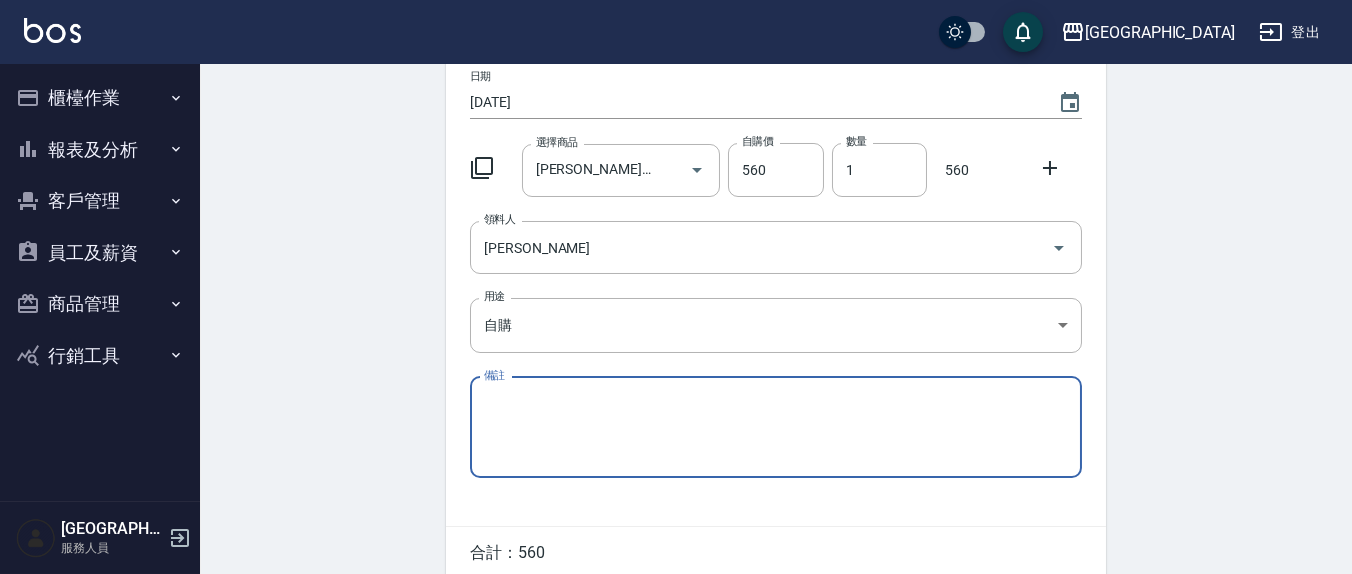 scroll, scrollTop: 251, scrollLeft: 0, axis: vertical 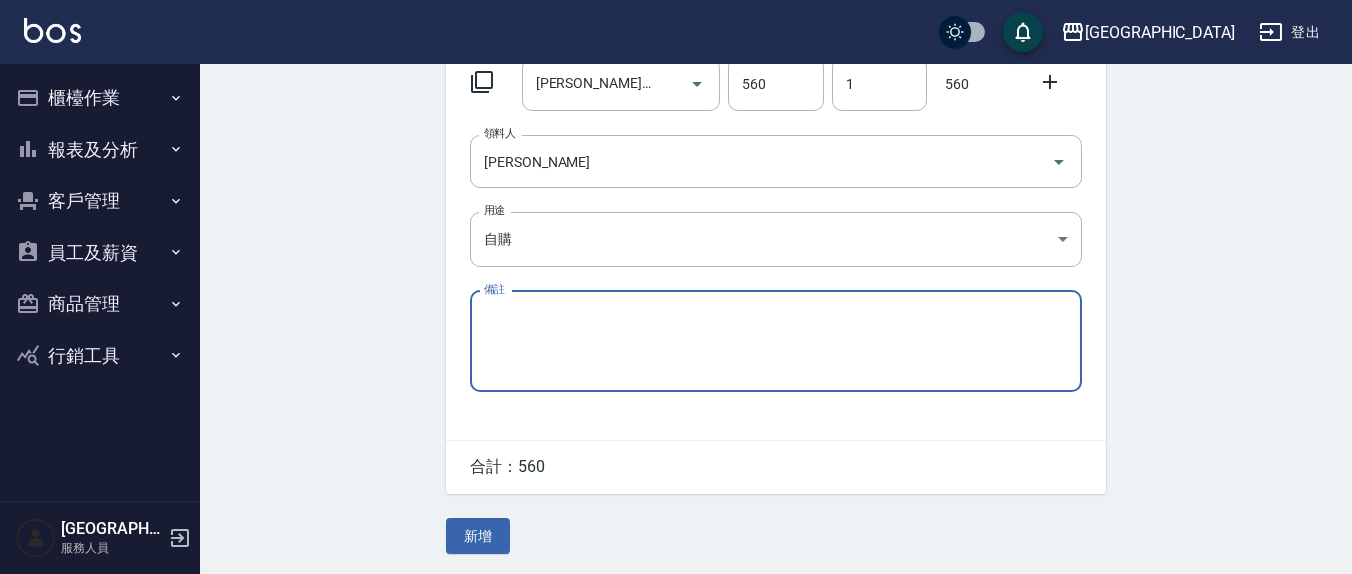 click on "日期 2025/07/01 選擇商品 荷昀-酷涼SPA髮浴1000ML 選擇商品 自購價 560 自購價 數量 1 數量 560 領料人 林育萱 領料人 用途 自購 自購 用途 備註 x 備註" at bounding box center [776, 200] 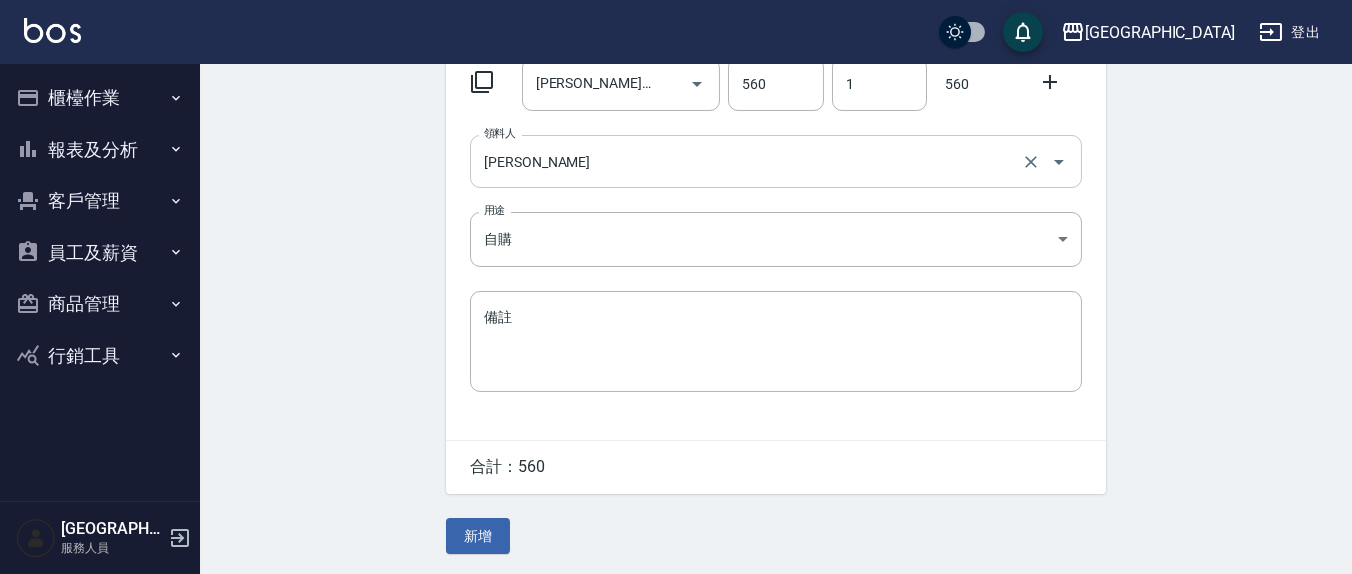 click on "林育萱" at bounding box center [748, 161] 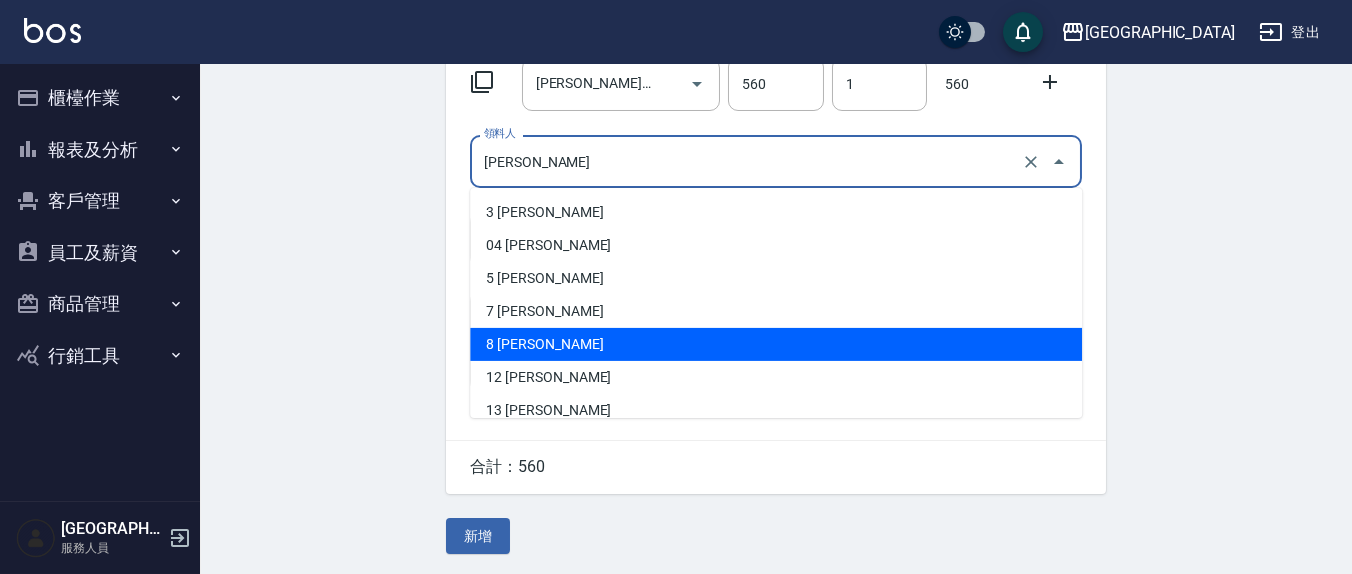 click on "8 [PERSON_NAME]" at bounding box center (776, 344) 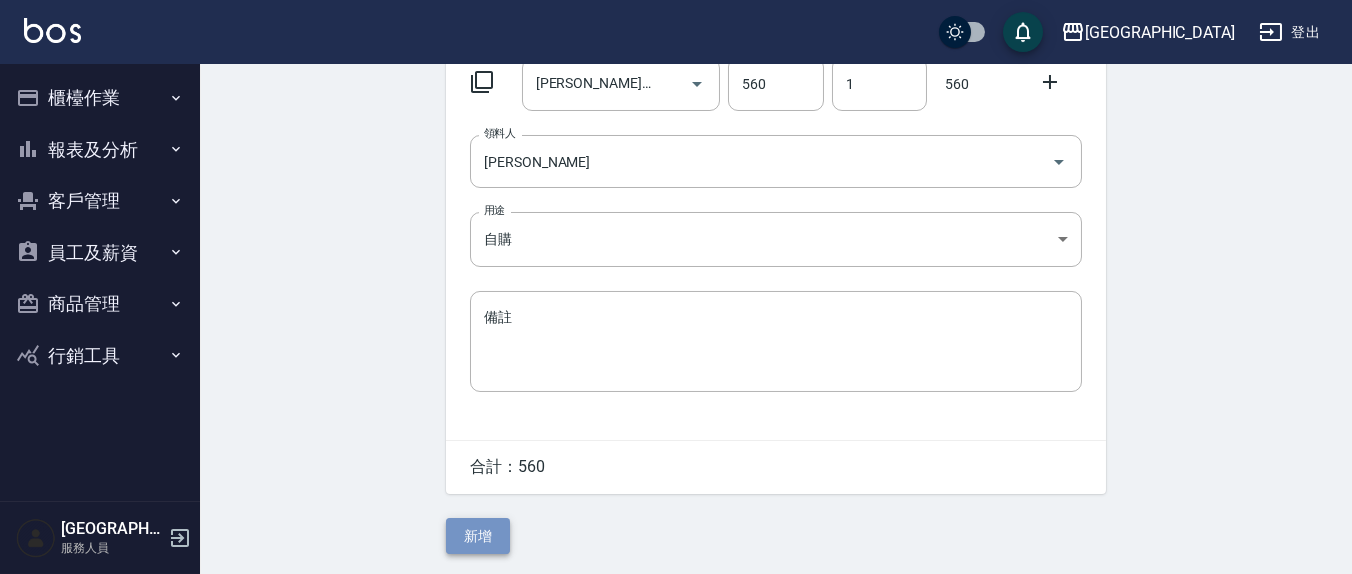 click on "新增" at bounding box center [478, 536] 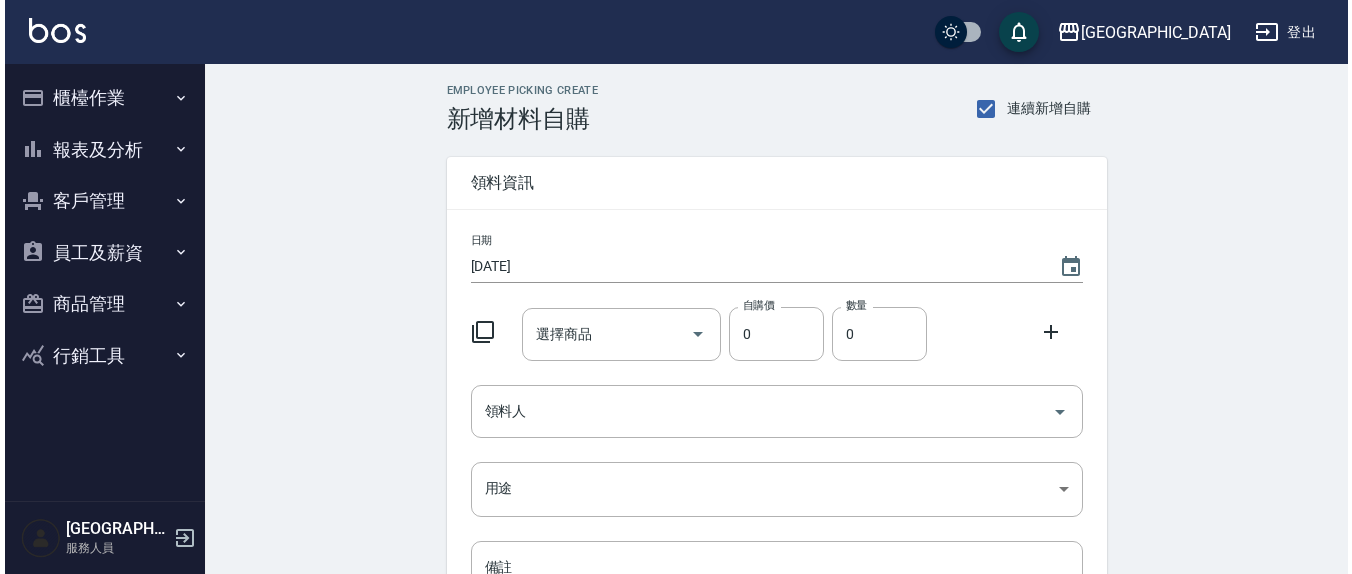 scroll, scrollTop: 0, scrollLeft: 0, axis: both 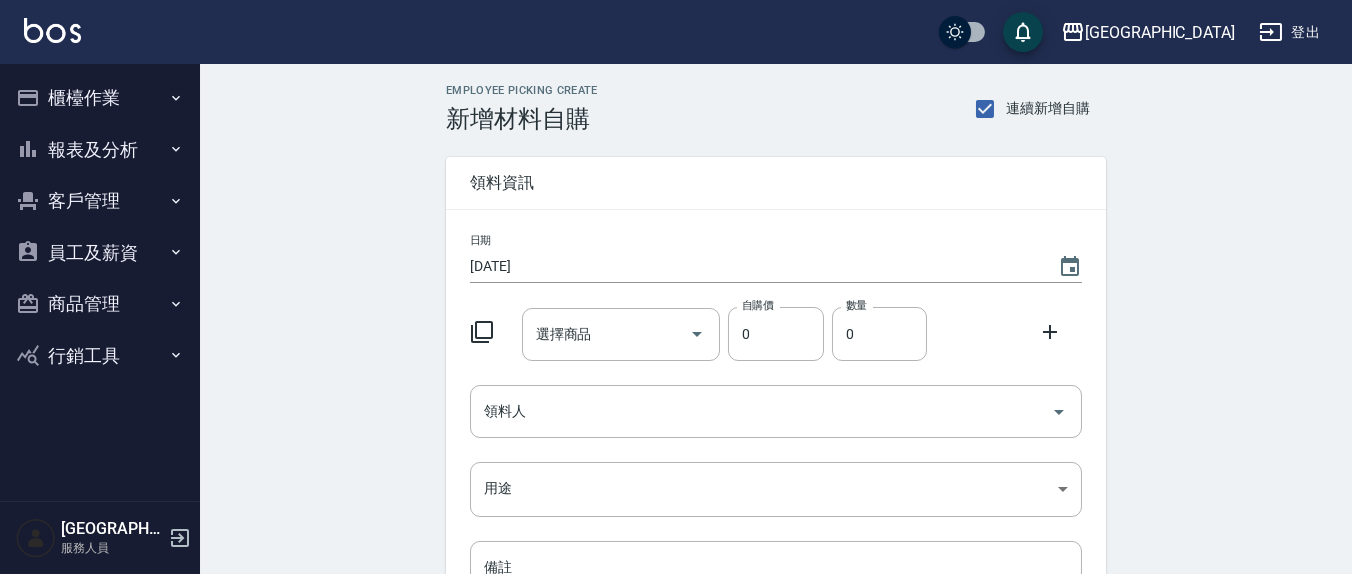 click on "[DATE]" at bounding box center (754, 266) 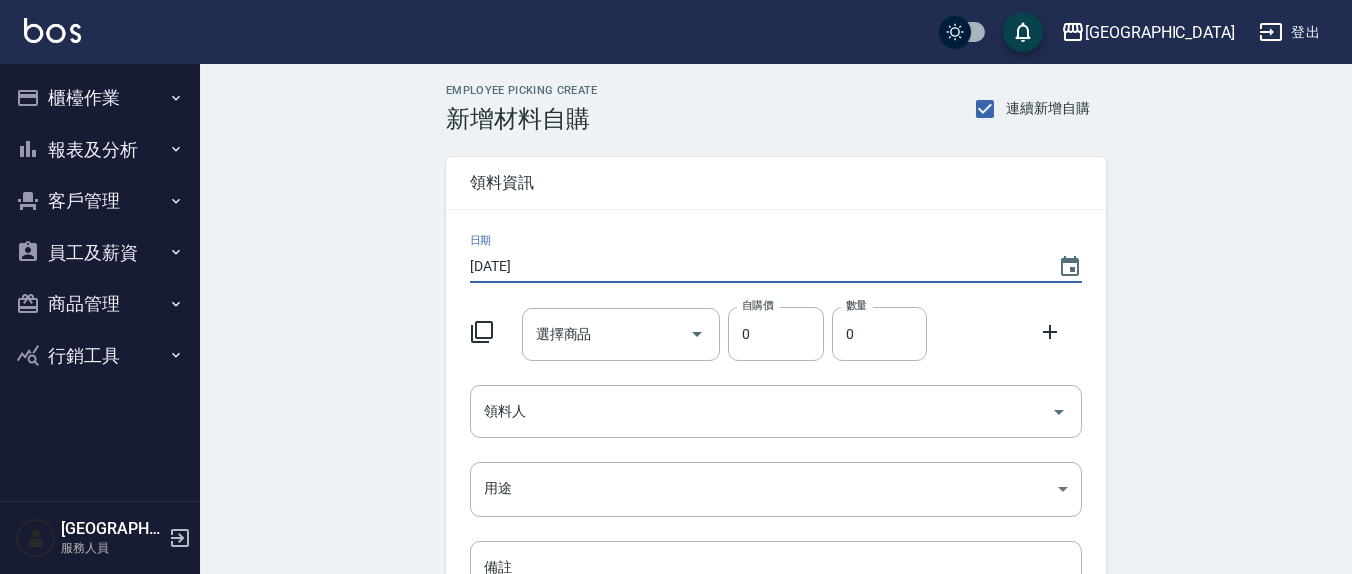 click on "[DATE]" at bounding box center [754, 266] 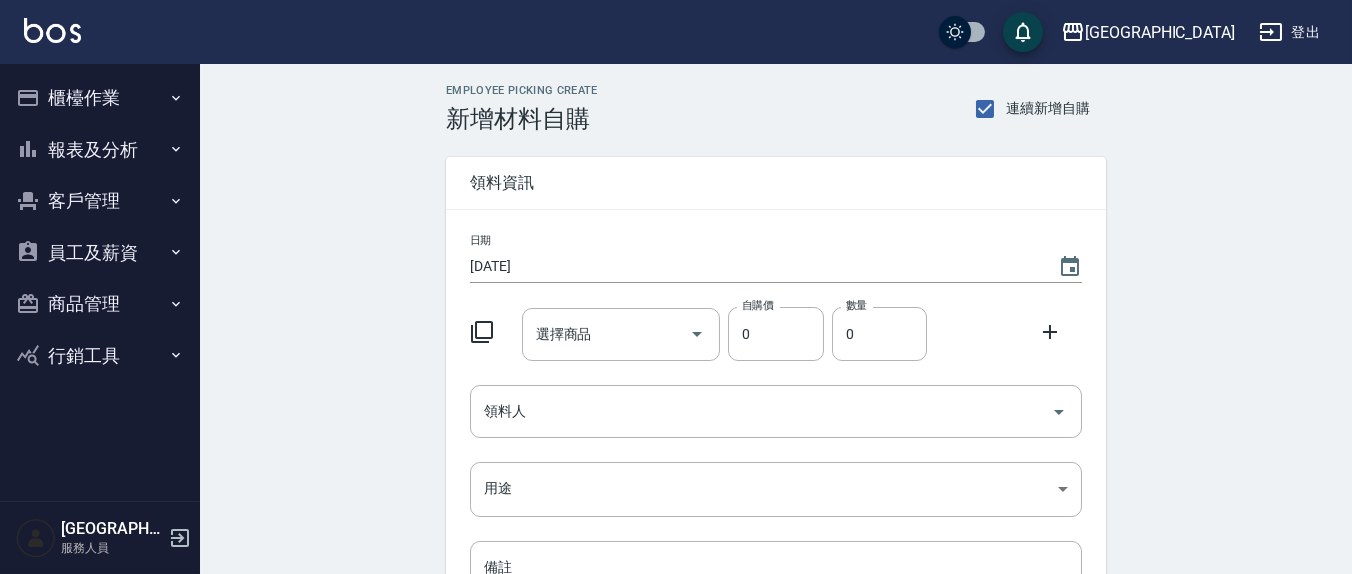 click on "日期 [DATE] 選擇商品 選擇商品 自購價 0 自購價 數量 0 數量 領料人 領料人 用途 ​ 用途 備註 x 備註" at bounding box center (776, 450) 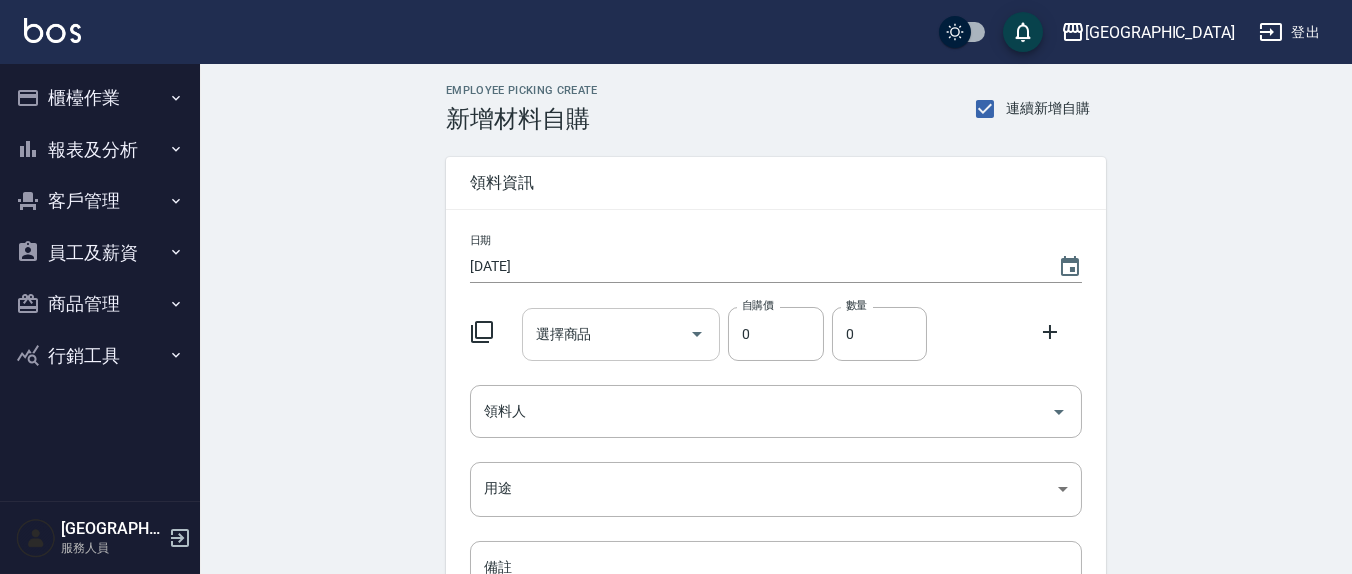 click on "選擇商品 選擇商品" at bounding box center [621, 334] 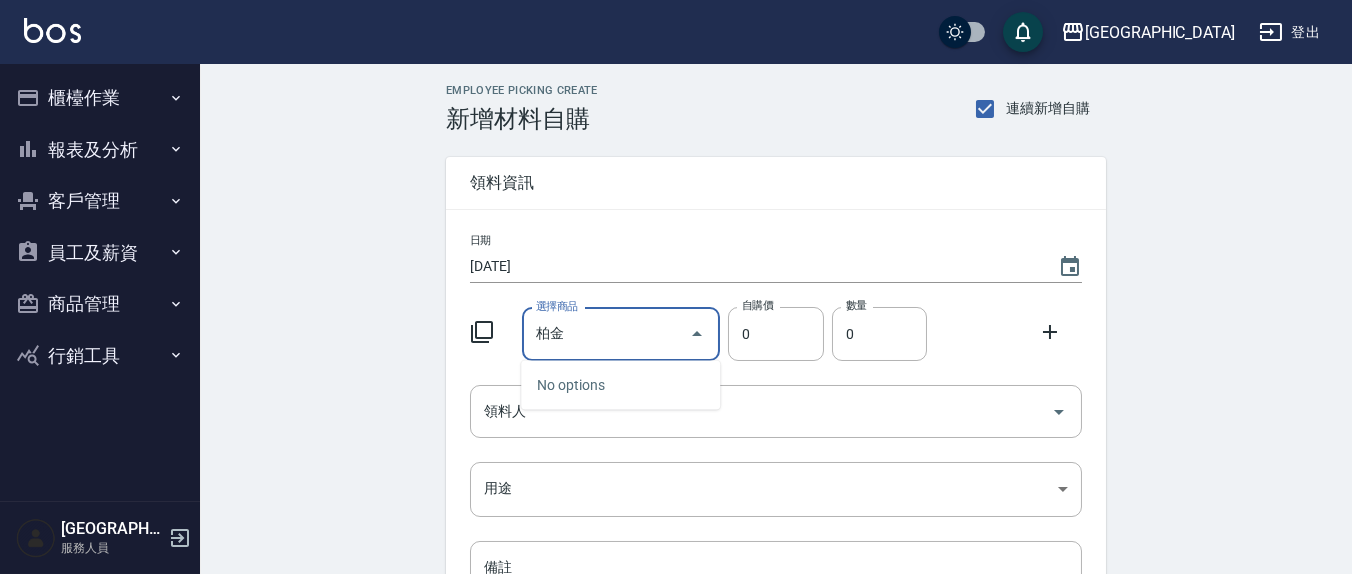 type on "柏" 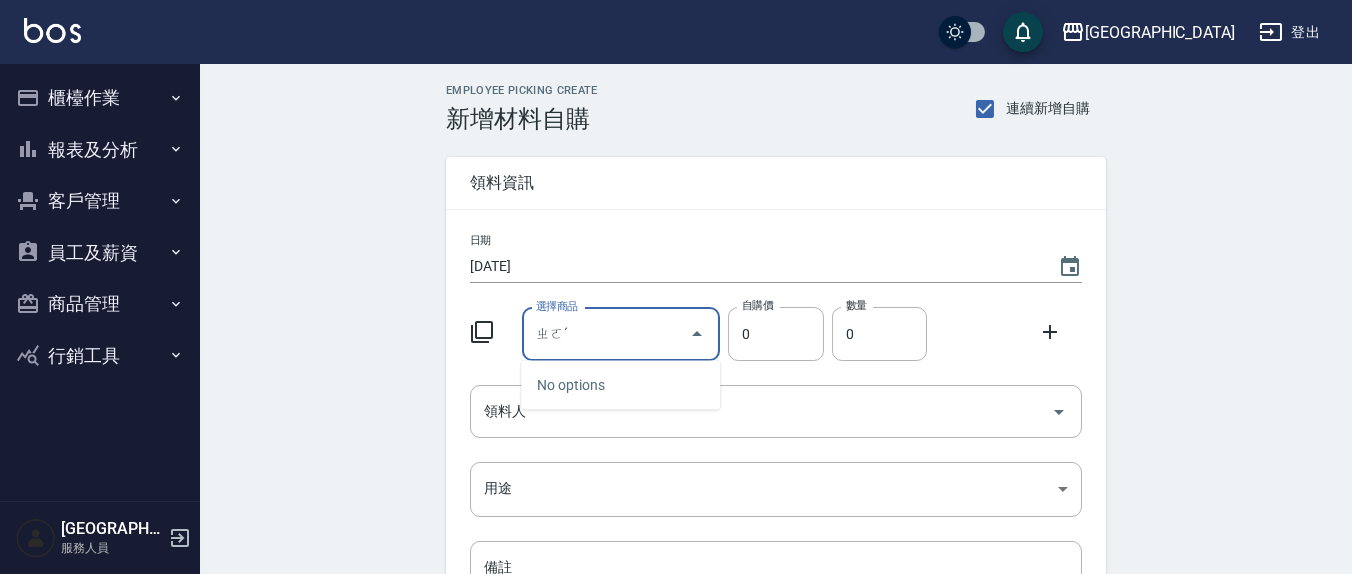 type on "ㄓ" 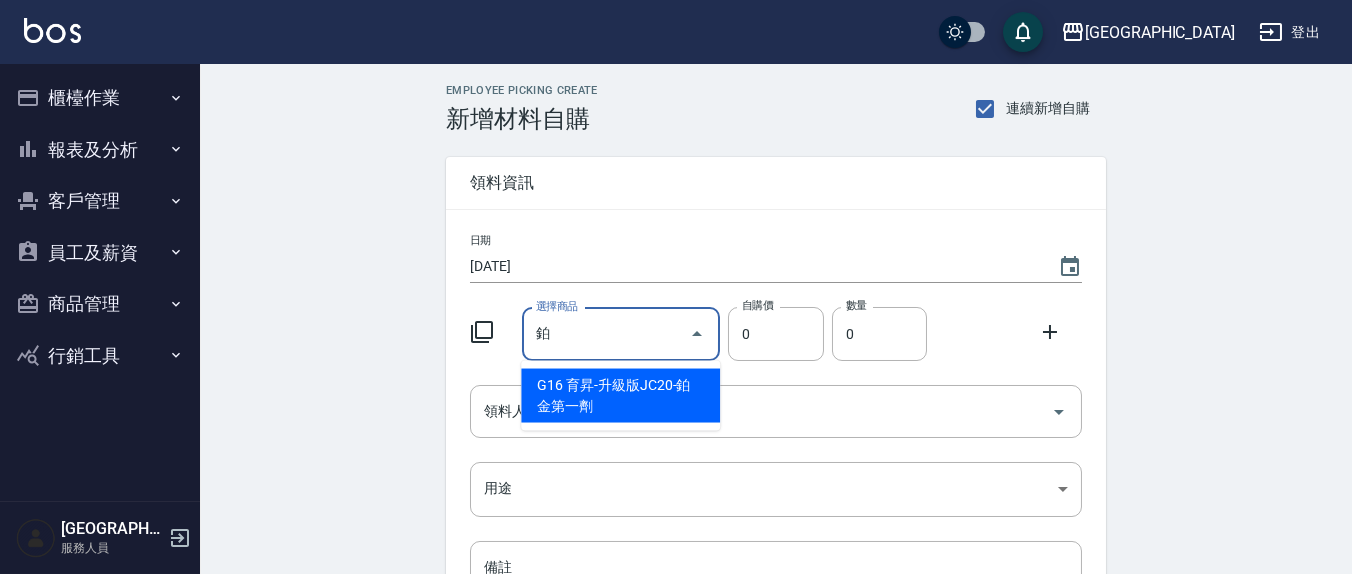 click on "G16 育昇-升級版JC20-鉑金第一劑" at bounding box center (620, 396) 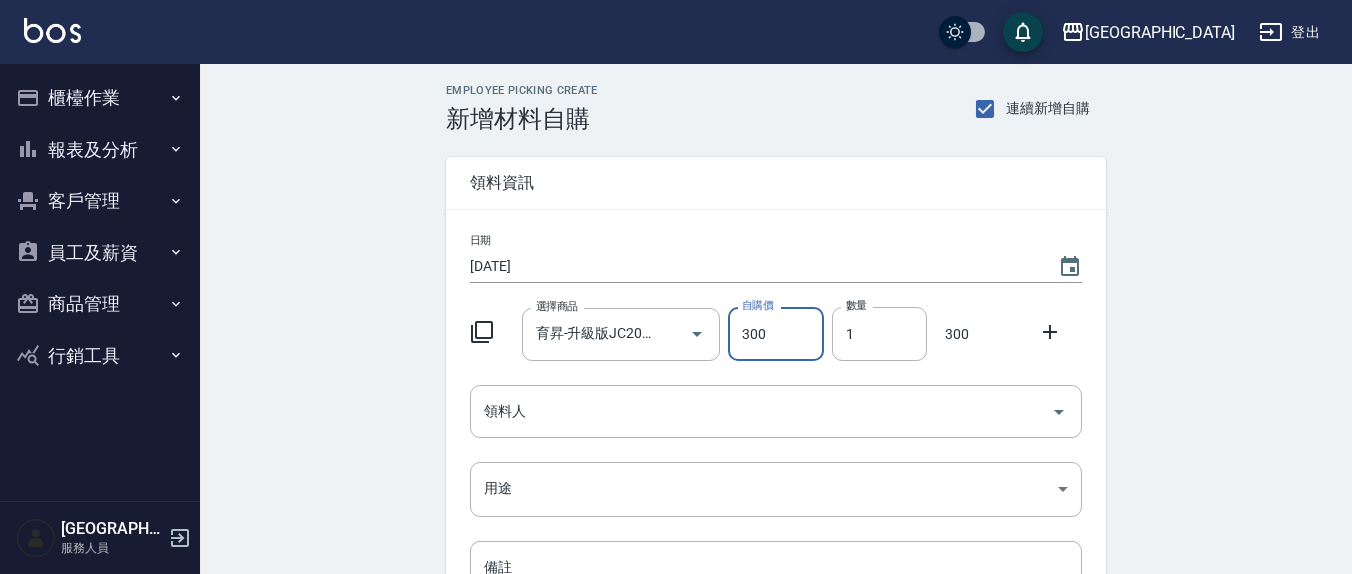 click on "日期 [DATE] 選擇商品 育昇-升級版JC20-鉑金第一劑 選擇商品 自購價 300 自購價 數量 1 數量 300 領料人 領料人 用途 ​ 用途 備註 x 備註" at bounding box center [776, 450] 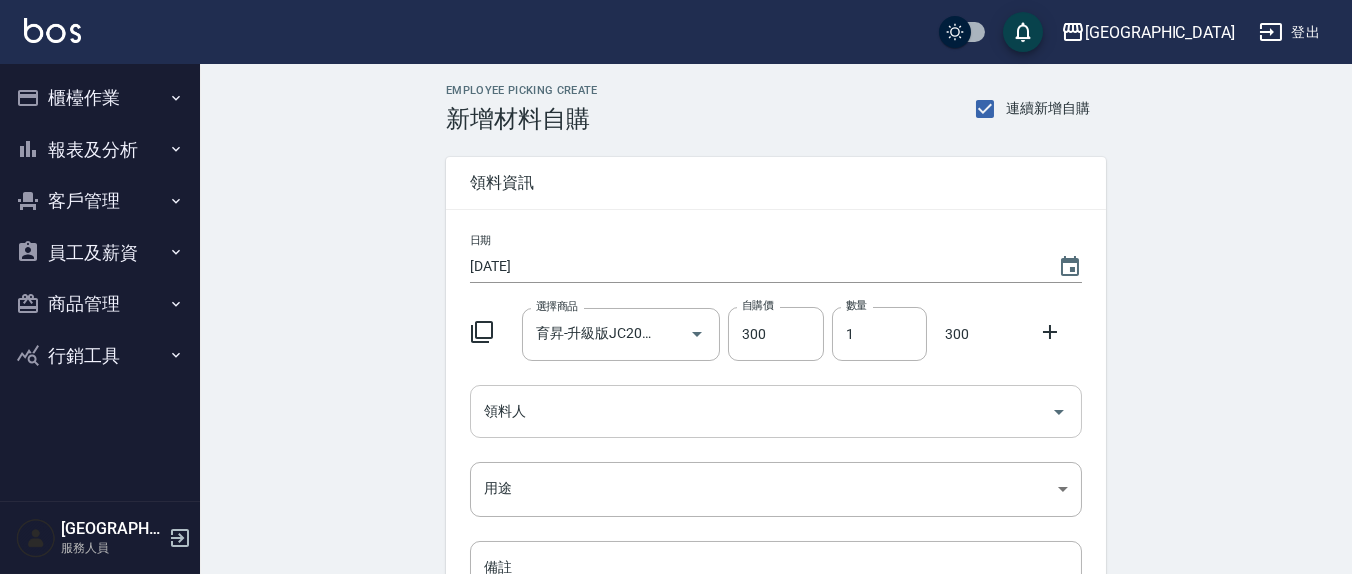 click on "領料人" at bounding box center (761, 411) 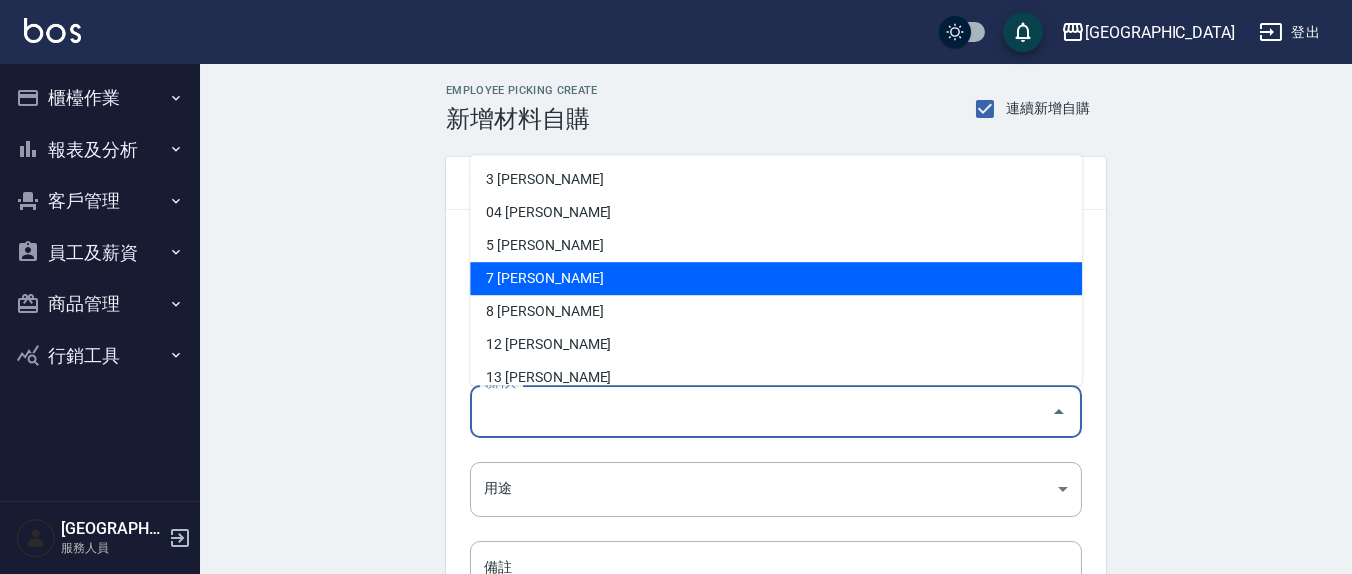 click on "7 [PERSON_NAME]" at bounding box center (776, 279) 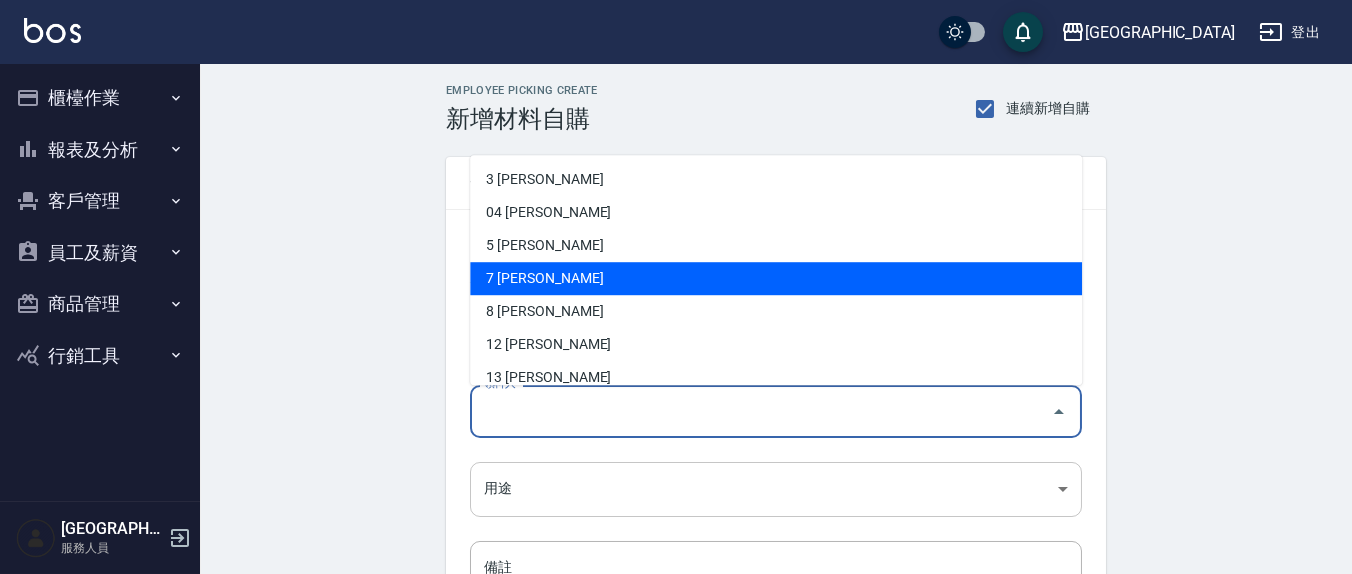 type on "劉佩怡" 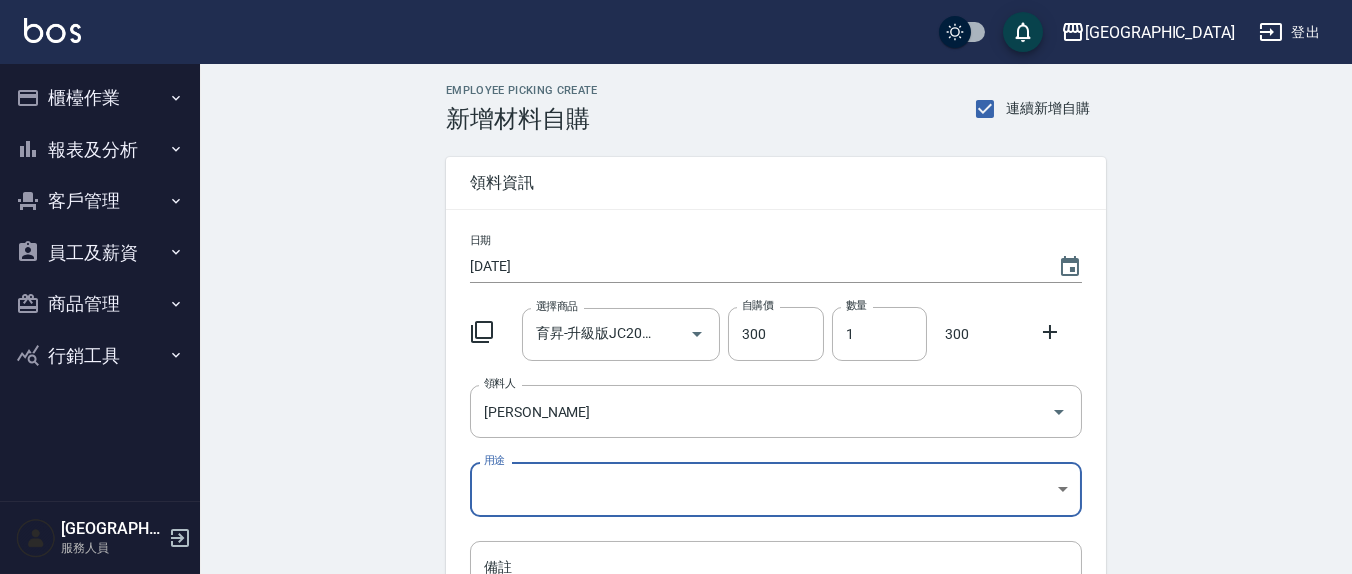 click on "上越新廟口 登出 櫃檯作業 打帳單 帳單列表 現金收支登錄 材料自購登錄 每日結帳 報表及分析 報表目錄 店家區間累計表 店家日報表 互助日報表 互助月報表 互助點數明細 互助業績報表 設計師業績表 設計師日報表 設計師業績分析表 設計師業績月報表 商品消耗明細 單一服務項目查詢 收支分類明細表 費用分析表 客戶管理 客戶列表 員工及薪資 員工列表 員工離職列表 全店打卡記錄 商品管理 商品列表 行銷工具 活動發券明細 上越新廟口 服務人員 Employee Picking Create 新增材料自購 連續新增自購 領料資訊 日期 2025/07/03 選擇商品 育昇-升級版JC20-鉑金第一劑 選擇商品 自購價 300 自購價 數量 1 數量 300 領料人 劉佩怡 領料人 用途 ​ 用途 備註 x 備註 合計： 300 新增" at bounding box center (676, 412) 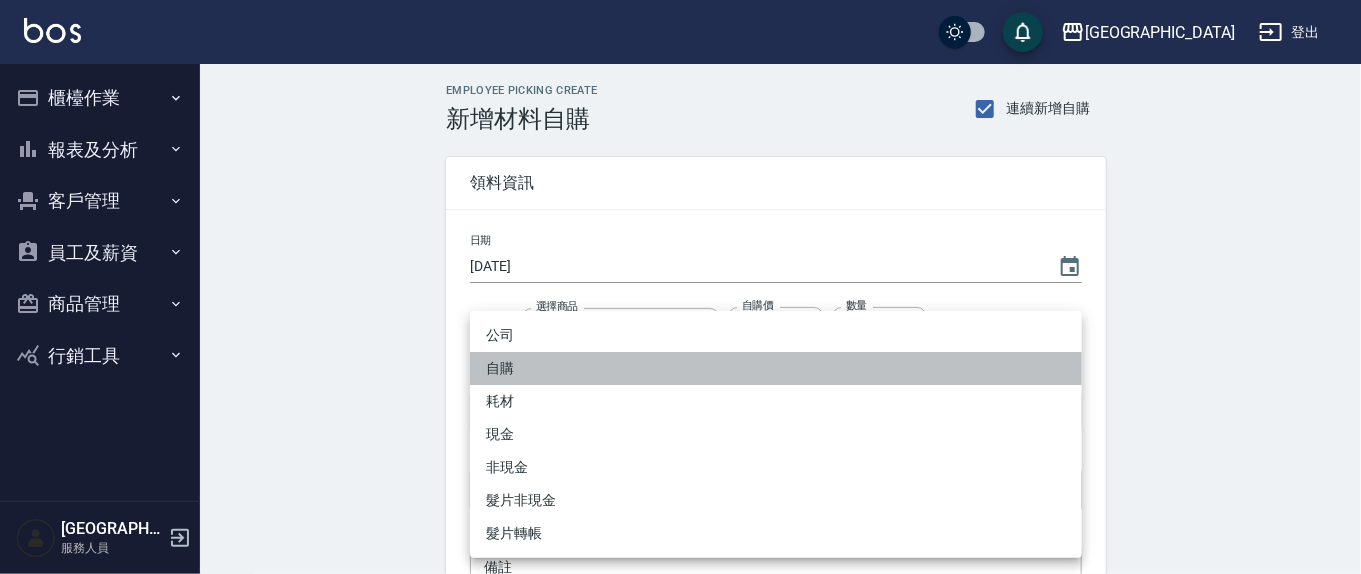 click on "自購" at bounding box center (776, 368) 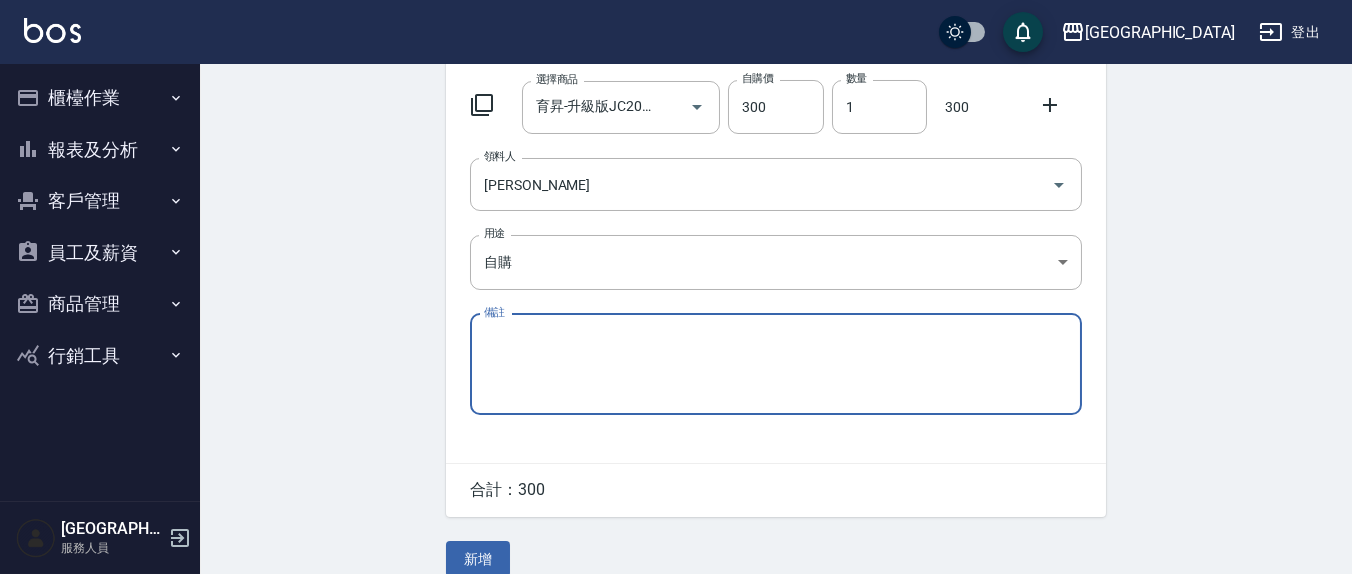 scroll, scrollTop: 251, scrollLeft: 0, axis: vertical 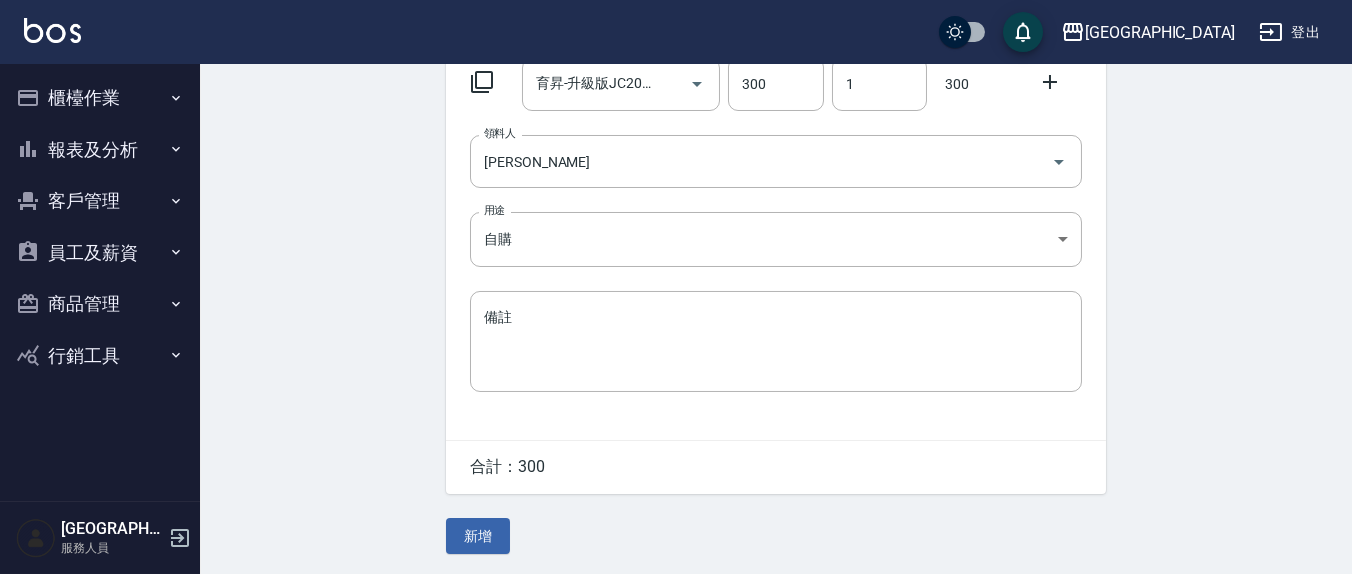 click 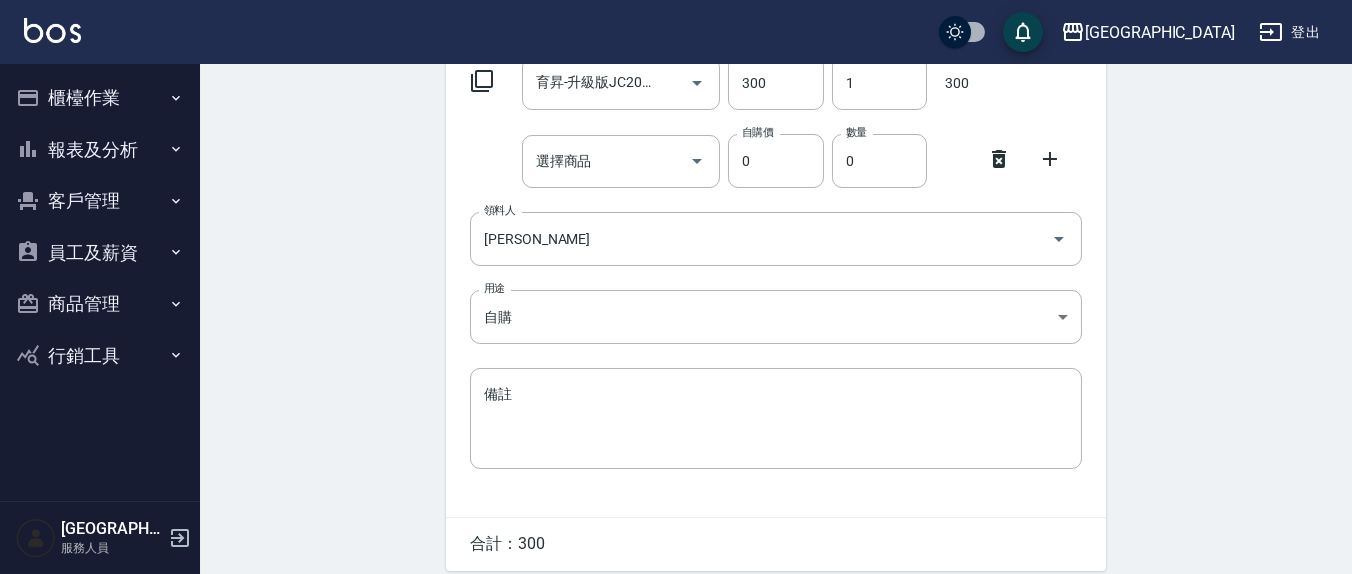 drag, startPoint x: 348, startPoint y: 344, endPoint x: 338, endPoint y: 346, distance: 10.198039 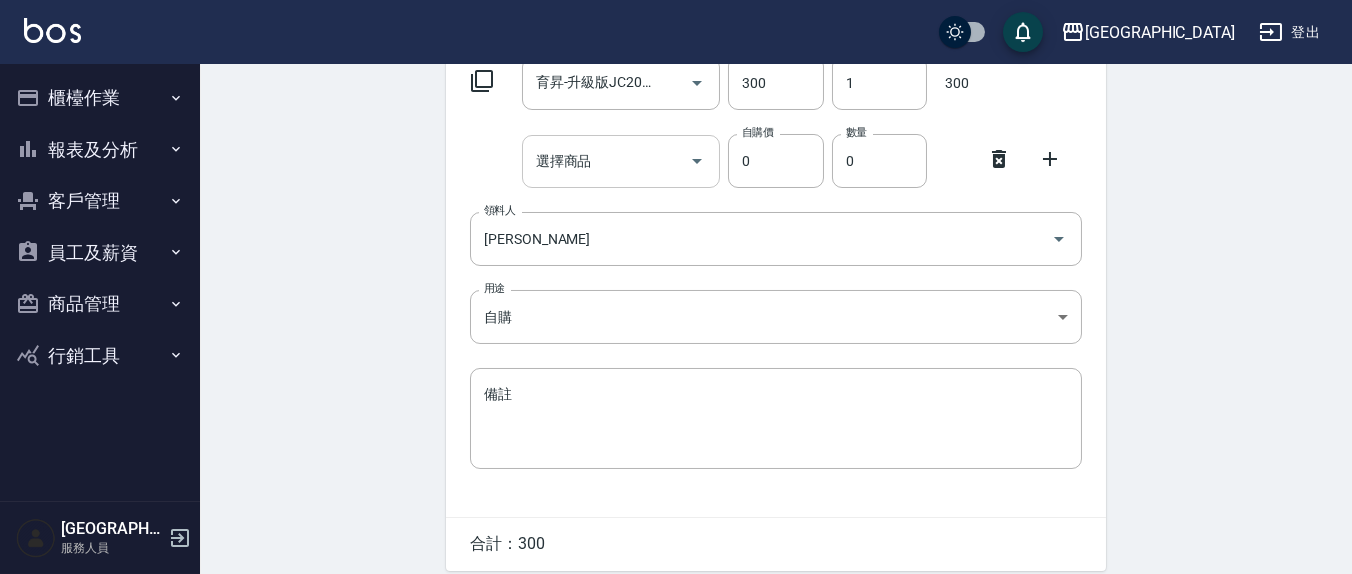 click on "選擇商品" at bounding box center [606, 161] 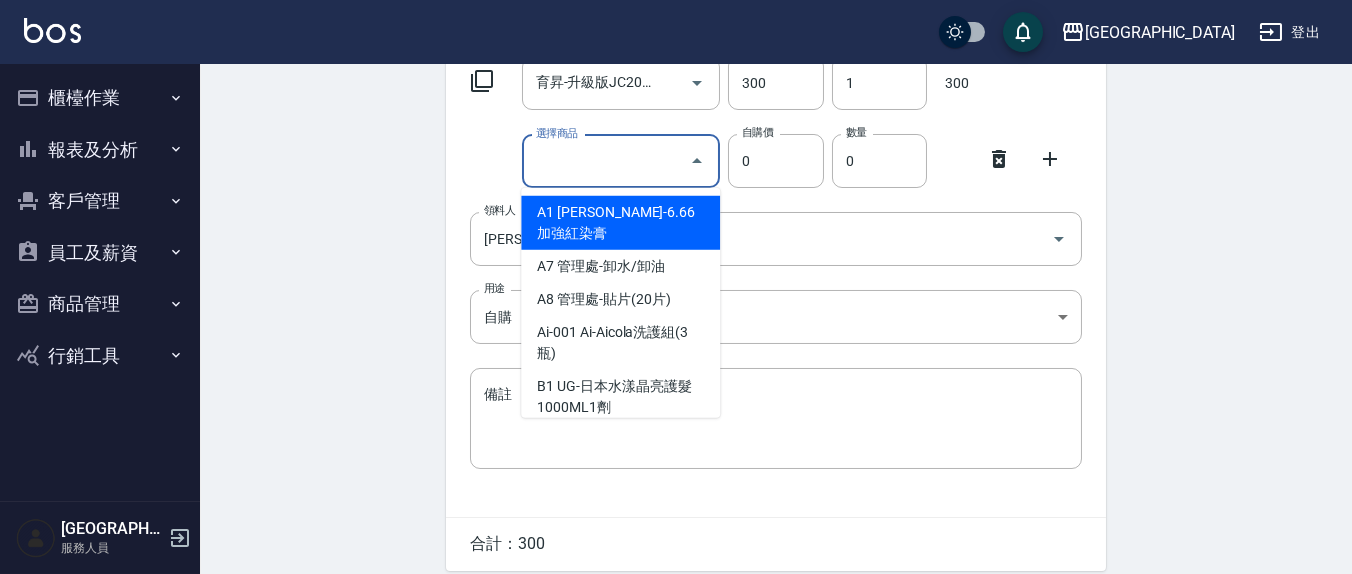 type on "2" 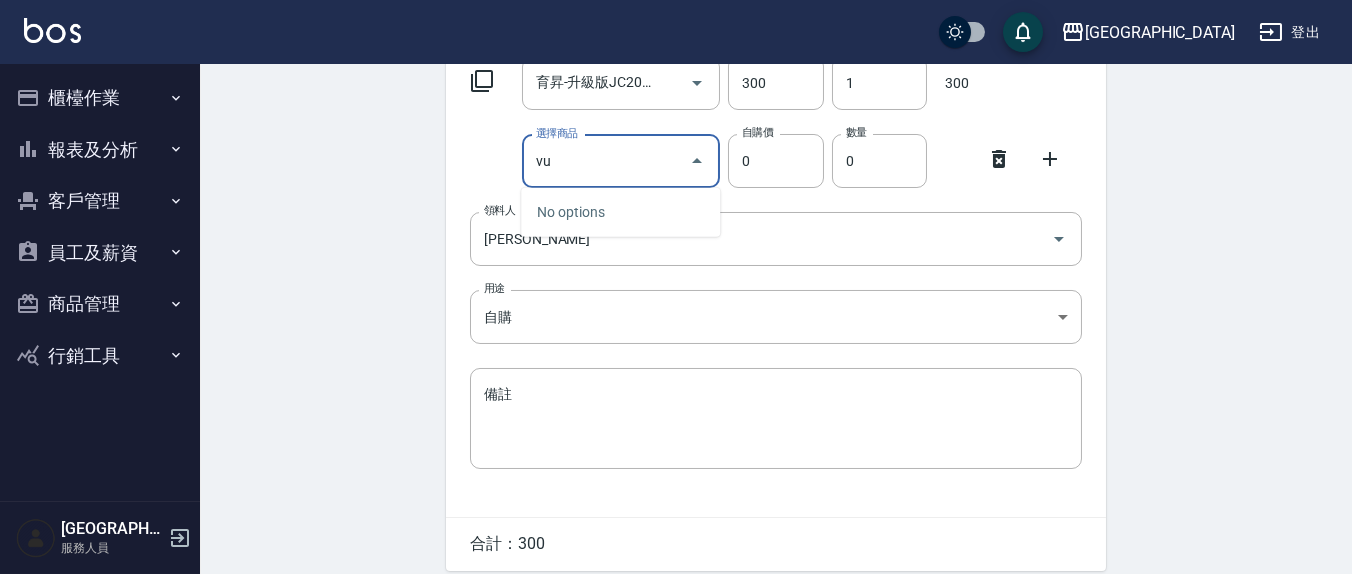 type on "v" 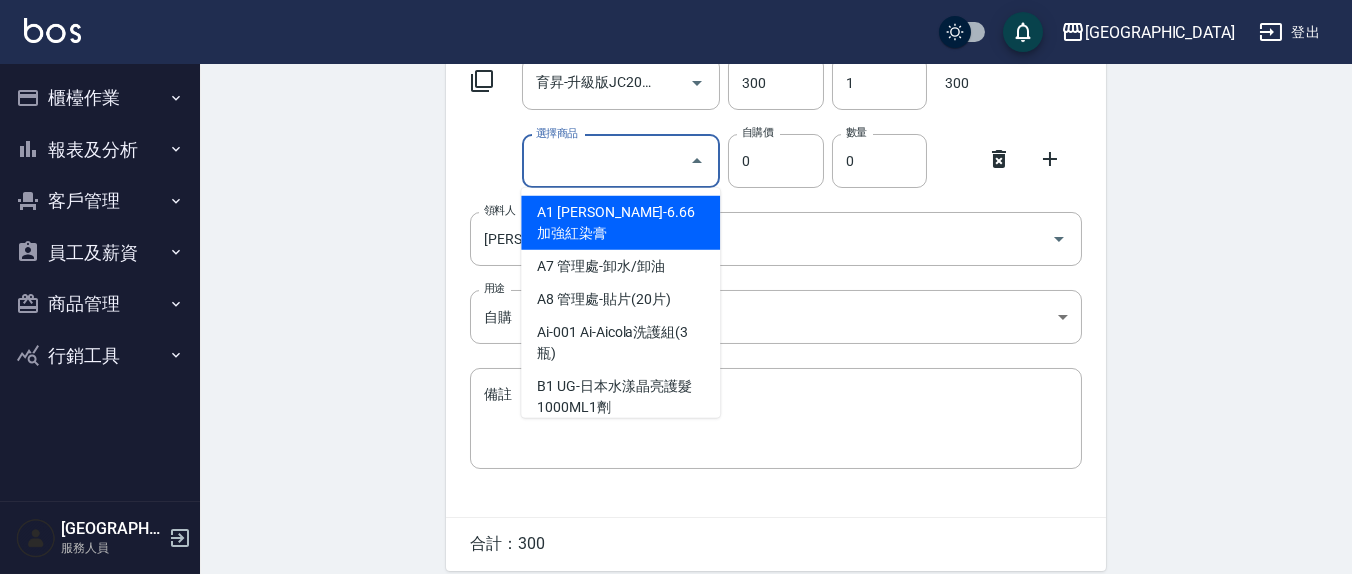 type on "ㄇ" 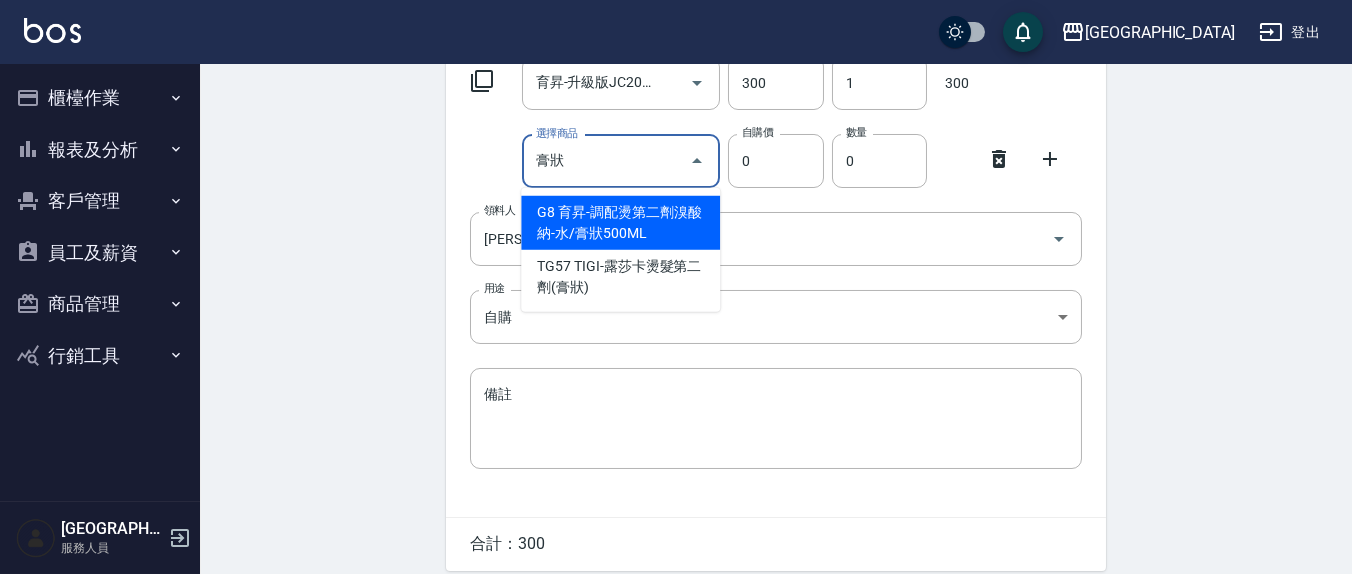 click on "G8 育昇-調配燙第二劑溴酸納-水/膏狀500ML" at bounding box center [620, 223] 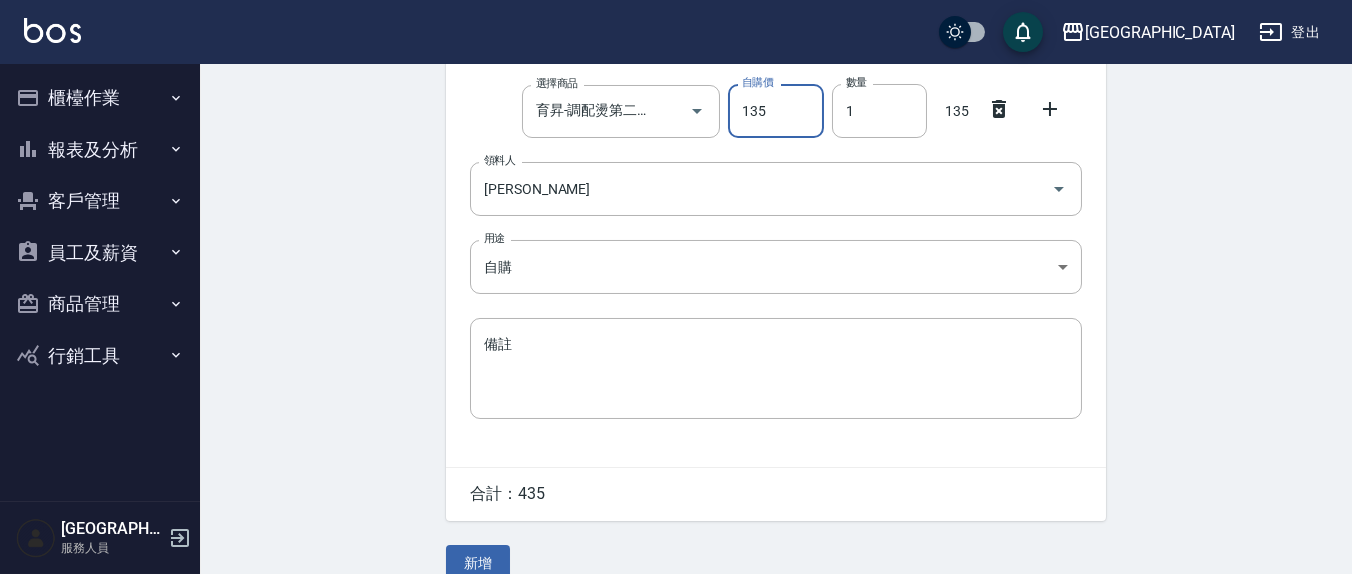 scroll, scrollTop: 329, scrollLeft: 0, axis: vertical 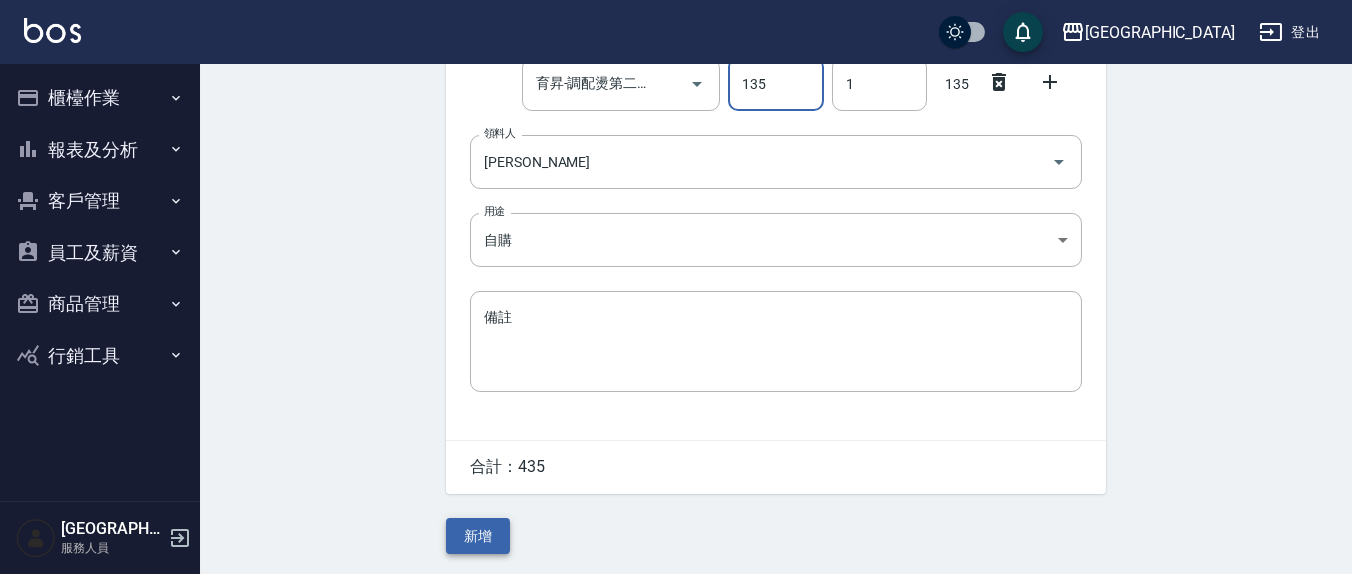 click on "新增" at bounding box center (478, 536) 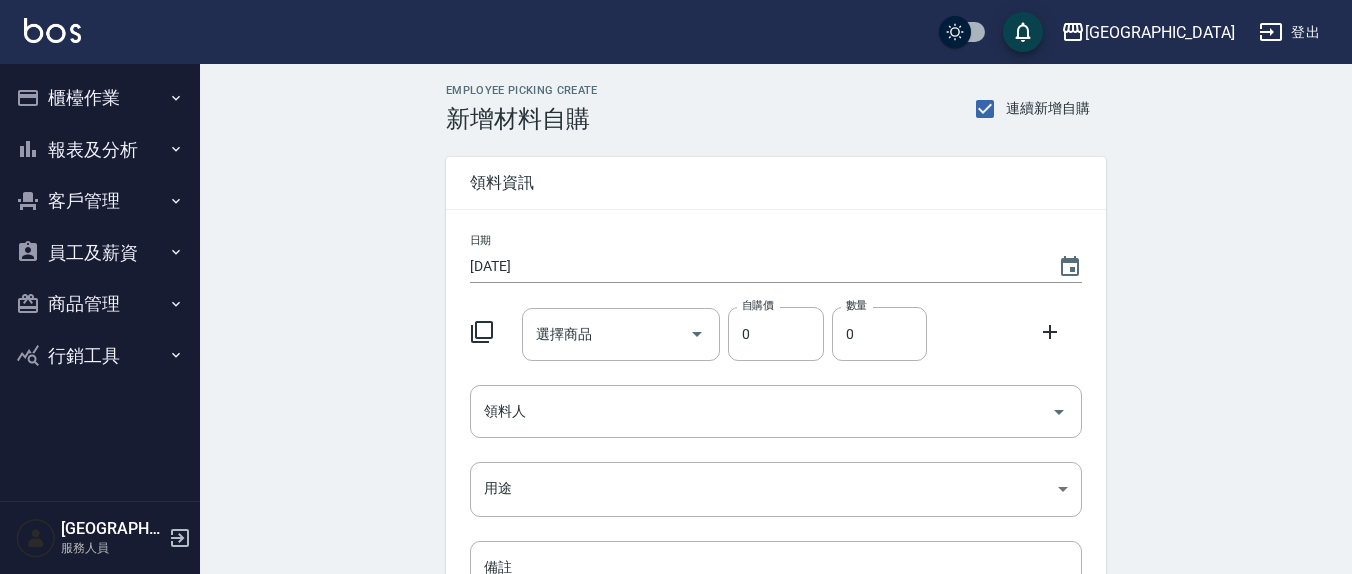 scroll, scrollTop: 0, scrollLeft: 0, axis: both 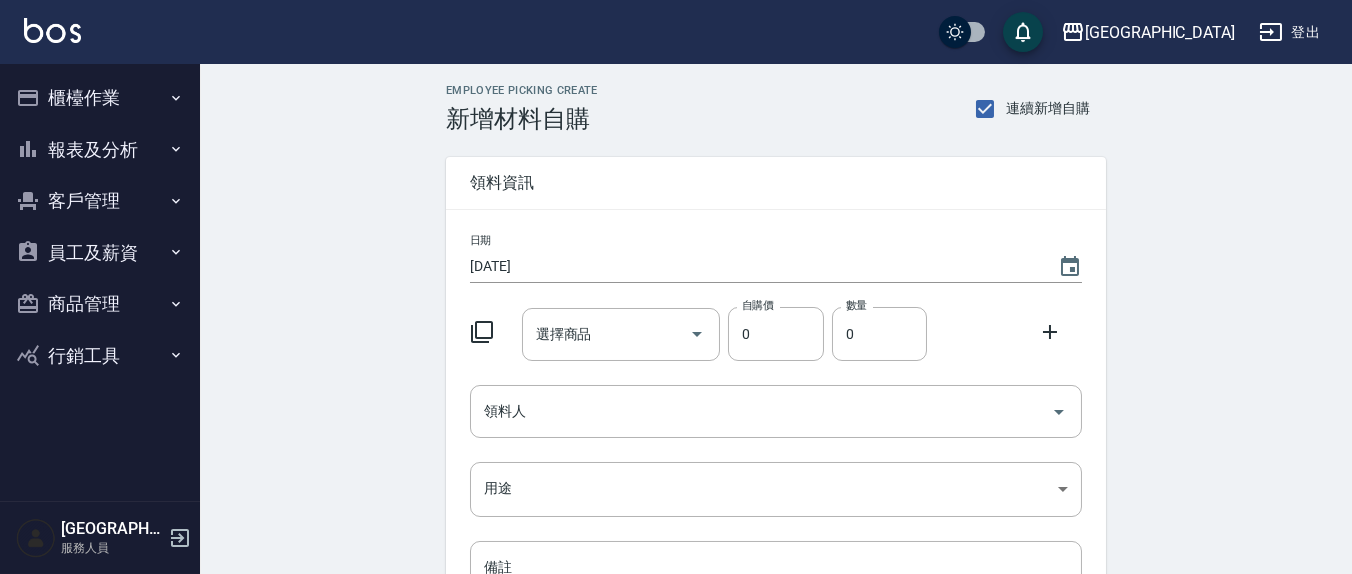 click on "選擇商品 選擇商品" at bounding box center [621, 334] 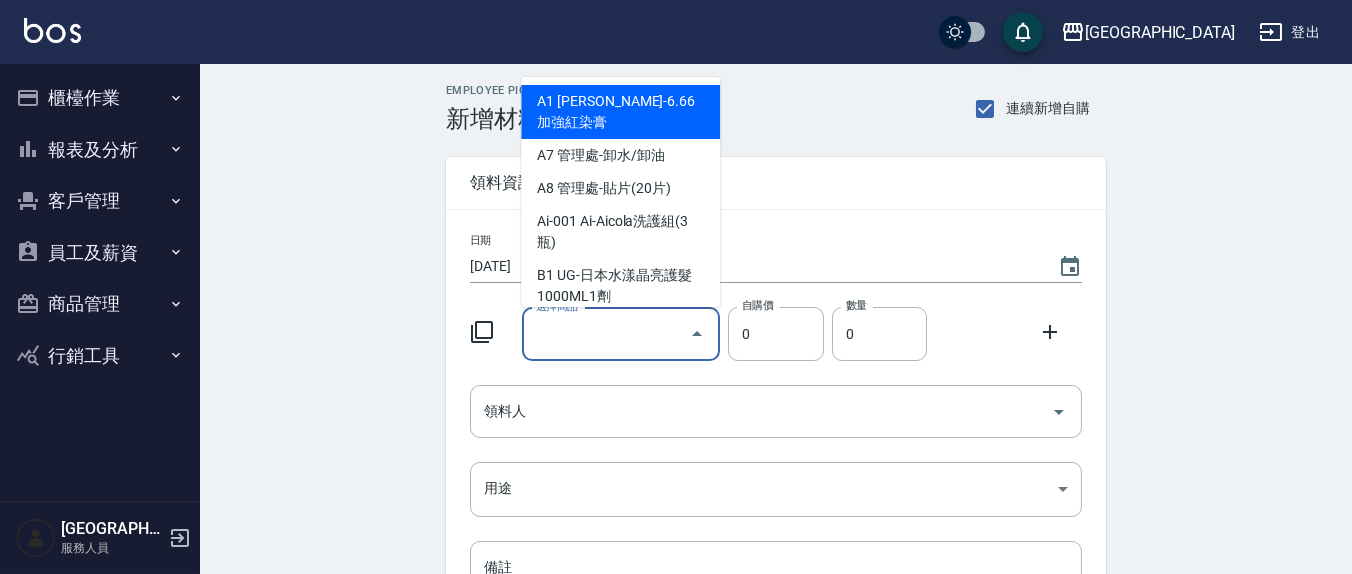 type on "世界-伊媚綺2劑(紅色稠狀)" 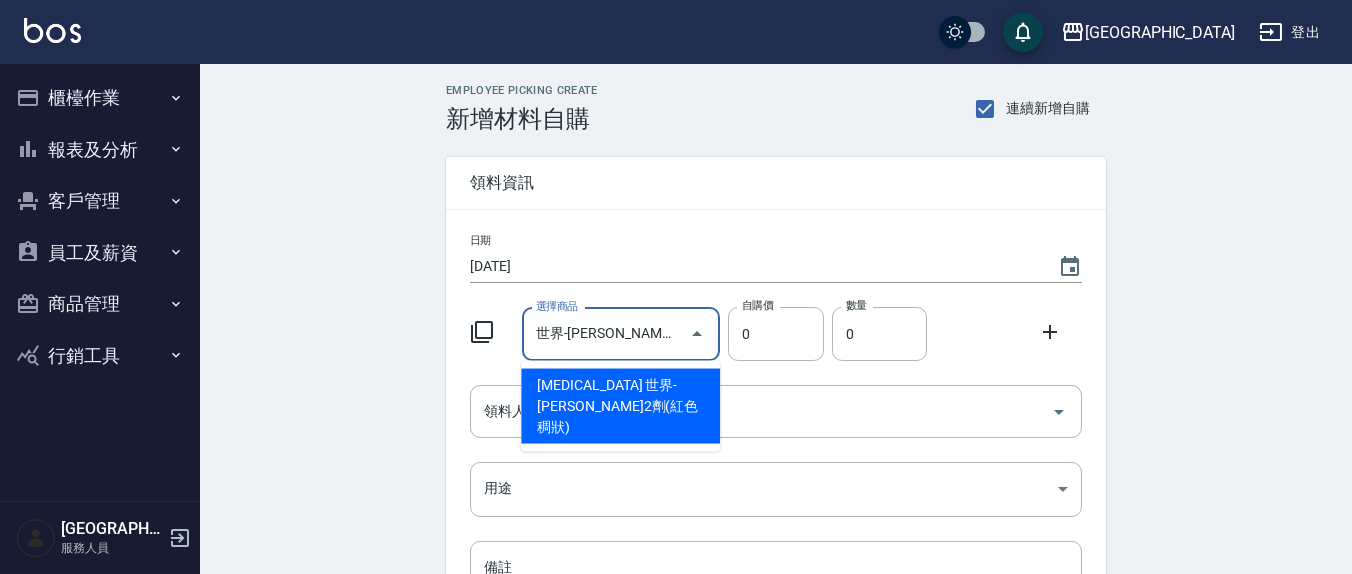 click on "[DATE]" at bounding box center (754, 266) 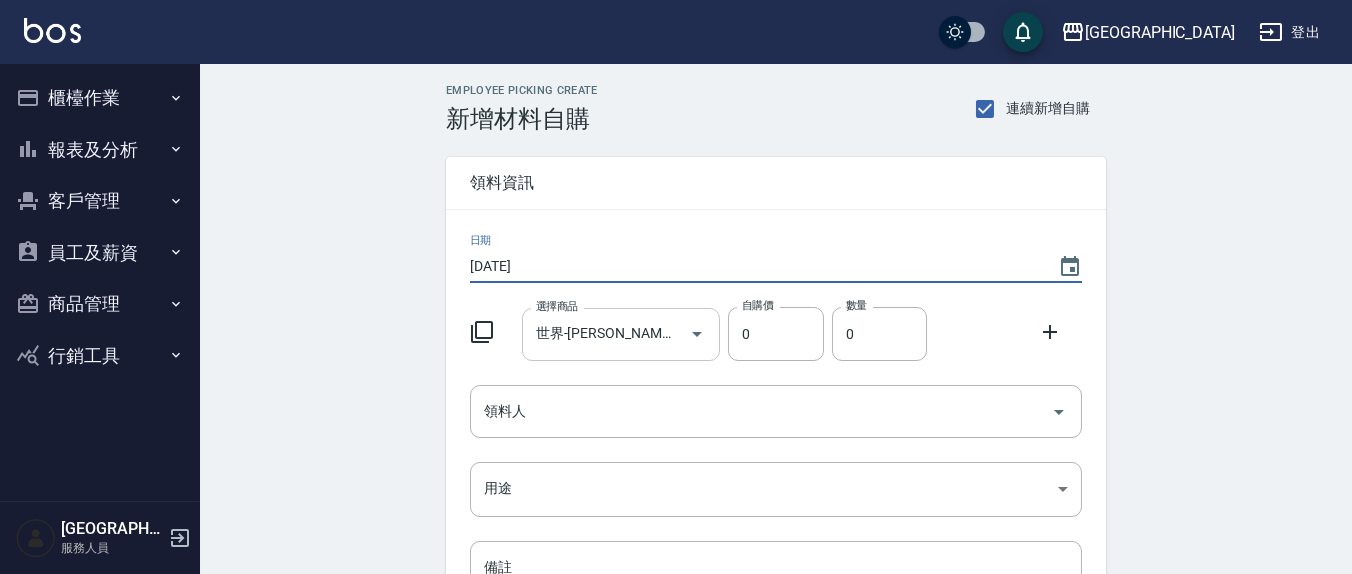 click on "世界-[PERSON_NAME]2劑(紅色稠狀)" at bounding box center (606, 334) 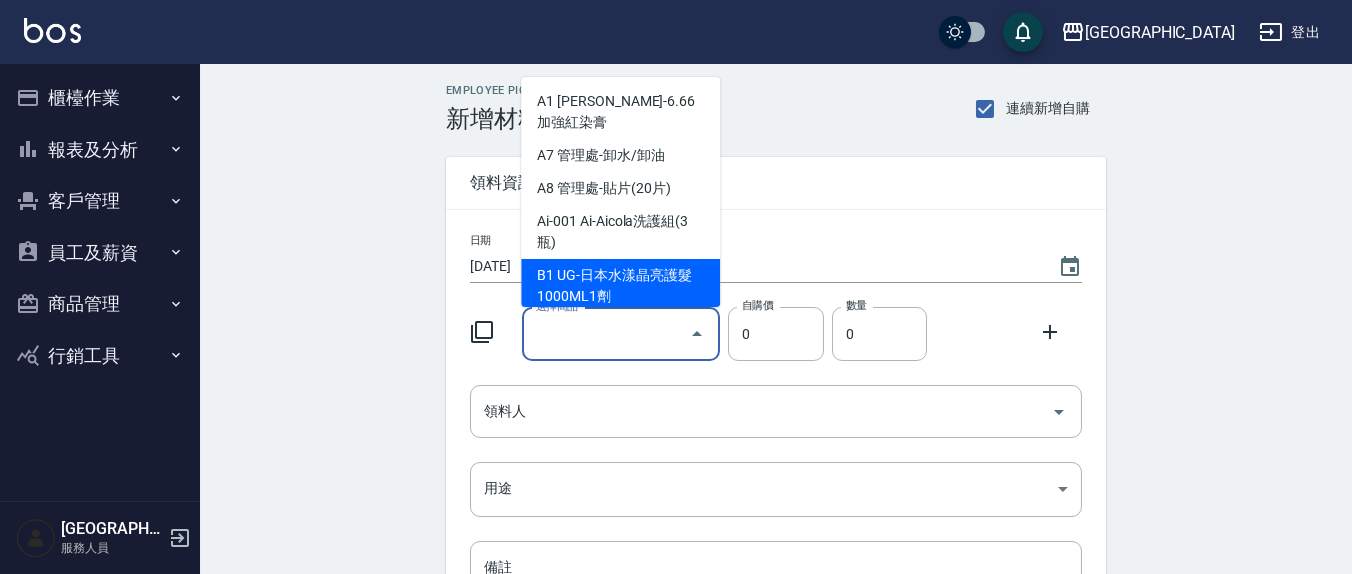 click on "B1 UG-日本水漾晶亮護髮1000ML1劑" at bounding box center (620, 286) 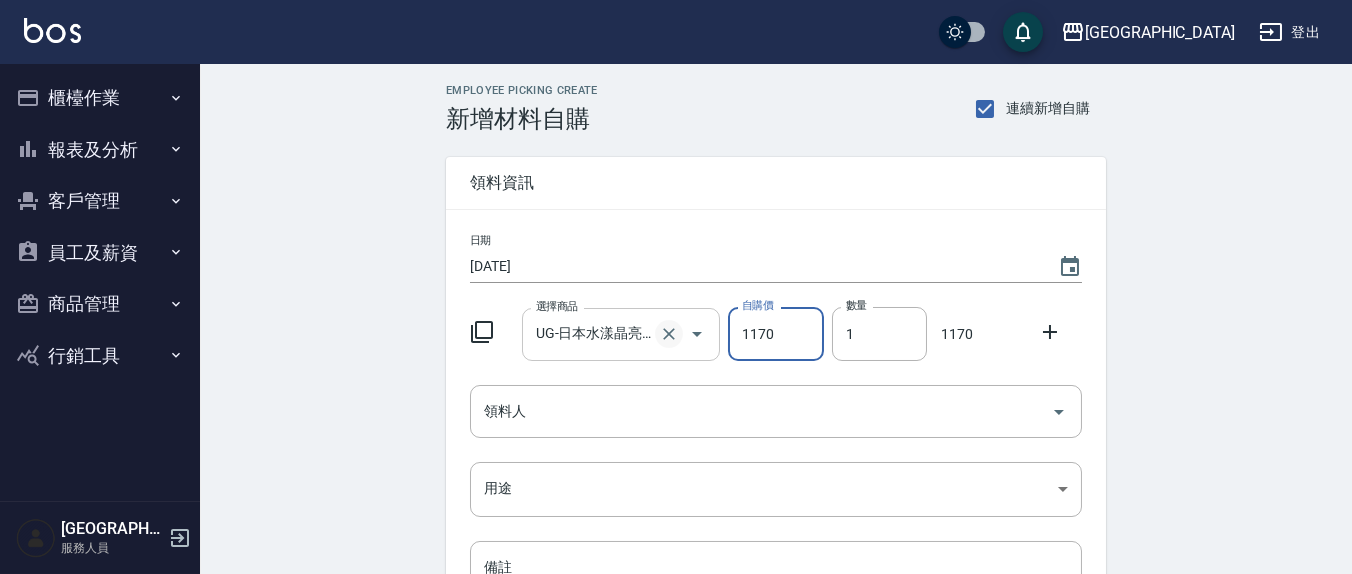 click 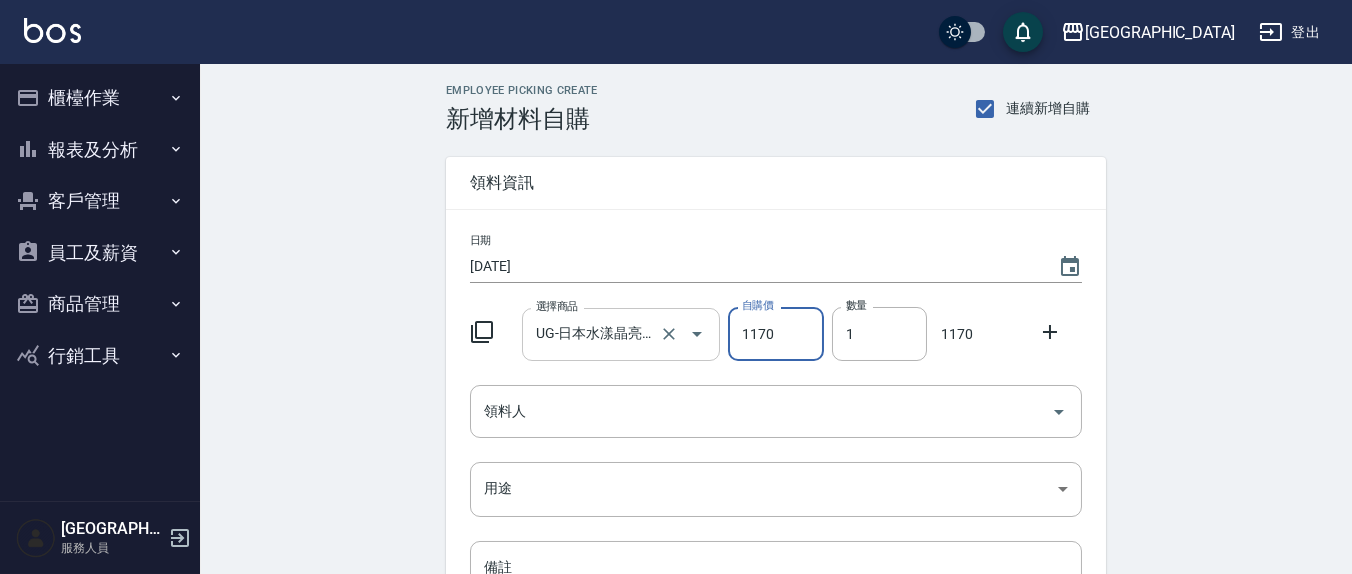 type 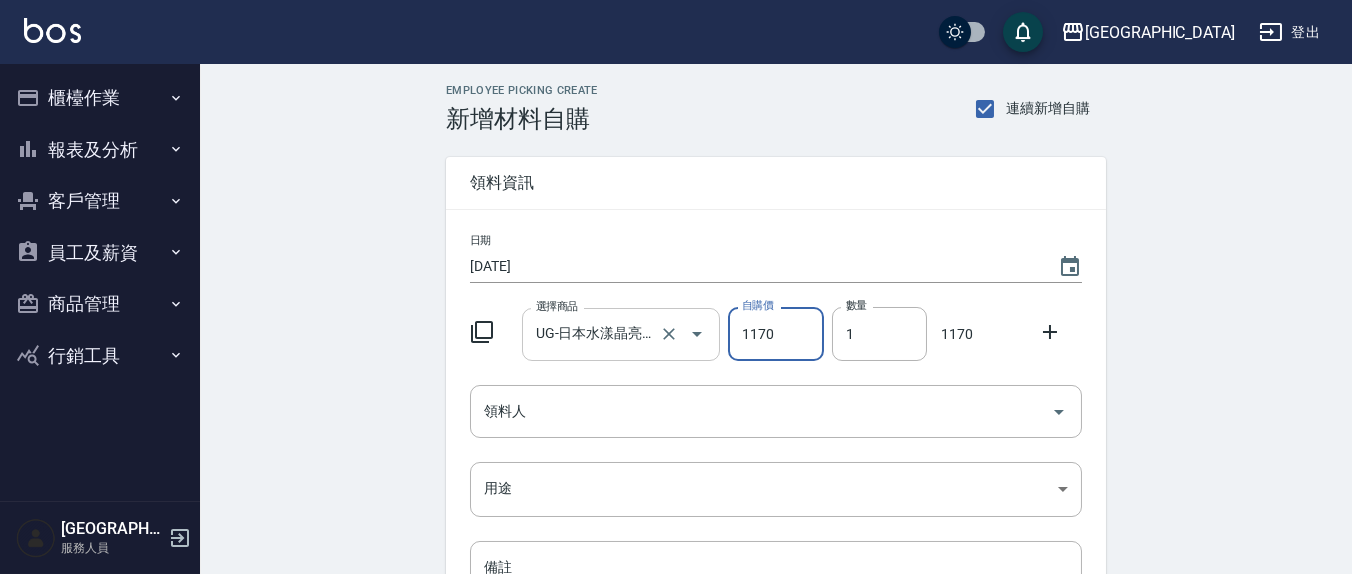 type on "0" 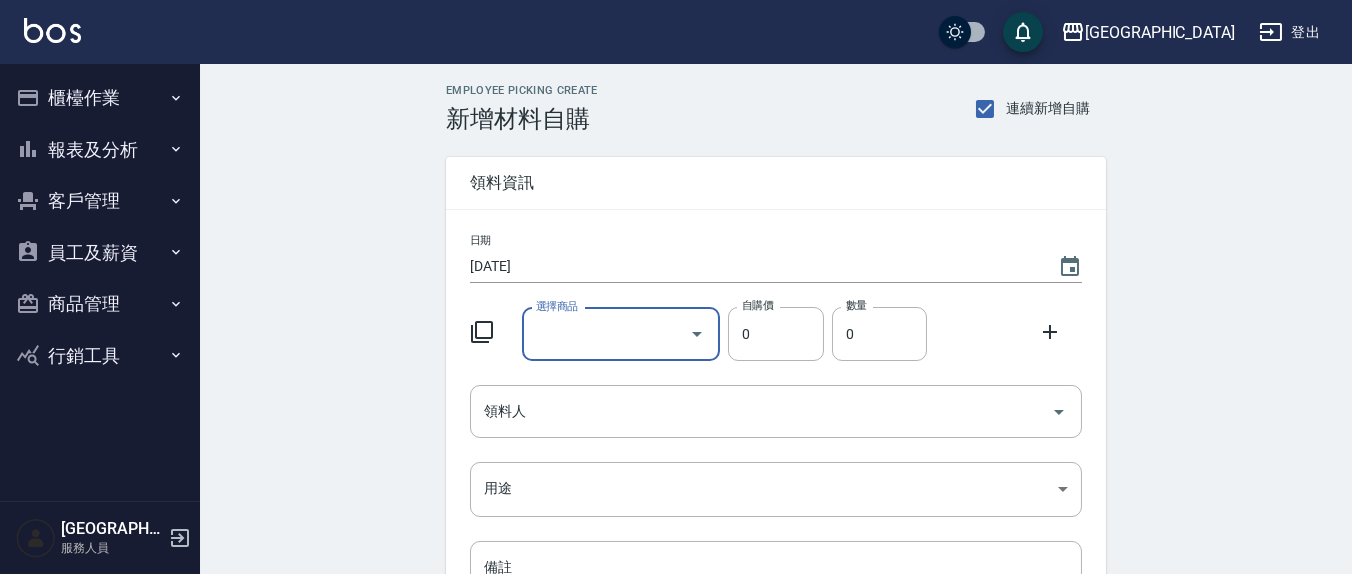 scroll, scrollTop: 0, scrollLeft: 0, axis: both 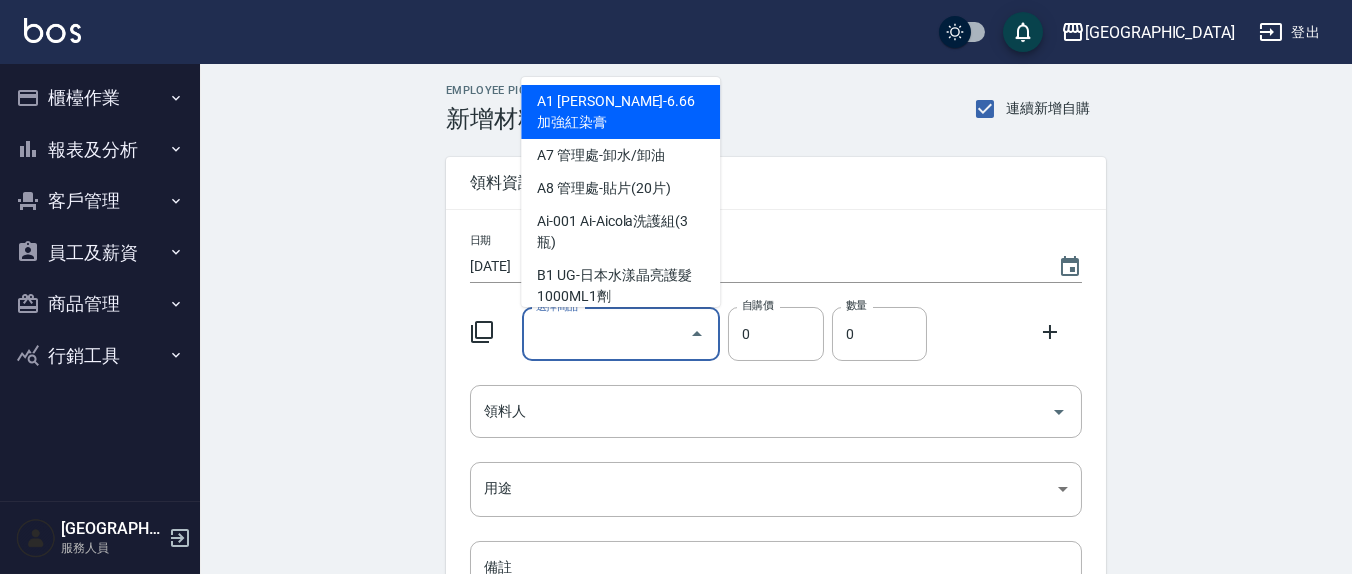 click on "選擇商品" at bounding box center [606, 334] 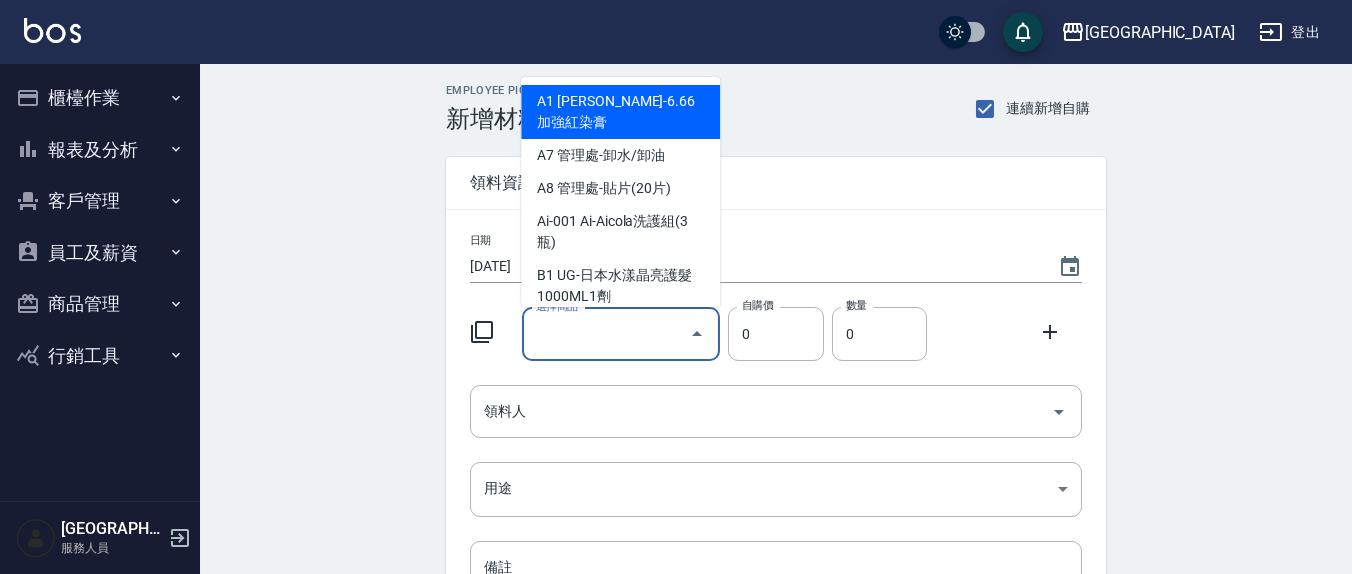 type on "伊黛莉雅-生化還原冷燙(2500元)" 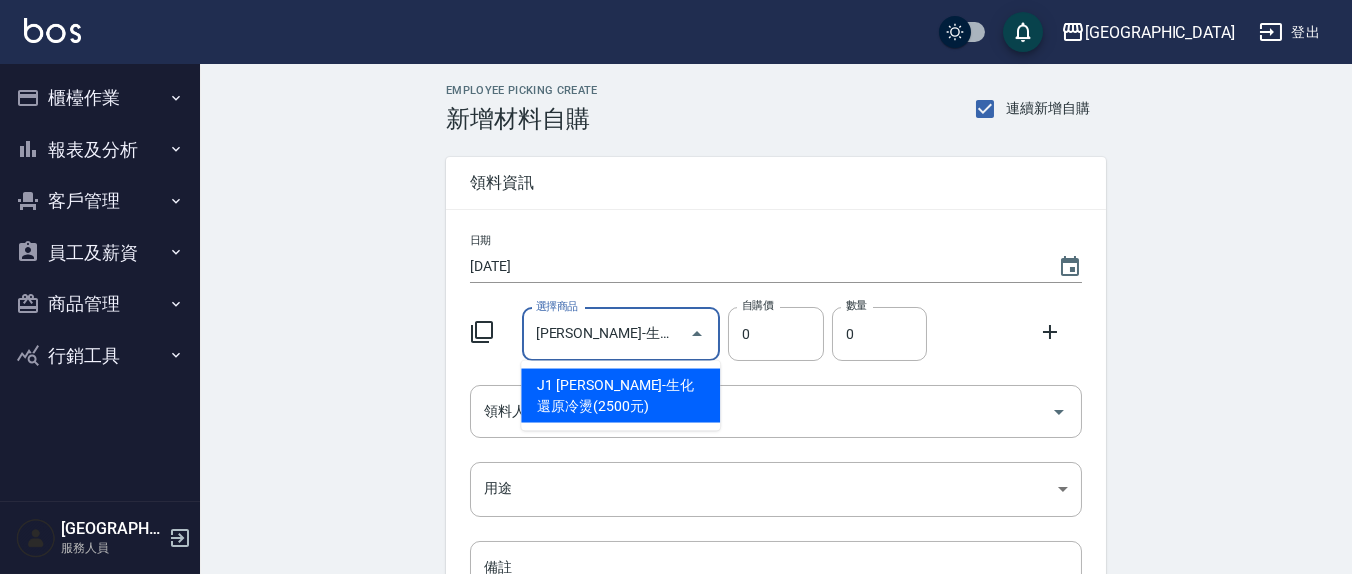 click on "J1 [PERSON_NAME]-生化還原冷燙(2500元)" at bounding box center [620, 396] 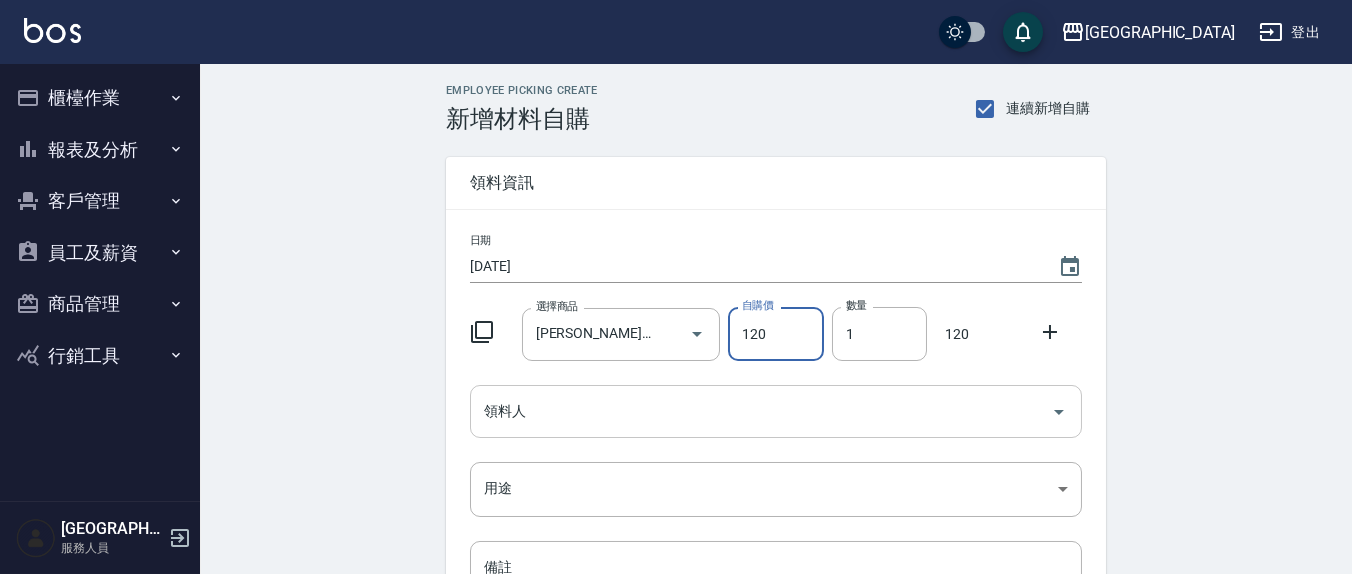 click on "領料人" at bounding box center (761, 411) 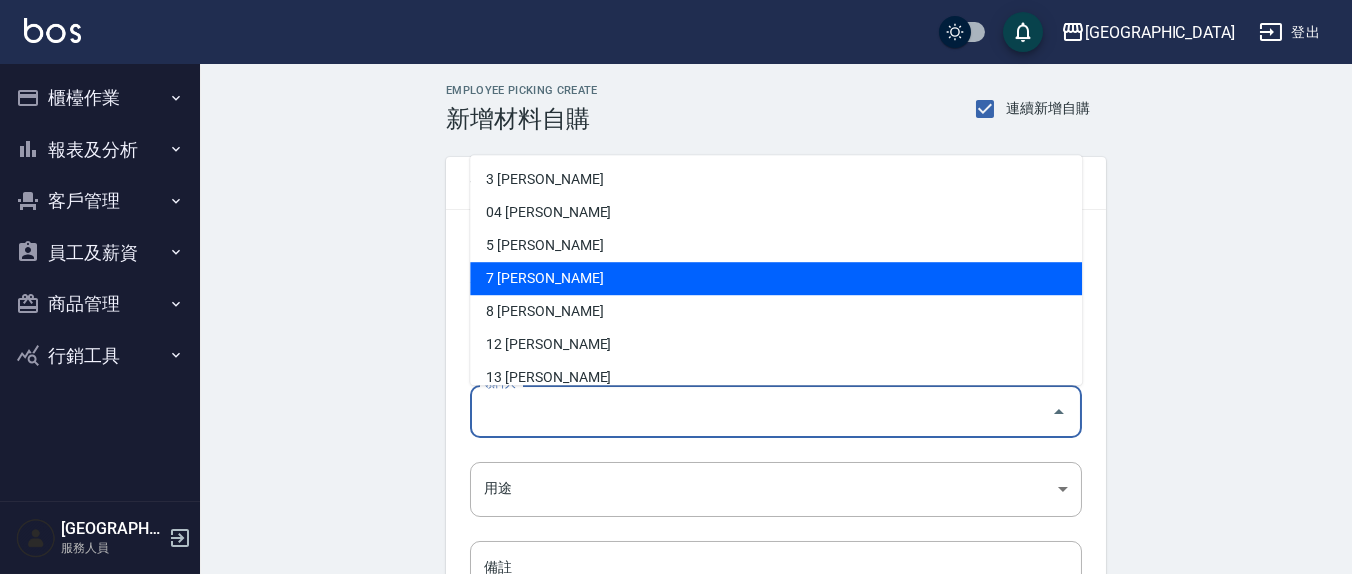 click on "3 游雅淇 04 陳章義 5 楊惠絜 7 劉佩怡 8 林育萱 12 呂桂花 13 鄭瑋婷 20 張渝潁 21 韋羽蕎 22 鄭玉蔓 23 育萱 28 游雅淇 99 上越新廟口 M4 陳佩俐  櫃檯打卡" at bounding box center [776, 271] 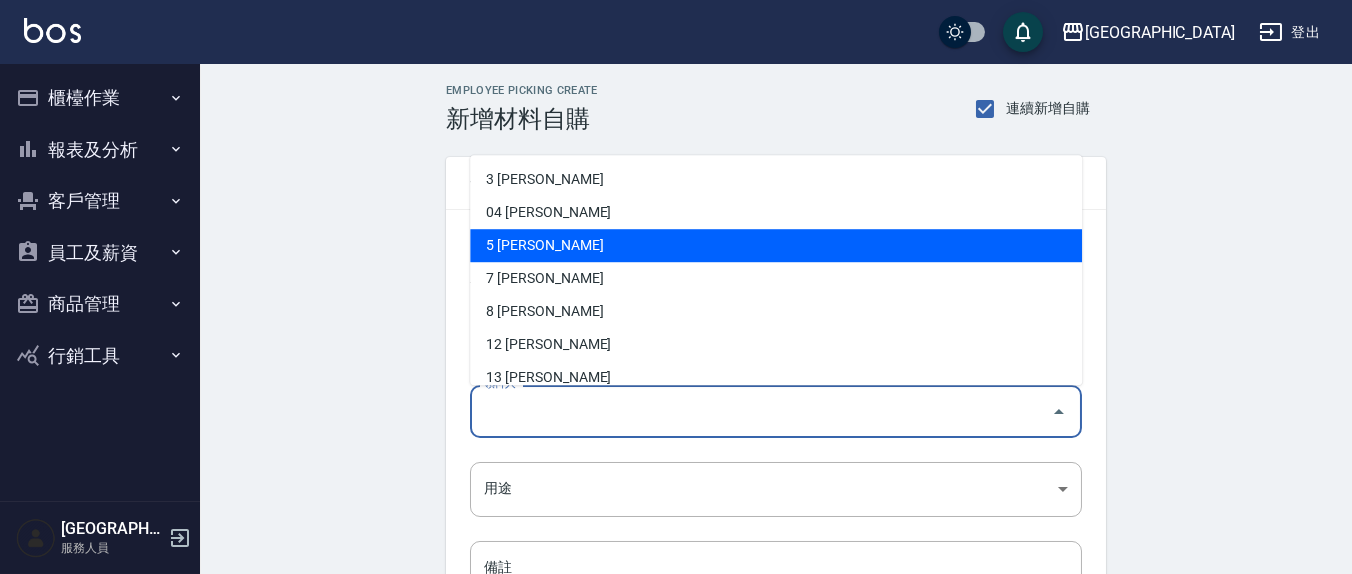 click on "5 [PERSON_NAME]" at bounding box center (776, 246) 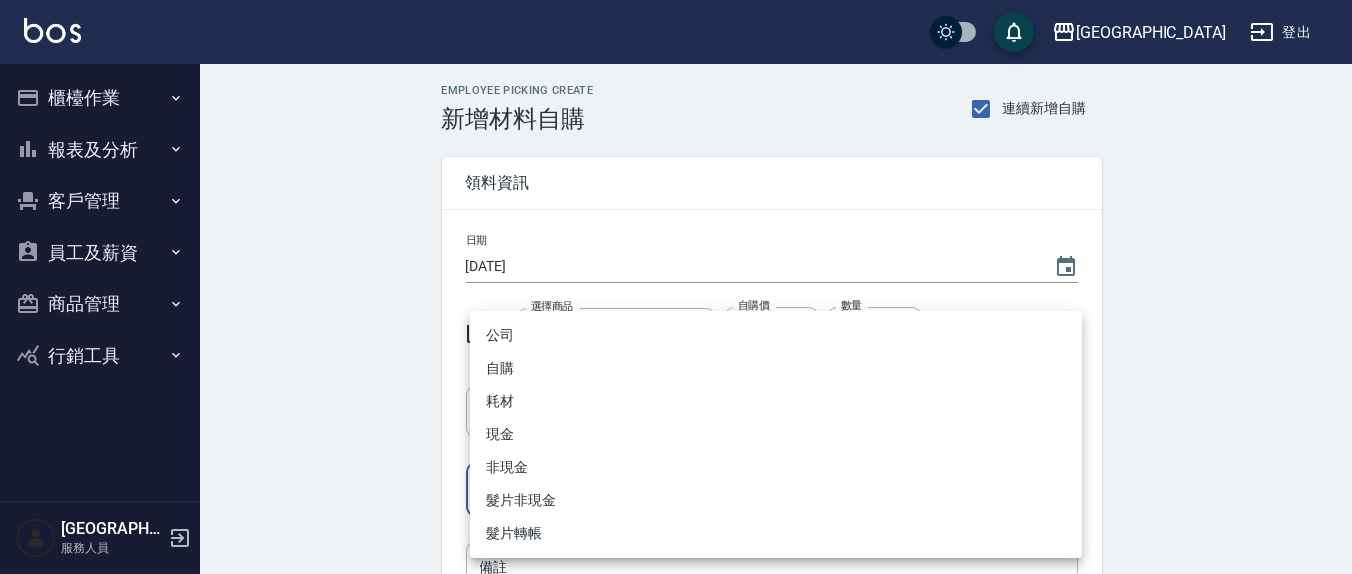 click on "上越新廟口 登出 櫃檯作業 打帳單 帳單列表 現金收支登錄 材料自購登錄 每日結帳 報表及分析 報表目錄 店家區間累計表 店家日報表 互助日報表 互助月報表 互助點數明細 互助業績報表 設計師業績表 設計師日報表 設計師業績分析表 設計師業績月報表 商品消耗明細 單一服務項目查詢 收支分類明細表 費用分析表 客戶管理 客戶列表 員工及薪資 員工列表 員工離職列表 全店打卡記錄 商品管理 商品列表 行銷工具 活動發券明細 上越新廟口 服務人員 Employee Picking Create 新增材料自購 連續新增自購 領料資訊 日期 2025/07/03 選擇商品 伊黛莉雅-生化還原冷燙(2500元) 選擇商品 自購價 120 自購價 數量 1 數量 120 領料人 楊惠絜 領料人 用途 ​ 用途 備註 x 備註 合計： 120 新增 公司 自購 耗材 現金 非現金 髮片非現金 髮片轉帳" at bounding box center (676, 412) 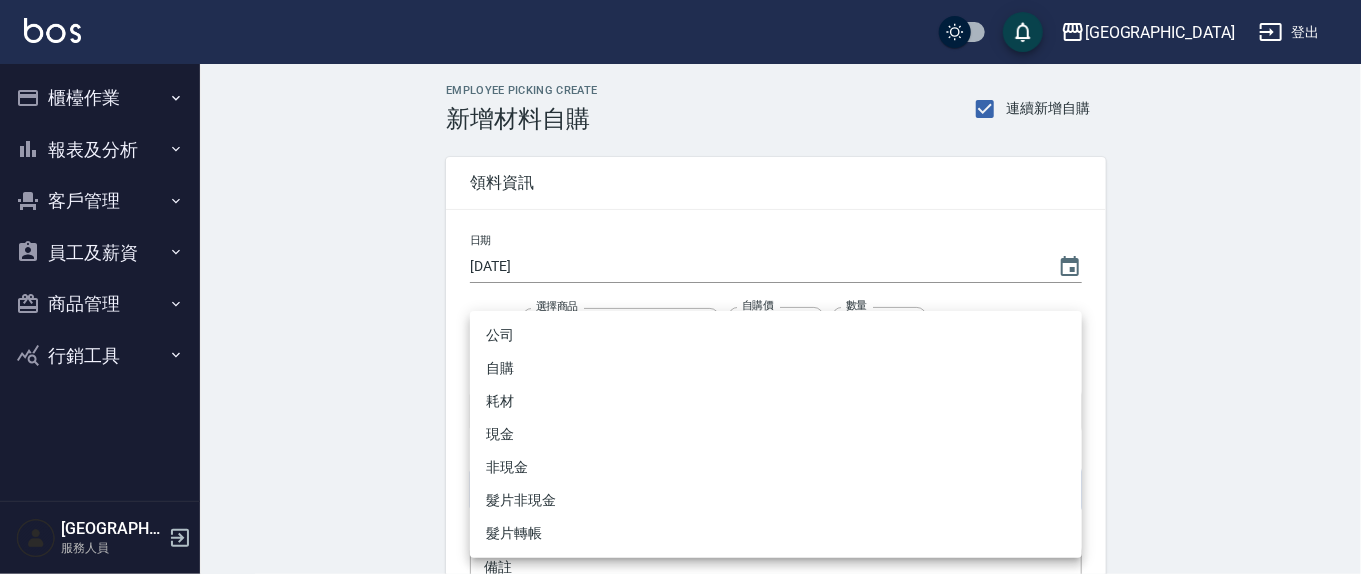 click on "自購" at bounding box center [776, 368] 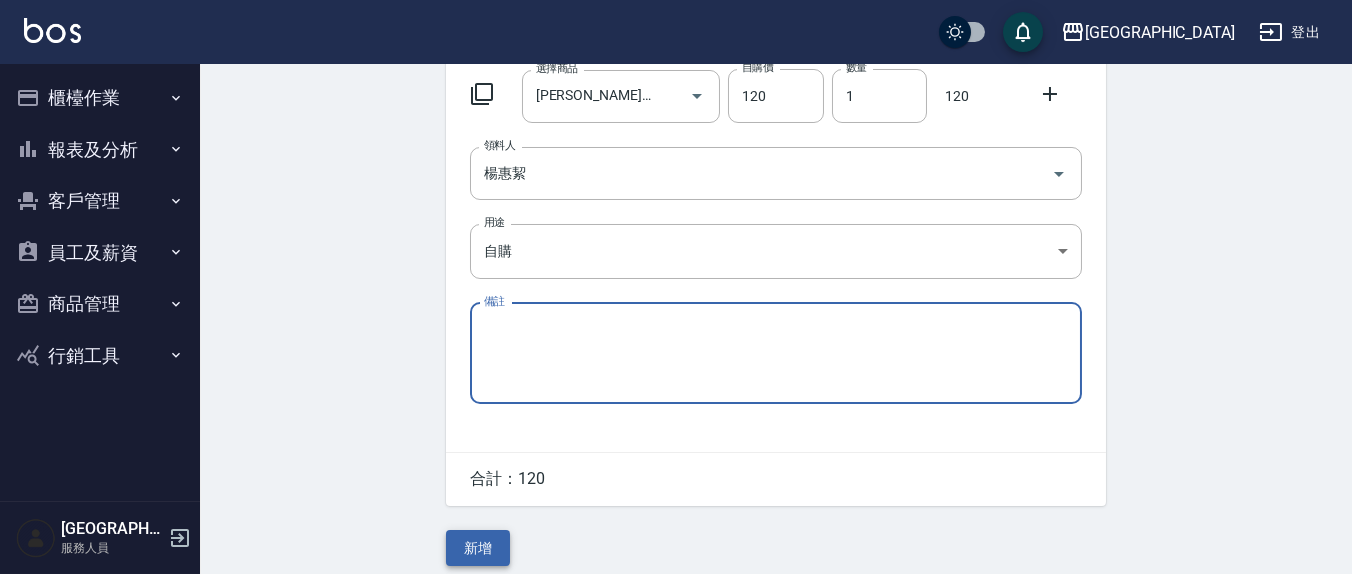 scroll, scrollTop: 251, scrollLeft: 0, axis: vertical 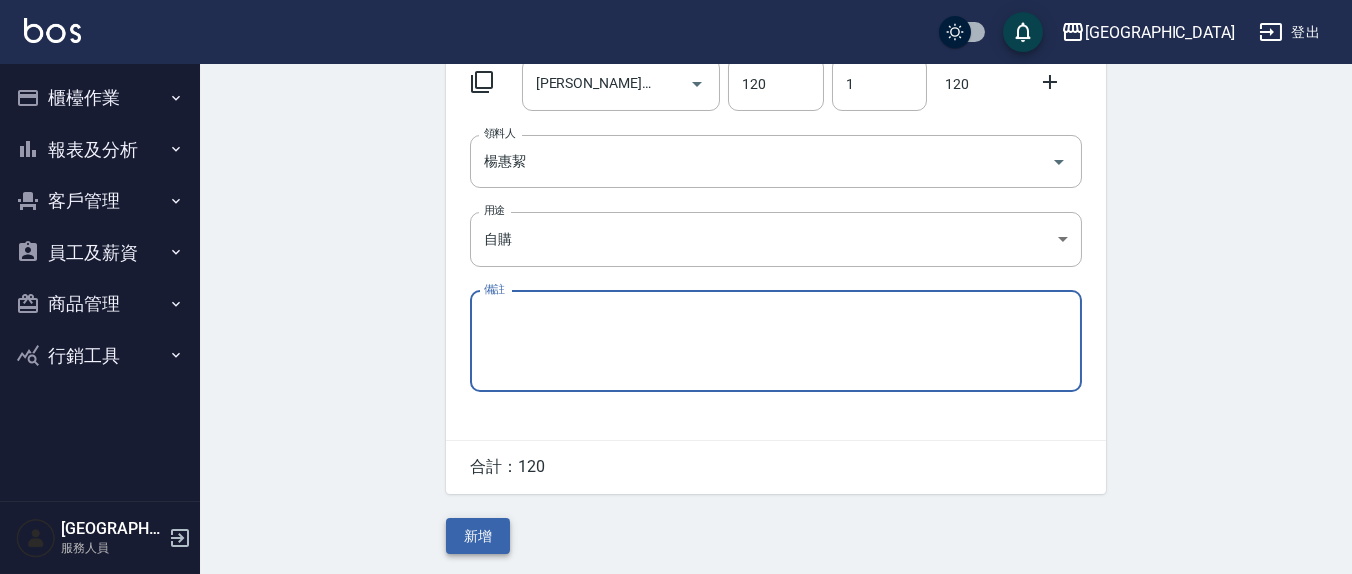 click on "新增" at bounding box center (478, 536) 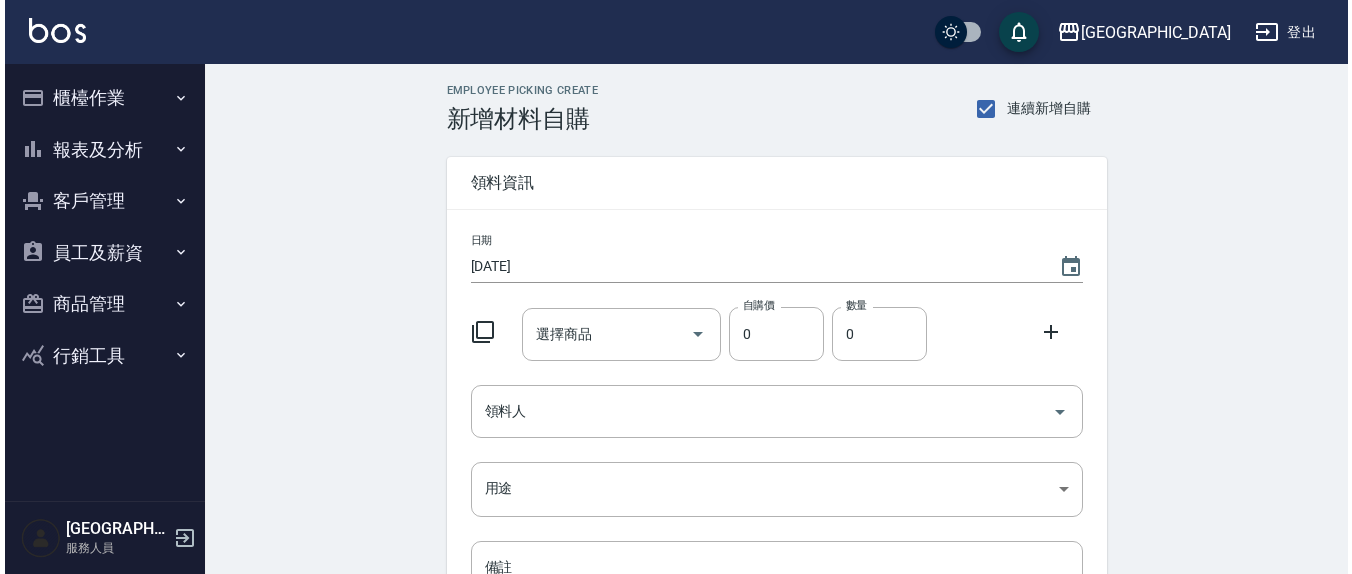 scroll, scrollTop: 0, scrollLeft: 0, axis: both 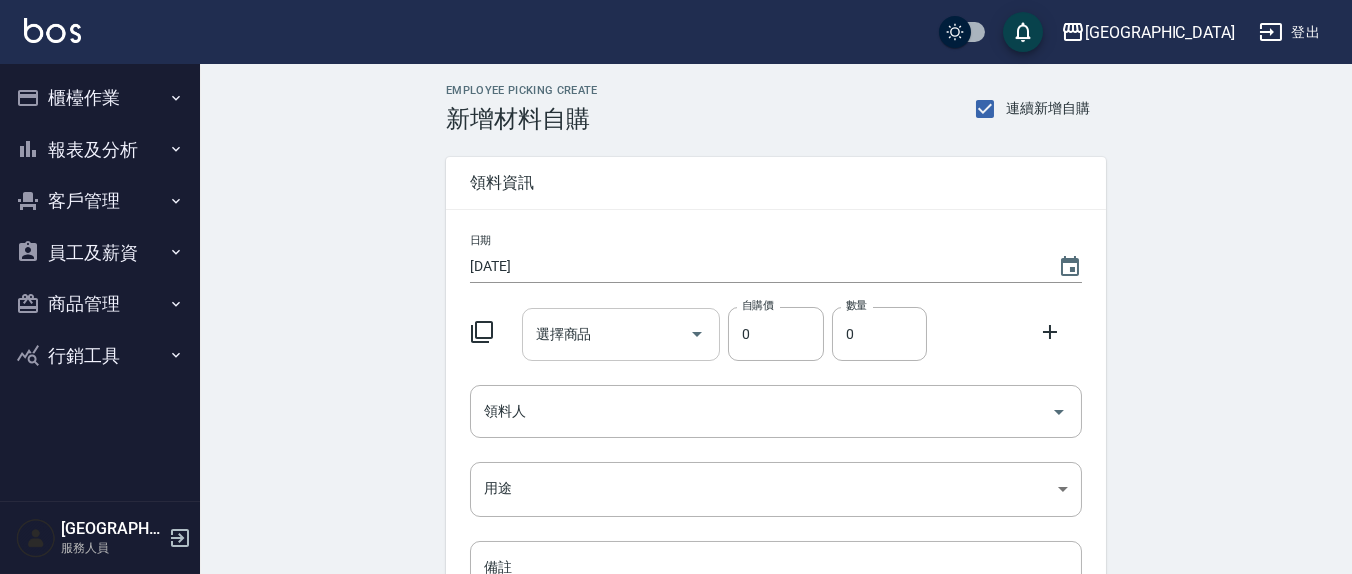 click on "選擇商品 選擇商品" at bounding box center [621, 334] 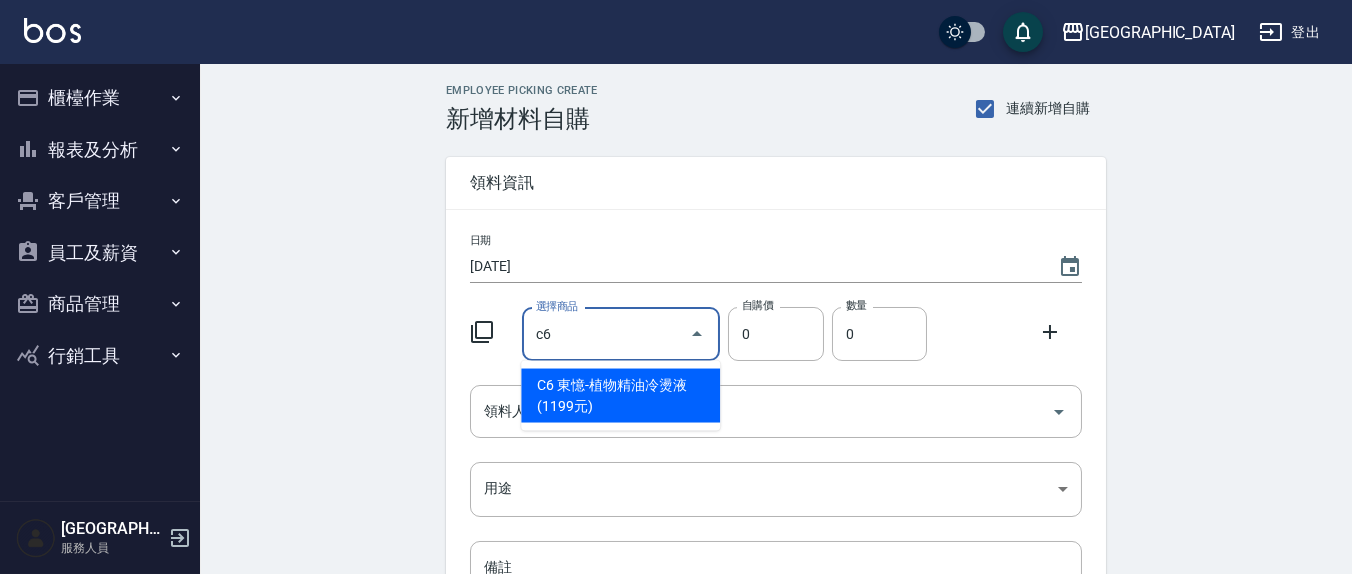 type on "c" 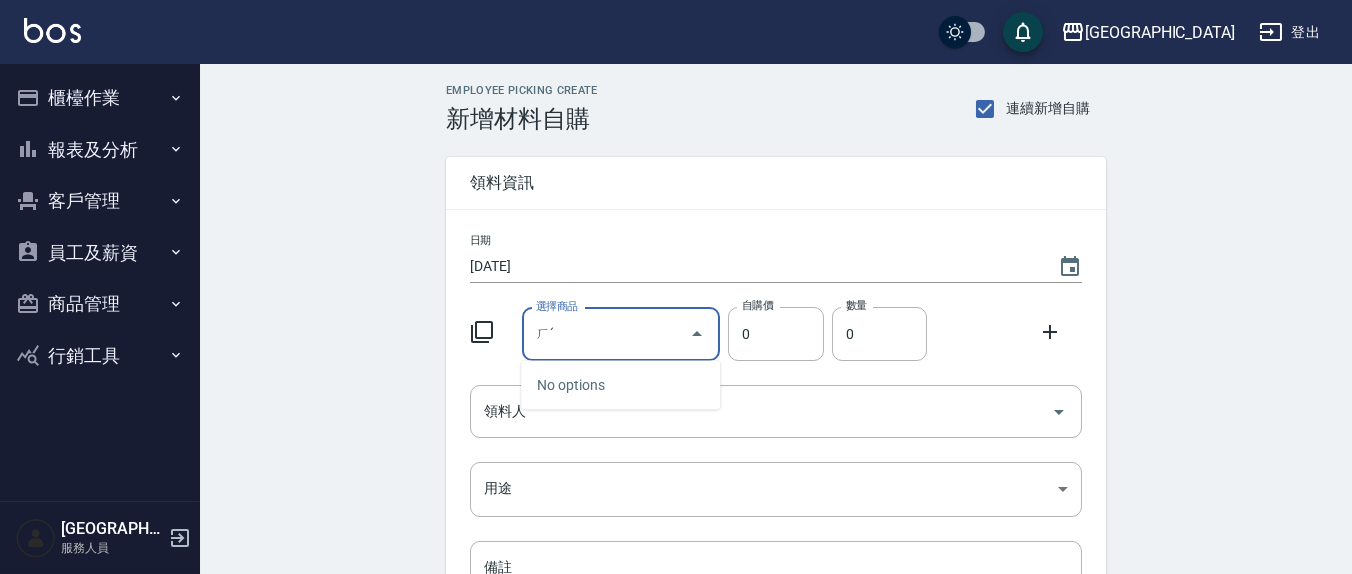 type on "ㄌ" 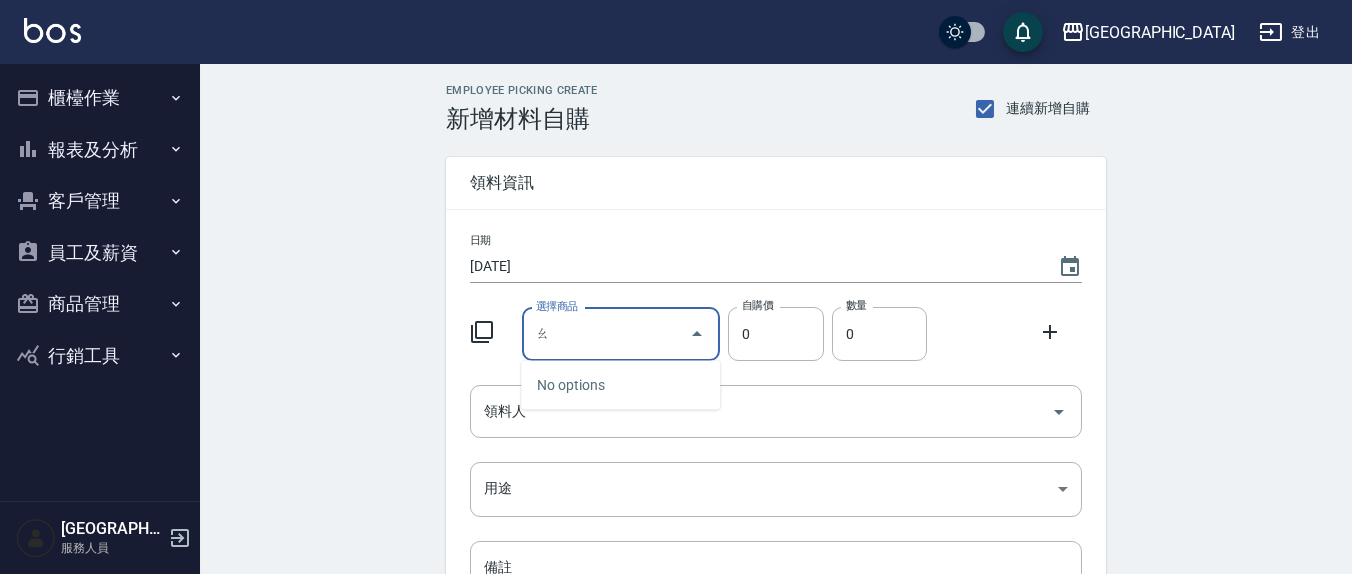 type on "O" 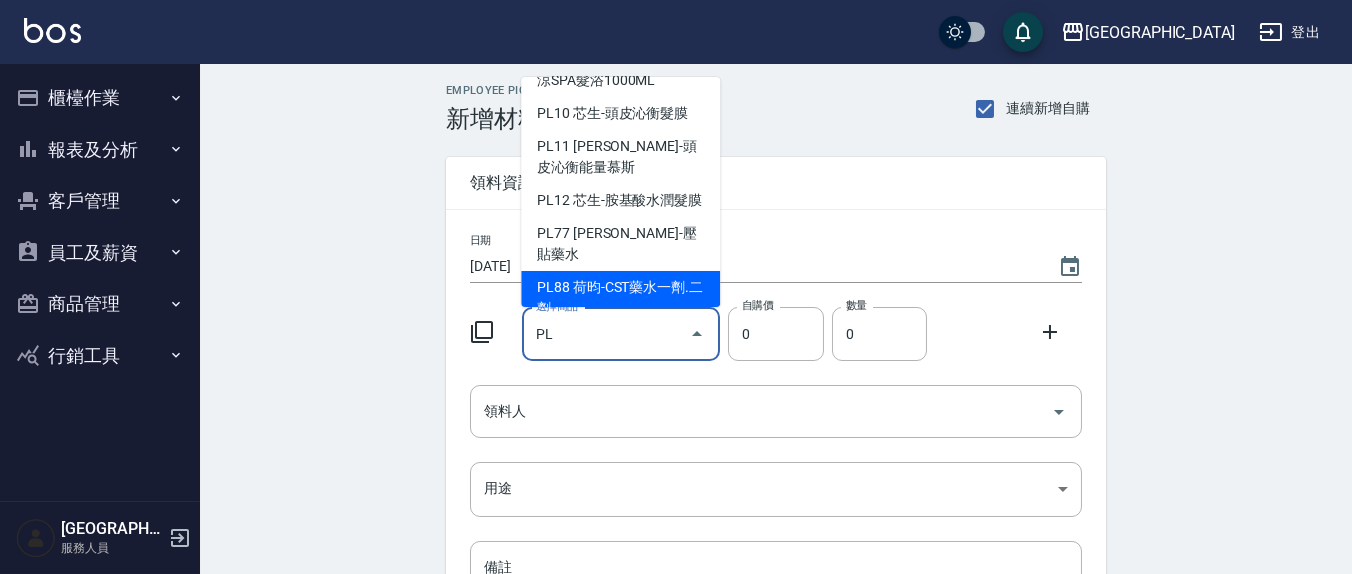 scroll, scrollTop: 437, scrollLeft: 0, axis: vertical 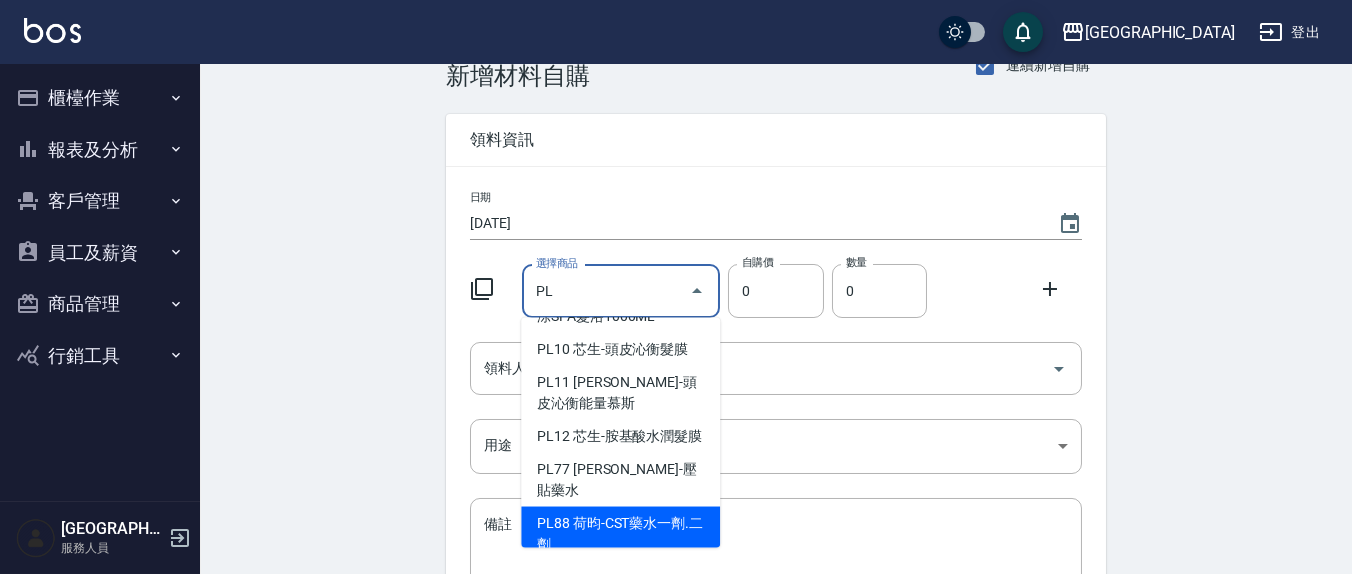 click on "PL88 荷昀-CST藥水一劑.二劑" at bounding box center [620, 534] 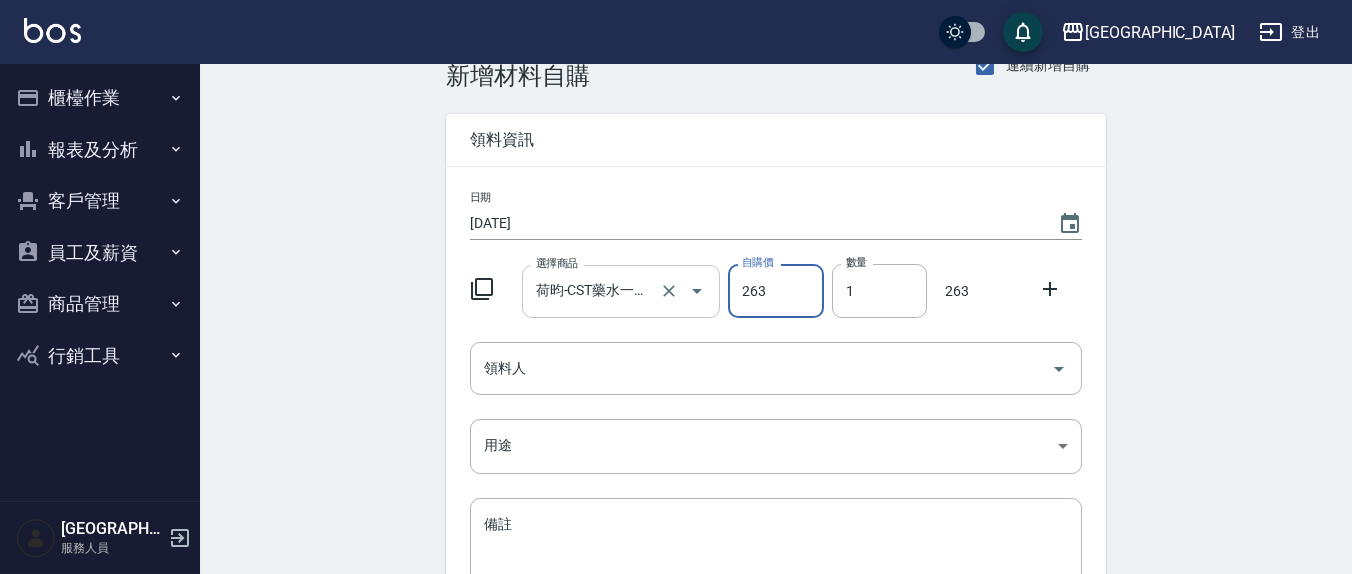 click on "荷昀-CST藥水一劑.二劑" at bounding box center (593, 291) 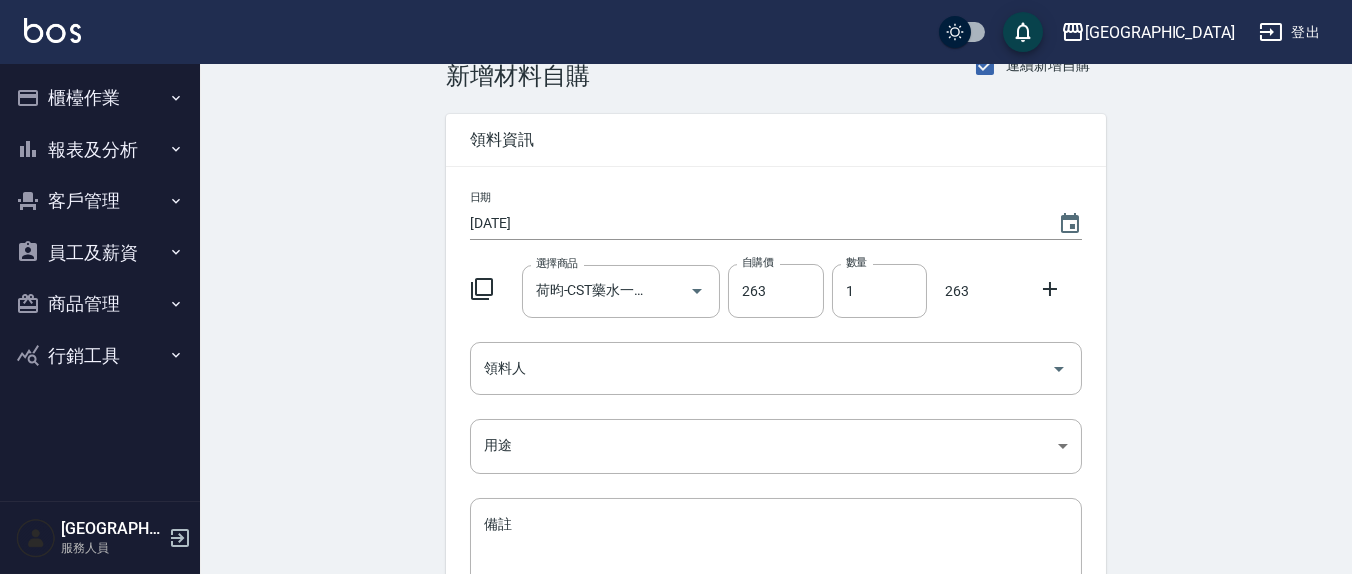 click at bounding box center (1056, 287) 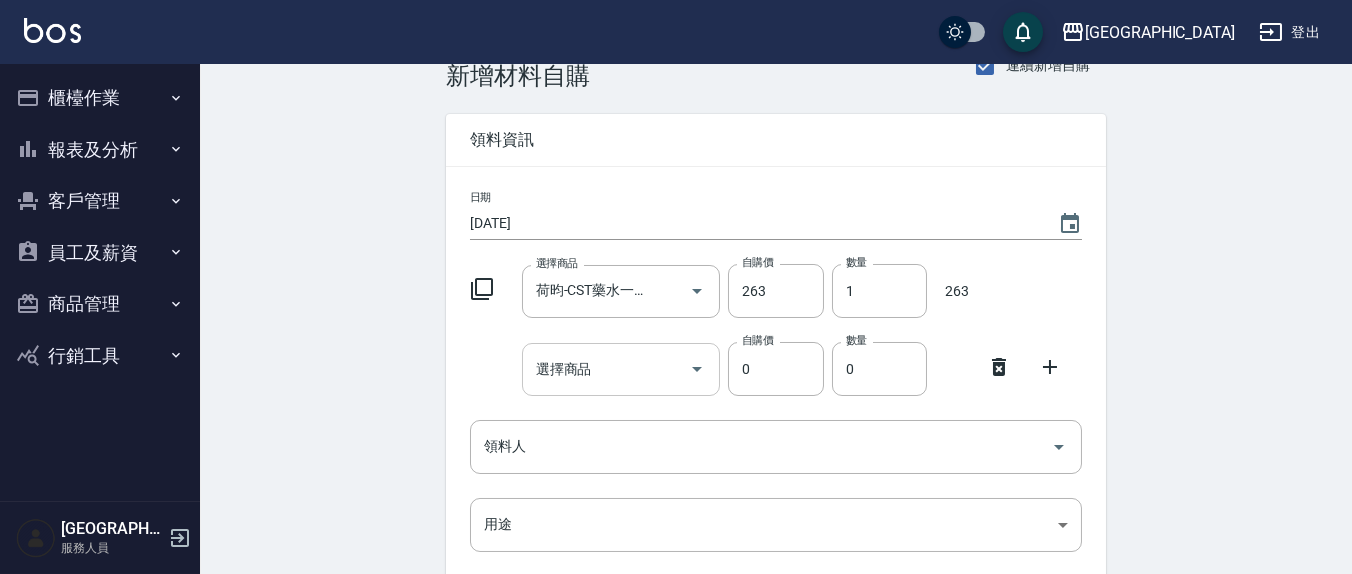 click on "選擇商品" at bounding box center (606, 369) 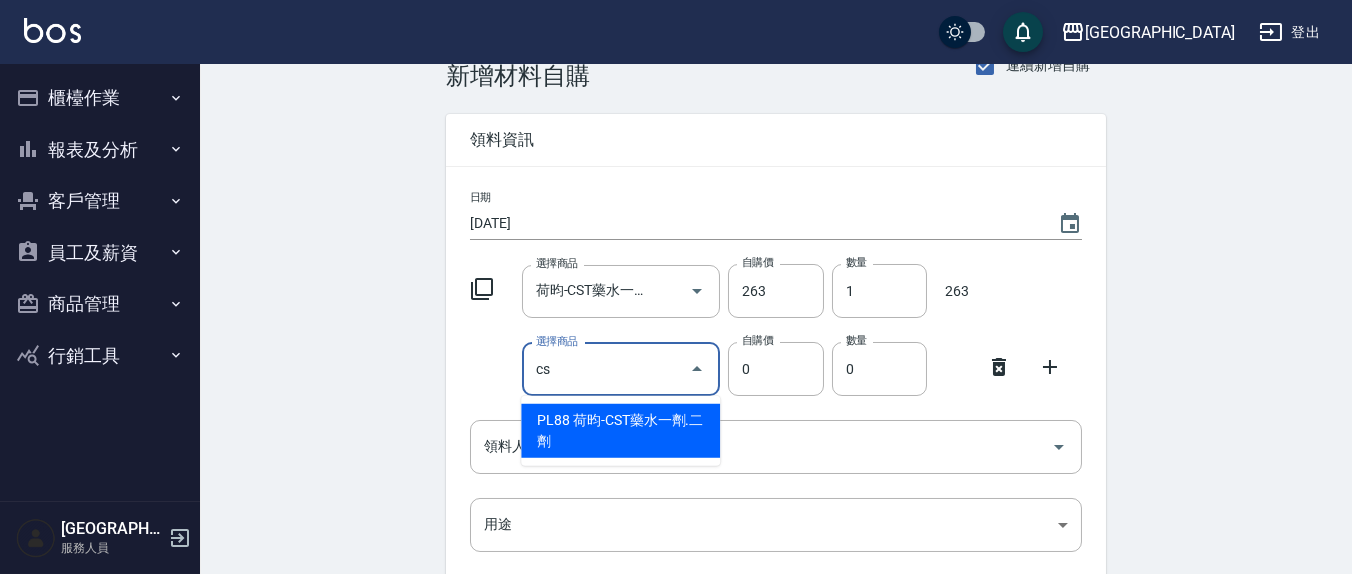 click on "PL88 荷昀-CST藥水一劑.二劑" at bounding box center (620, 431) 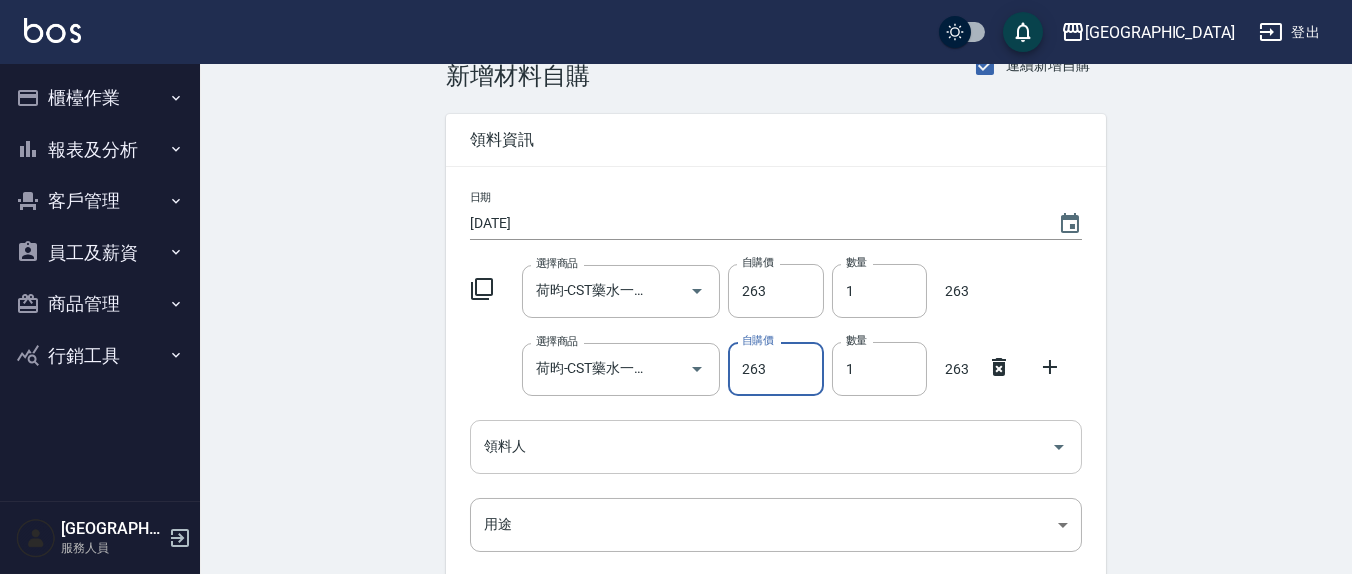 click on "領料人" at bounding box center (761, 446) 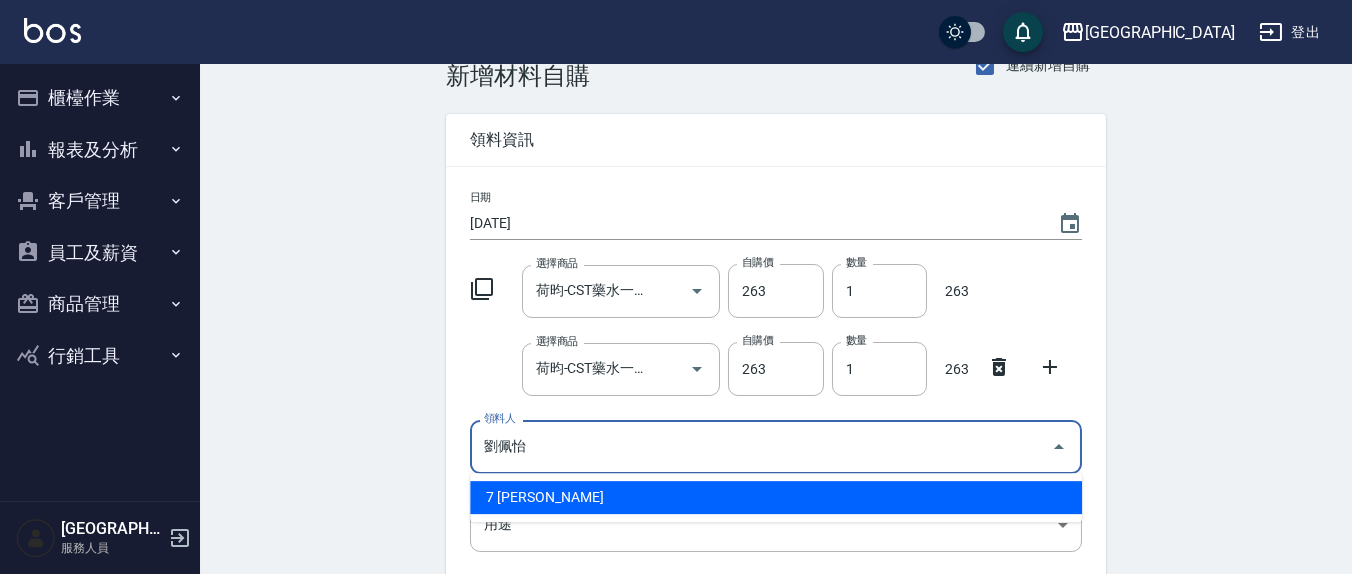 click on "7 [PERSON_NAME]" at bounding box center [776, 497] 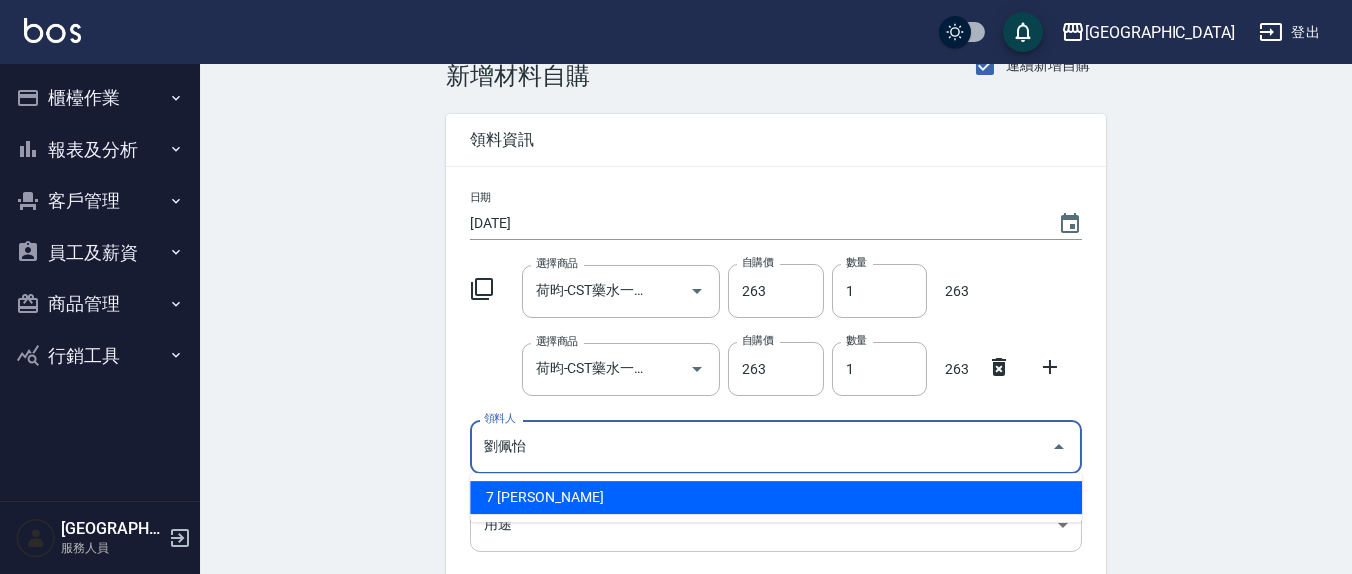 type on "劉佩怡" 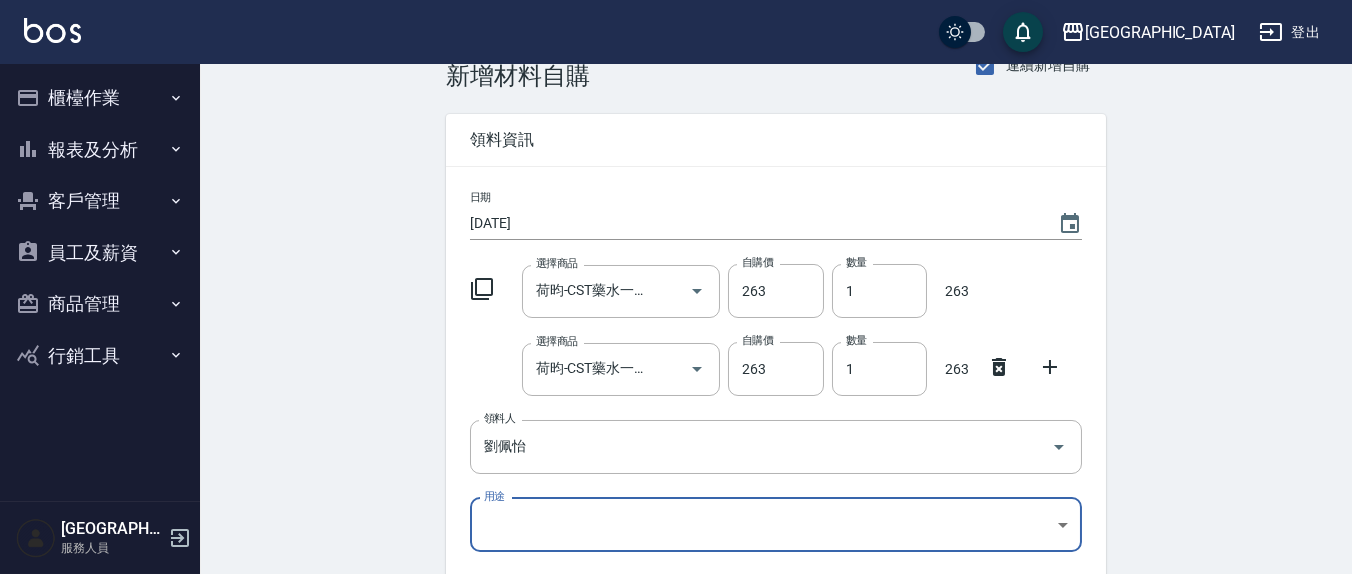 click on "上越新廟口 登出 櫃檯作業 打帳單 帳單列表 現金收支登錄 材料自購登錄 每日結帳 報表及分析 報表目錄 店家區間累計表 店家日報表 互助日報表 互助月報表 互助點數明細 互助業績報表 設計師業績表 設計師日報表 設計師業績分析表 設計師業績月報表 商品消耗明細 單一服務項目查詢 收支分類明細表 費用分析表 客戶管理 客戶列表 員工及薪資 員工列表 員工離職列表 全店打卡記錄 商品管理 商品列表 行銷工具 活動發券明細 上越新廟口 服務人員 Employee Picking Create 新增材料自購 連續新增自購 領料資訊 日期 2025/07/03 選擇商品 荷昀-CST藥水一劑.二劑 選擇商品 自購價 263 自購價 數量 1 數量 263 選擇商品 荷昀-CST藥水一劑.二劑 選擇商品 自購價 263 自購價 數量 1 數量 263 領料人 劉佩怡 領料人 用途 ​ 用途 備註 x 備註 合計： 526 新增" at bounding box center (676, 408) 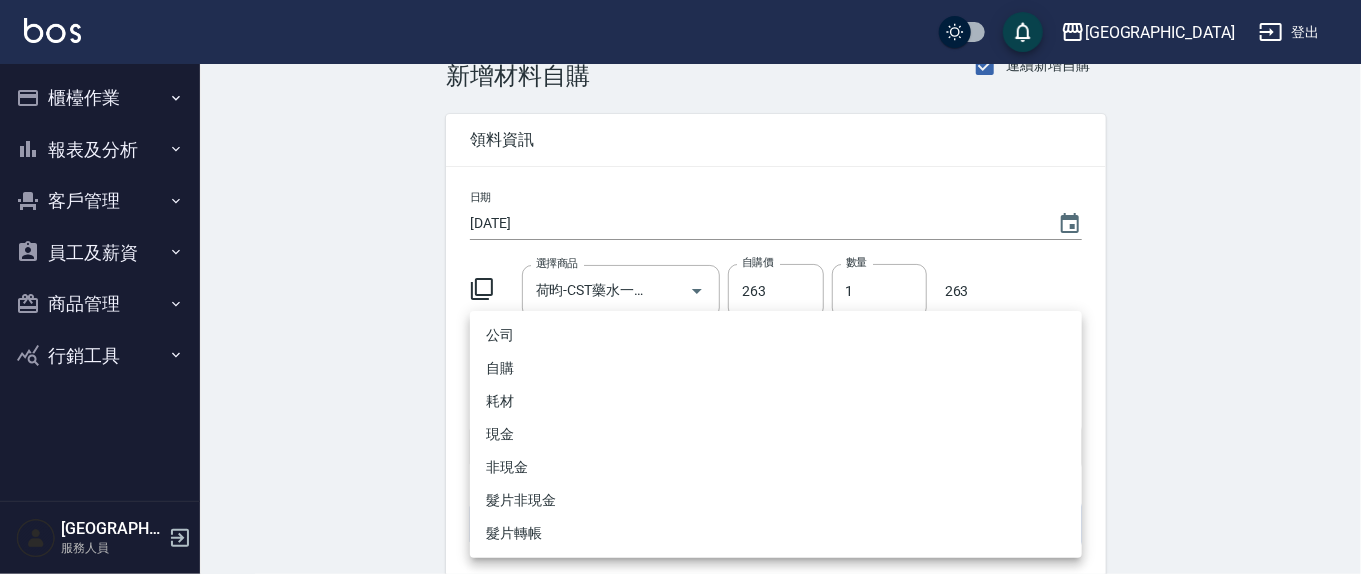 click on "自購" at bounding box center [776, 368] 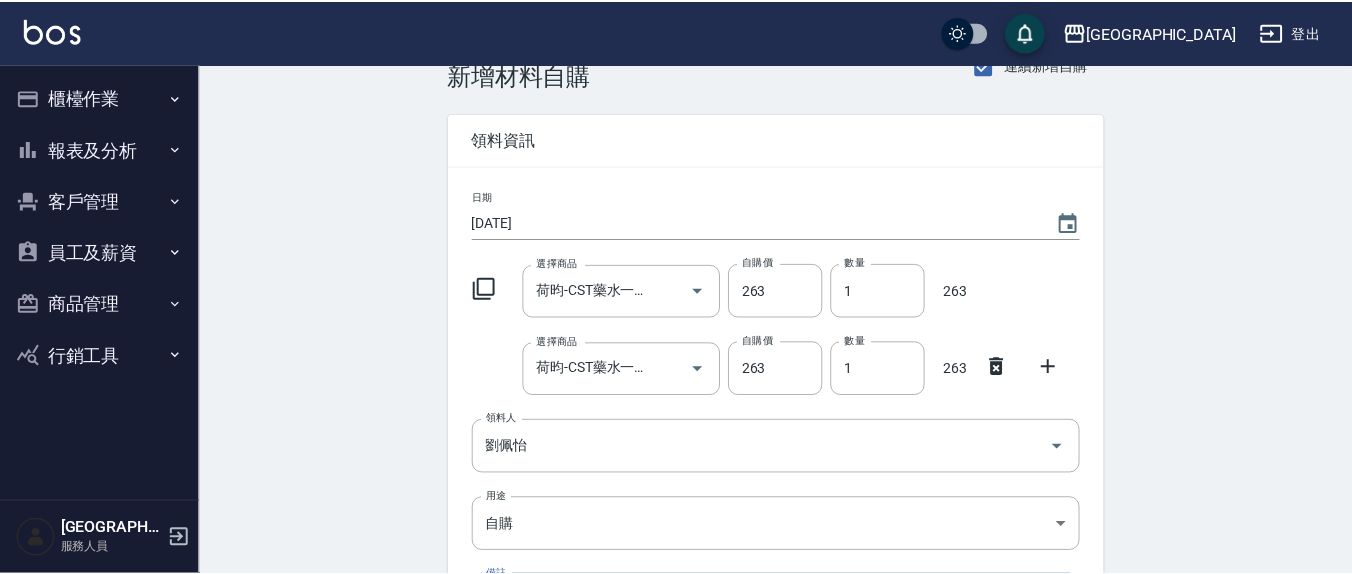scroll, scrollTop: 329, scrollLeft: 0, axis: vertical 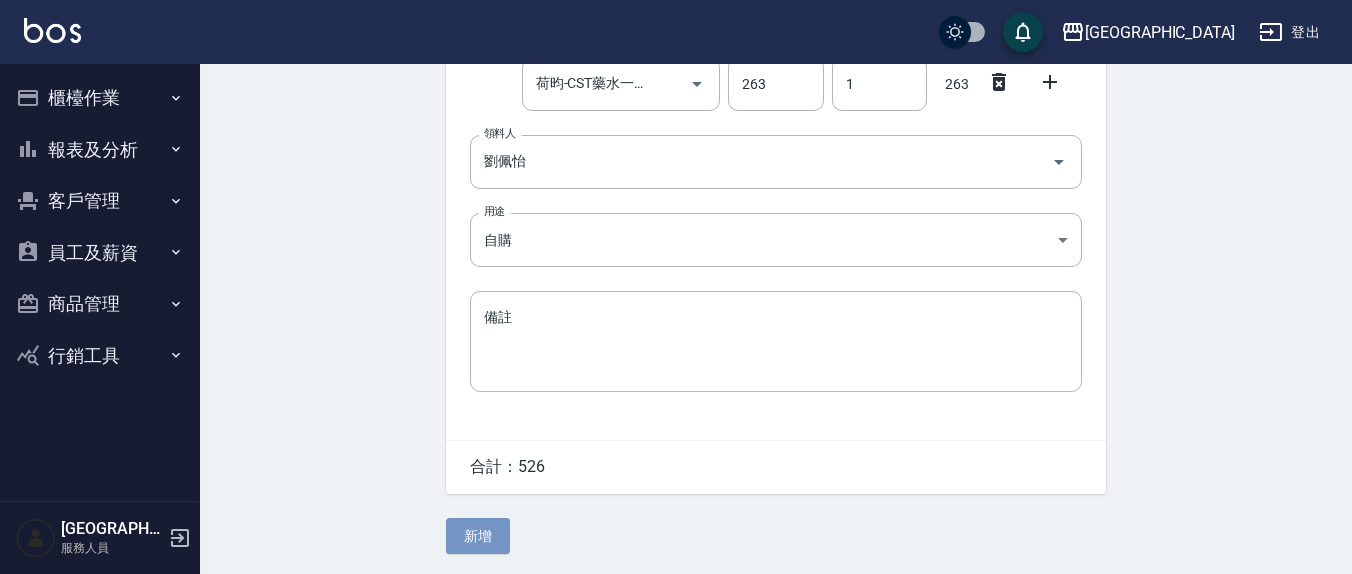 click on "新增" at bounding box center [478, 536] 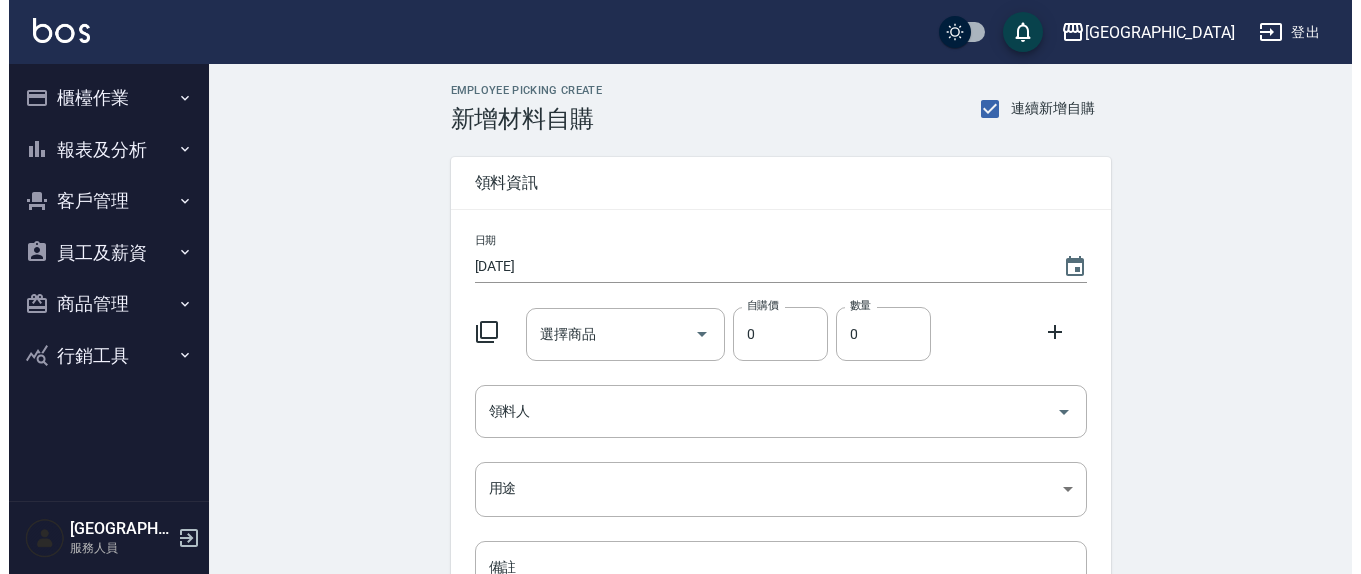 scroll, scrollTop: 0, scrollLeft: 0, axis: both 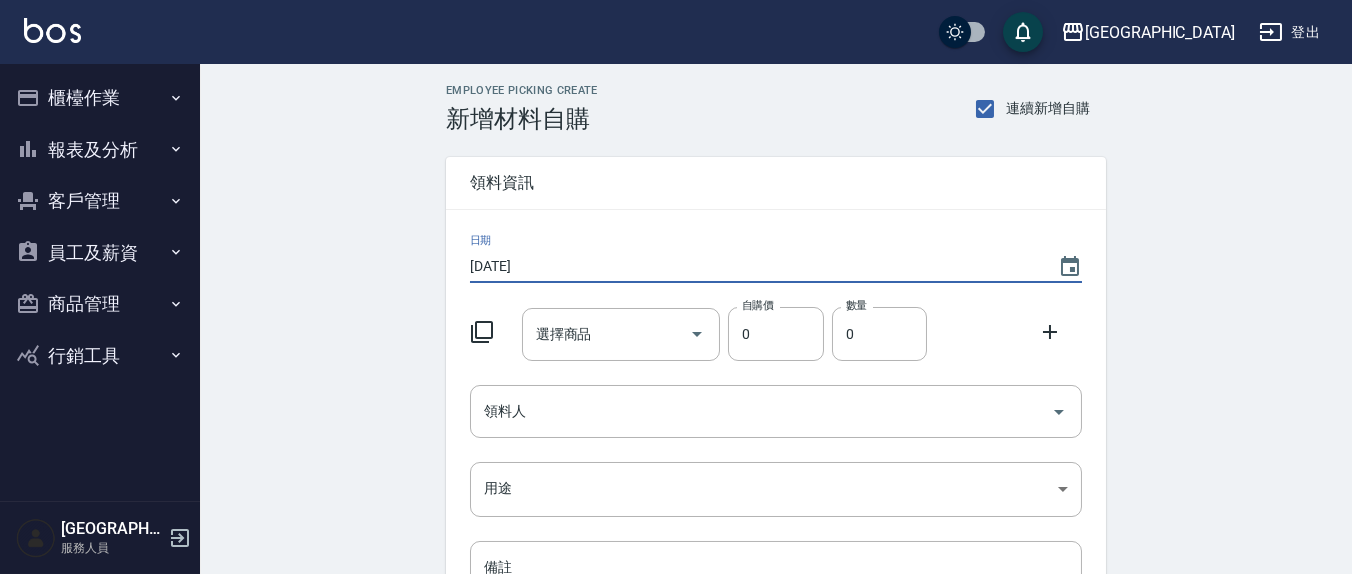 click on "[DATE]" at bounding box center (754, 266) 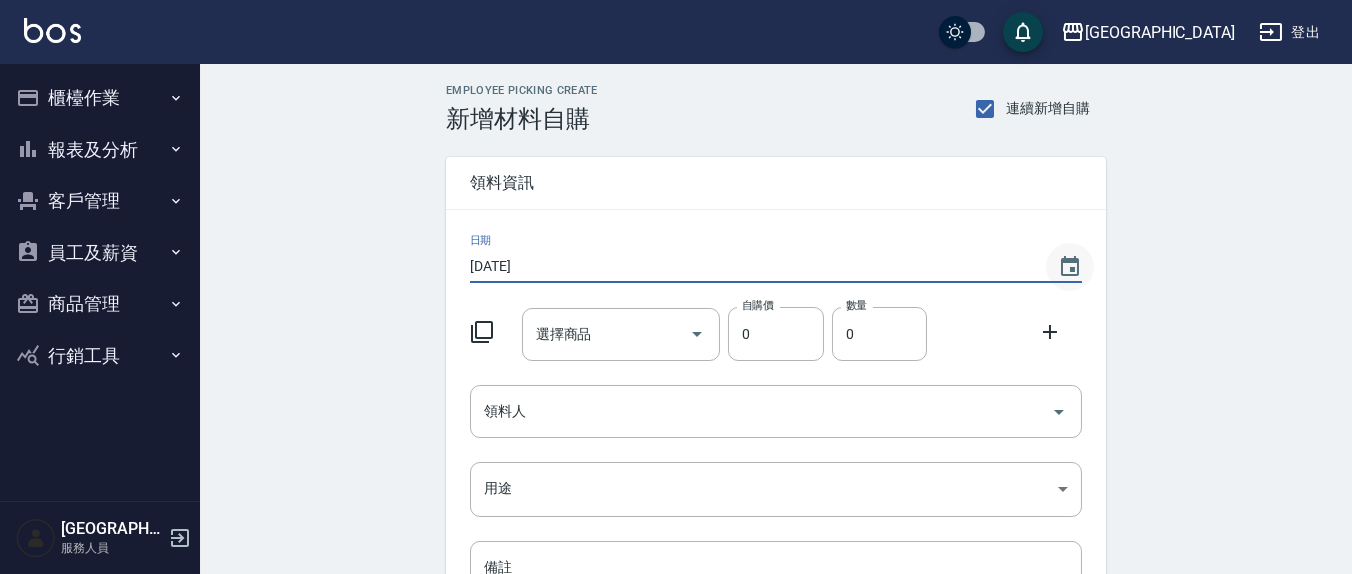 click at bounding box center (1070, 267) 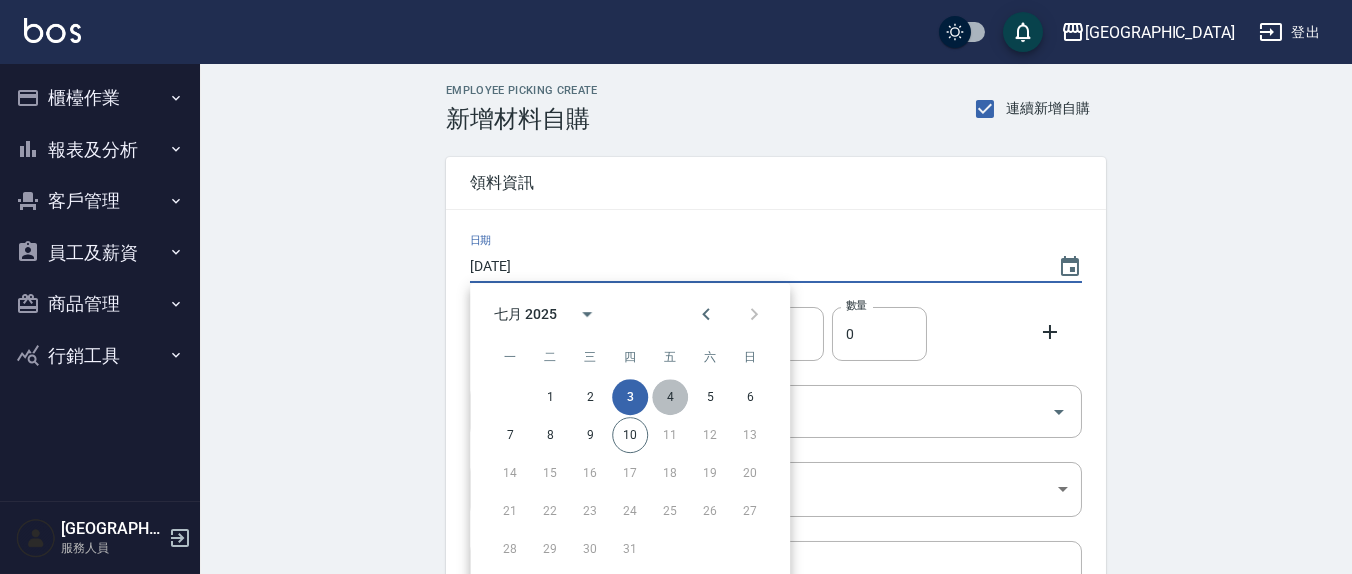 click on "4" at bounding box center [670, 397] 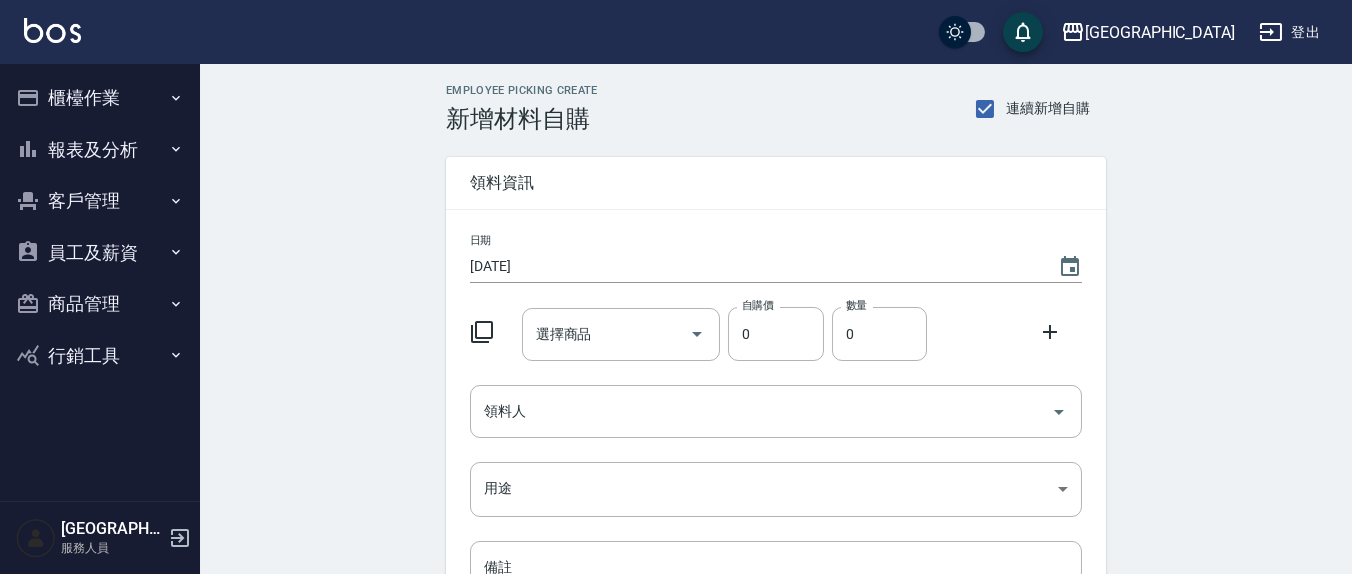 click on "選擇商品 選擇商品" at bounding box center [621, 334] 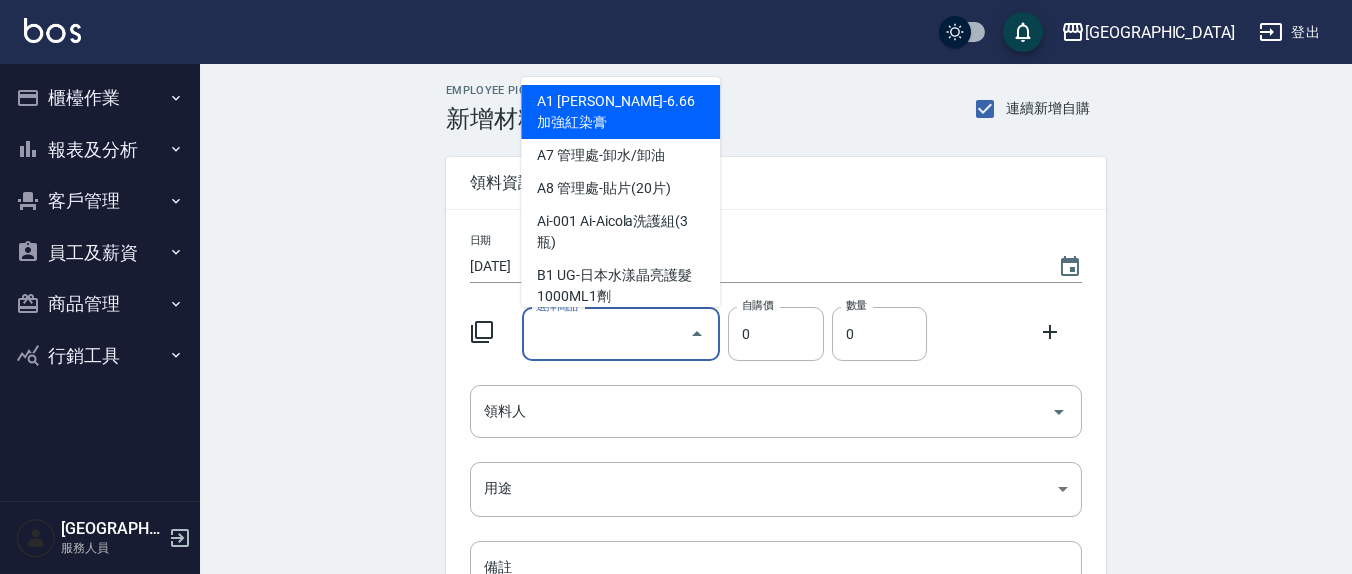 type on "華田染膏" 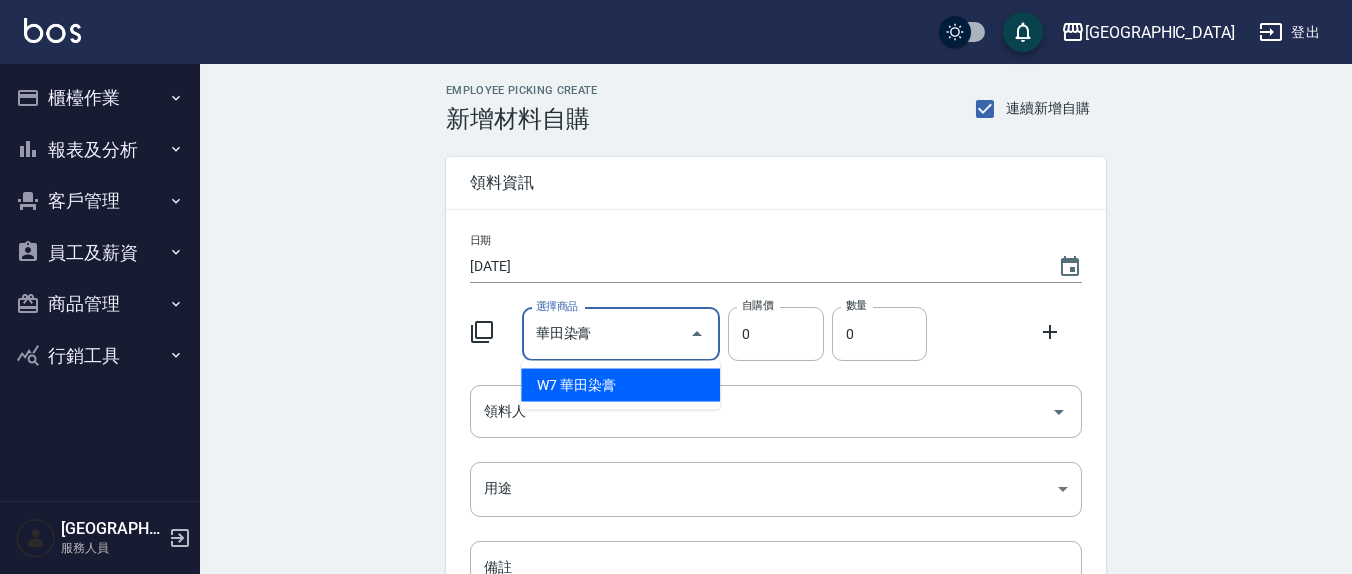 click on "W7 華田染膏" at bounding box center (620, 385) 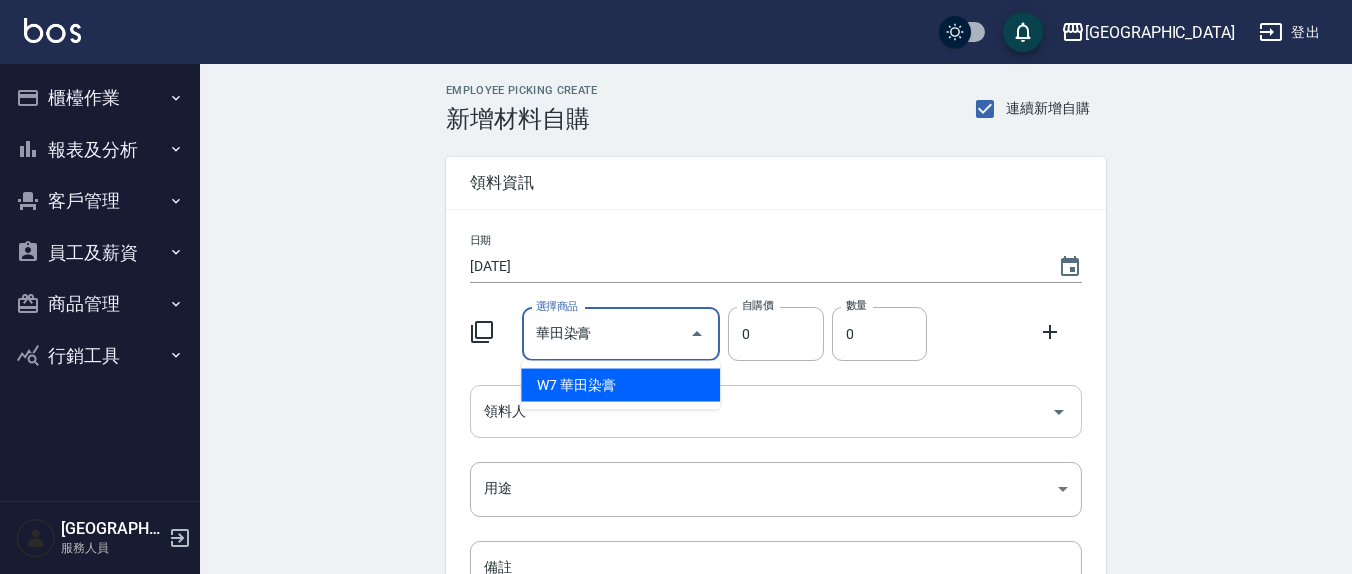 type on "120" 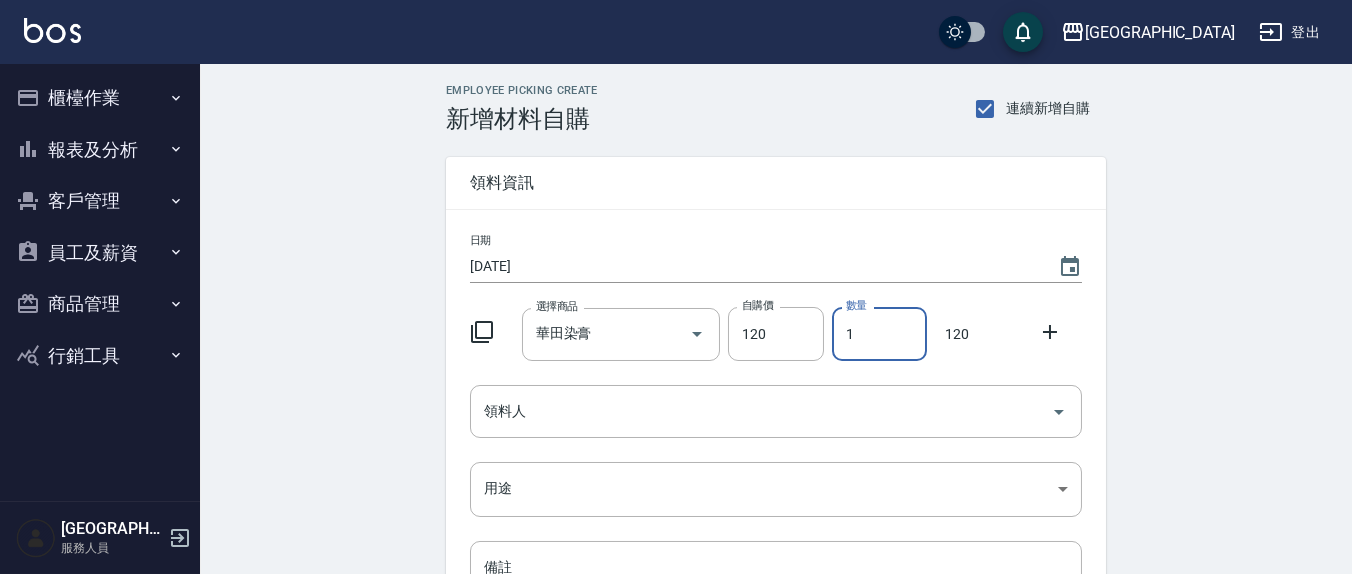 drag, startPoint x: 880, startPoint y: 338, endPoint x: 835, endPoint y: 327, distance: 46.32494 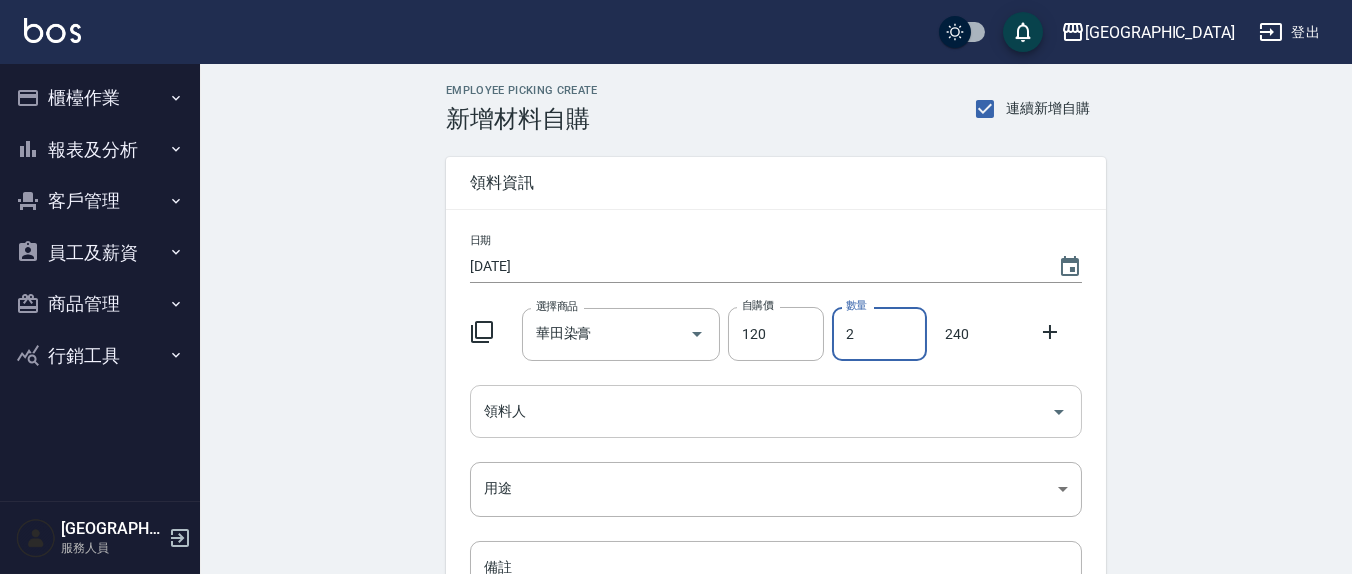 type on "2" 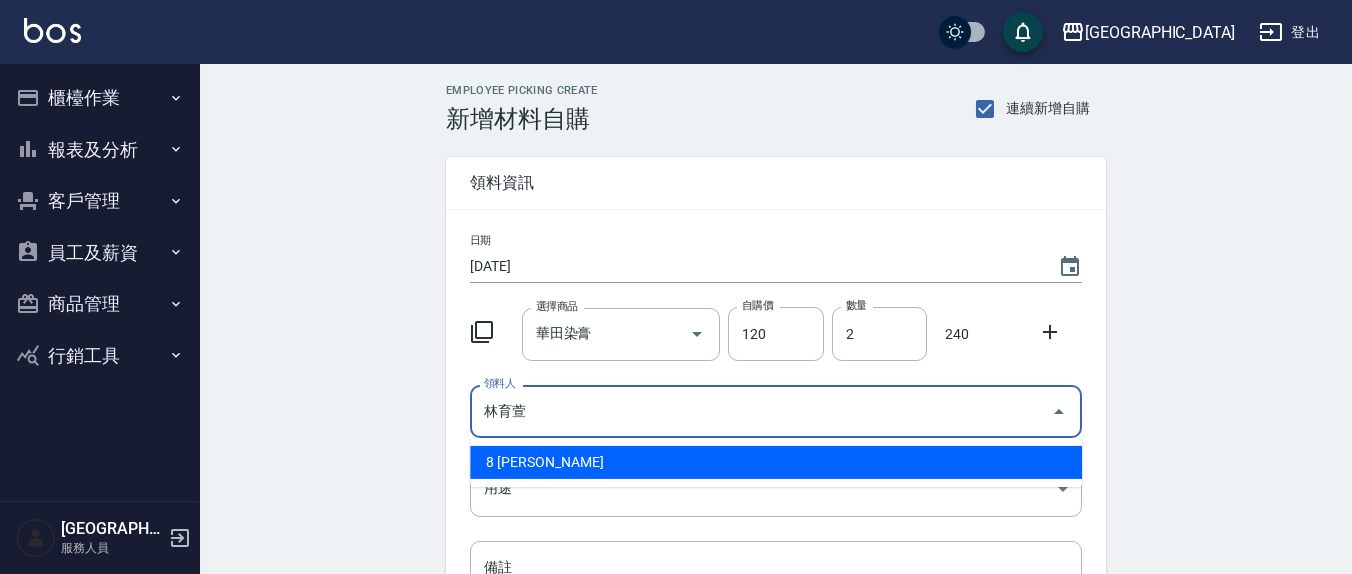 click on "8 [PERSON_NAME]" at bounding box center (776, 462) 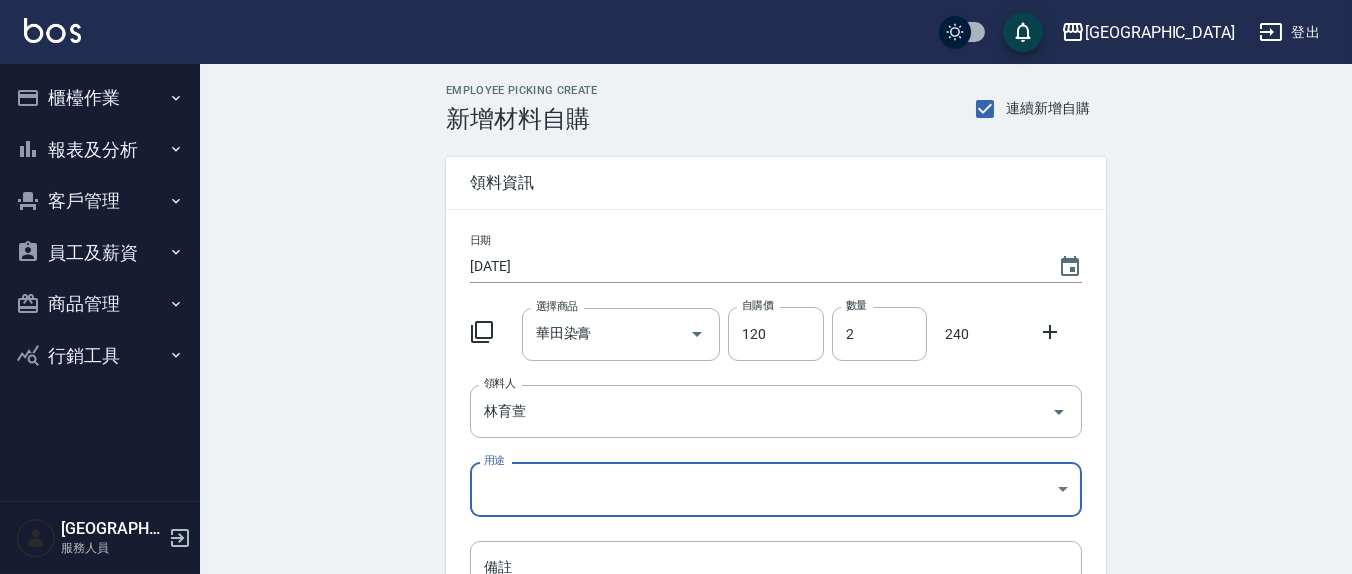 click 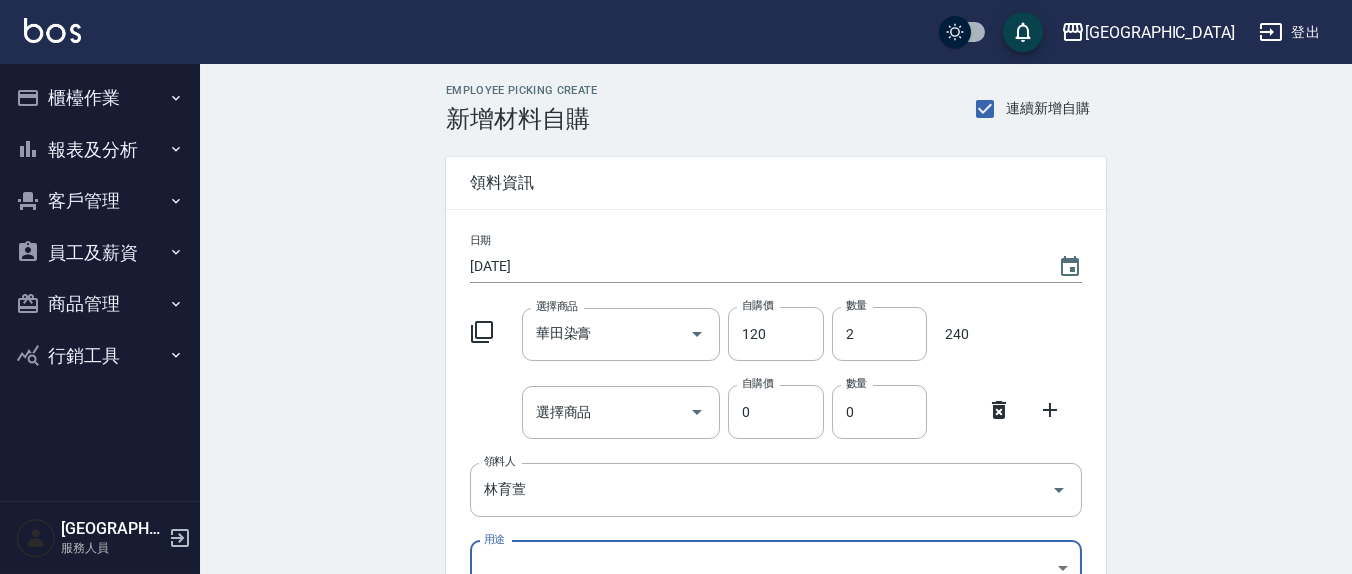 click 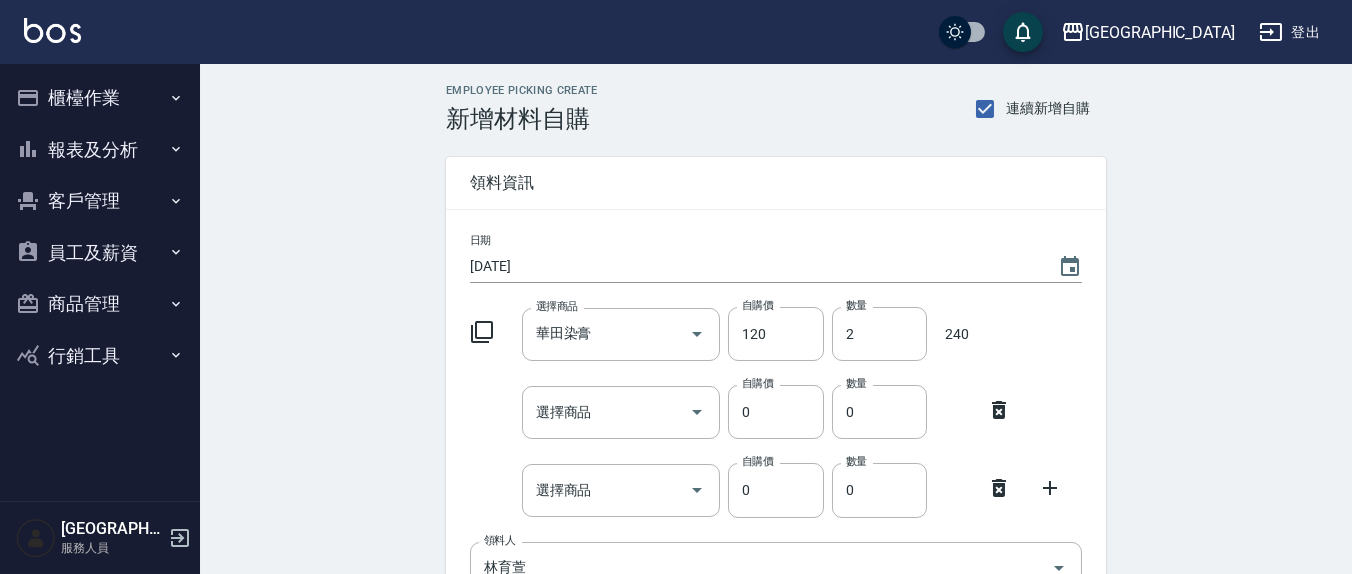 click 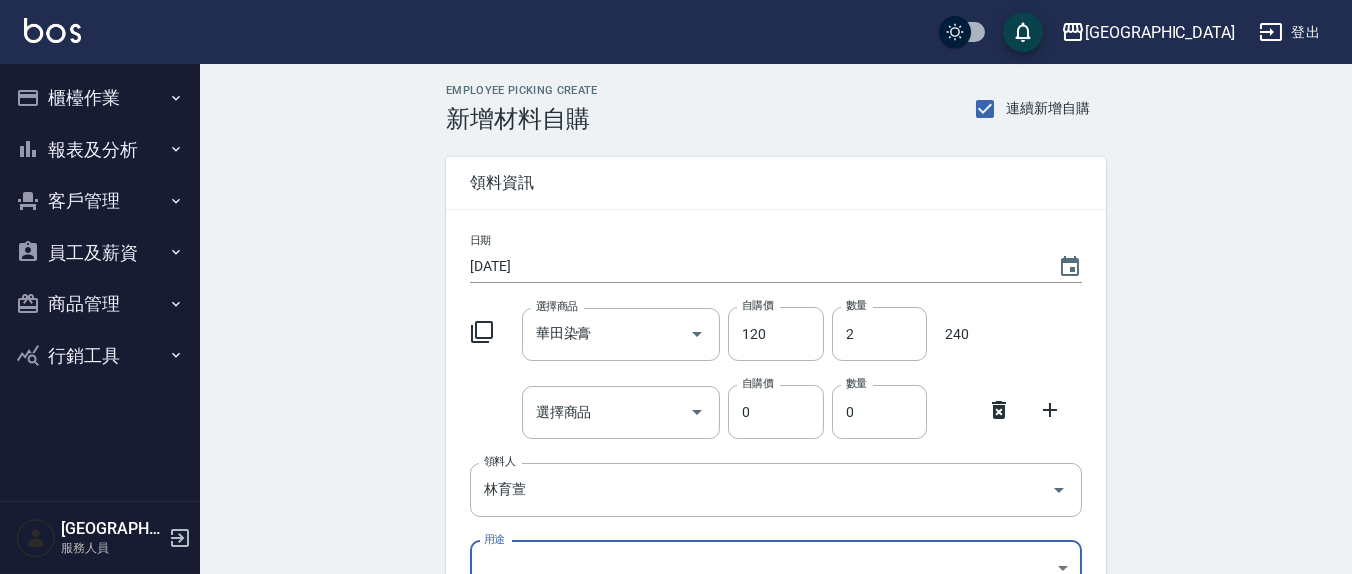 click on "日期 2025/07/04 選擇商品 華田染膏 選擇商品 自購價 120 自購價 數量 2 數量 240 選擇商品 選擇商品 自購價 0 自購價 數量 0 數量 領料人 林育萱 領料人 用途 ​ 用途 備註 x 備註" at bounding box center (776, 489) 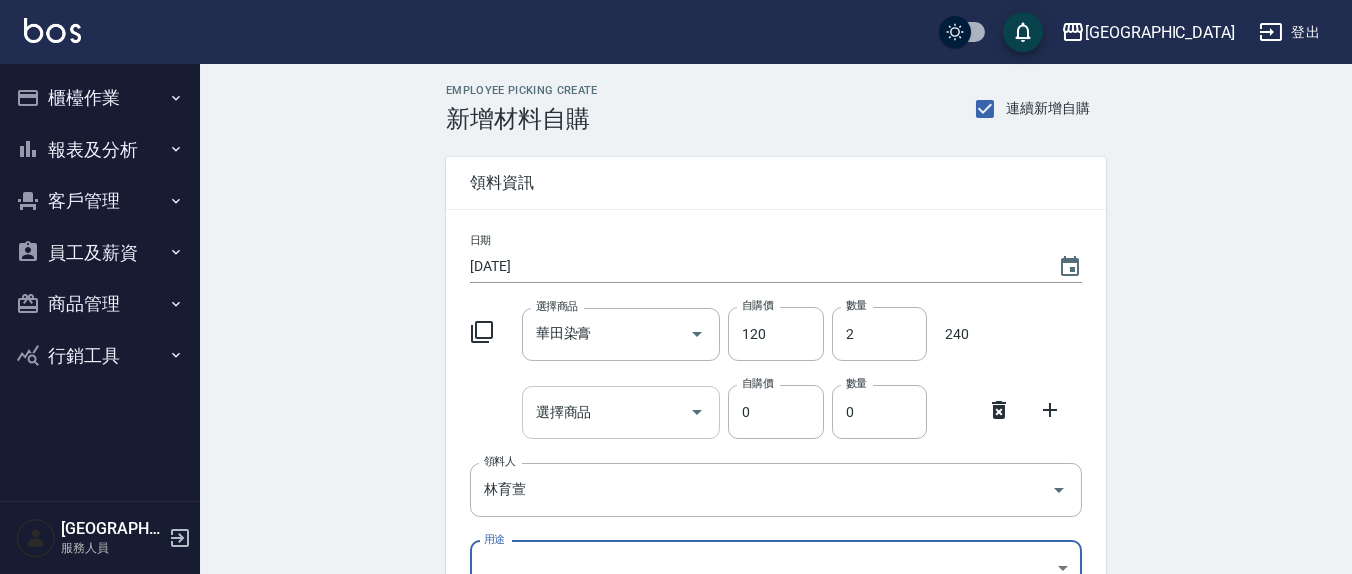 click on "選擇商品 選擇商品" at bounding box center (621, 412) 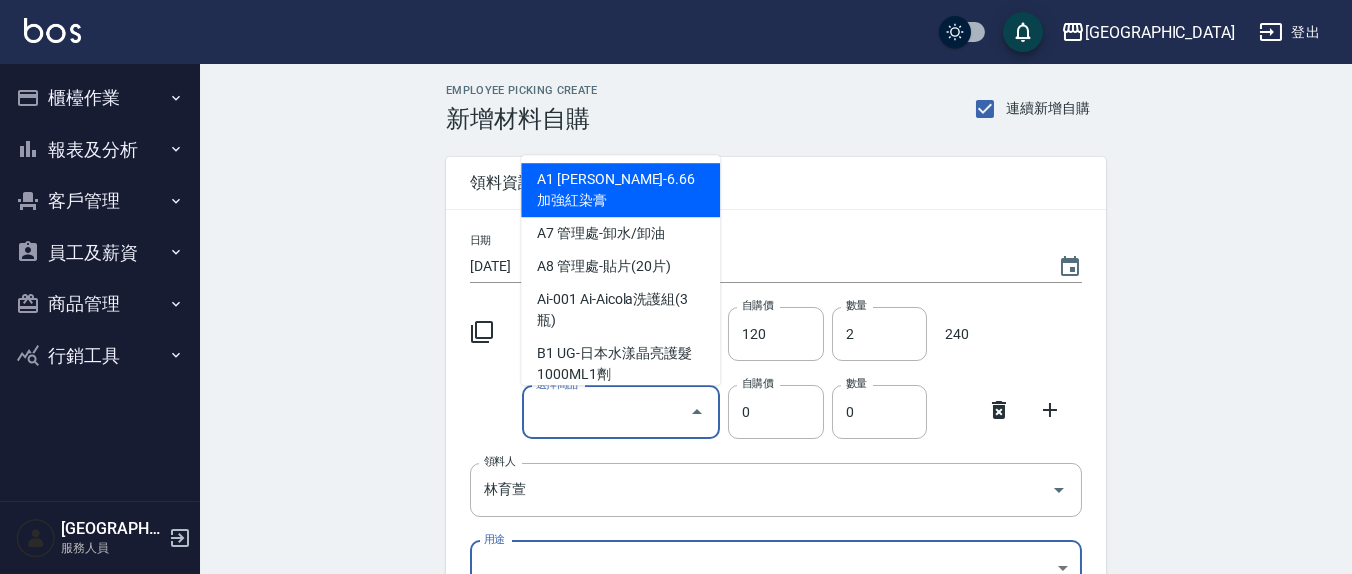 click 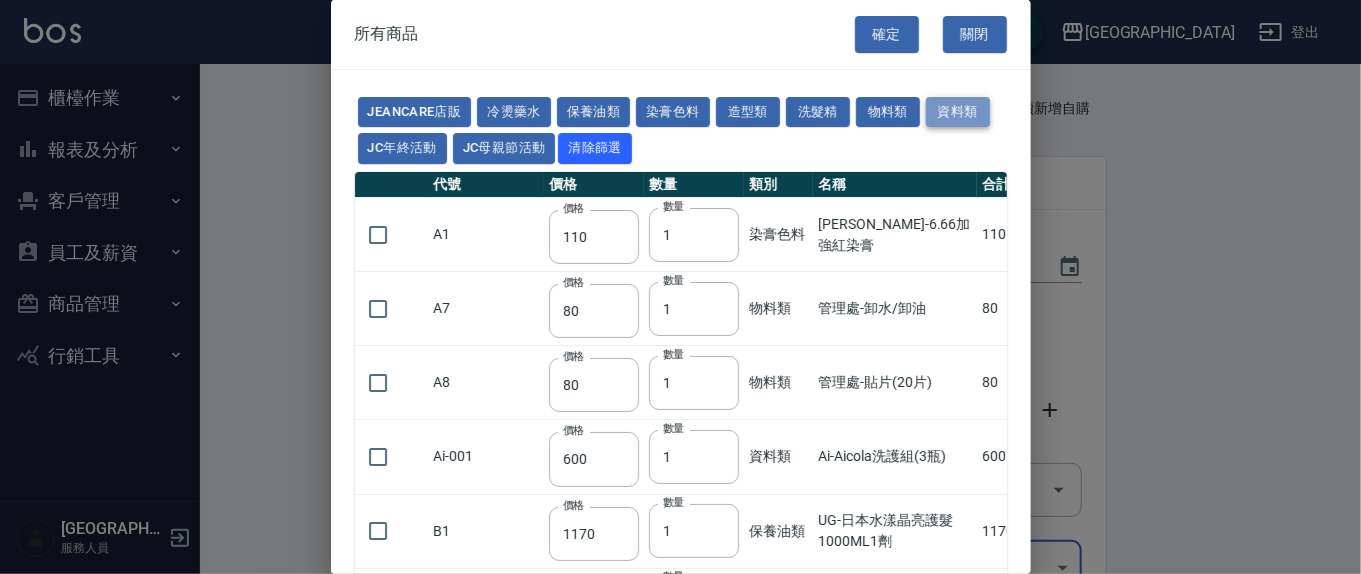 click on "資料類" at bounding box center (958, 112) 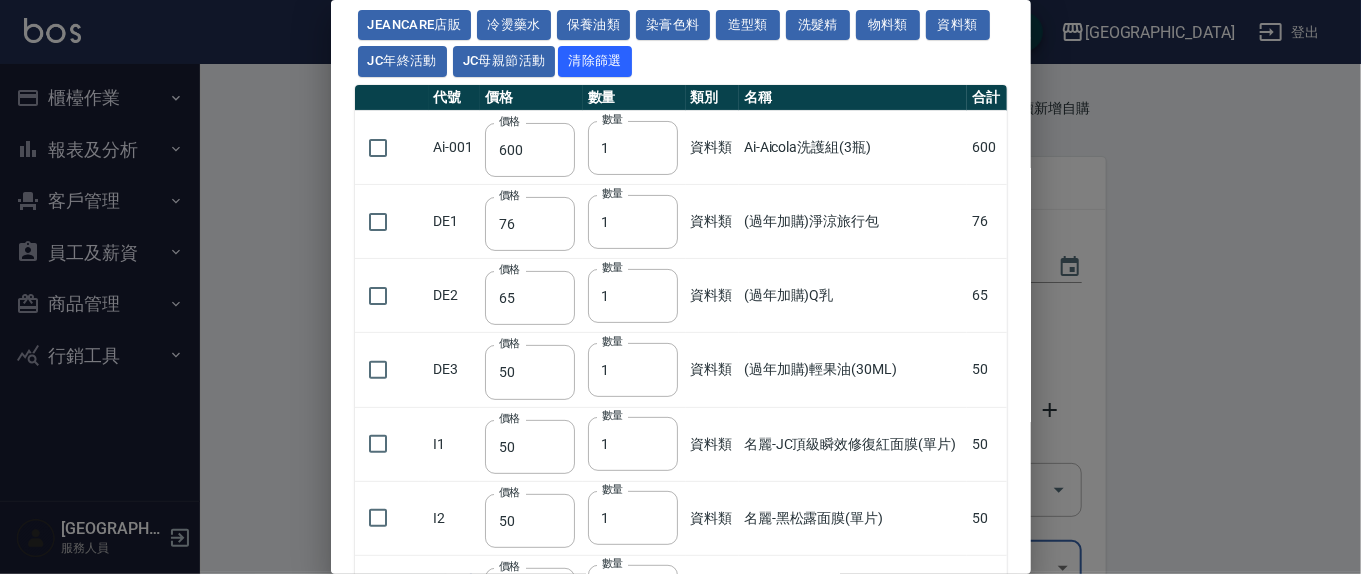 scroll, scrollTop: 0, scrollLeft: 0, axis: both 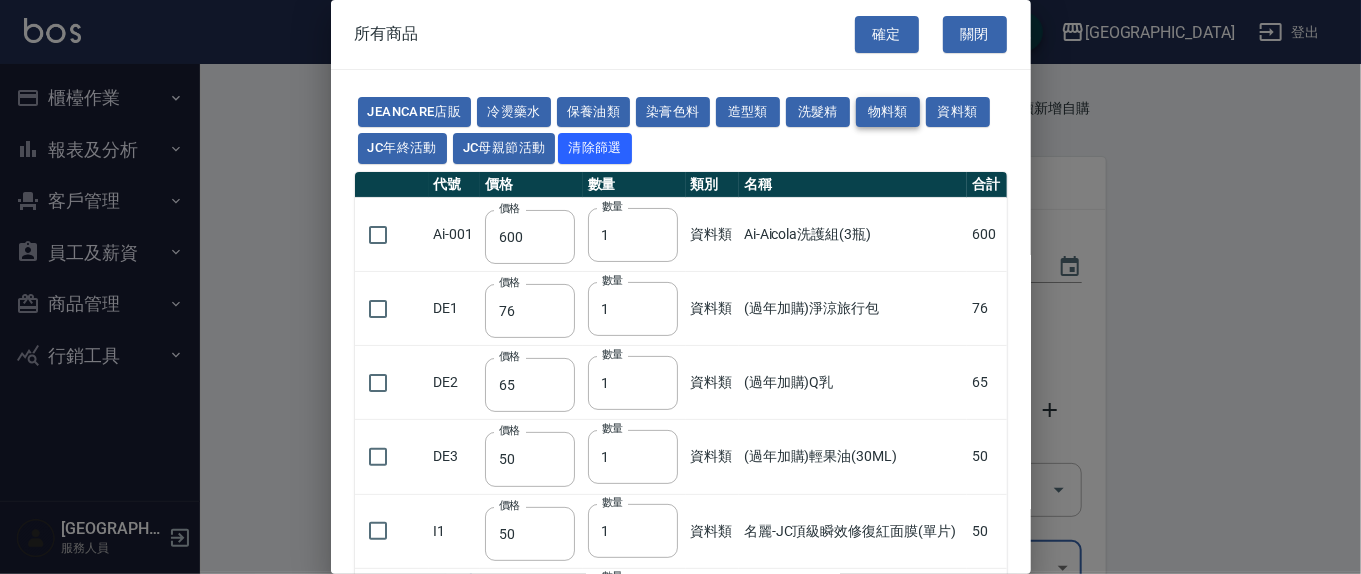 click on "物料類" at bounding box center (888, 112) 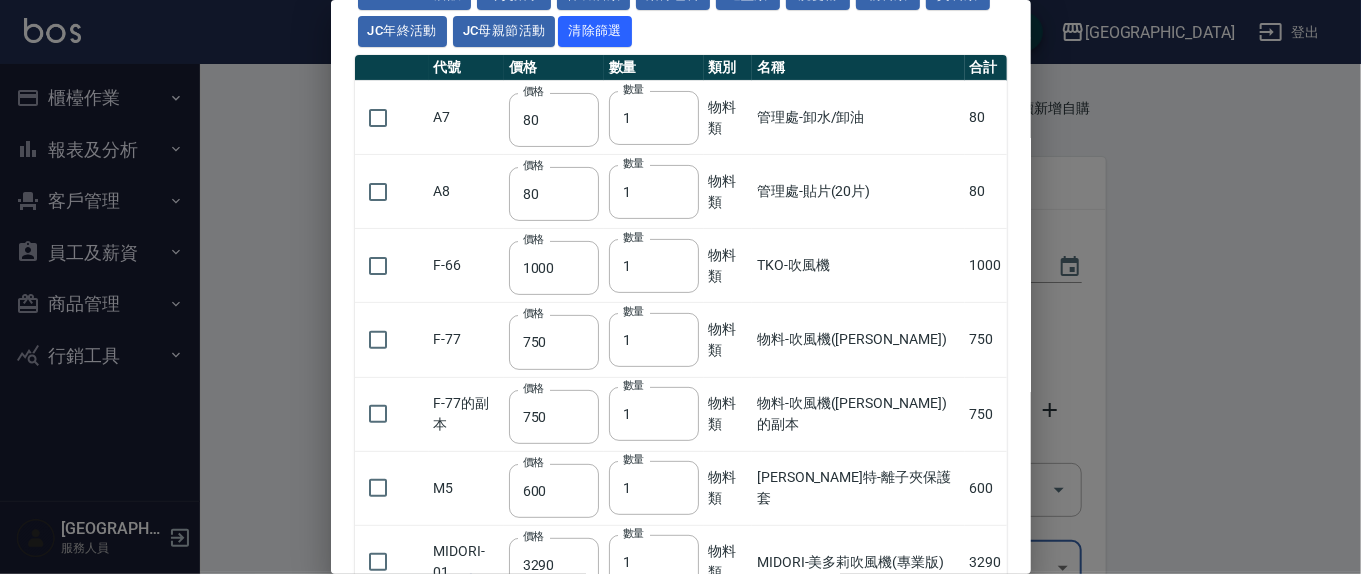 scroll, scrollTop: 0, scrollLeft: 0, axis: both 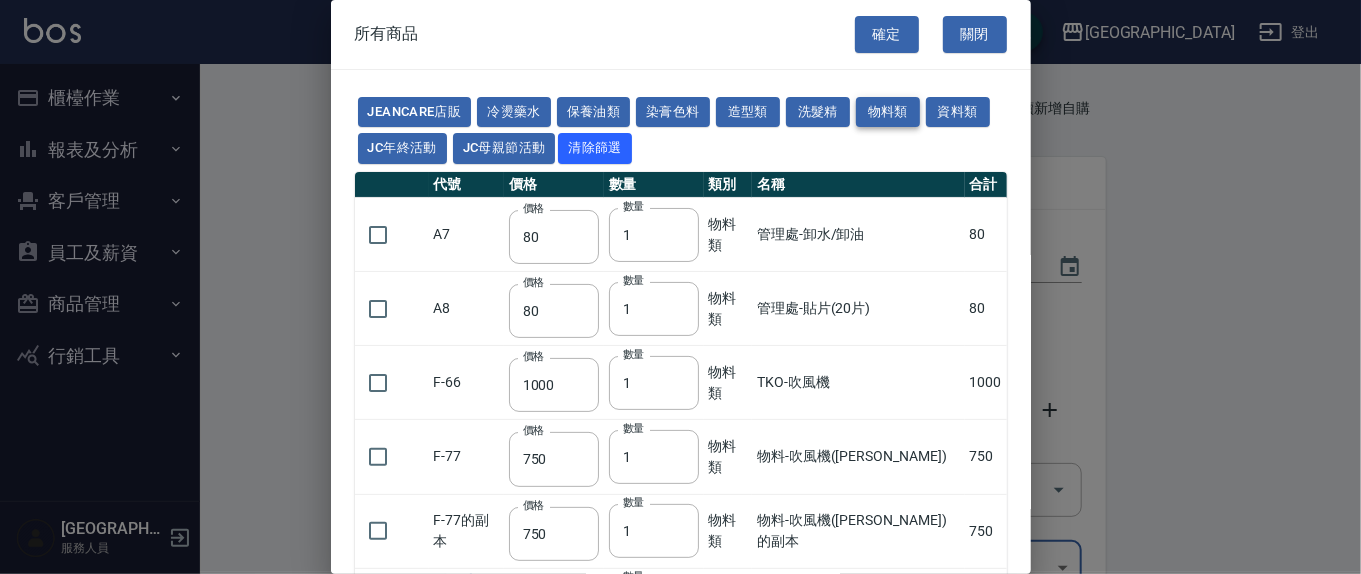 click on "物料類" at bounding box center (888, 112) 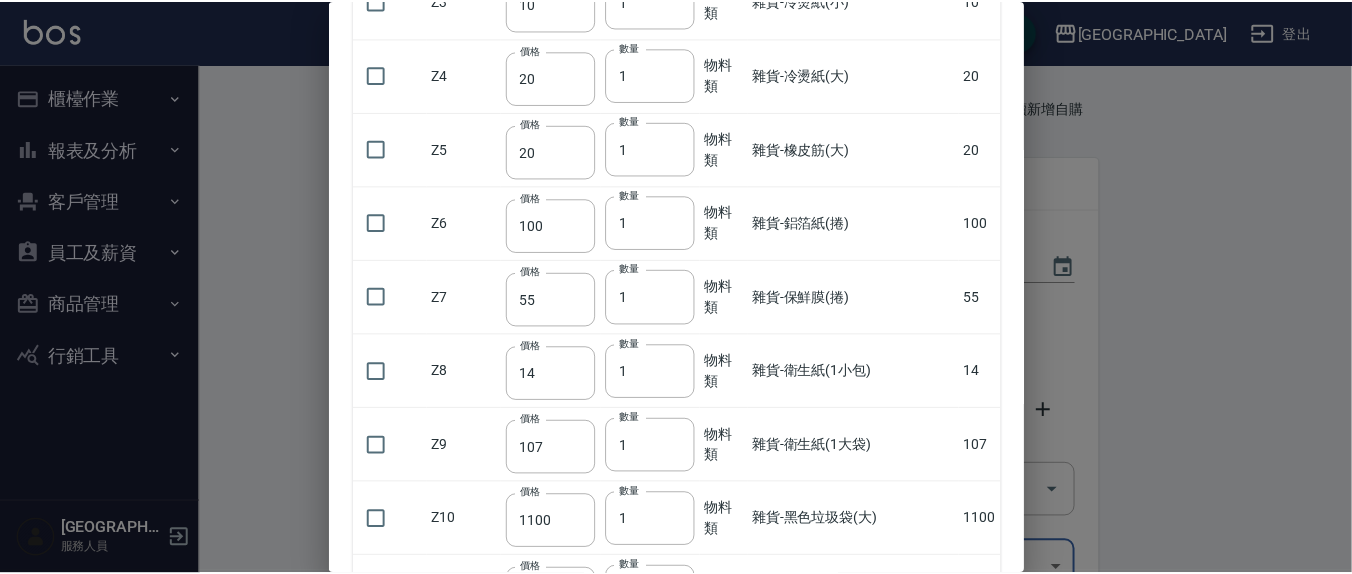 scroll, scrollTop: 2409, scrollLeft: 0, axis: vertical 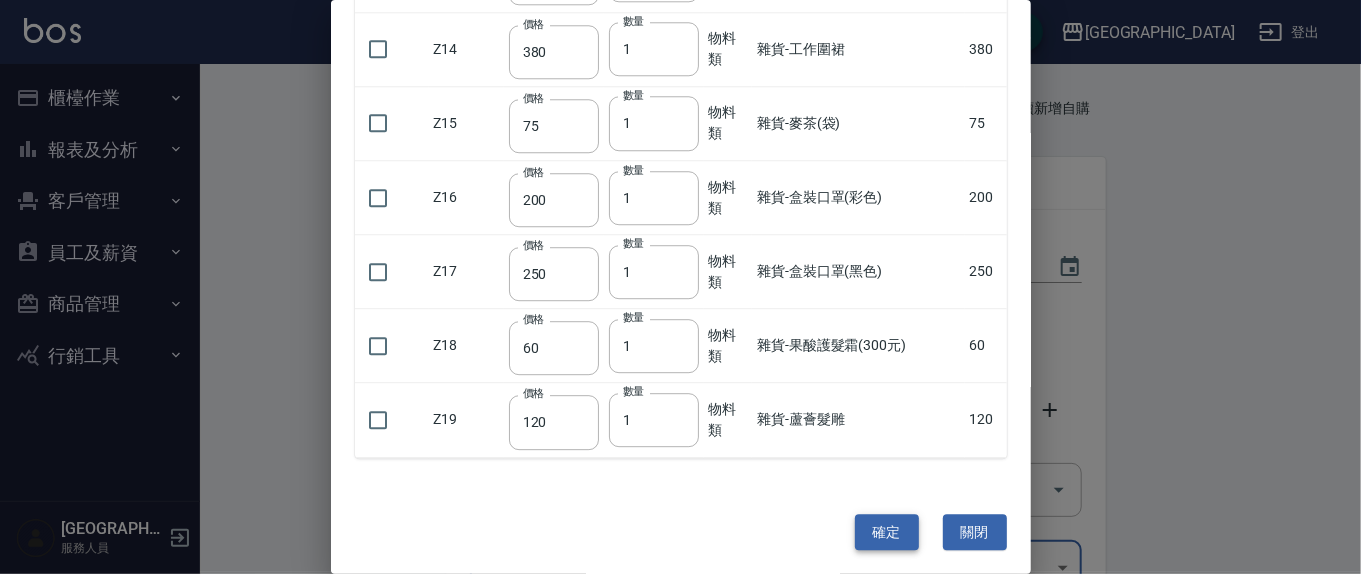 click on "確定" at bounding box center (887, 532) 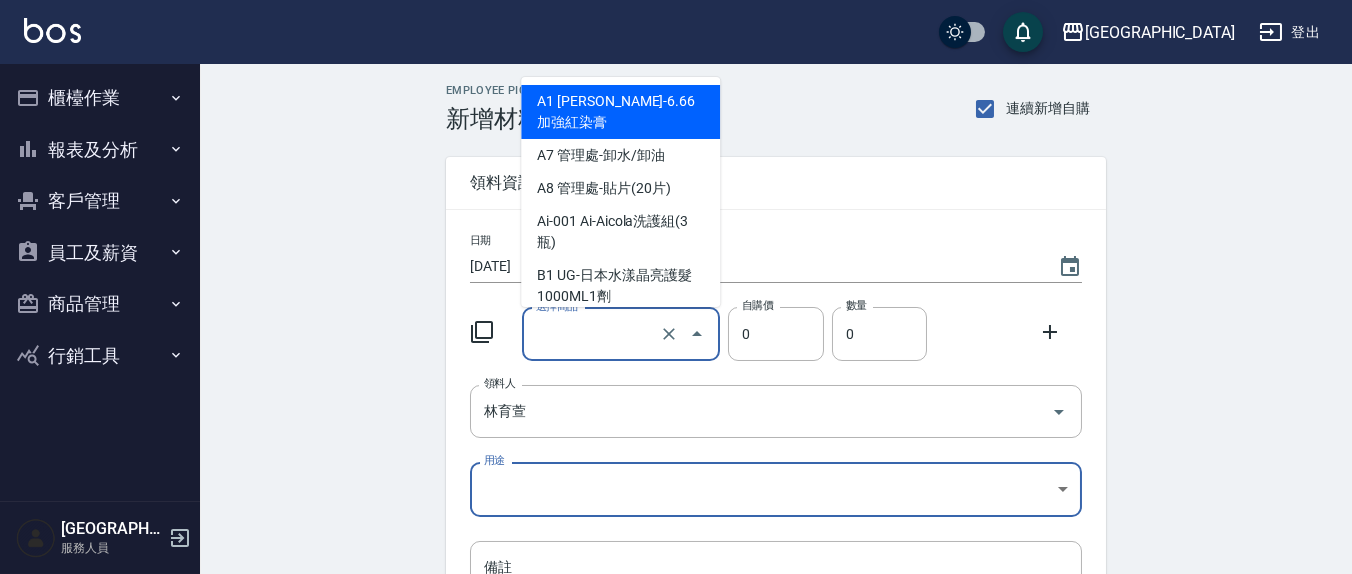 click on "選擇商品" at bounding box center [593, 334] 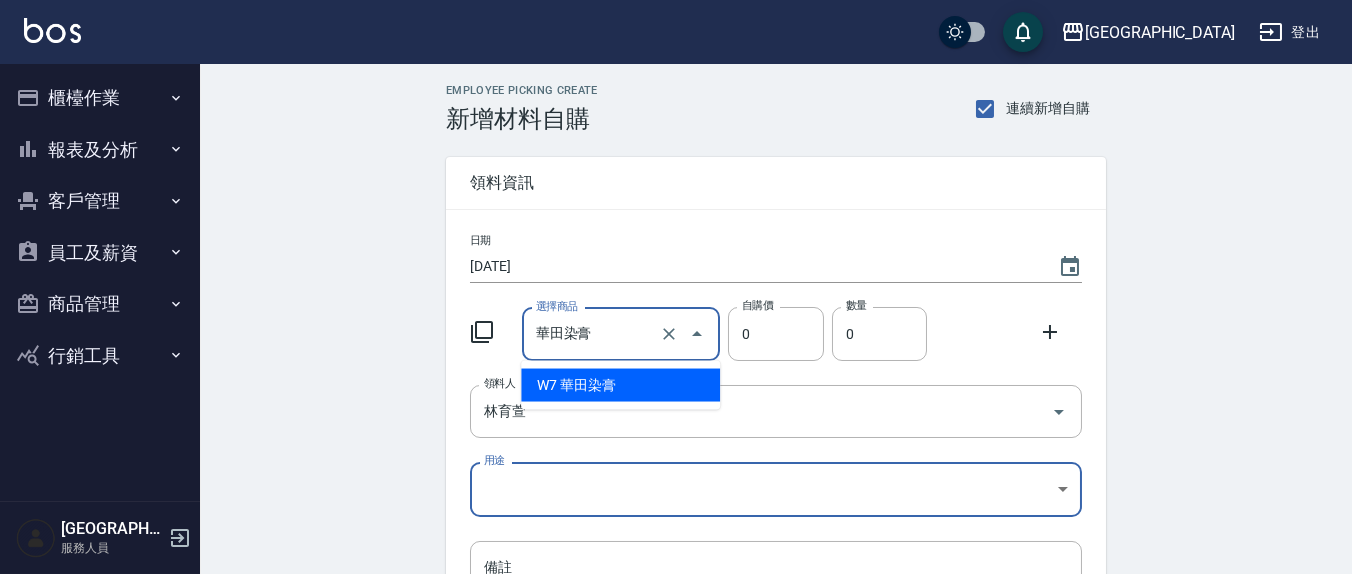 click on "W7 華田染膏" at bounding box center (620, 385) 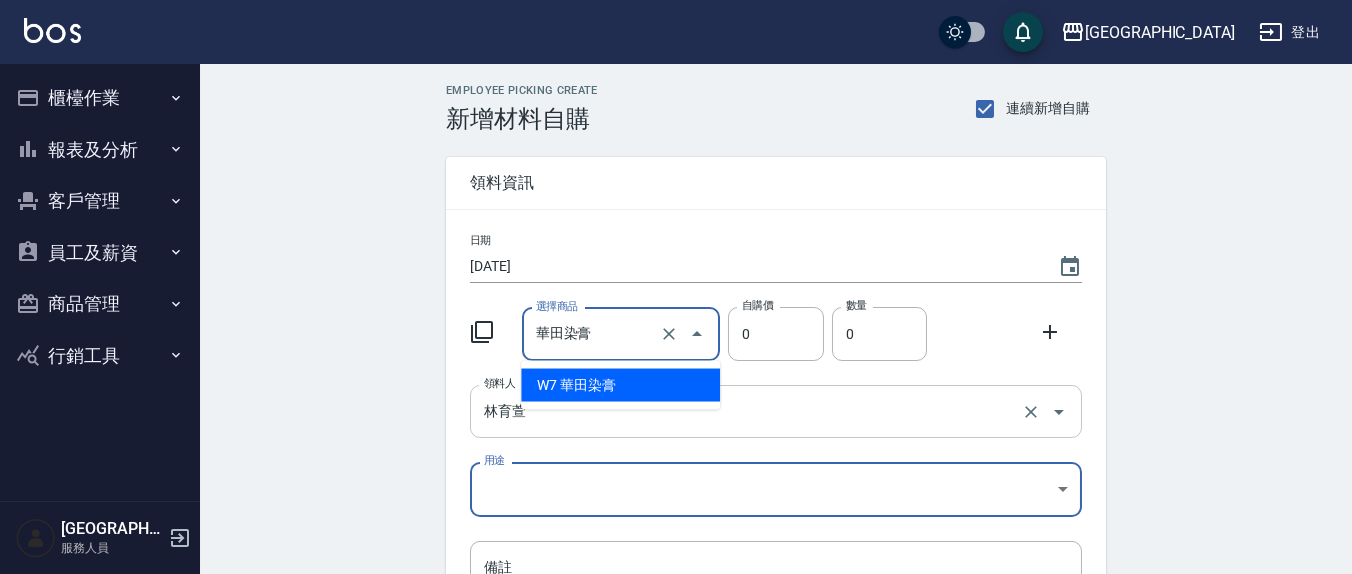 type on "120" 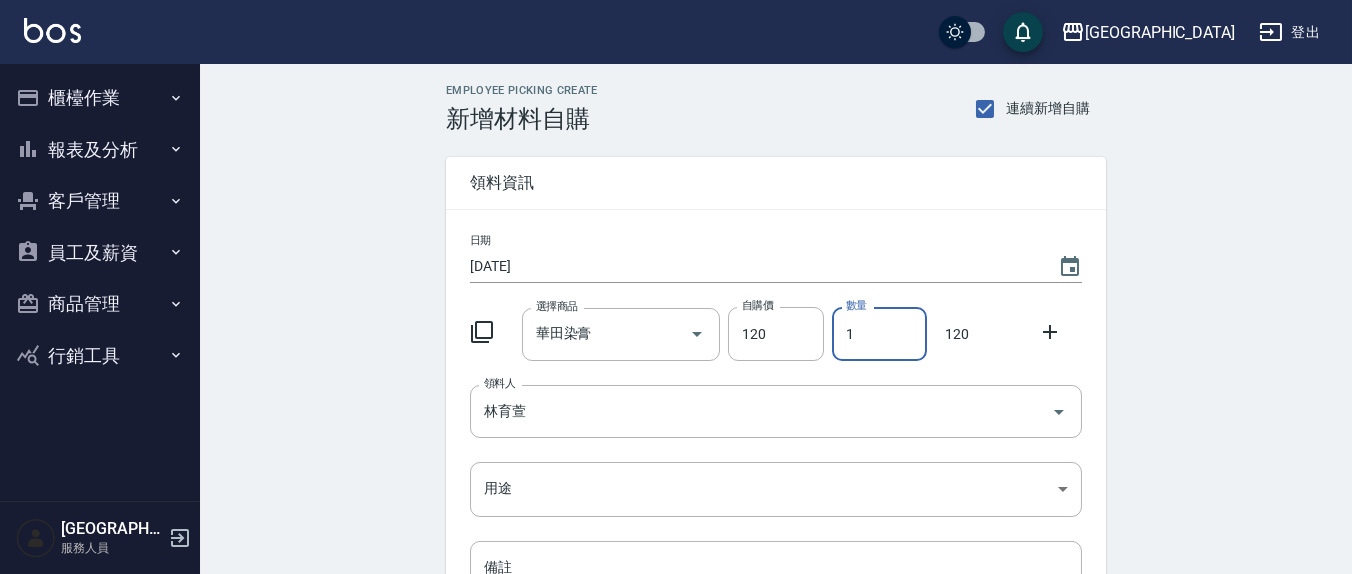 drag, startPoint x: 854, startPoint y: 343, endPoint x: 551, endPoint y: 222, distance: 326.26675 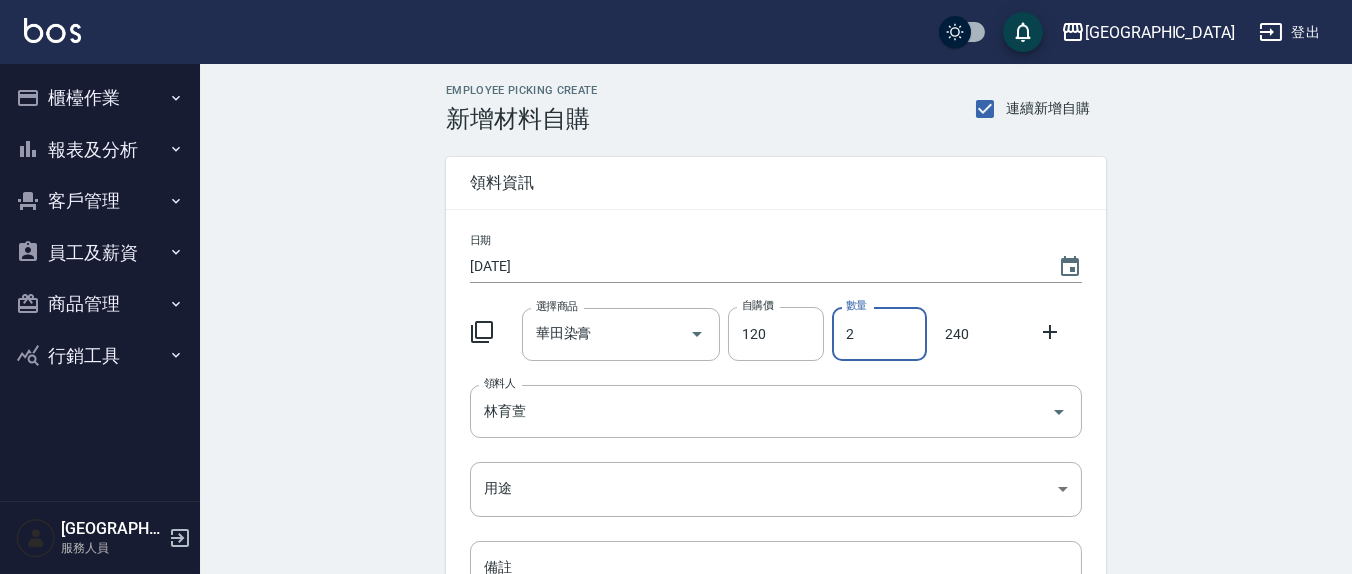 type on "2" 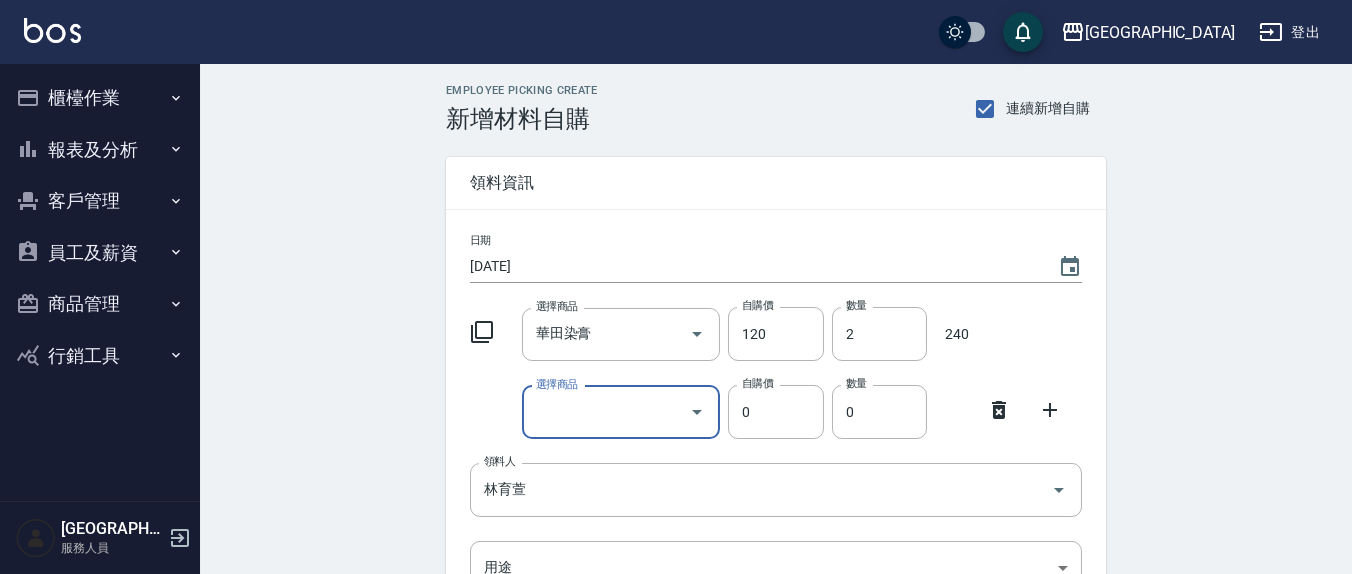 click 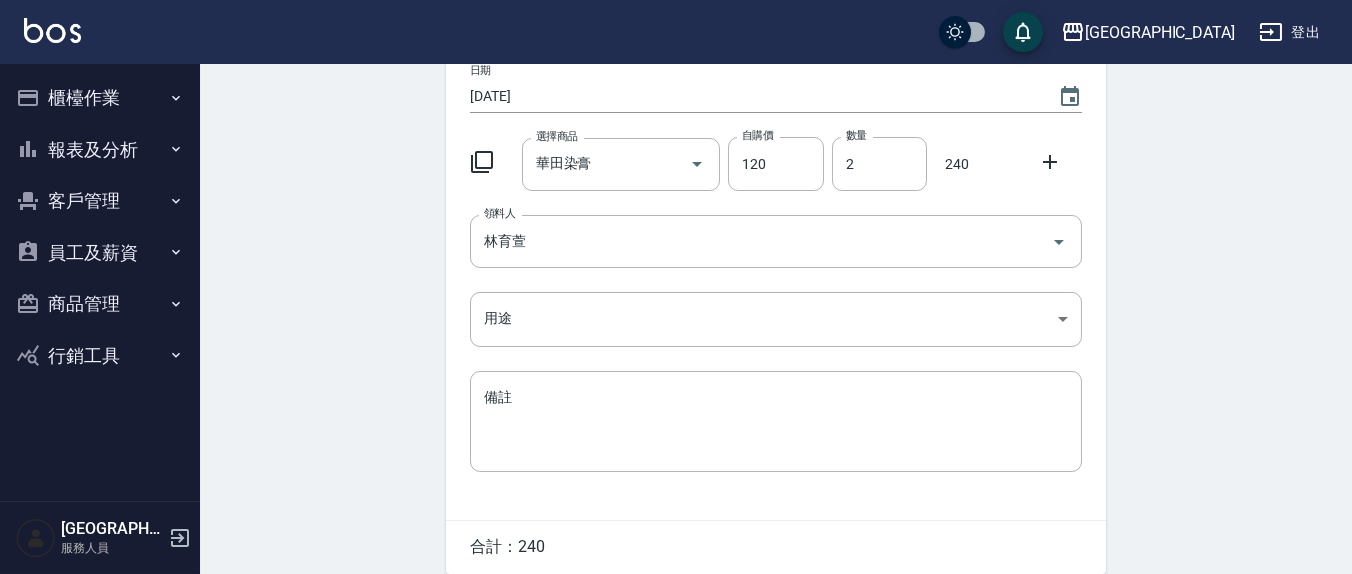 scroll, scrollTop: 251, scrollLeft: 0, axis: vertical 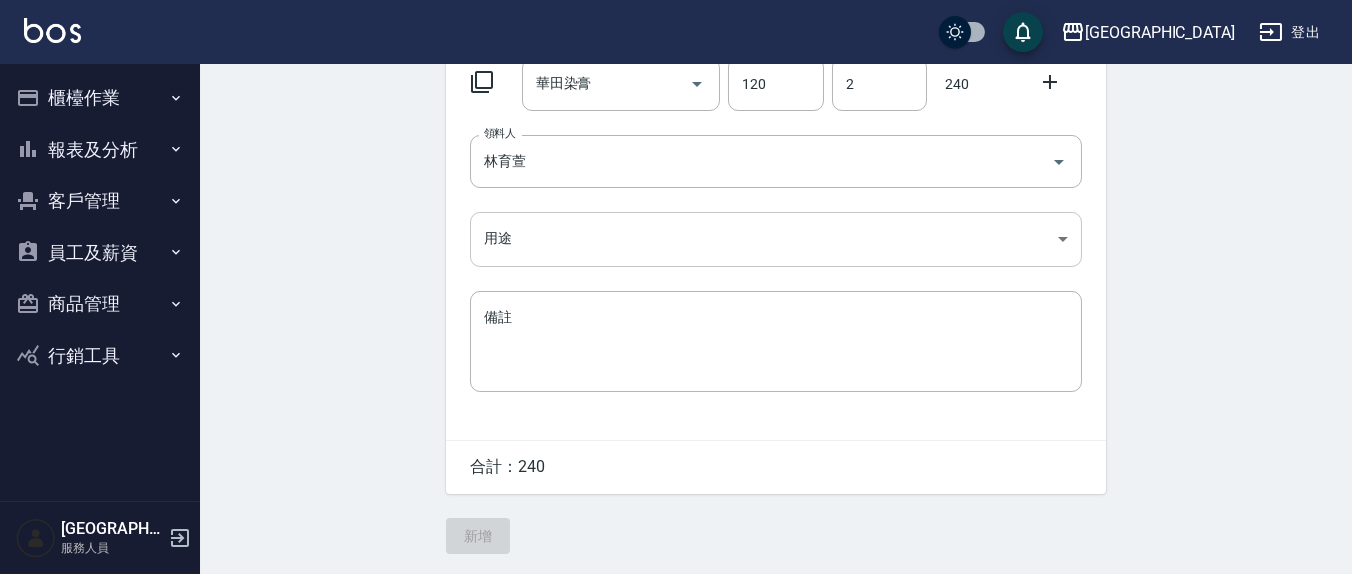 click on "上越新廟口 登出 櫃檯作業 打帳單 帳單列表 現金收支登錄 材料自購登錄 每日結帳 報表及分析 報表目錄 店家區間累計表 店家日報表 互助日報表 互助月報表 互助點數明細 互助業績報表 設計師業績表 設計師日報表 設計師業績分析表 設計師業績月報表 商品消耗明細 單一服務項目查詢 收支分類明細表 費用分析表 客戶管理 客戶列表 員工及薪資 員工列表 員工離職列表 全店打卡記錄 商品管理 商品列表 行銷工具 活動發券明細 上越新廟口 服務人員 Employee Picking Create 新增材料自購 連續新增自購 領料資訊 日期 2025/07/04 選擇商品 華田染膏 選擇商品 自購價 120 自購價 數量 2 數量 240 領料人 林育萱 領料人 用途 ​ 用途 備註 x 備註 合計： 240 新增" at bounding box center (676, 162) 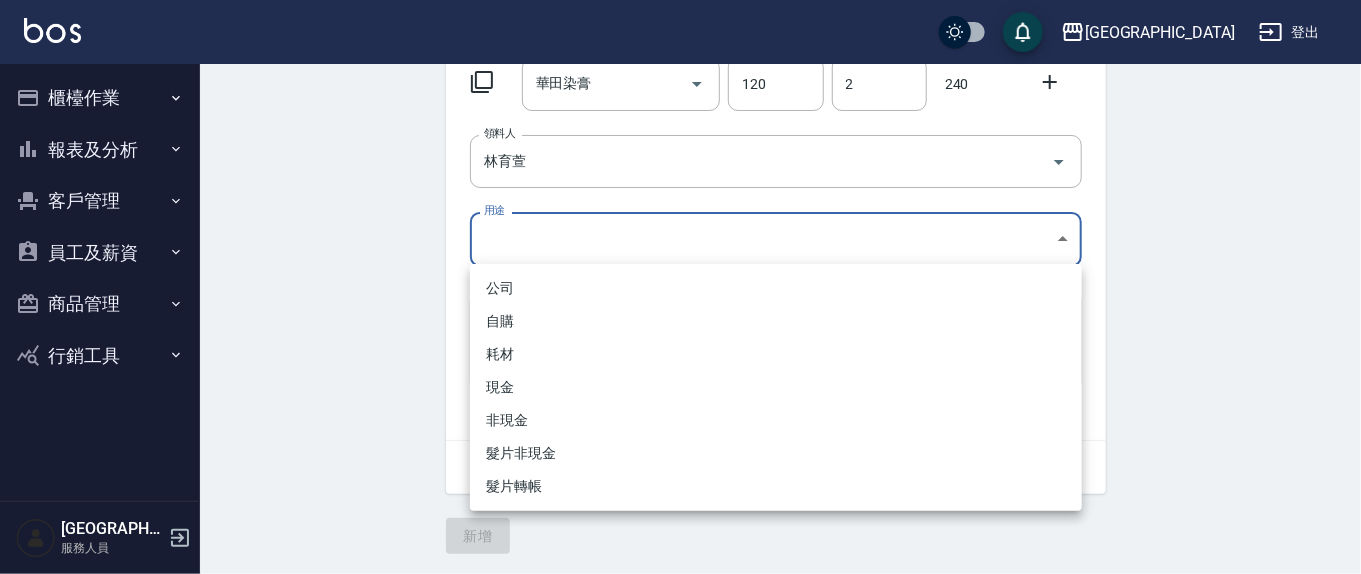 click on "自購" at bounding box center (776, 321) 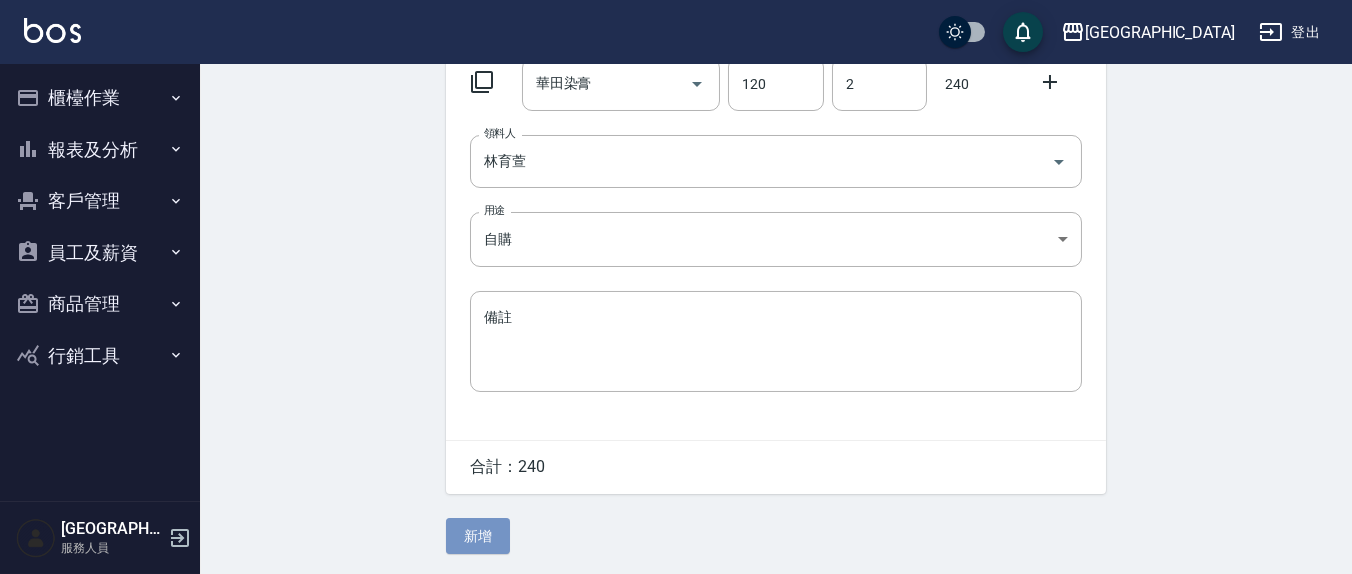 drag, startPoint x: 482, startPoint y: 548, endPoint x: 487, endPoint y: 537, distance: 12.083046 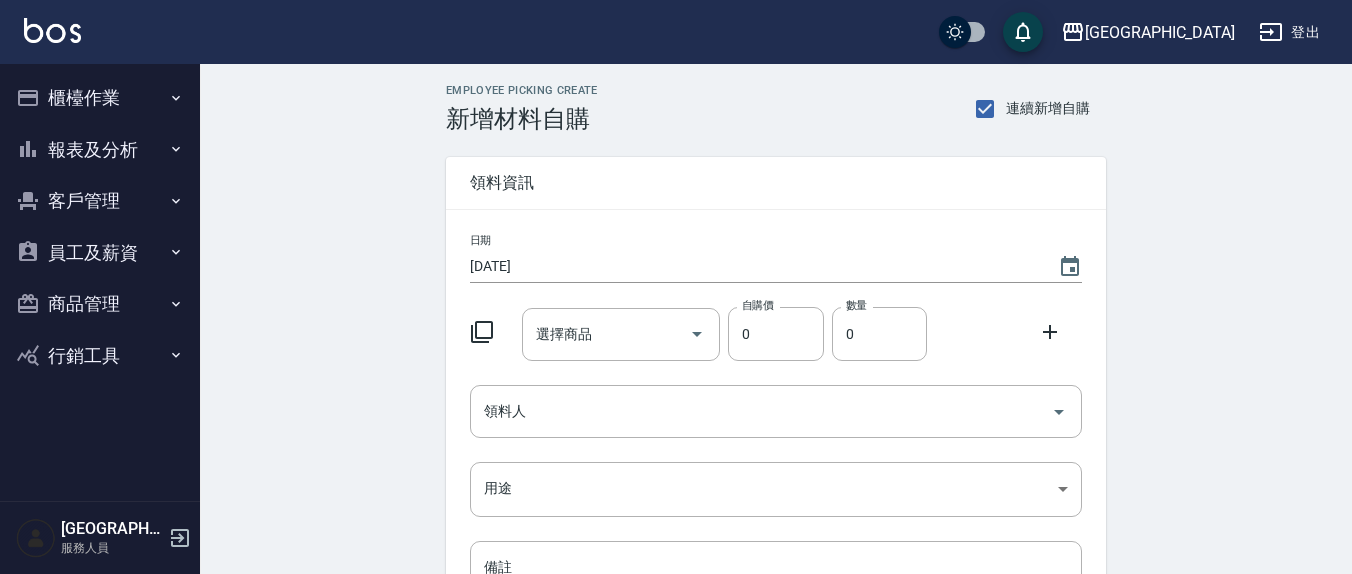 scroll, scrollTop: 0, scrollLeft: 0, axis: both 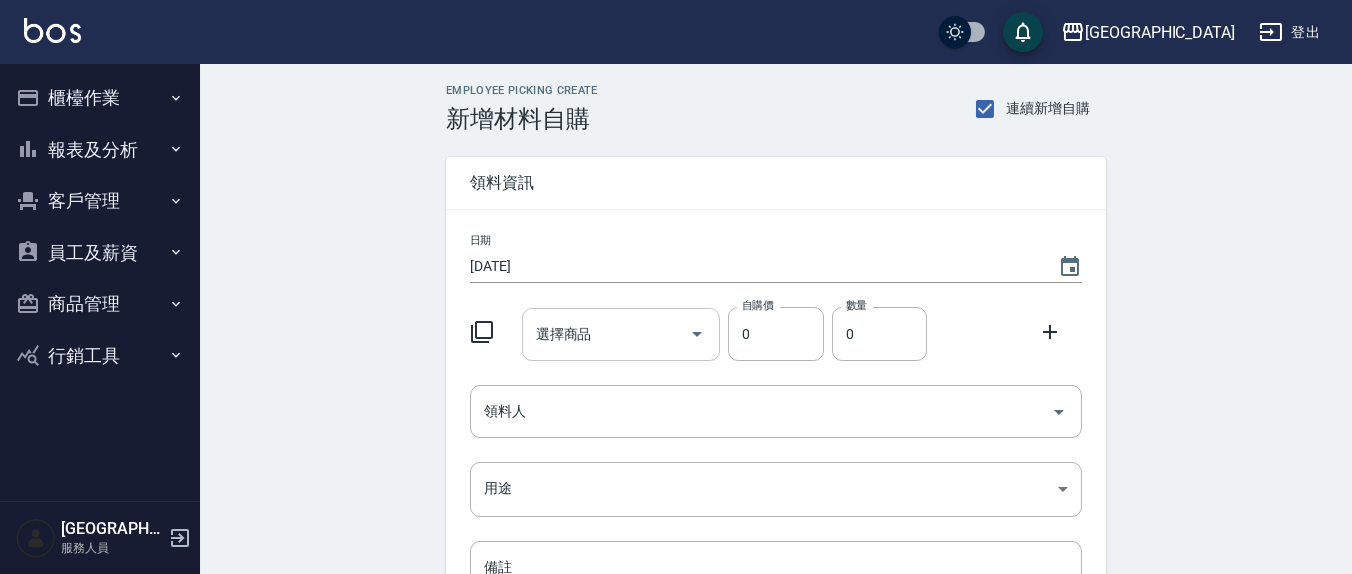 click on "選擇商品" at bounding box center (606, 334) 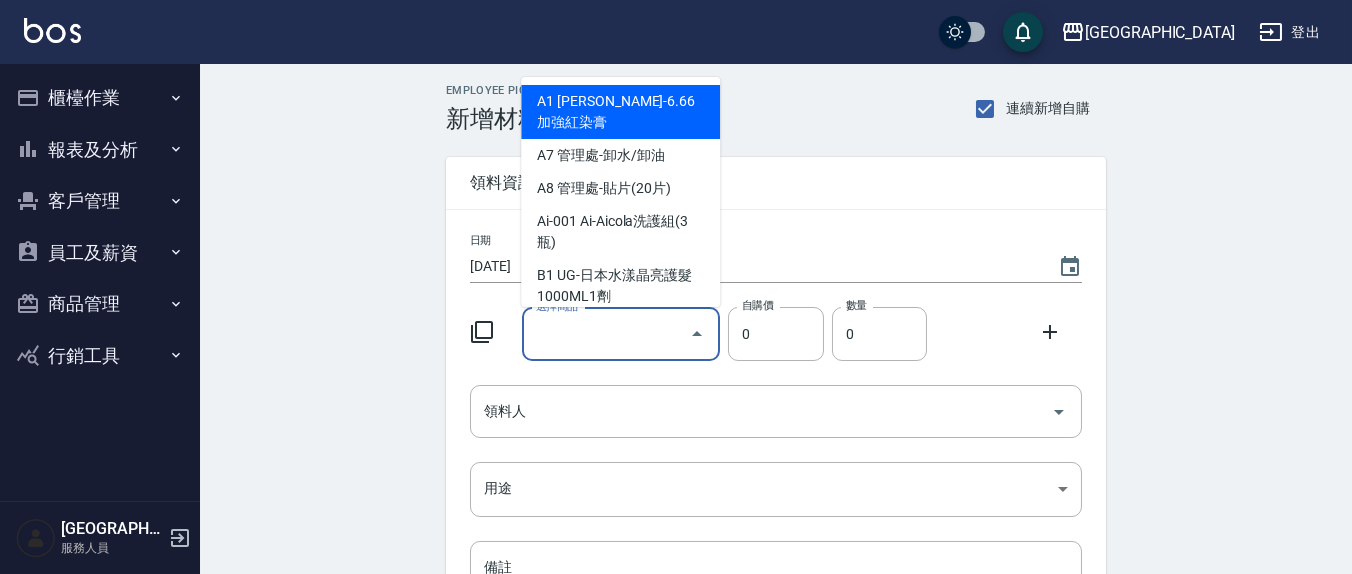 type on "華田染膏" 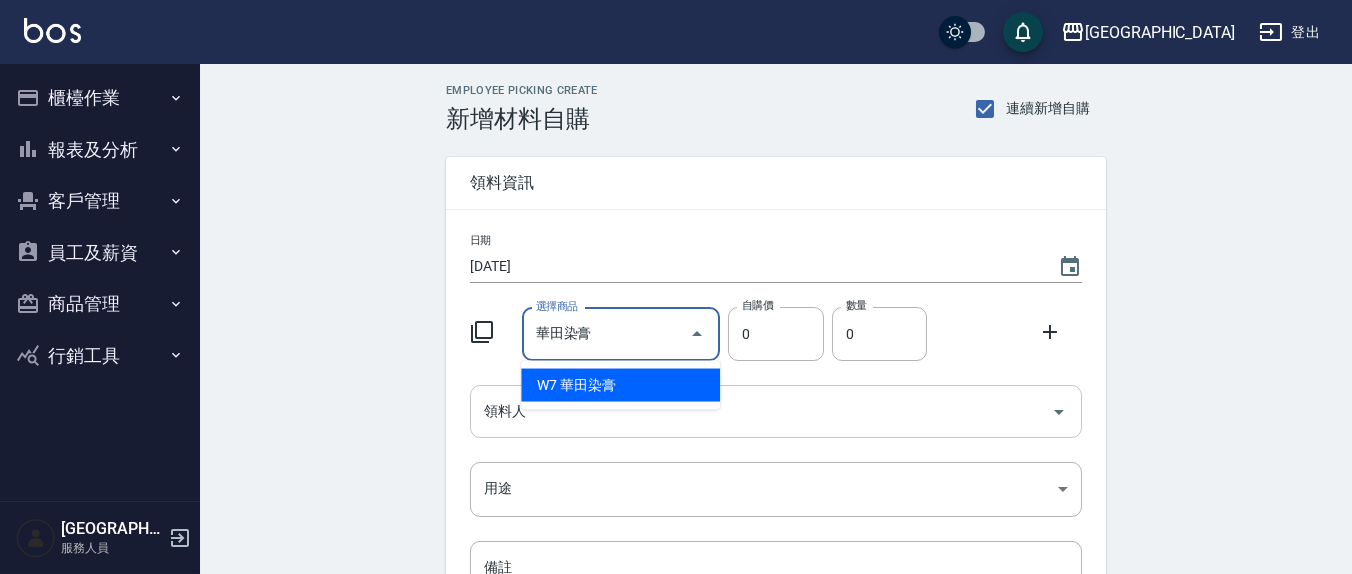 drag, startPoint x: 657, startPoint y: 381, endPoint x: 657, endPoint y: 399, distance: 18 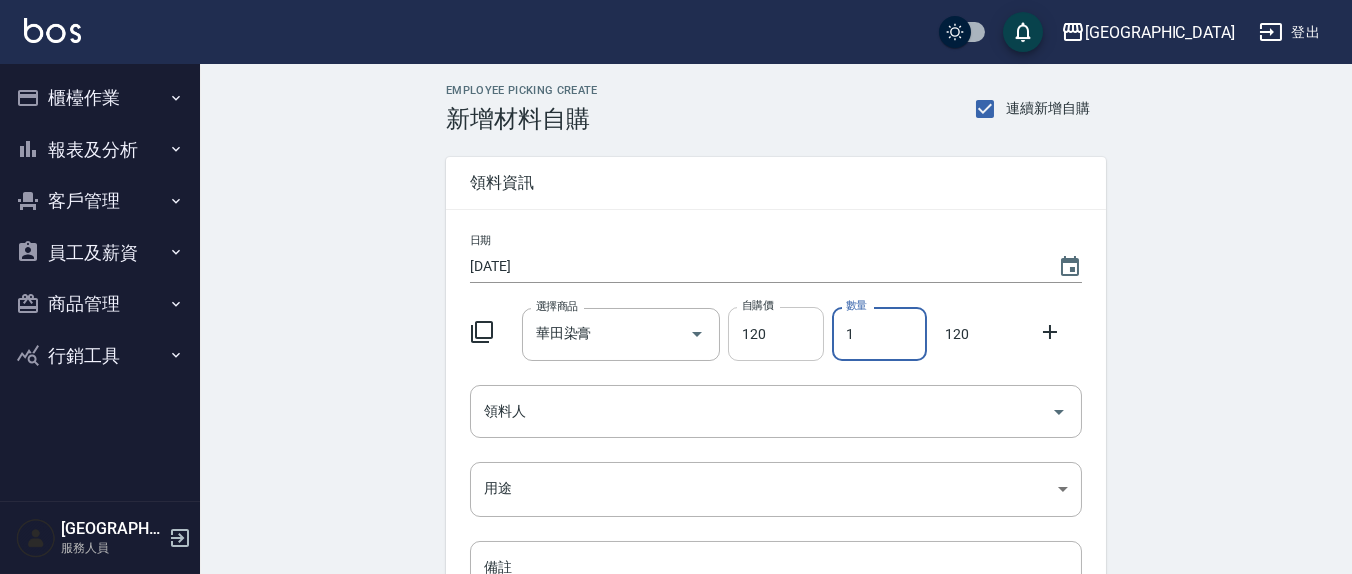 drag, startPoint x: 873, startPoint y: 326, endPoint x: 771, endPoint y: 337, distance: 102.59142 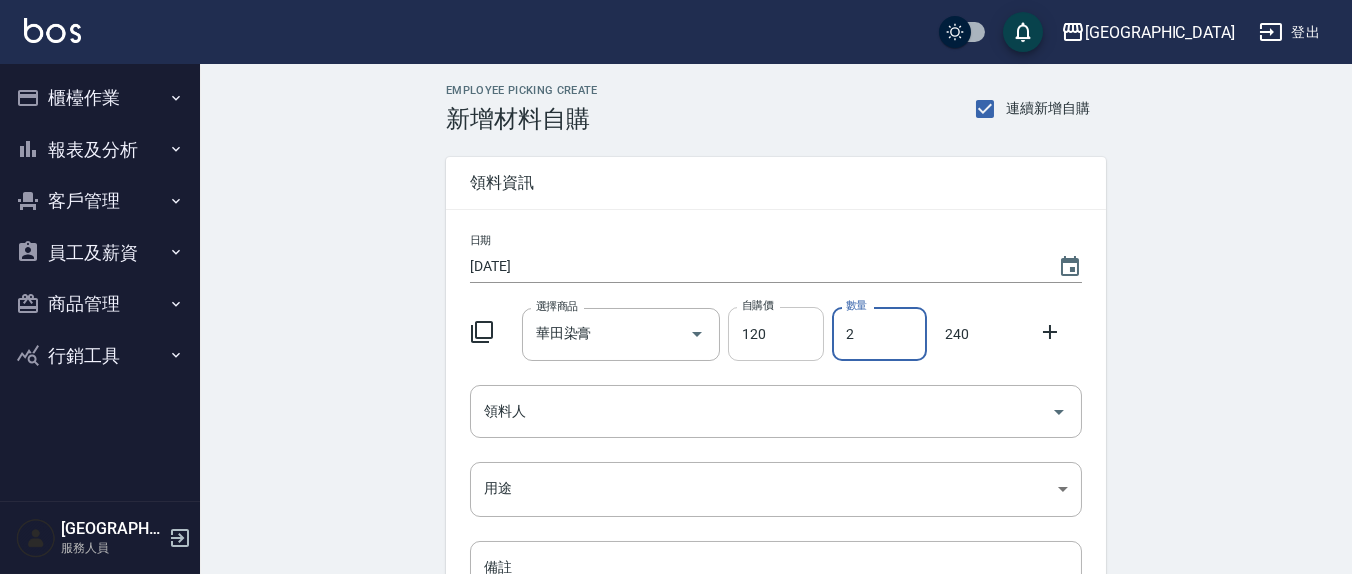 type on "2" 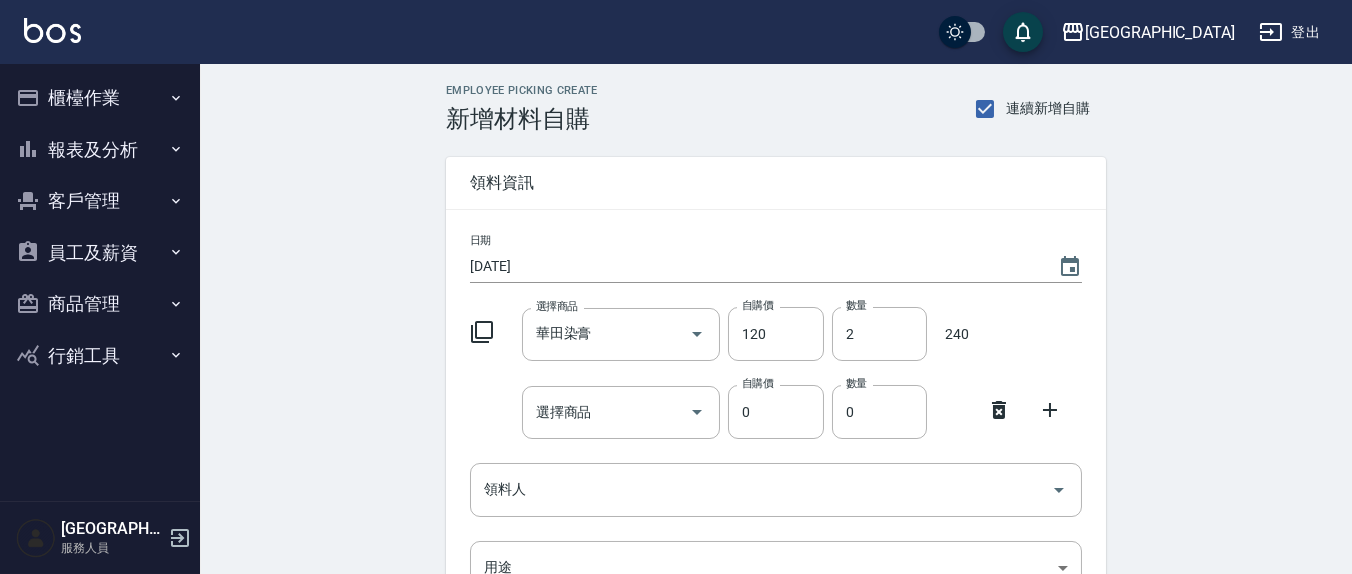 click 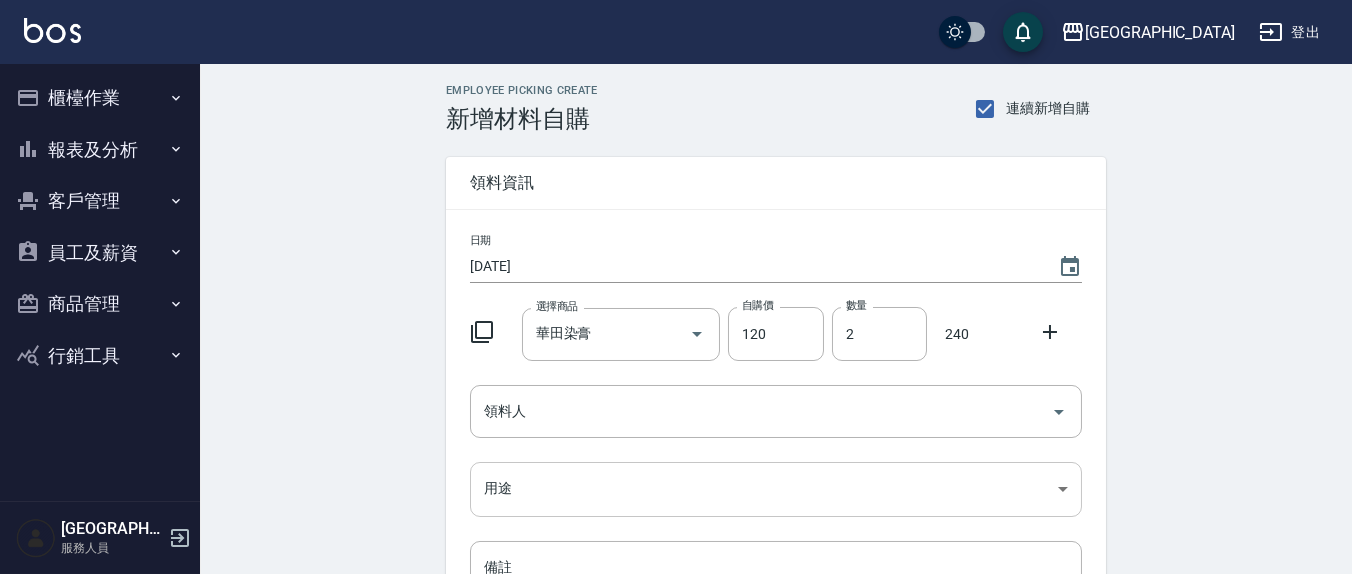 click on "上越新廟口 登出 櫃檯作業 打帳單 帳單列表 現金收支登錄 材料自購登錄 每日結帳 報表及分析 報表目錄 店家區間累計表 店家日報表 互助日報表 互助月報表 互助點數明細 互助業績報表 設計師業績表 設計師日報表 設計師業績分析表 設計師業績月報表 商品消耗明細 單一服務項目查詢 收支分類明細表 費用分析表 客戶管理 客戶列表 員工及薪資 員工列表 員工離職列表 全店打卡記錄 商品管理 商品列表 行銷工具 活動發券明細 上越新廟口 服務人員 Employee Picking Create 新增材料自購 連續新增自購 領料資訊 日期 [DATE] 選擇商品 華田染膏 選擇商品 自購價 120 自購價 數量 2 數量 240 領料人 領料人 用途 ​ 用途 備註 x 備註 合計： 240 新增" at bounding box center (676, 412) 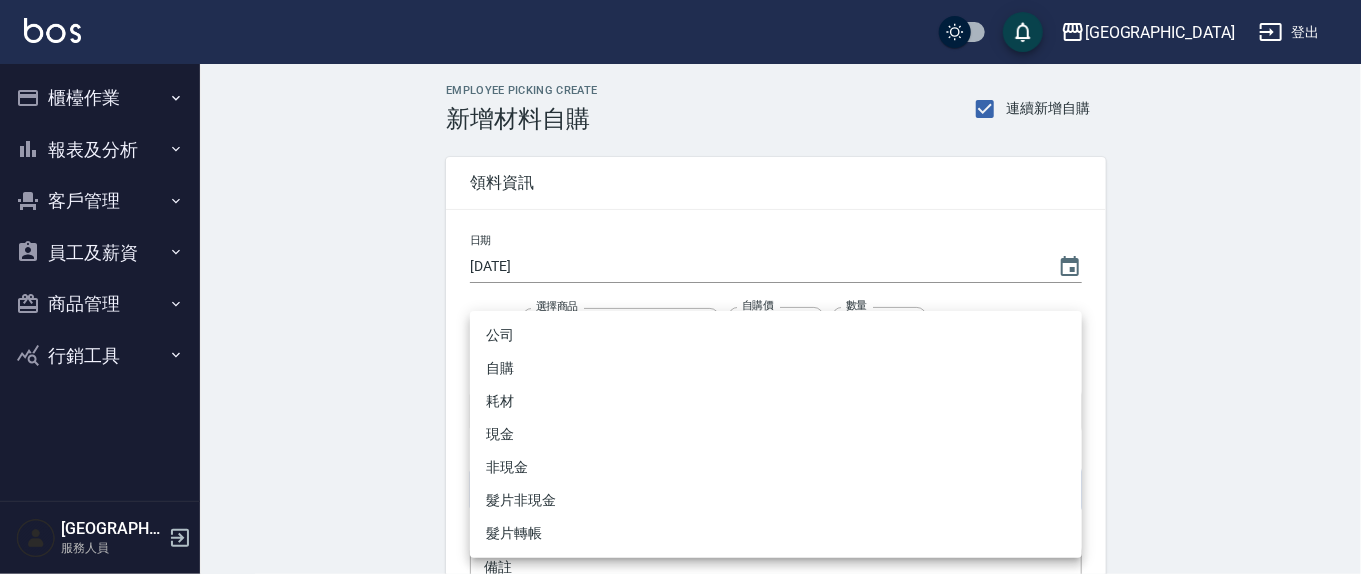 click on "自購" at bounding box center (776, 368) 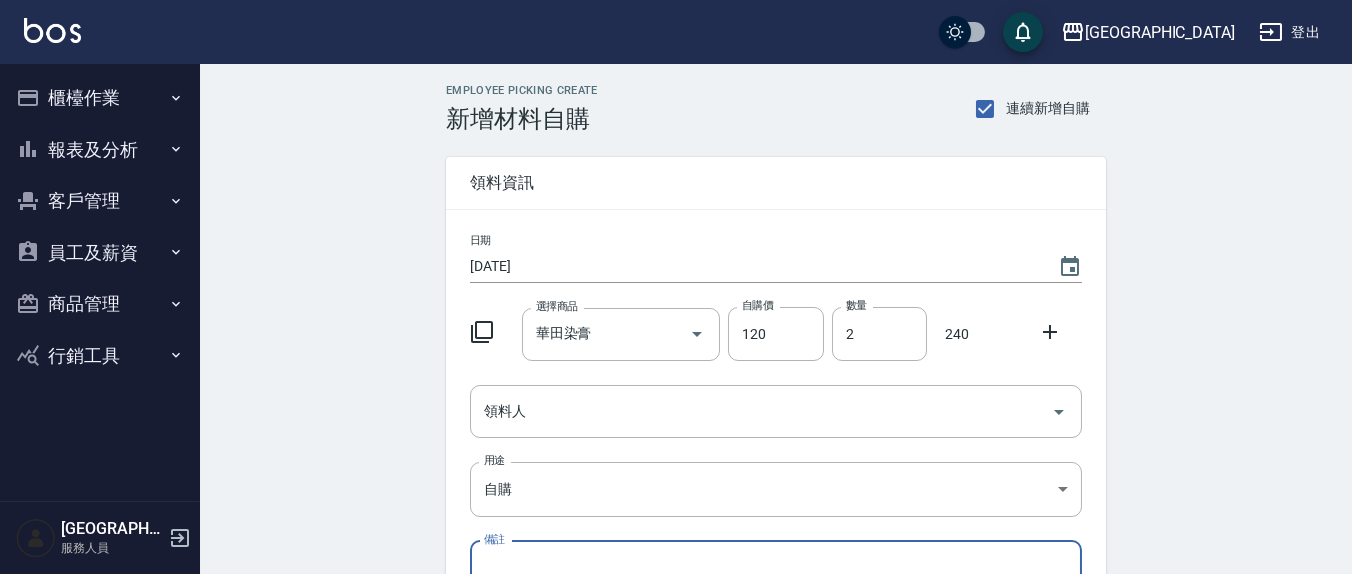 click on "公司 自購 耗材 現金 非現金 髮片非現金 髮片轉帳" at bounding box center (676, 287) 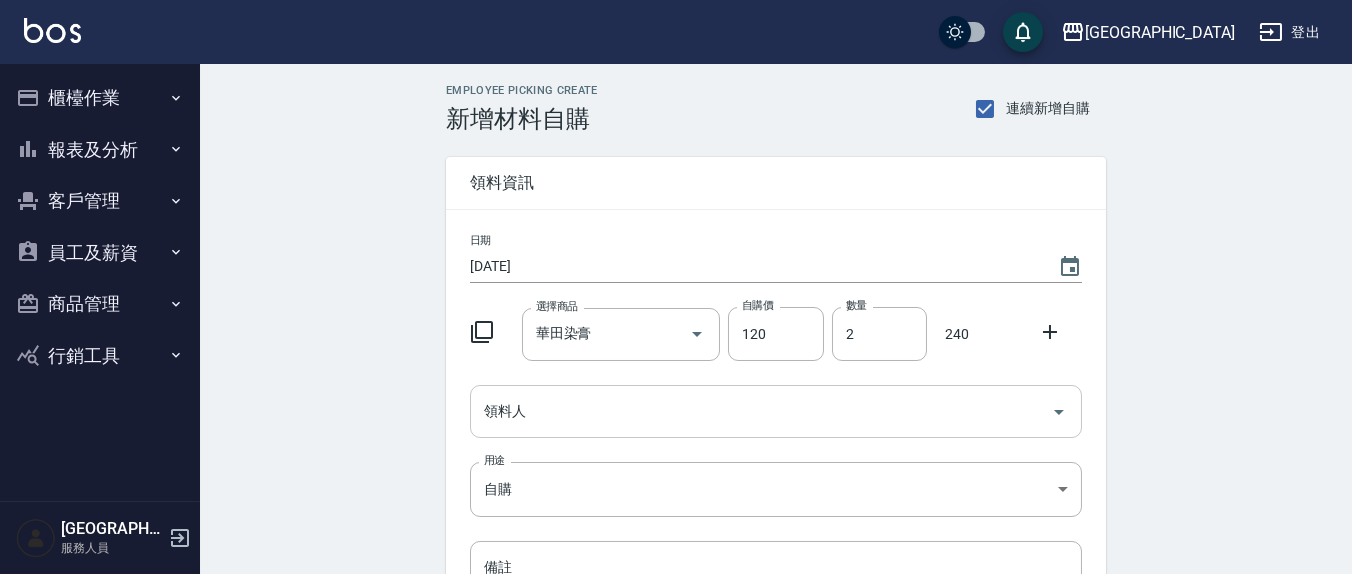click on "領料人" at bounding box center (761, 411) 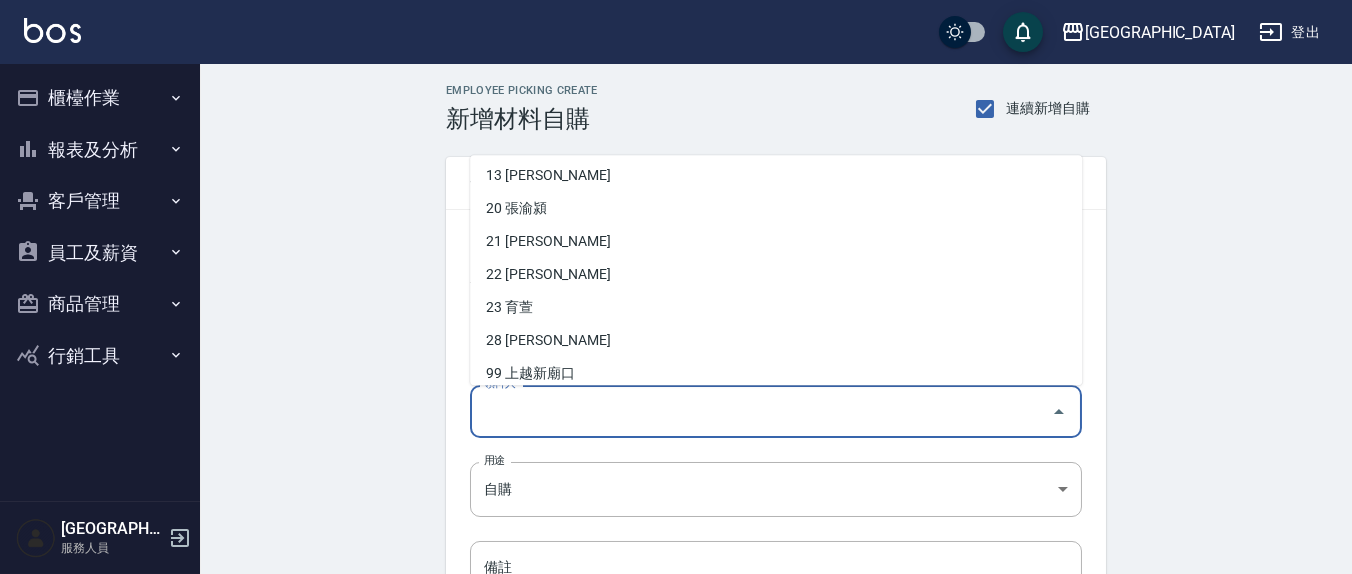 scroll, scrollTop: 281, scrollLeft: 0, axis: vertical 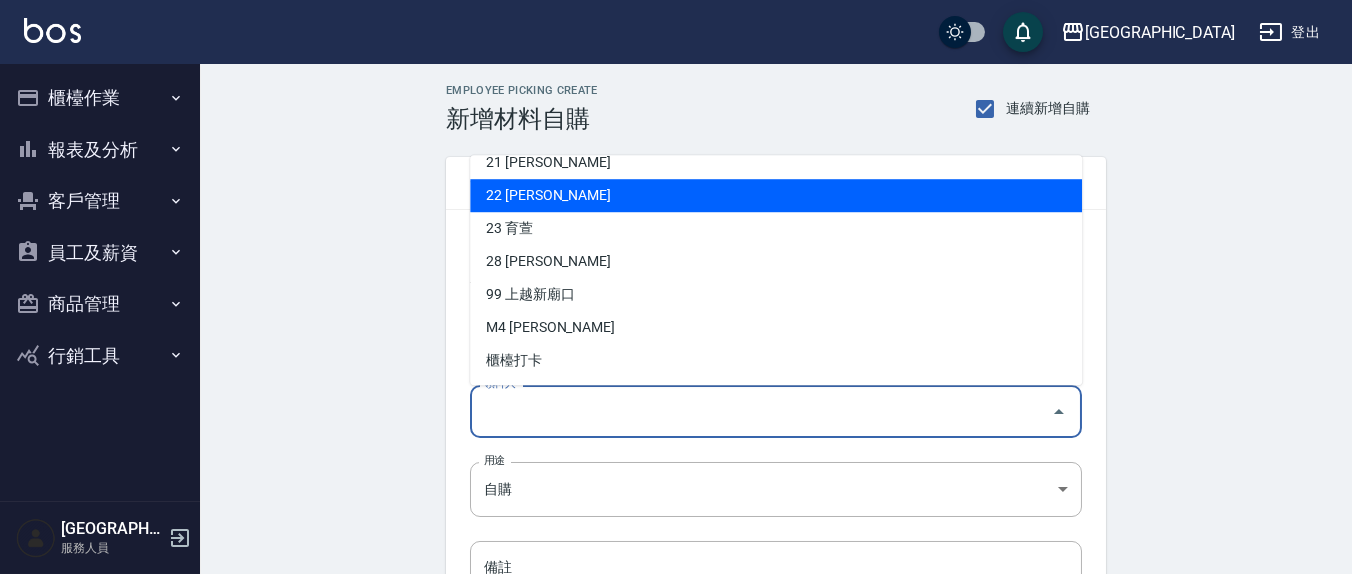 click on "22 [PERSON_NAME]" at bounding box center [776, 196] 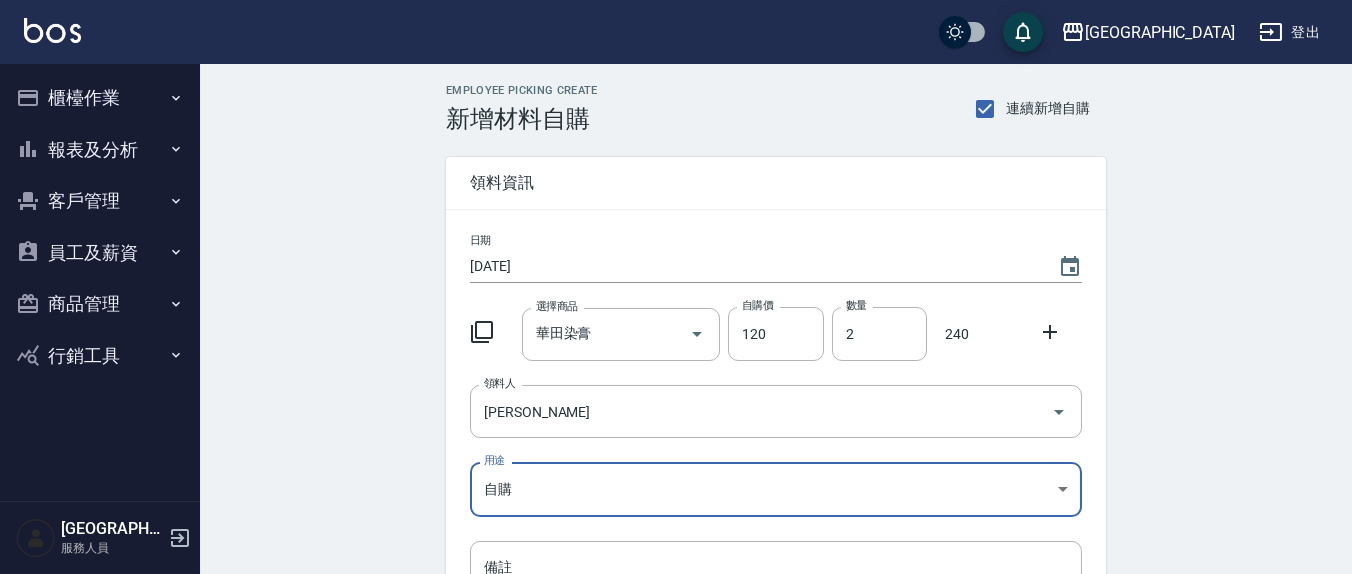 click on "Employee Picking Create 新增材料自購 連續新增自購 領料資訊 日期 2025/07/04 選擇商品 華田染膏 選擇商品 自購價 120 自購價 數量 2 數量 240 領料人 鄭玉蔓 領料人 用途 自購 自購 用途 備註 x 備註 合計： 240 新增" at bounding box center (776, 444) 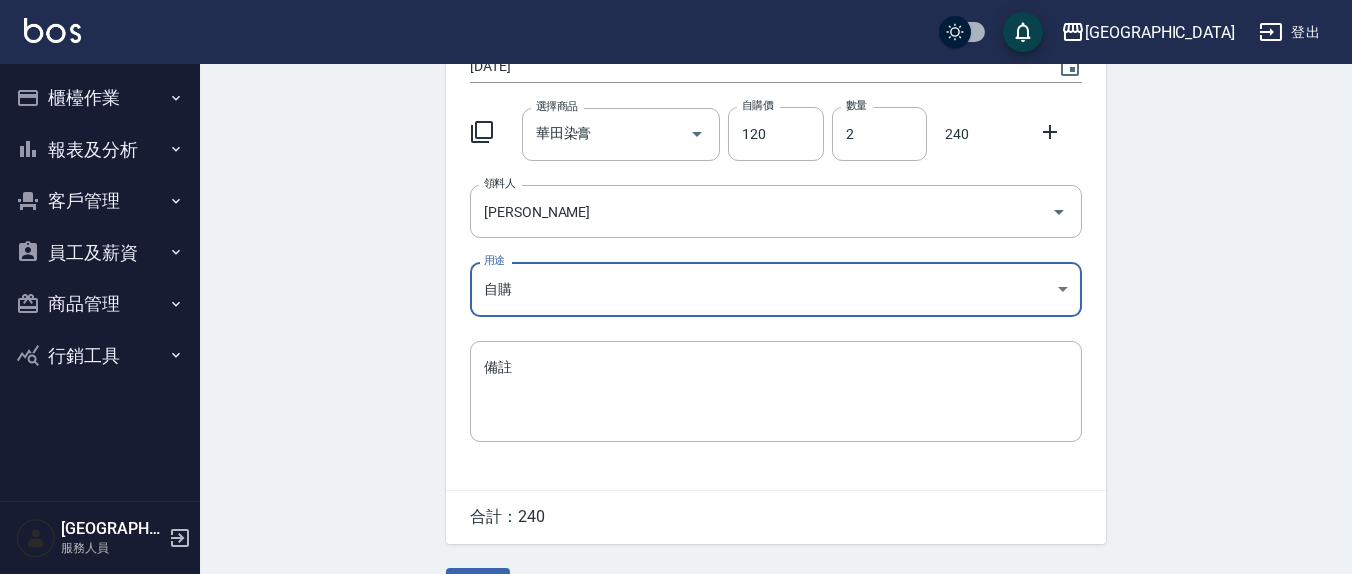 scroll, scrollTop: 251, scrollLeft: 0, axis: vertical 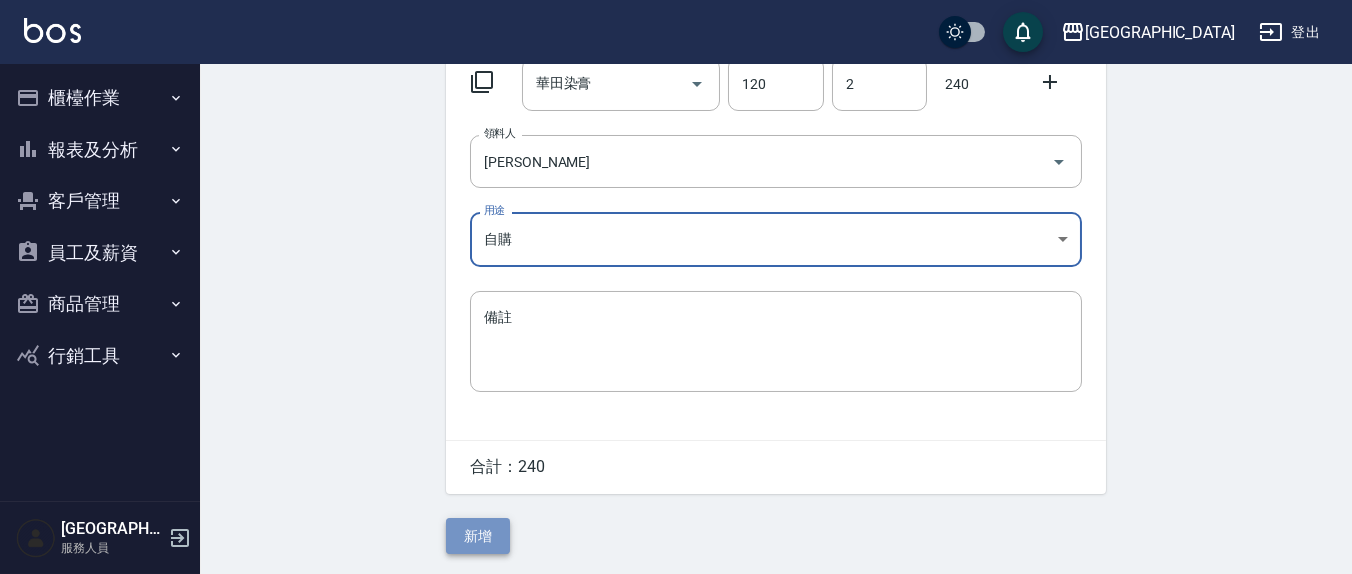 click on "新增" at bounding box center [478, 536] 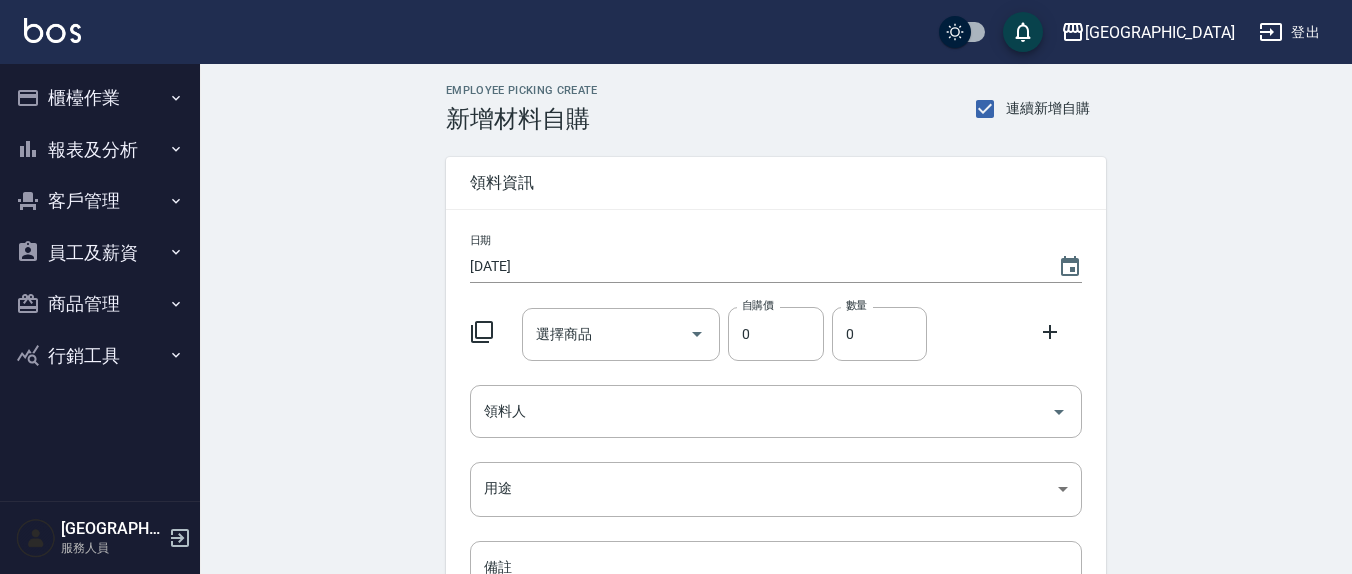 scroll, scrollTop: 0, scrollLeft: 0, axis: both 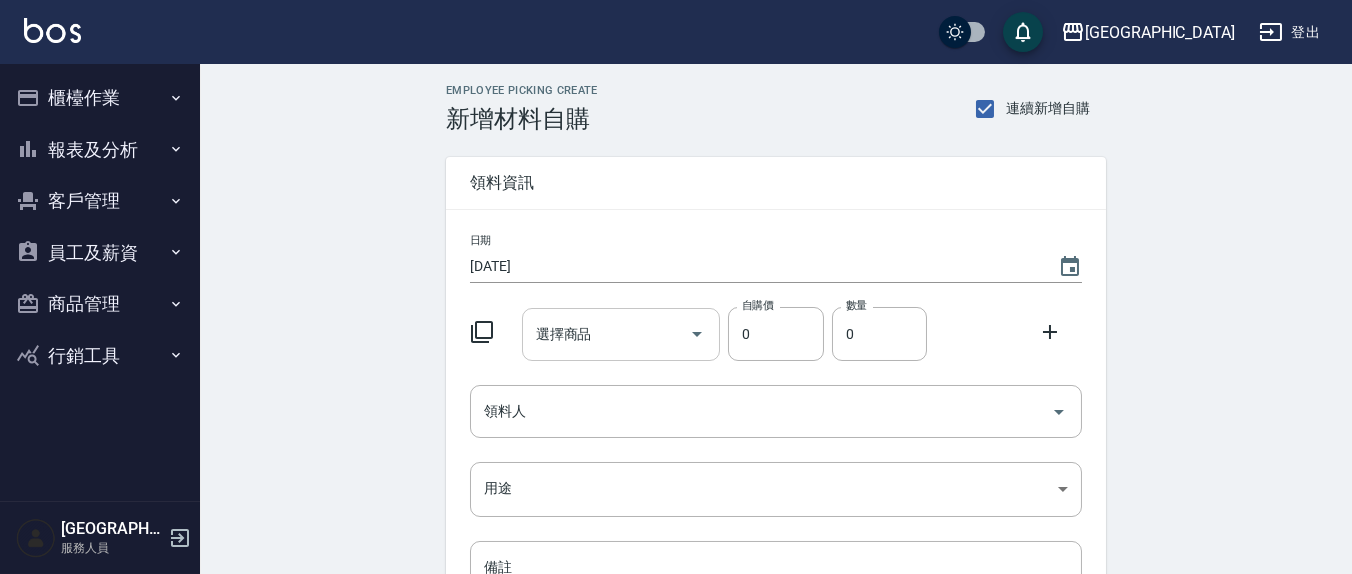 click on "選擇商品" at bounding box center (606, 334) 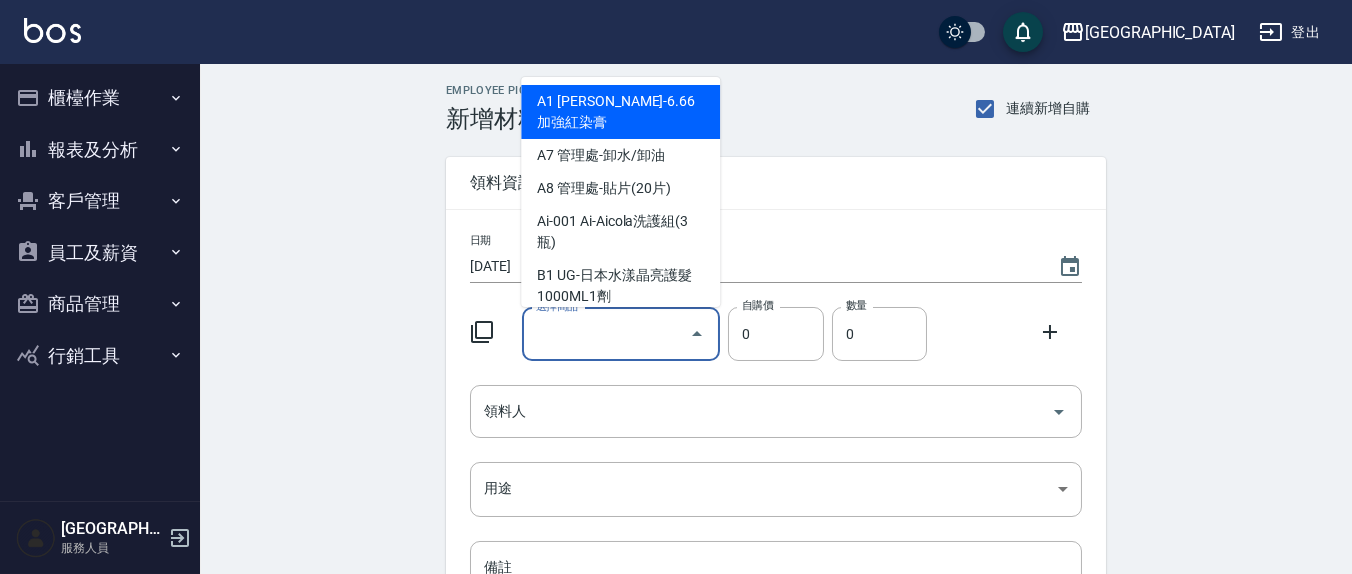 type on "2" 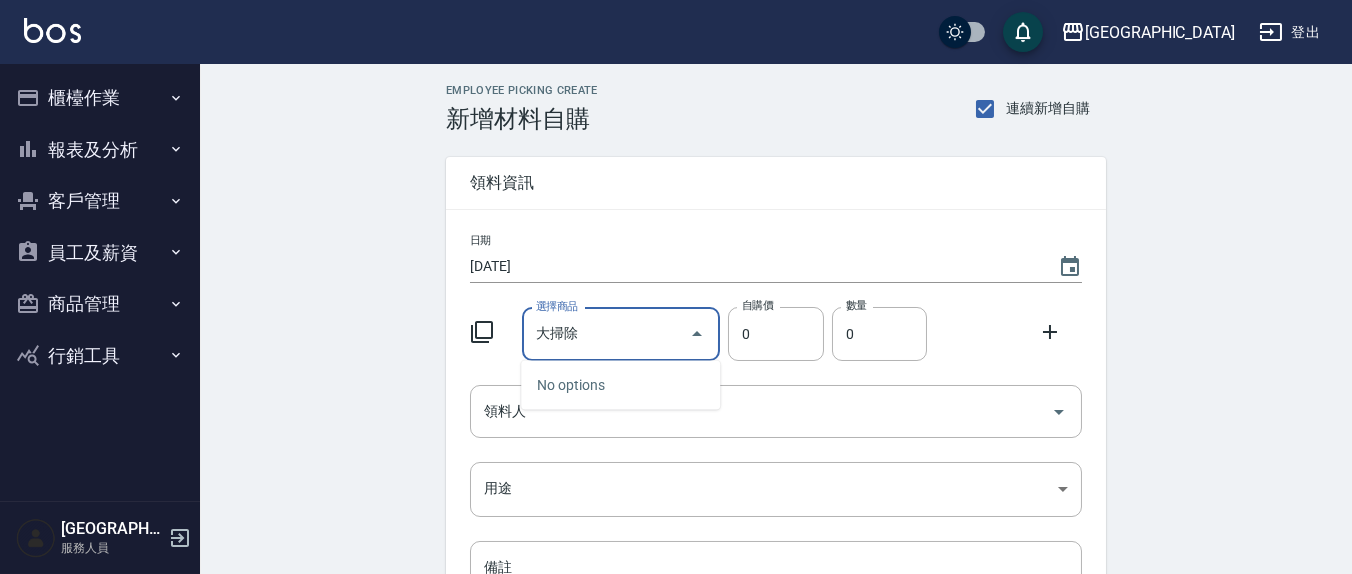 click on "大掃除 選擇商品" at bounding box center (621, 334) 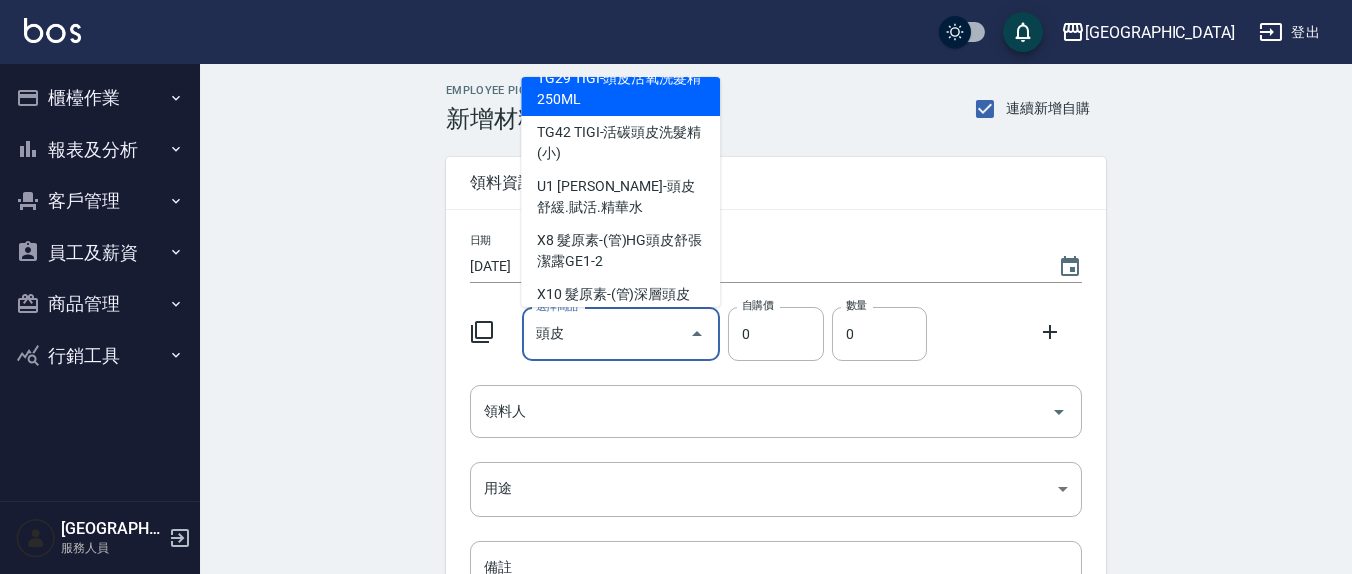 scroll, scrollTop: 878, scrollLeft: 0, axis: vertical 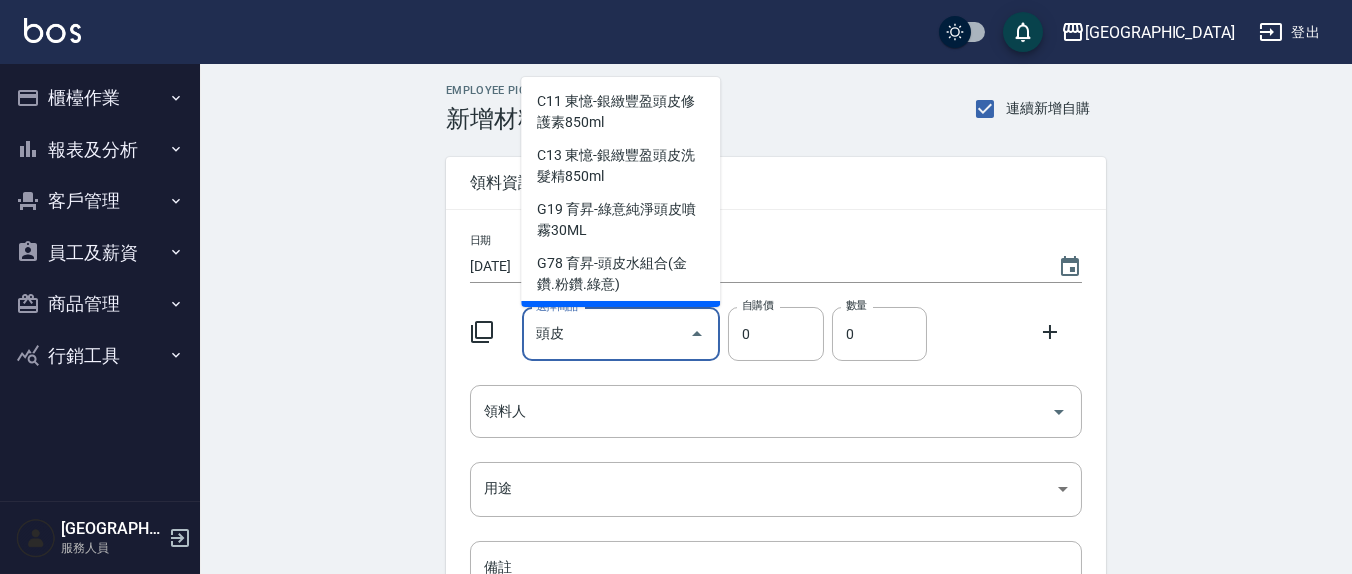 click on "選擇商品 頭皮 選擇商品 自購價 0 自購價 數量 0 數量" at bounding box center [772, 330] 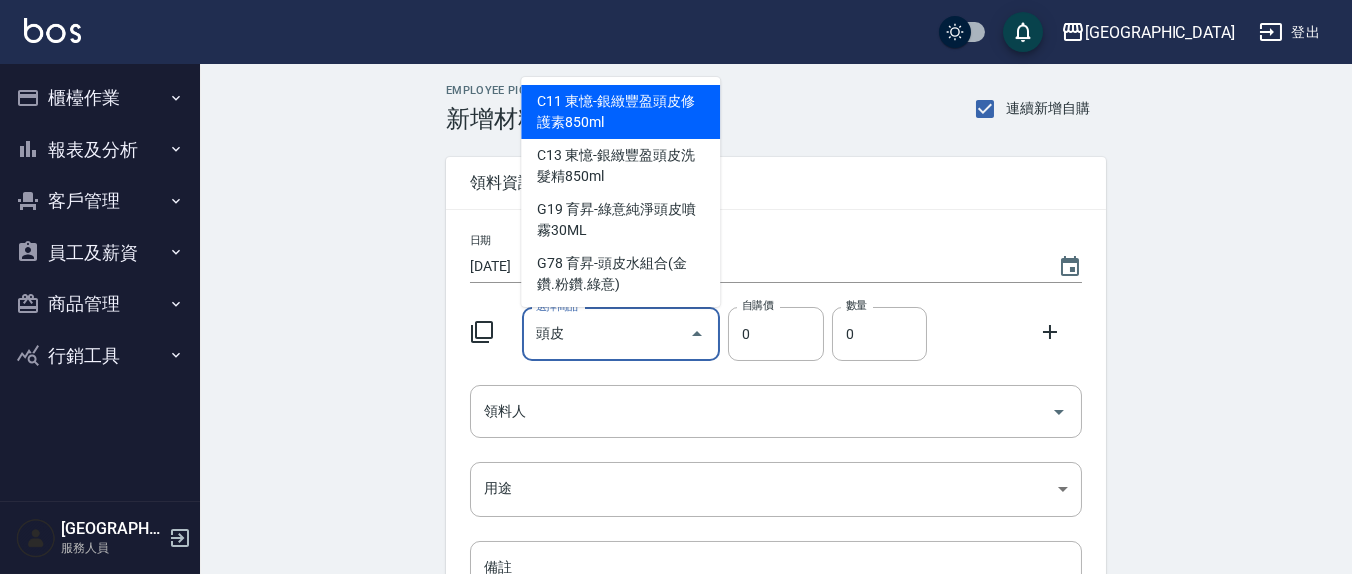 type on "頭" 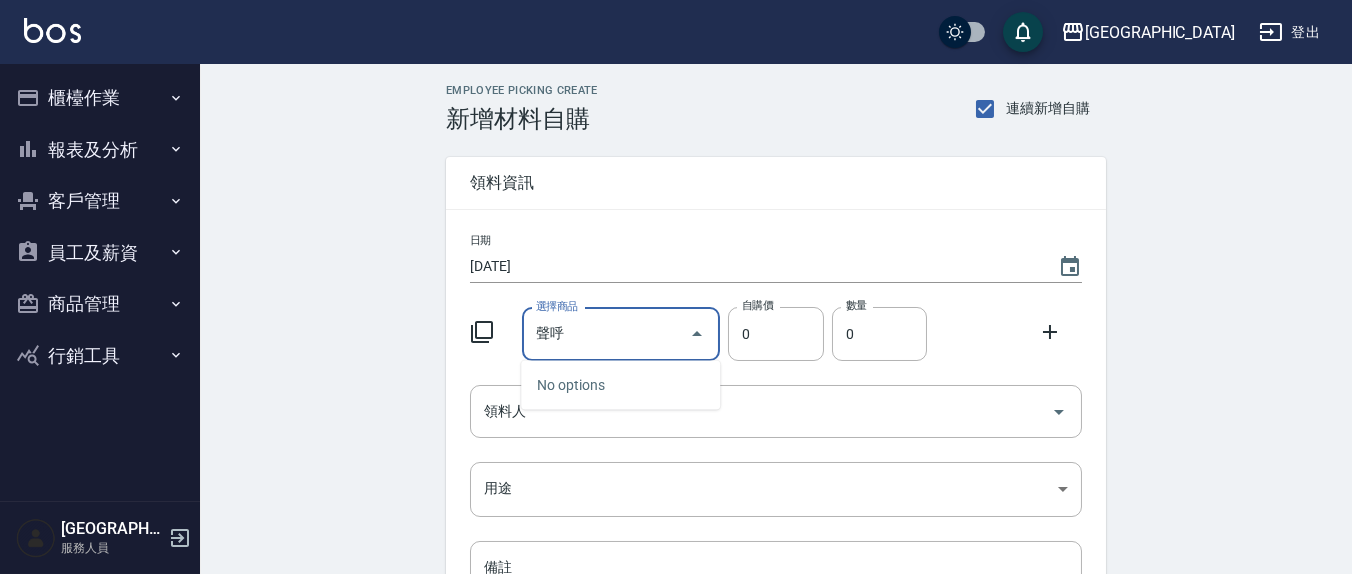 type on "生" 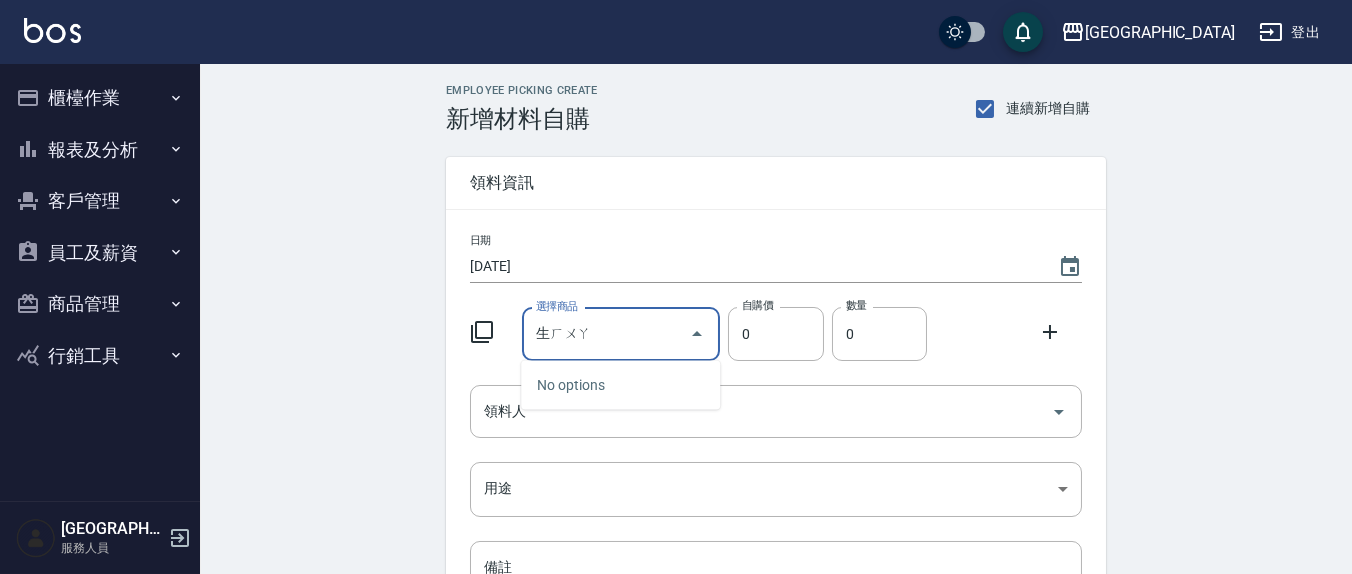 type on "生化" 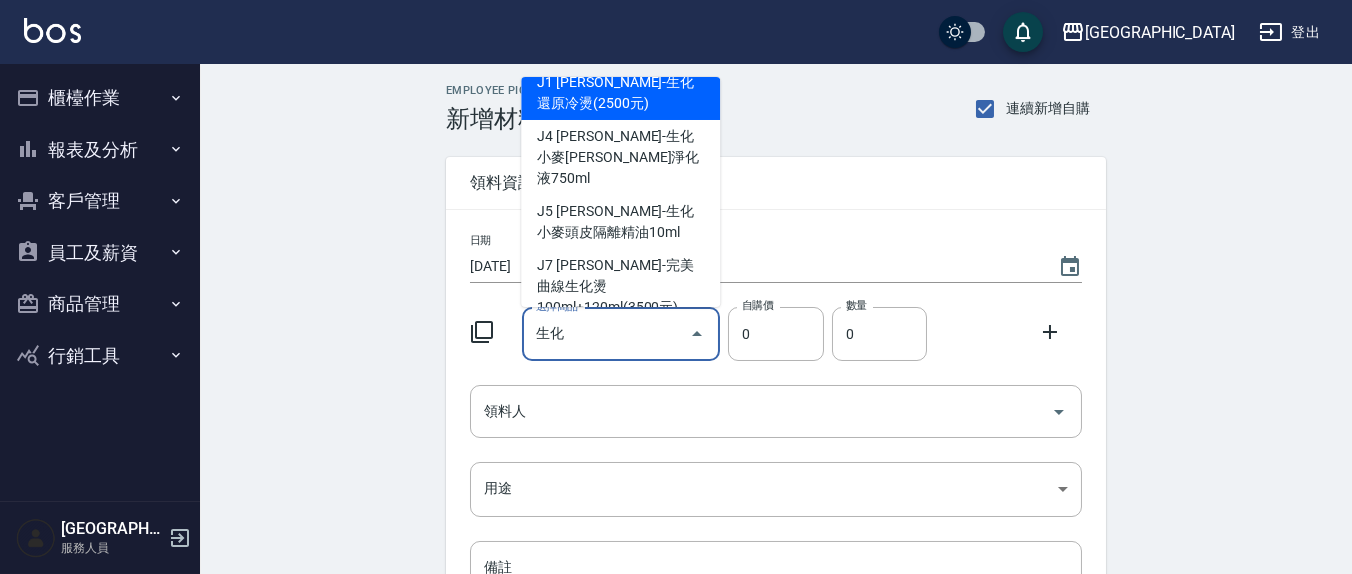 scroll, scrollTop: 23, scrollLeft: 0, axis: vertical 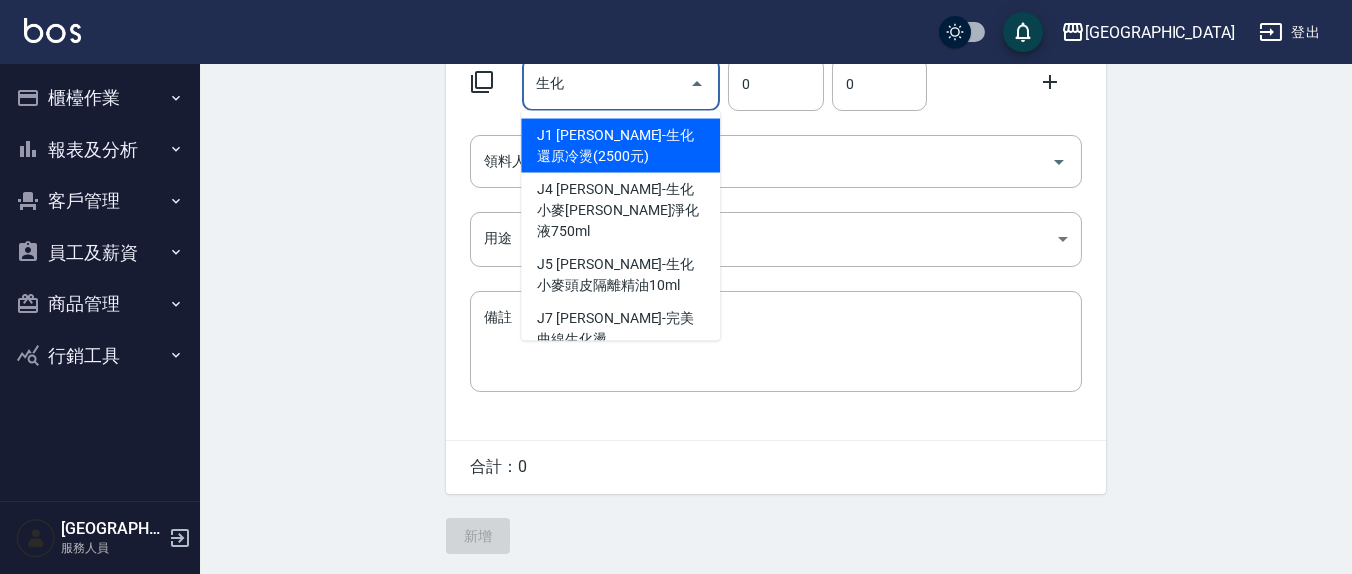 type 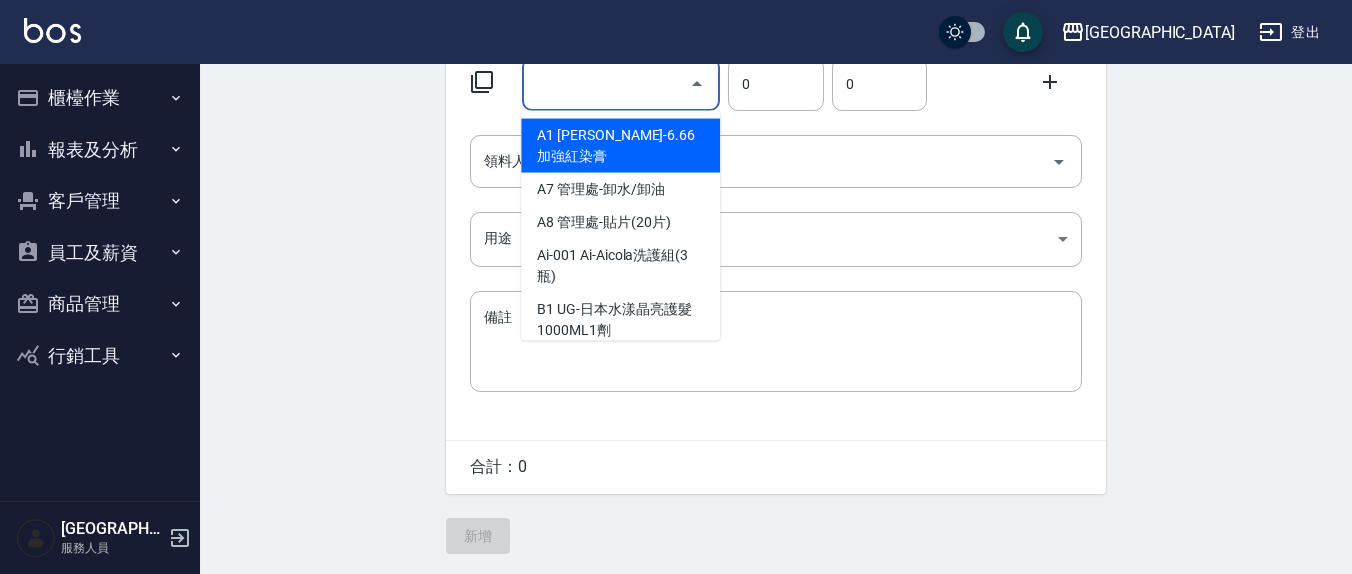 click 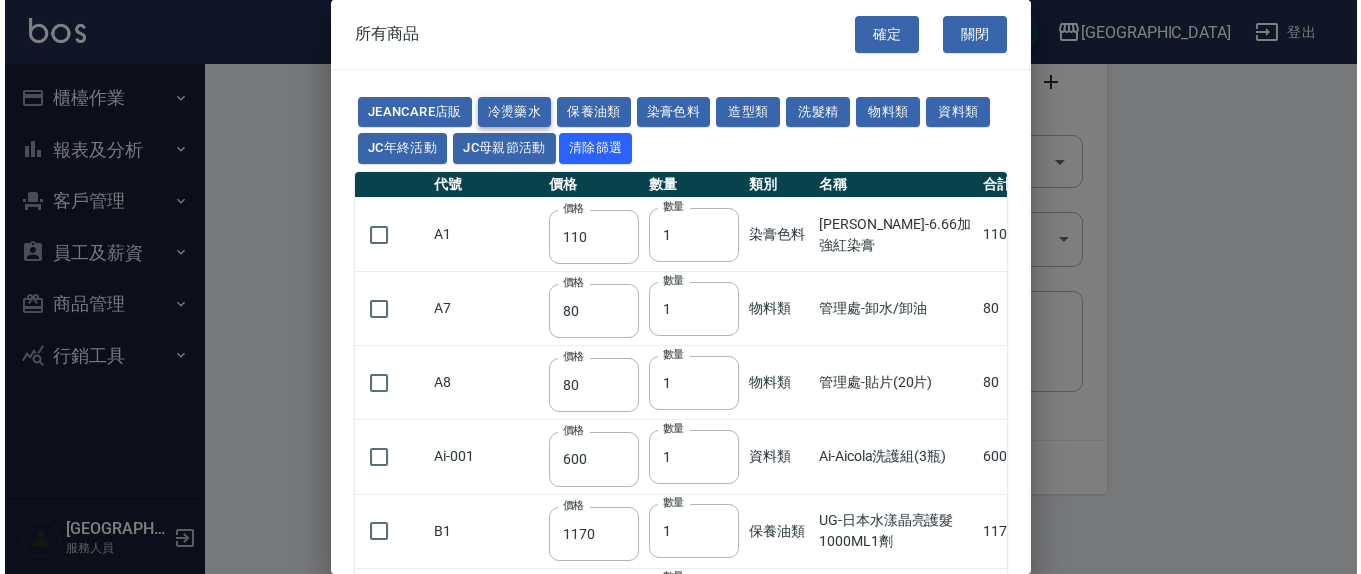scroll, scrollTop: 43, scrollLeft: 0, axis: vertical 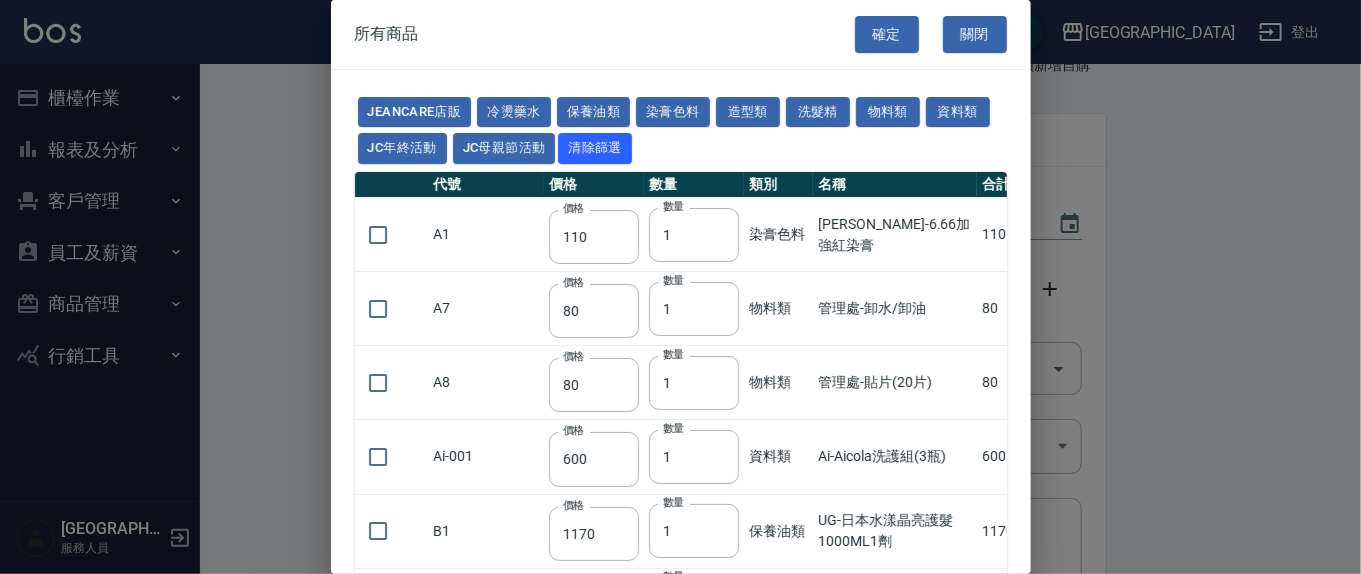 drag, startPoint x: 616, startPoint y: 106, endPoint x: 855, endPoint y: 152, distance: 243.38652 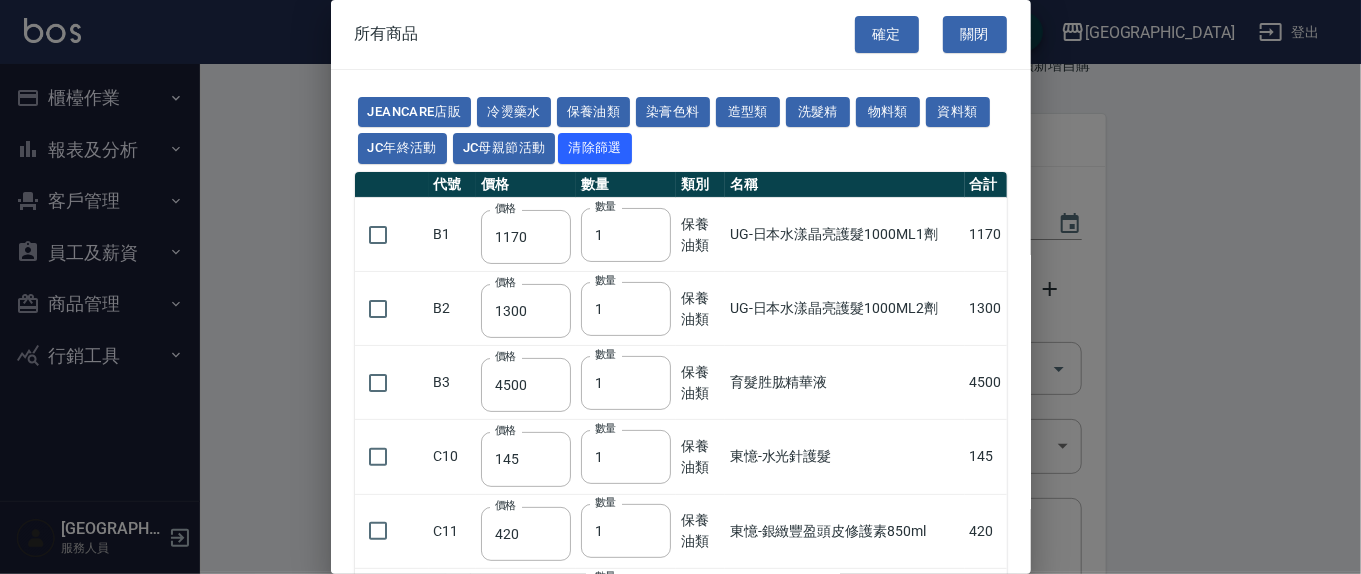 type on "1170" 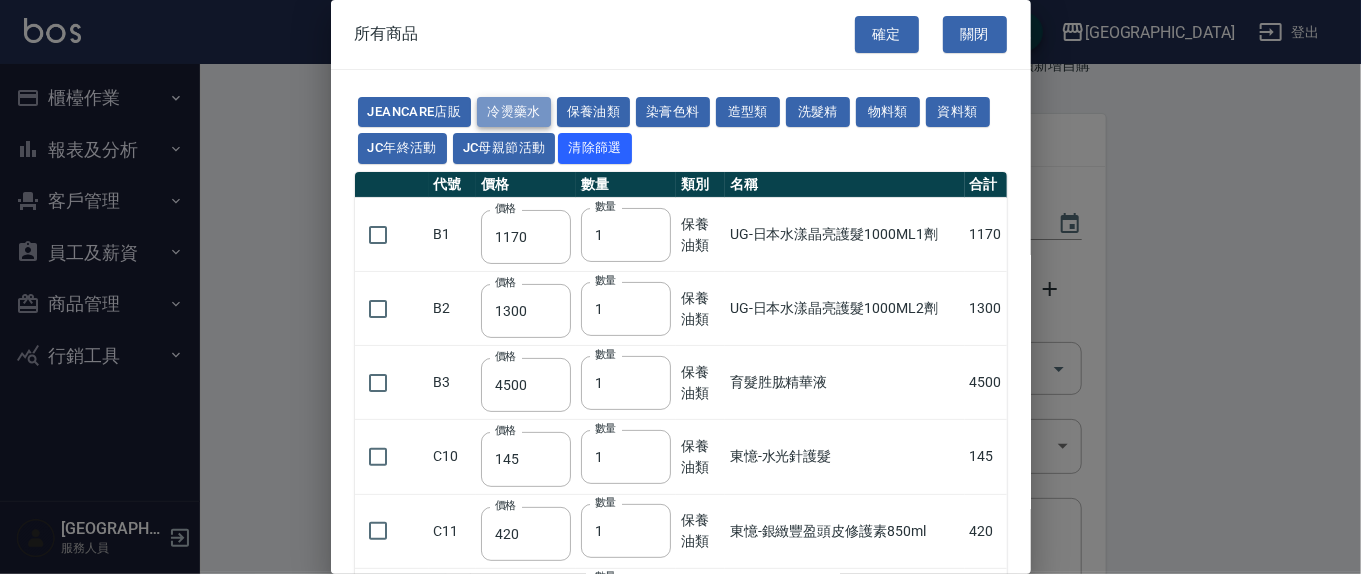 click on "冷燙藥水" at bounding box center (514, 112) 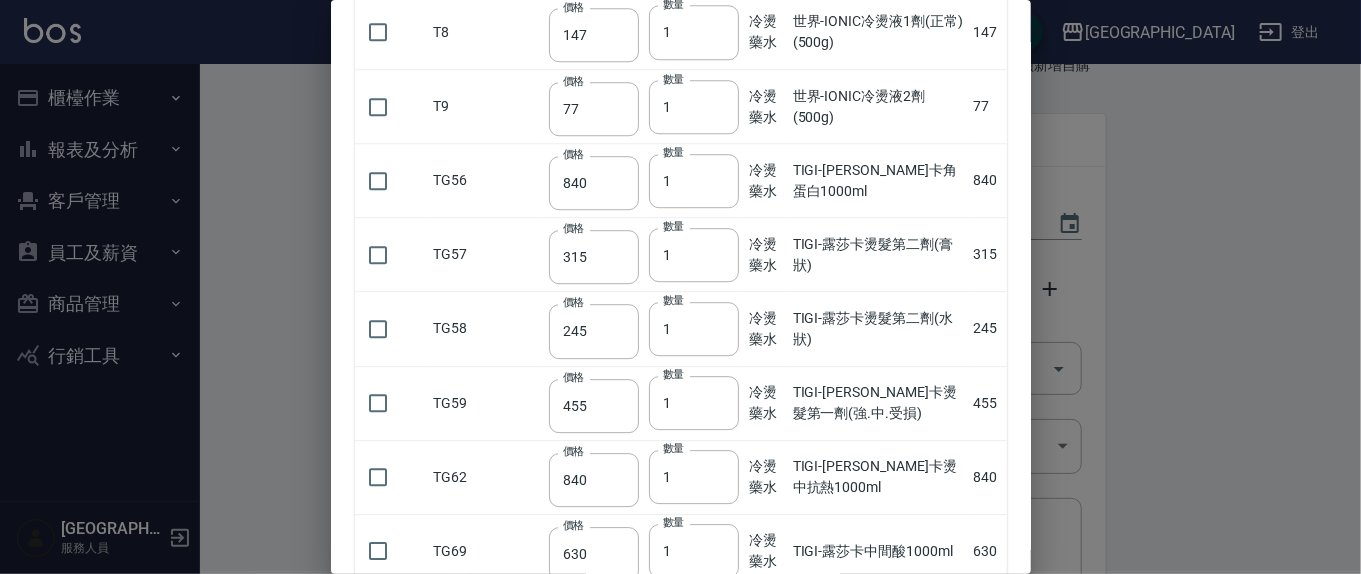 scroll, scrollTop: 2630, scrollLeft: 0, axis: vertical 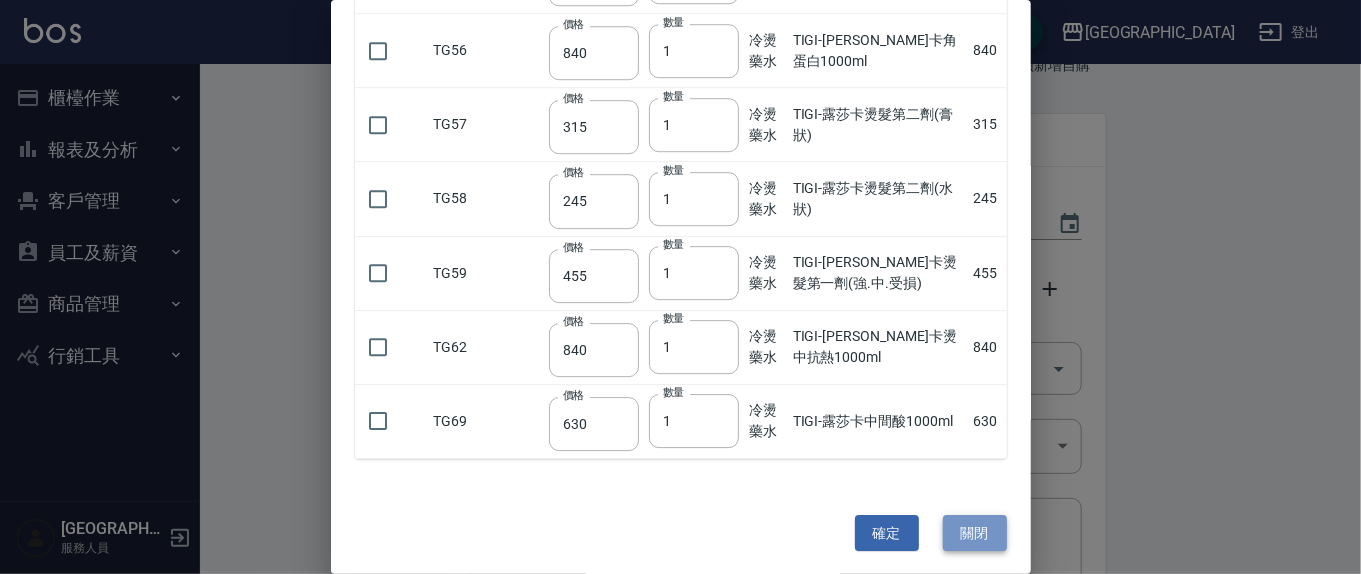 click on "關閉" at bounding box center (975, 533) 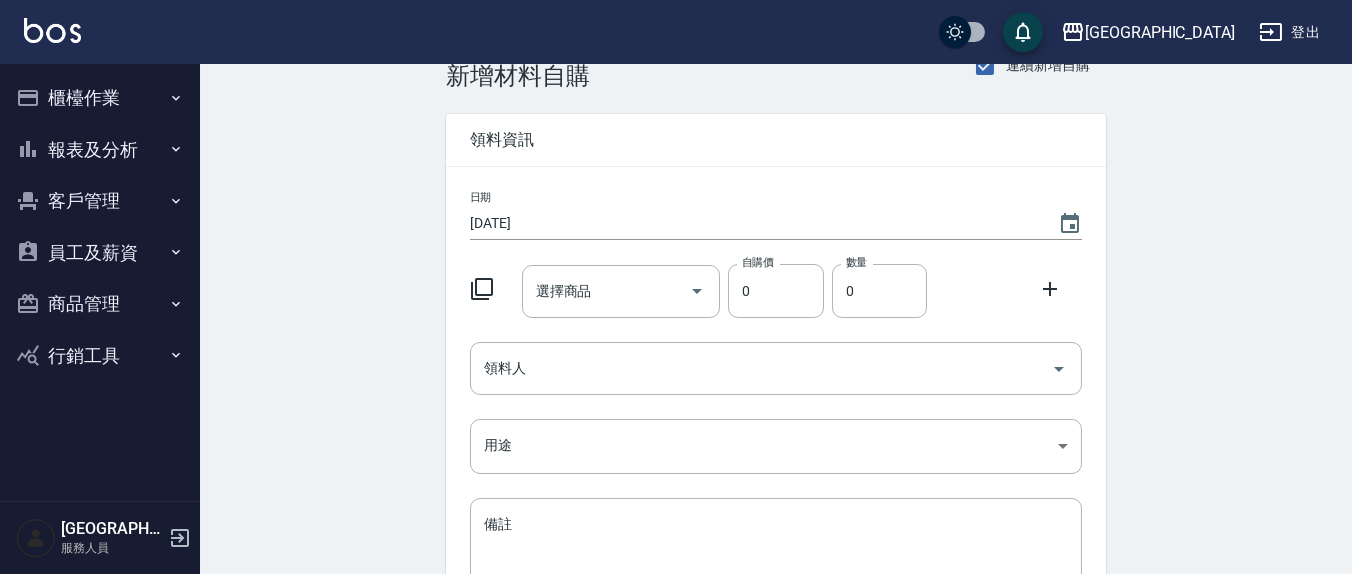 click 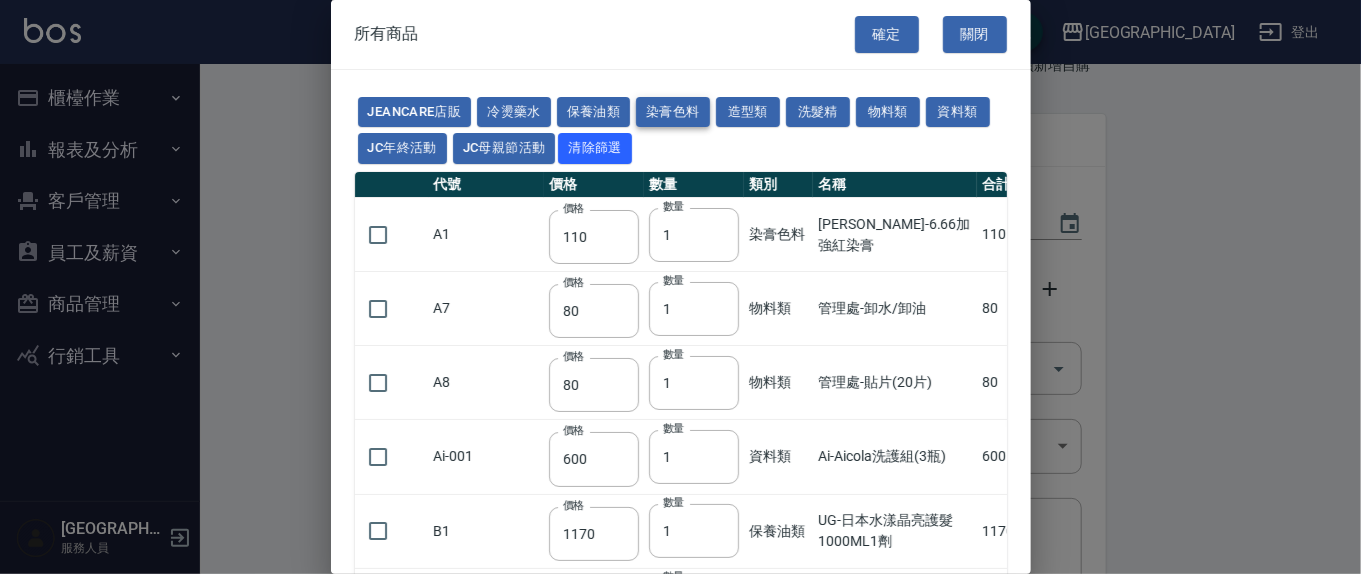 click on "保養油類" at bounding box center (594, 112) 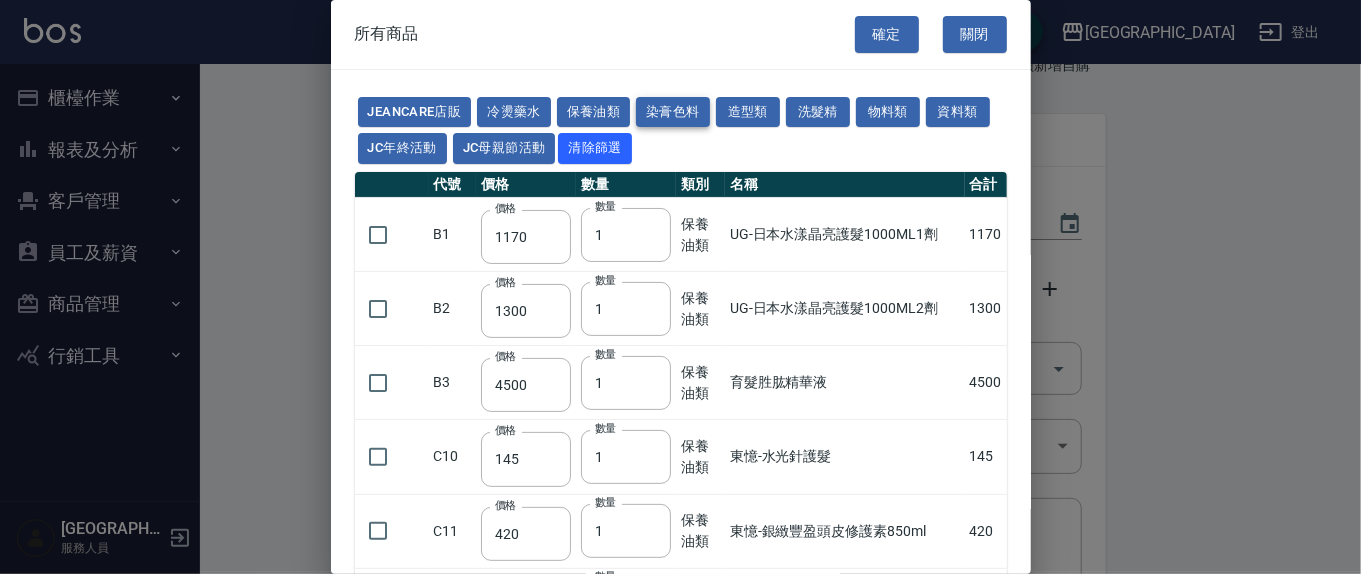 type on "1170" 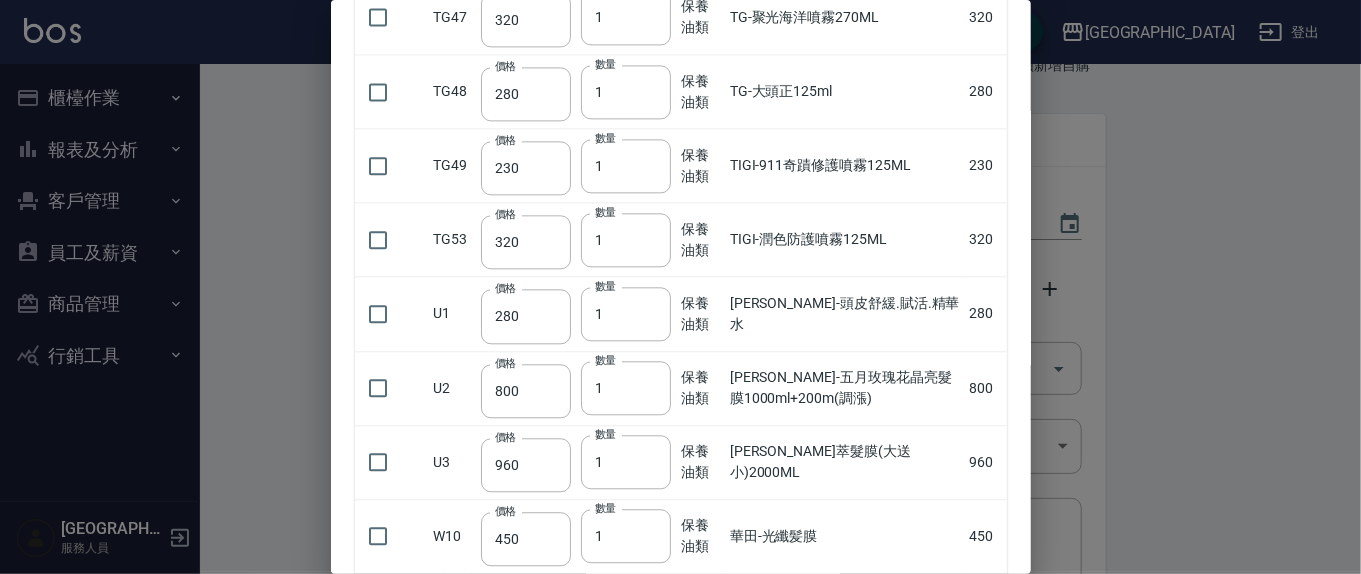 scroll, scrollTop: 6105, scrollLeft: 0, axis: vertical 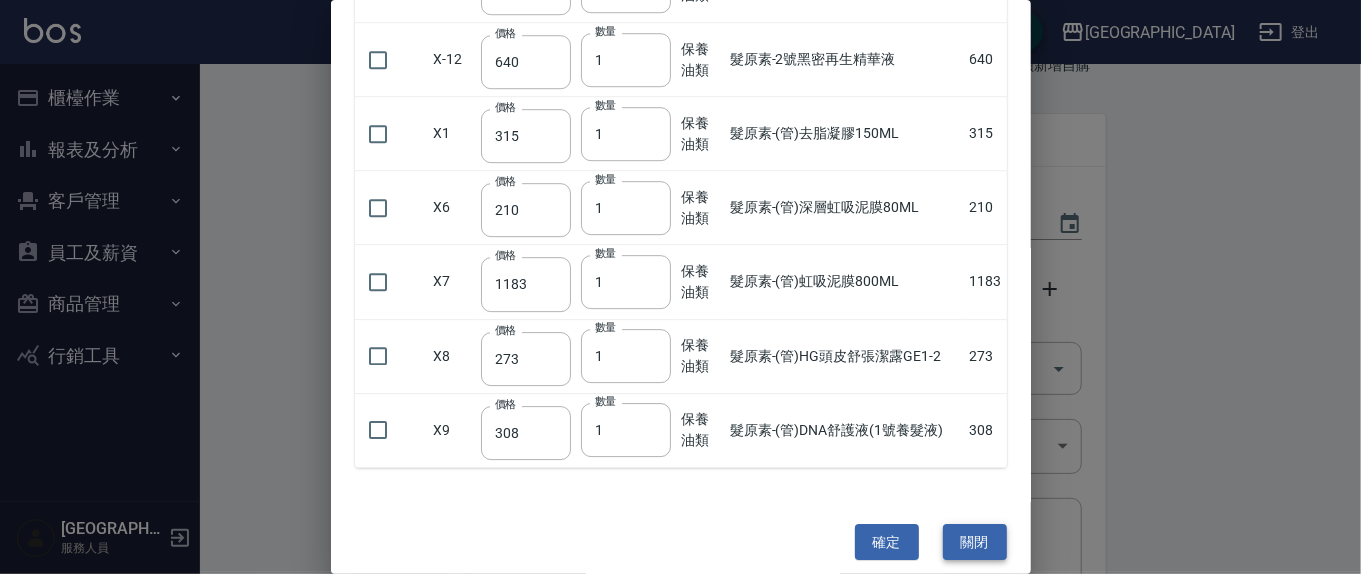 click on "關閉" at bounding box center (975, 542) 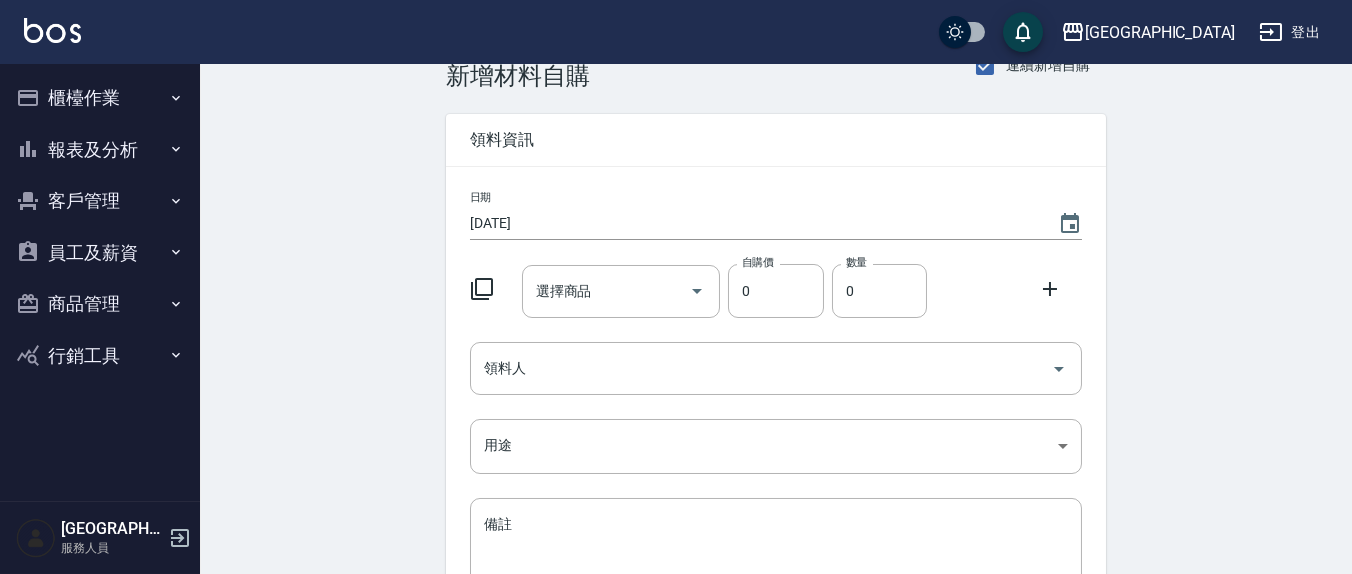 click 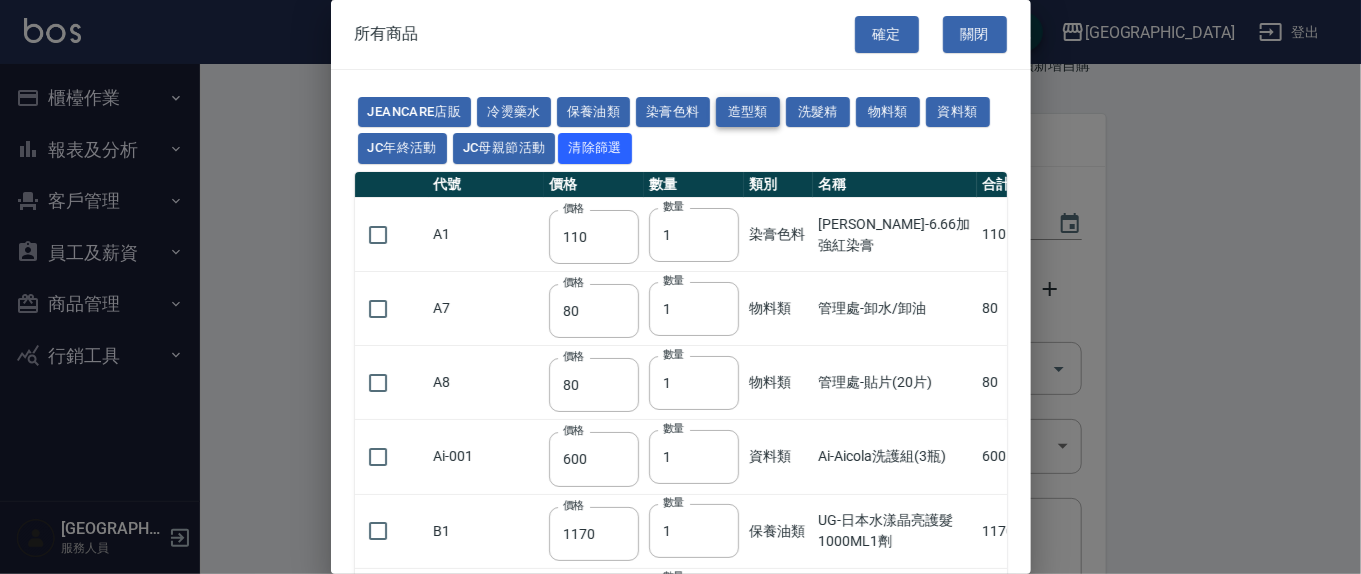click on "造型類" at bounding box center (748, 112) 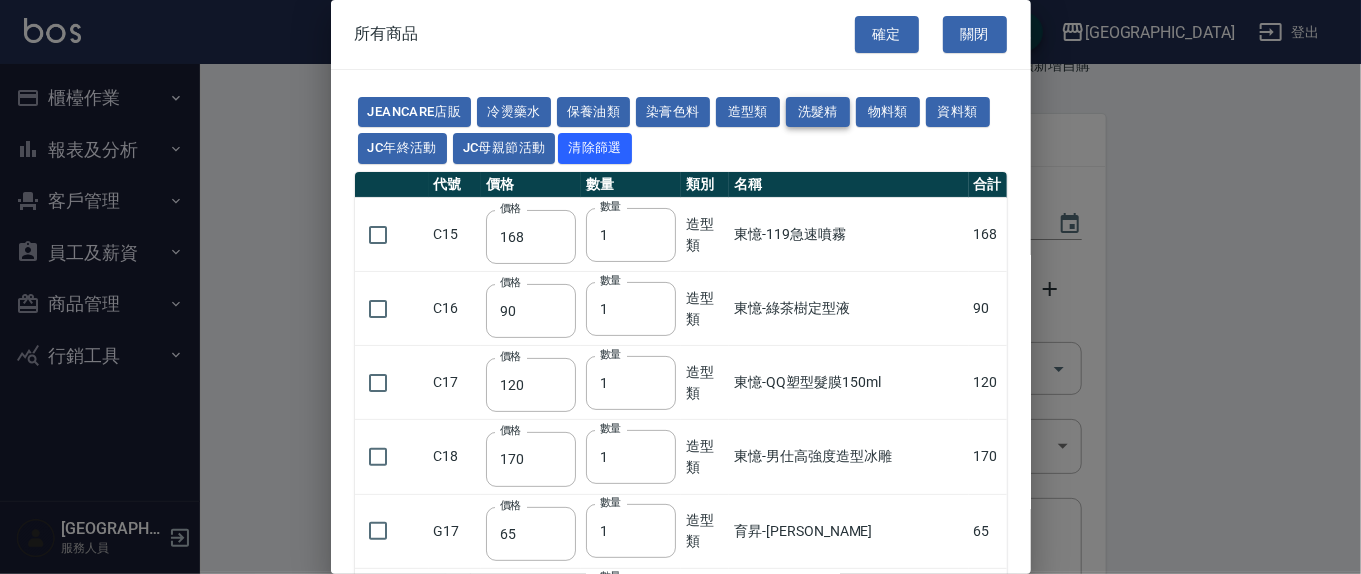 click on "洗髮精" at bounding box center (818, 112) 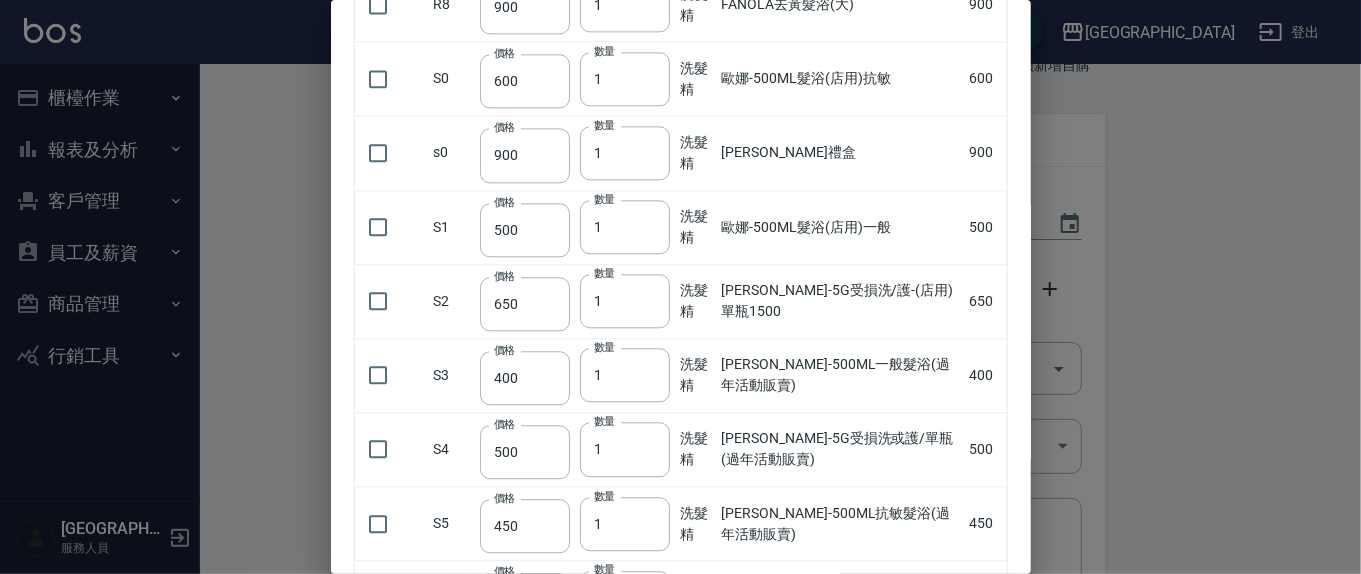 scroll, scrollTop: 2291, scrollLeft: 0, axis: vertical 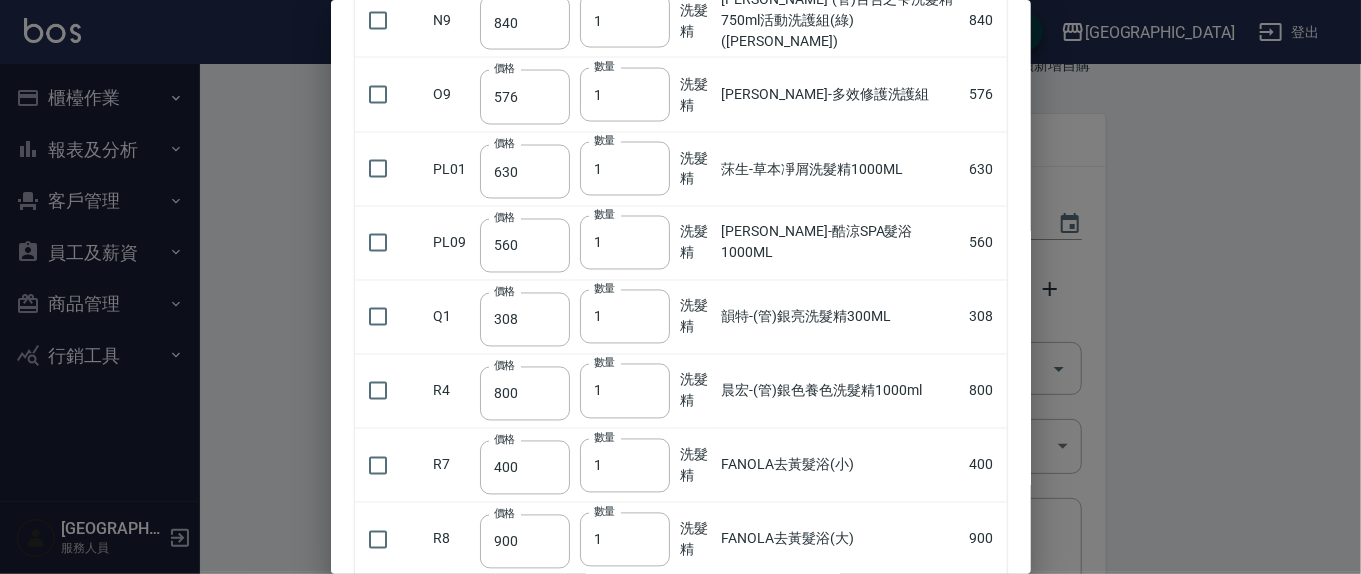 drag, startPoint x: 912, startPoint y: 510, endPoint x: 957, endPoint y: 566, distance: 71.8401 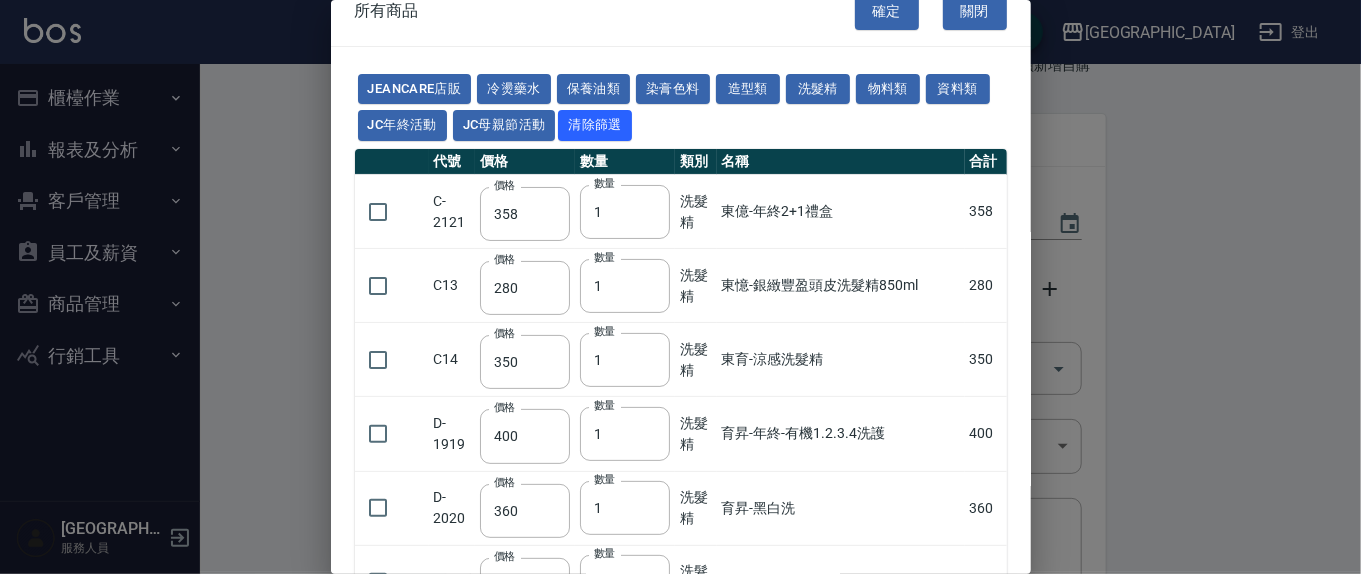 scroll, scrollTop: 0, scrollLeft: 0, axis: both 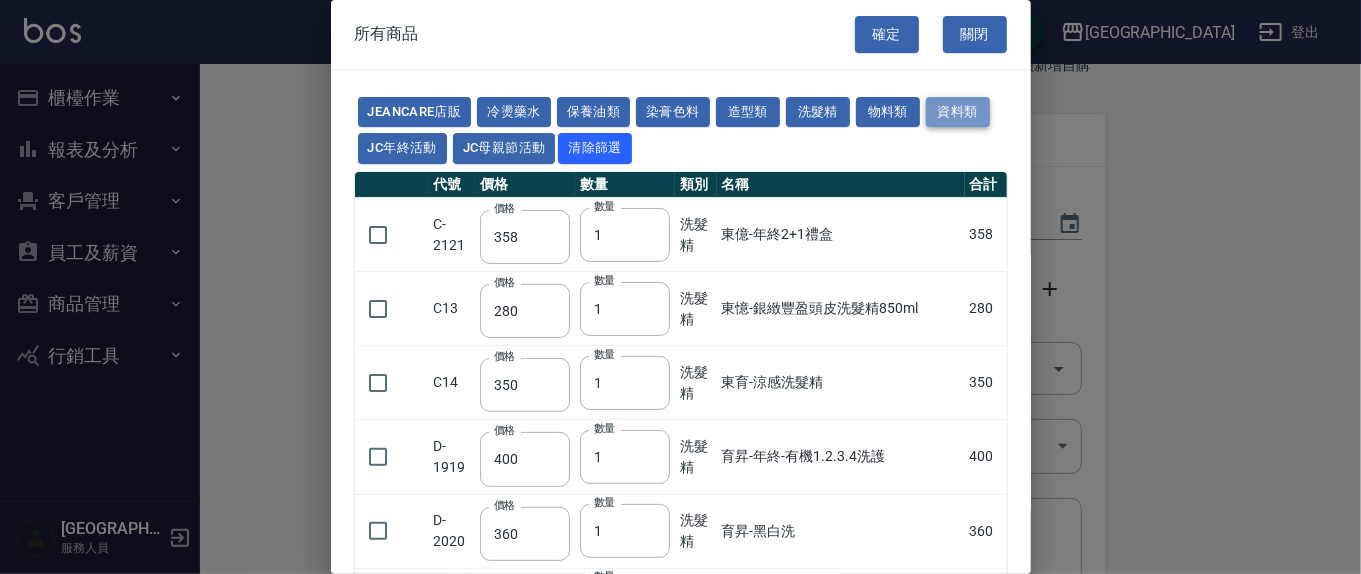 click on "資料類" at bounding box center (958, 112) 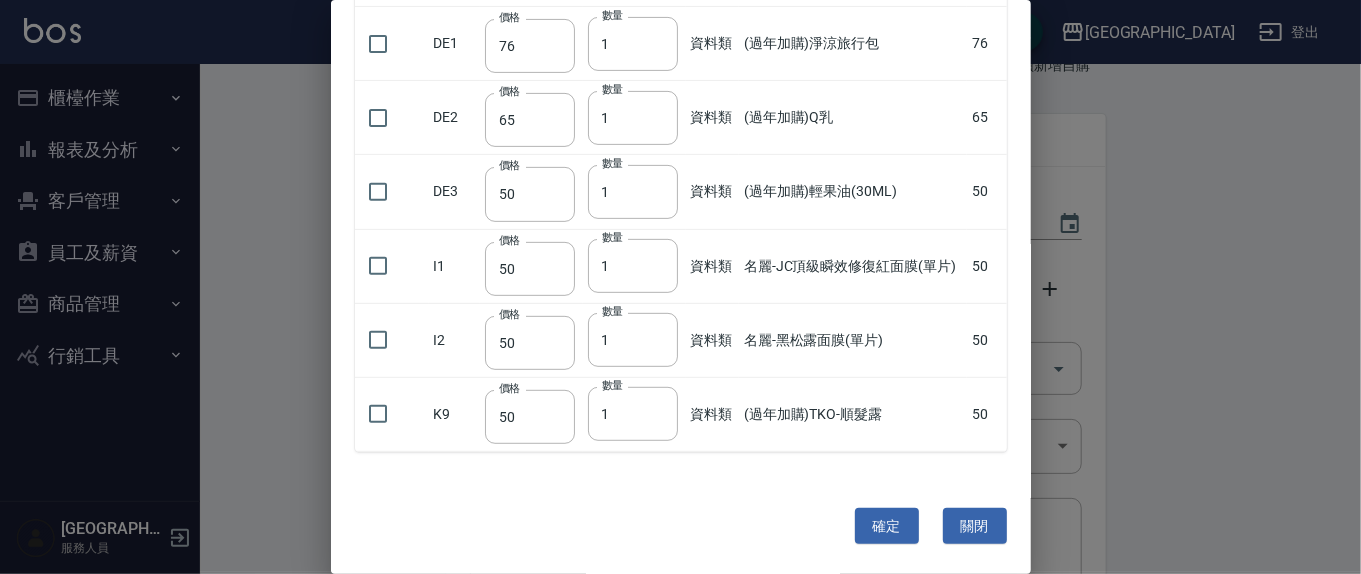 scroll, scrollTop: 0, scrollLeft: 0, axis: both 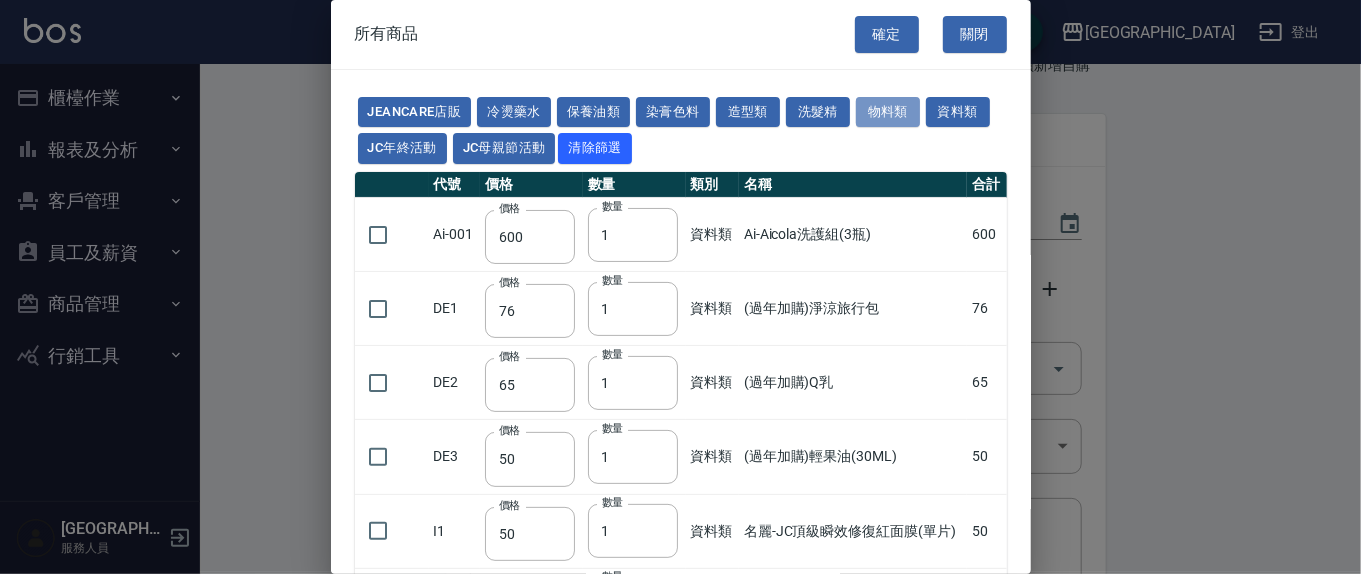 drag, startPoint x: 899, startPoint y: 109, endPoint x: 840, endPoint y: 233, distance: 137.32079 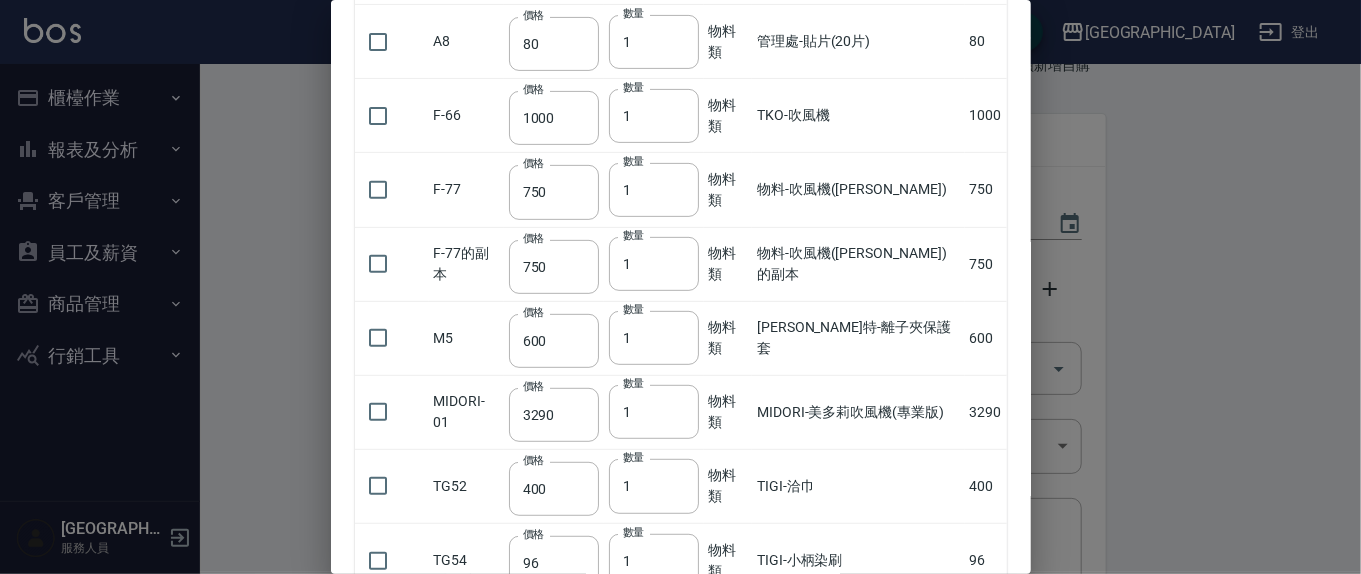 scroll, scrollTop: 0, scrollLeft: 0, axis: both 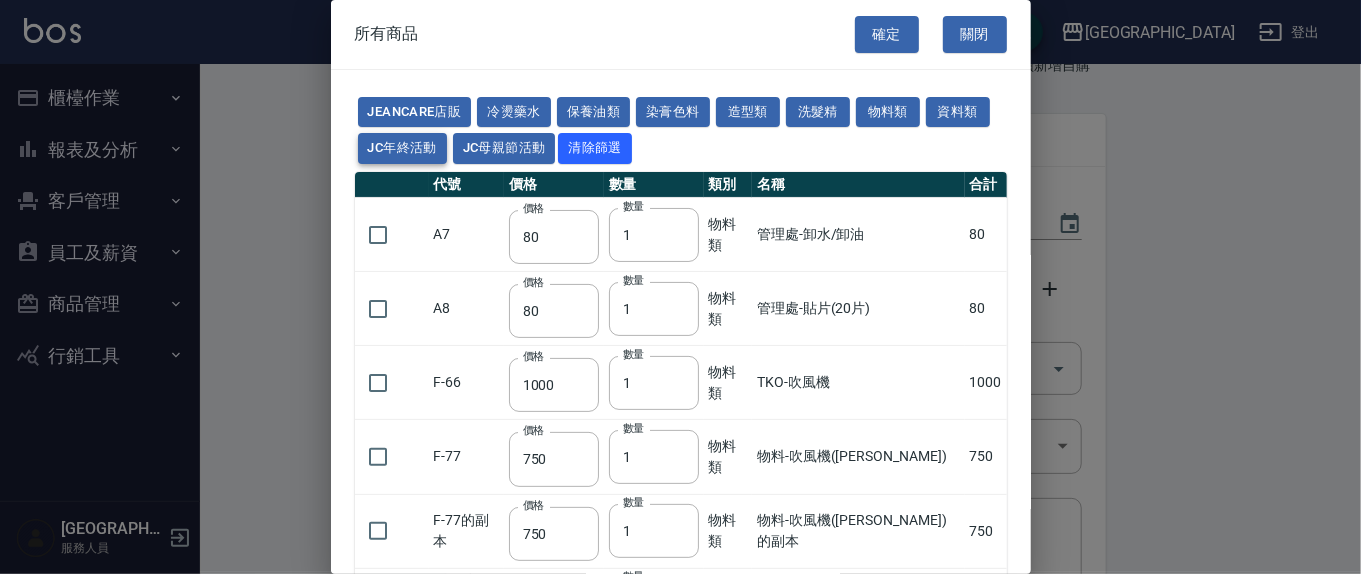 click on "JC年終活動" at bounding box center [402, 148] 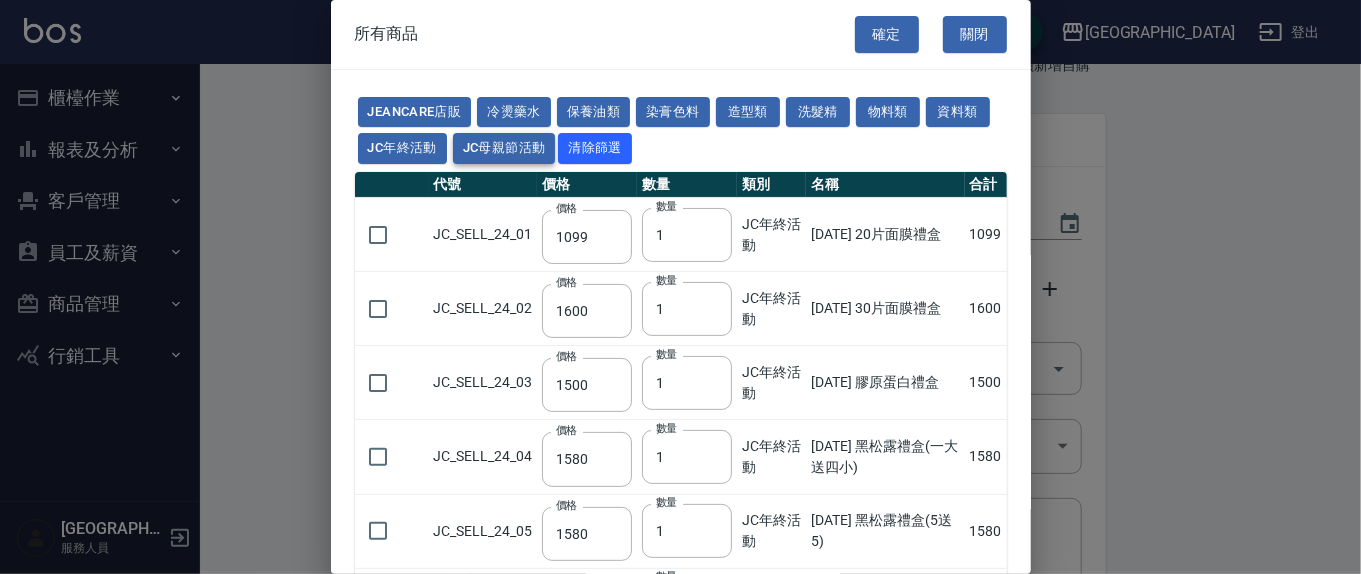 click on "JC母親節活動" at bounding box center (504, 148) 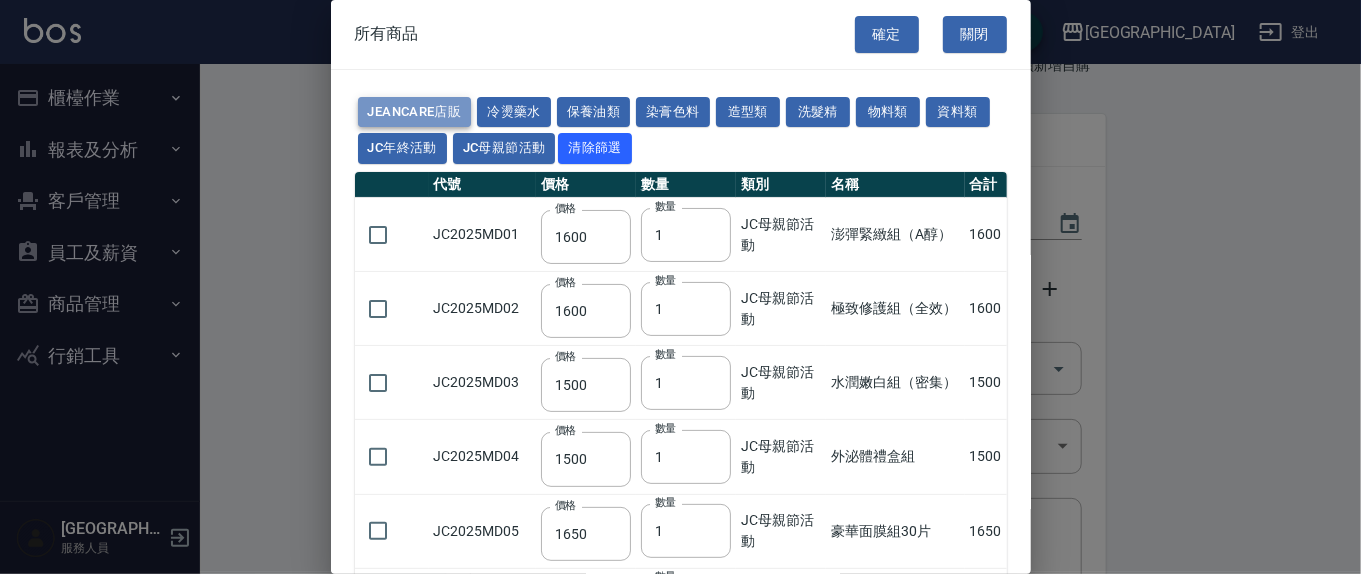 click on "JeanCare店販" at bounding box center [415, 112] 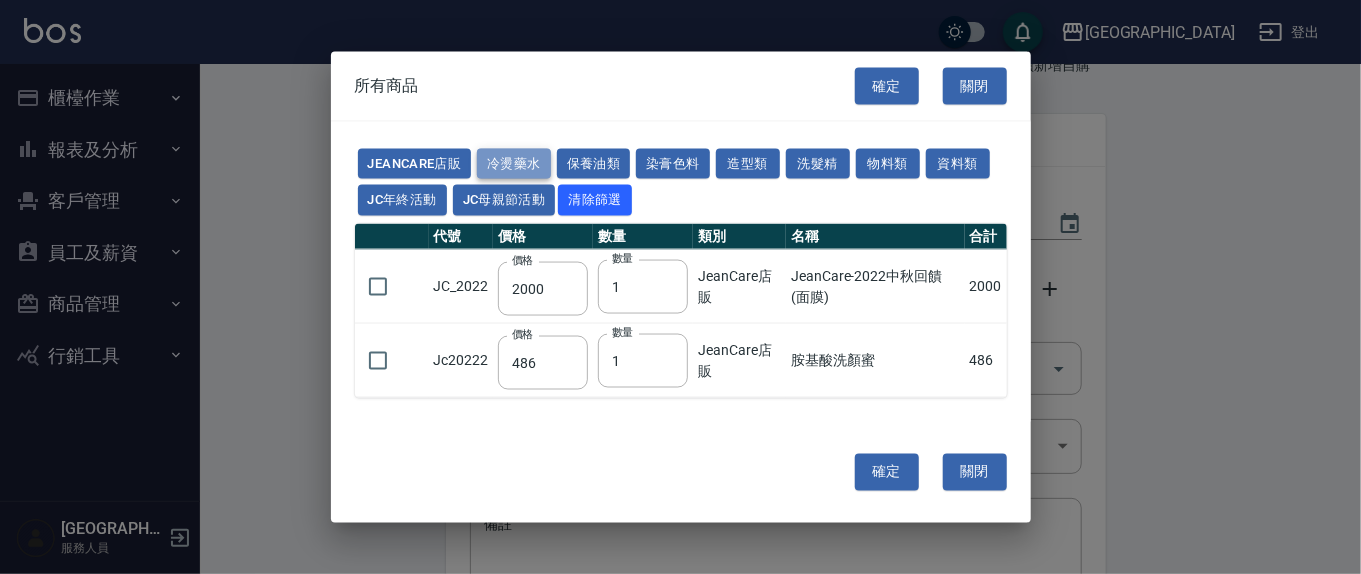 click on "冷燙藥水" at bounding box center (514, 163) 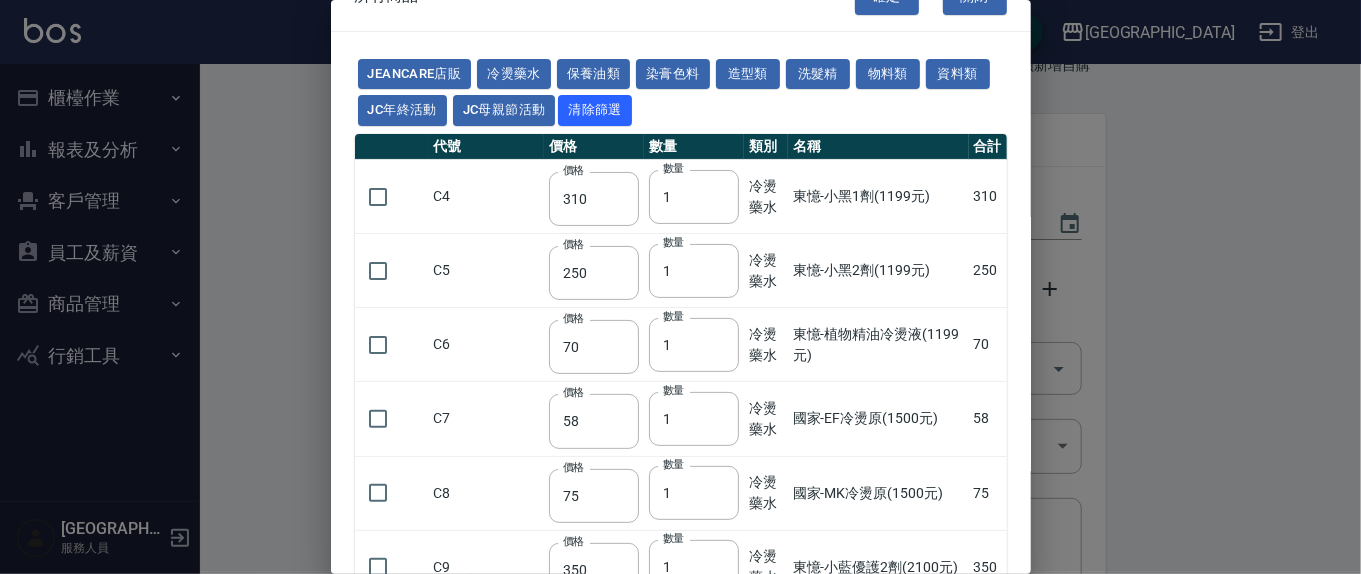 scroll, scrollTop: 0, scrollLeft: 0, axis: both 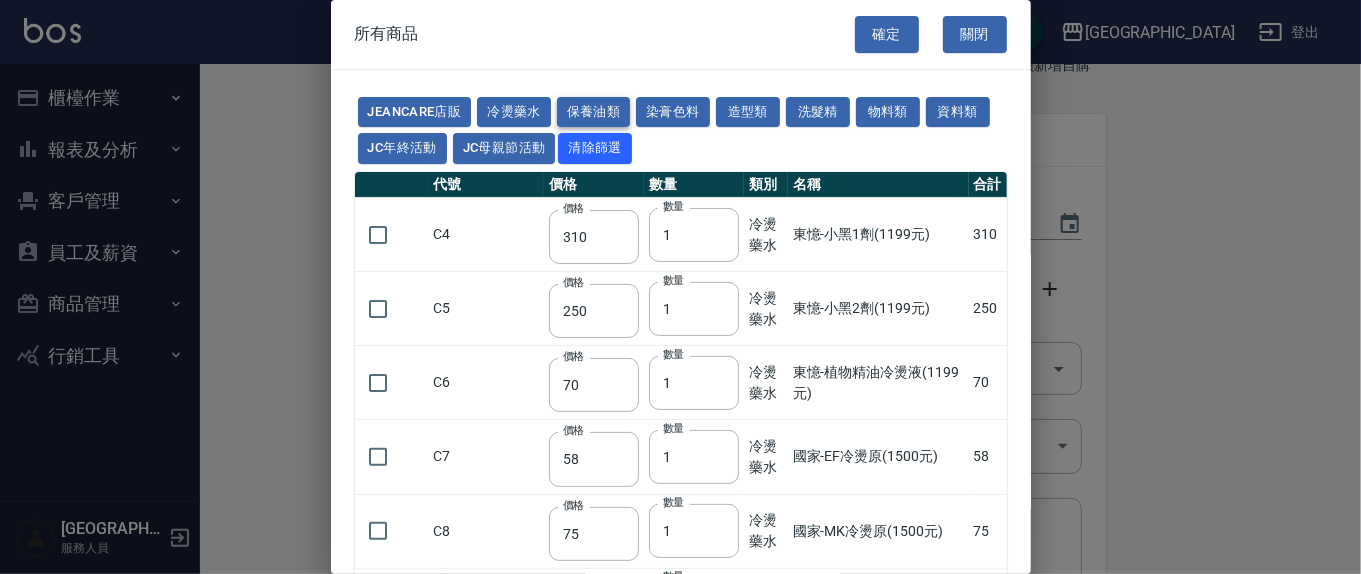 click on "保養油類" at bounding box center [594, 112] 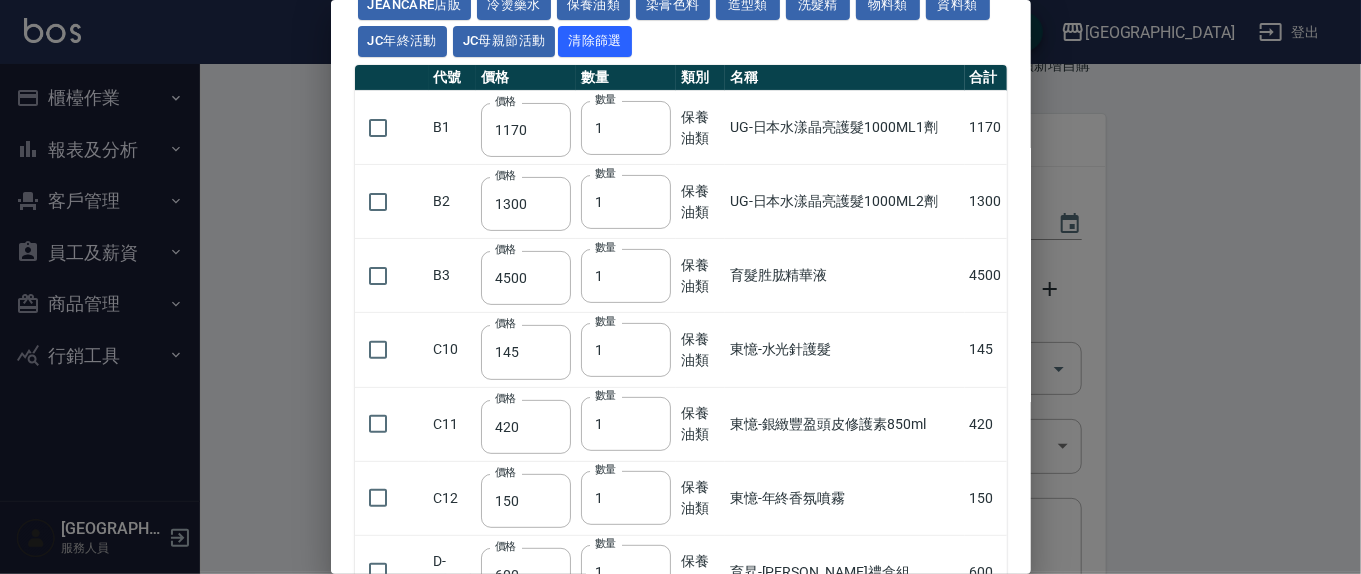 scroll, scrollTop: 0, scrollLeft: 0, axis: both 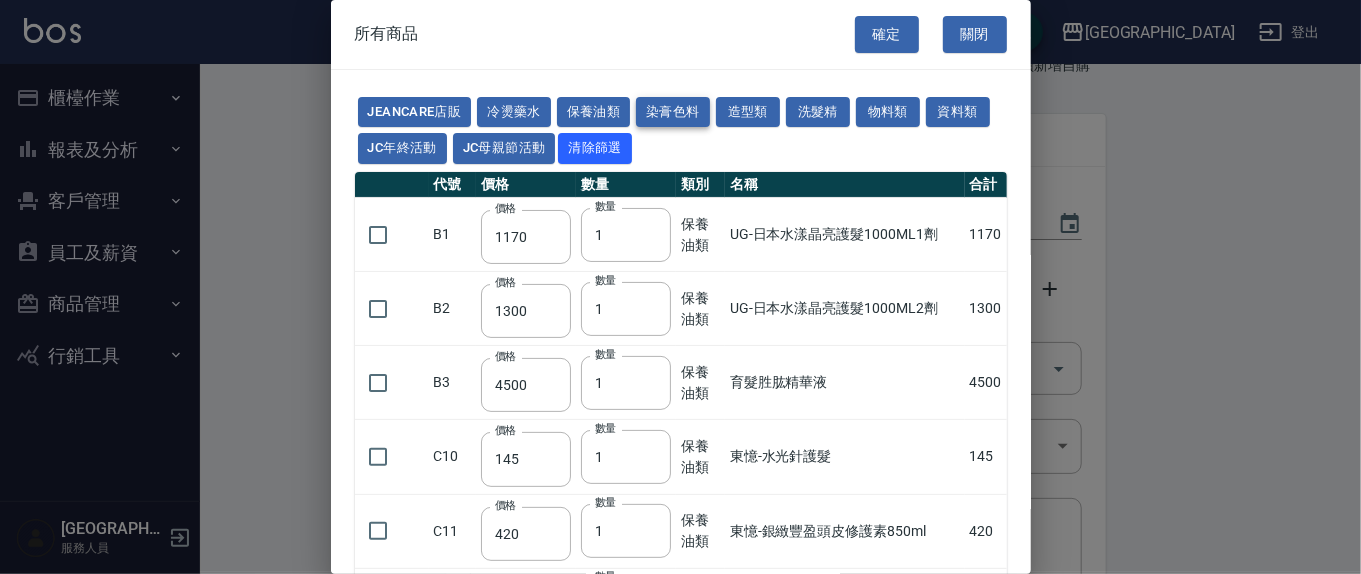 click on "染膏色料" at bounding box center (673, 112) 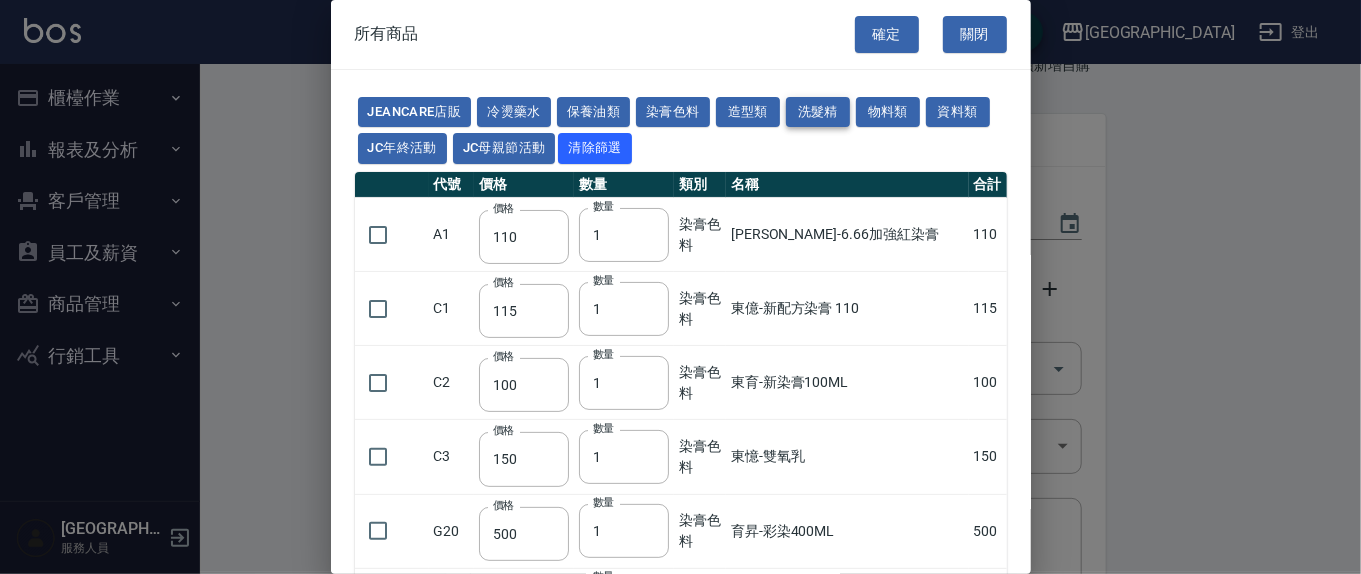 click on "造型類" at bounding box center (748, 112) 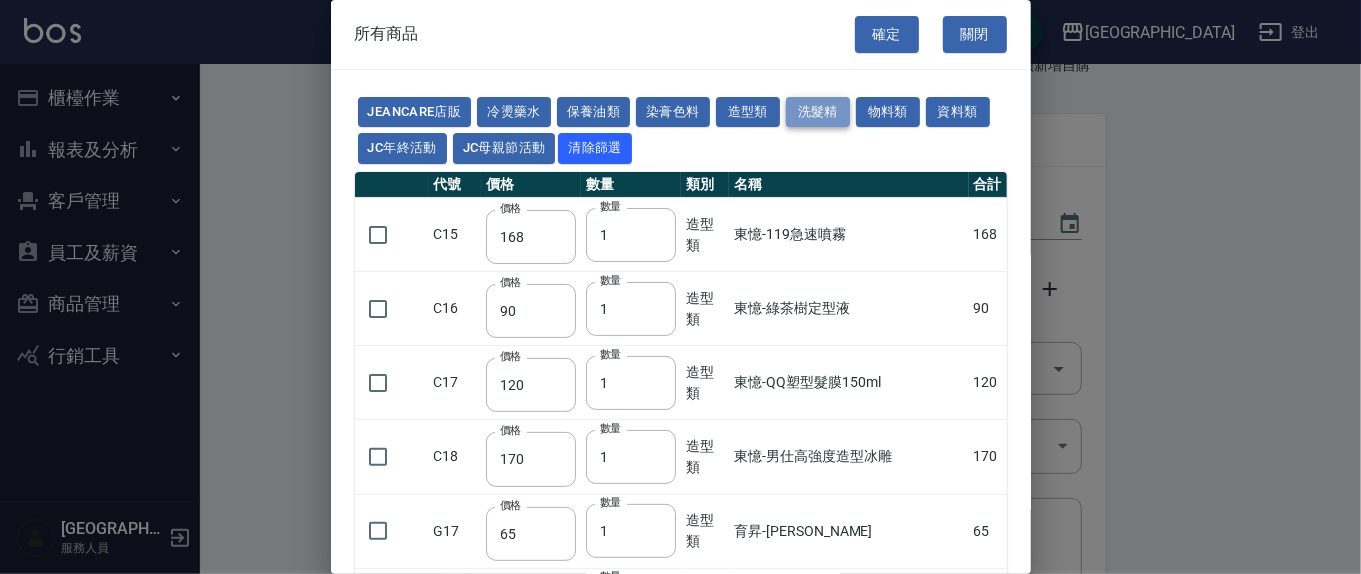 click on "洗髮精" at bounding box center (818, 112) 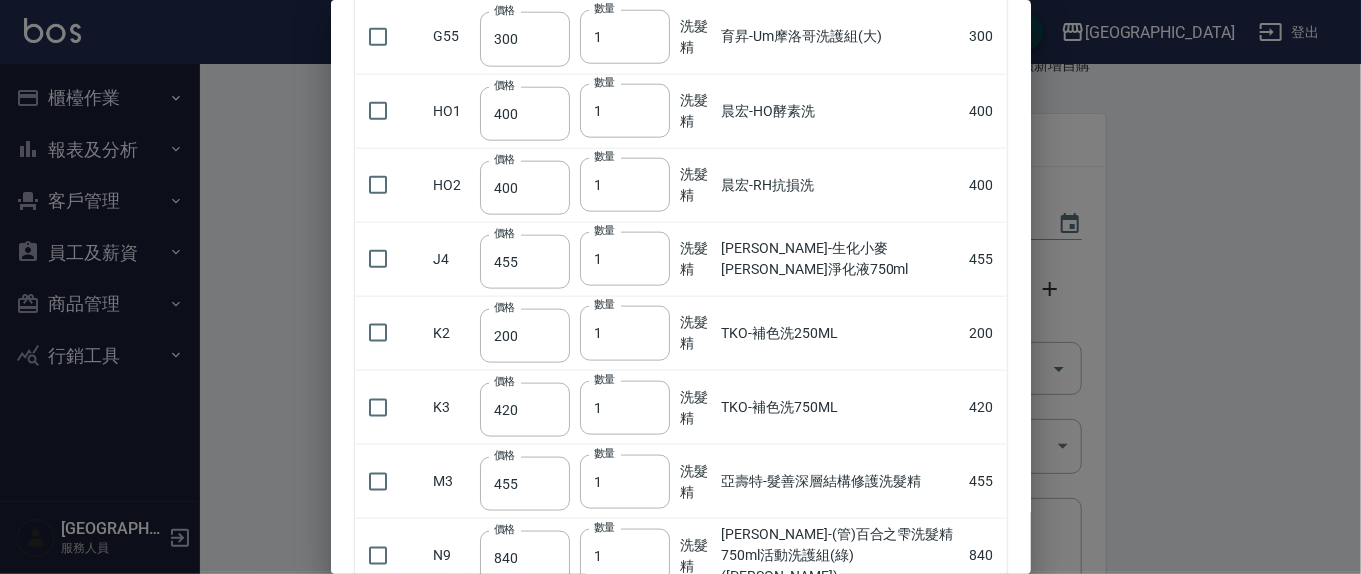 scroll, scrollTop: 1041, scrollLeft: 0, axis: vertical 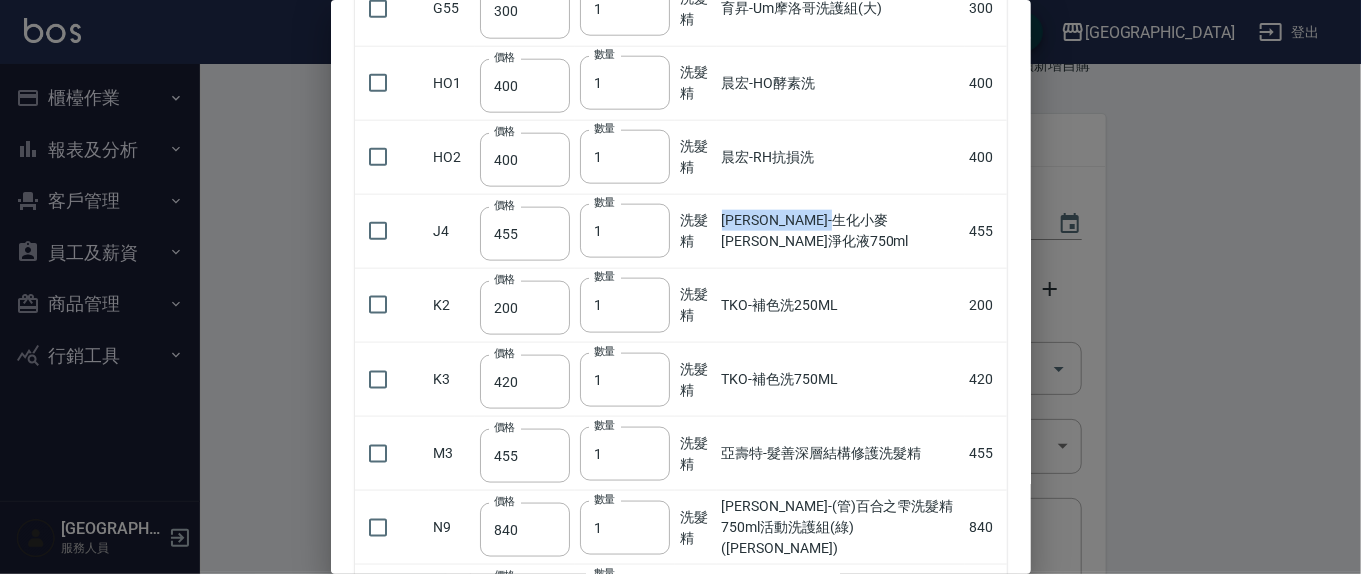drag, startPoint x: 903, startPoint y: 216, endPoint x: 727, endPoint y: 197, distance: 177.0226 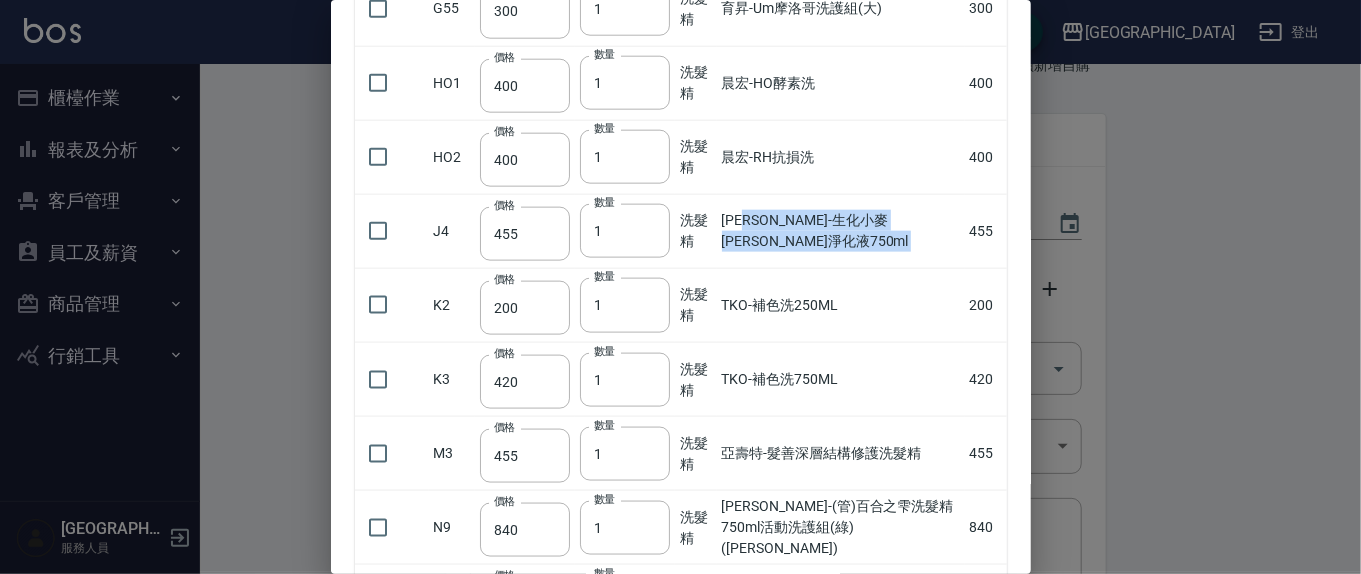 drag, startPoint x: 821, startPoint y: 226, endPoint x: 962, endPoint y: 244, distance: 142.14429 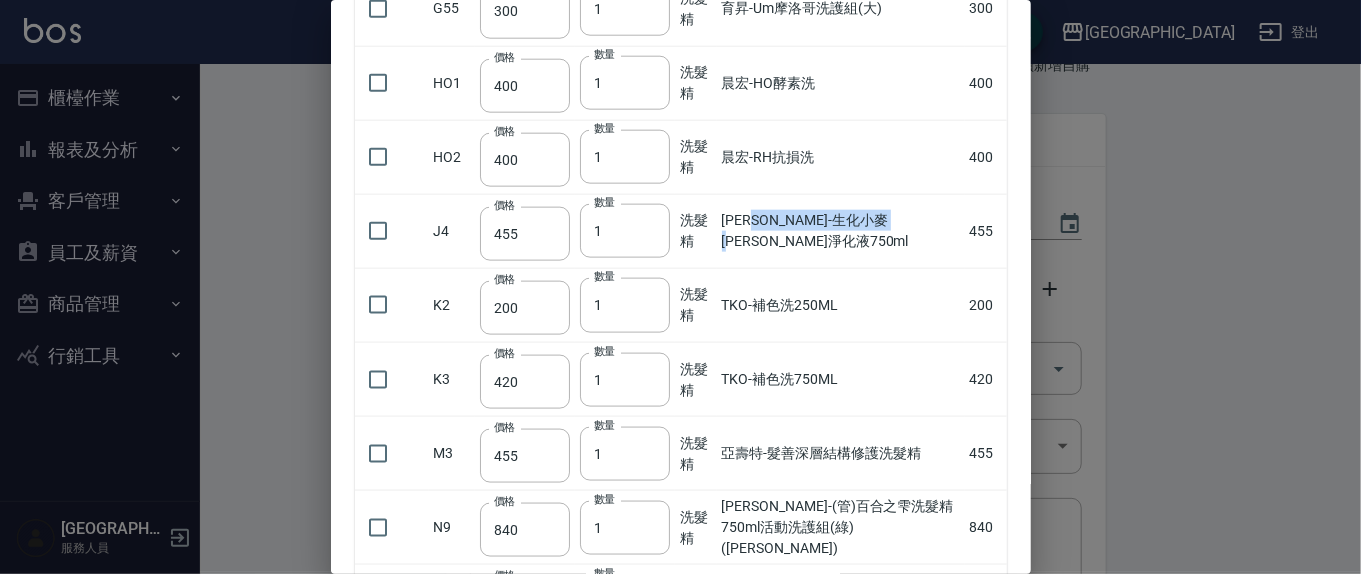 drag, startPoint x: 851, startPoint y: 235, endPoint x: 779, endPoint y: 218, distance: 73.97973 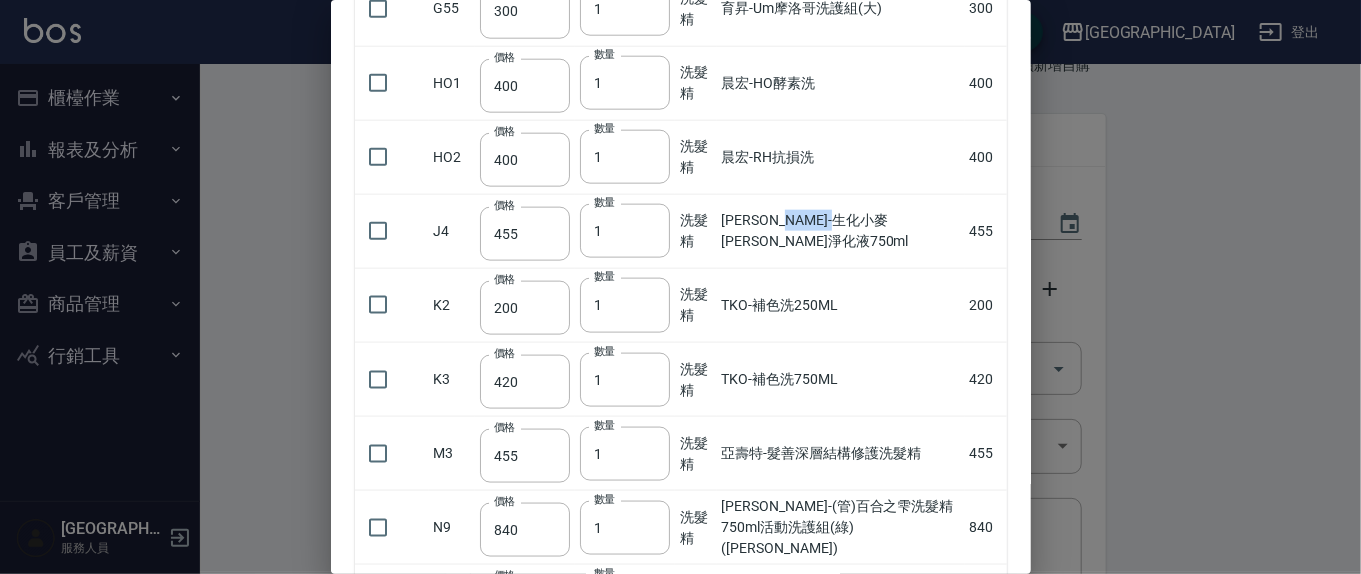 drag, startPoint x: 913, startPoint y: 210, endPoint x: 823, endPoint y: 193, distance: 91.591484 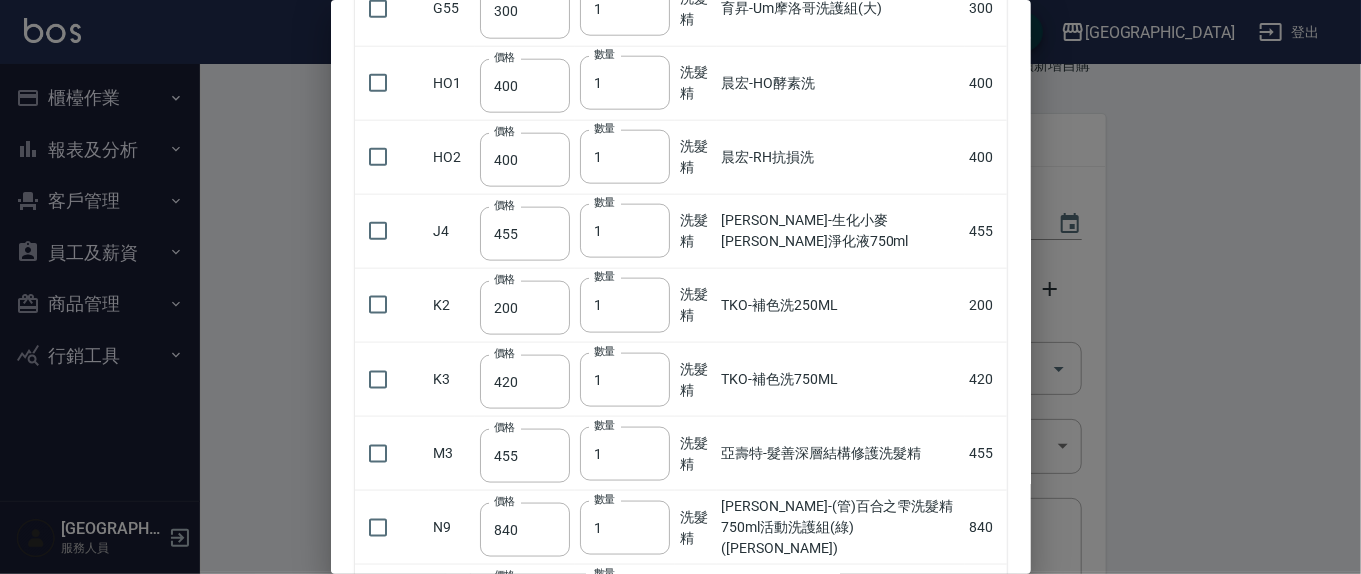 click on "伊黛莉雅-生化小麥平衡淨化液750ml" at bounding box center (841, 231) 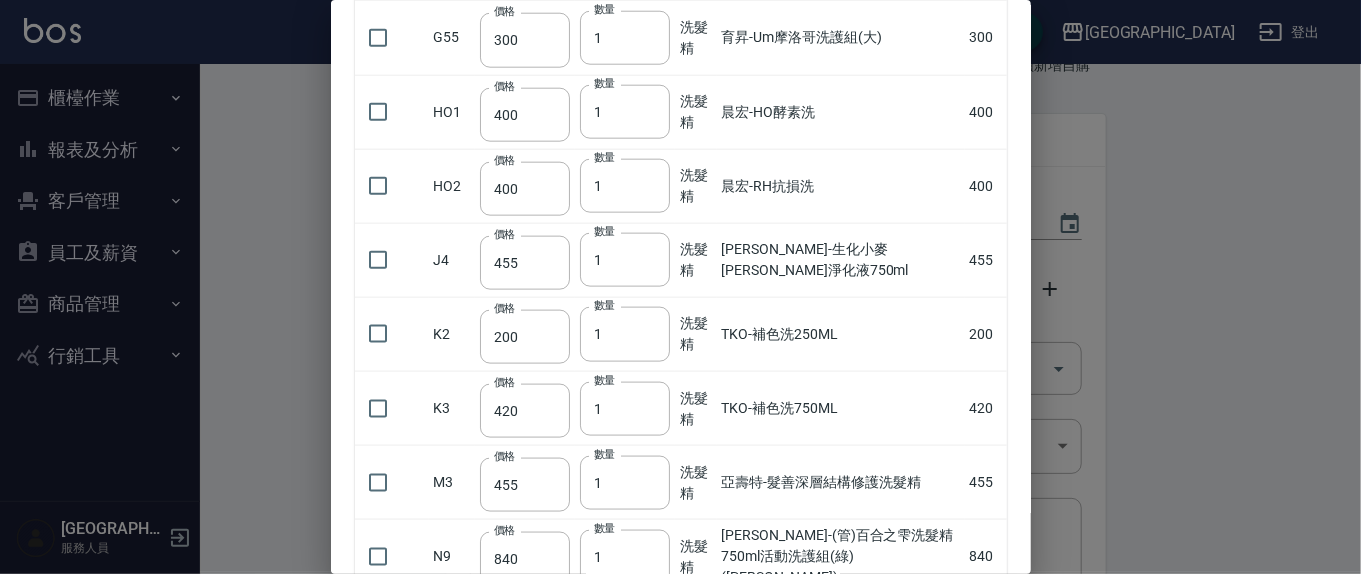 scroll, scrollTop: 1041, scrollLeft: 0, axis: vertical 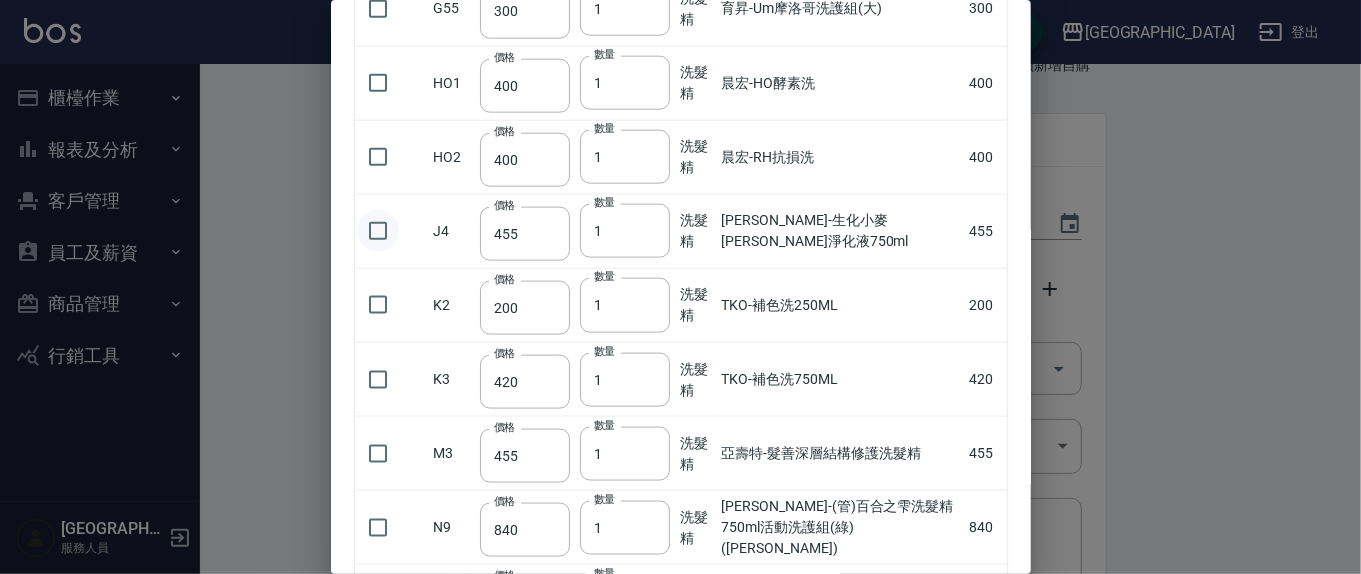 click at bounding box center (378, 231) 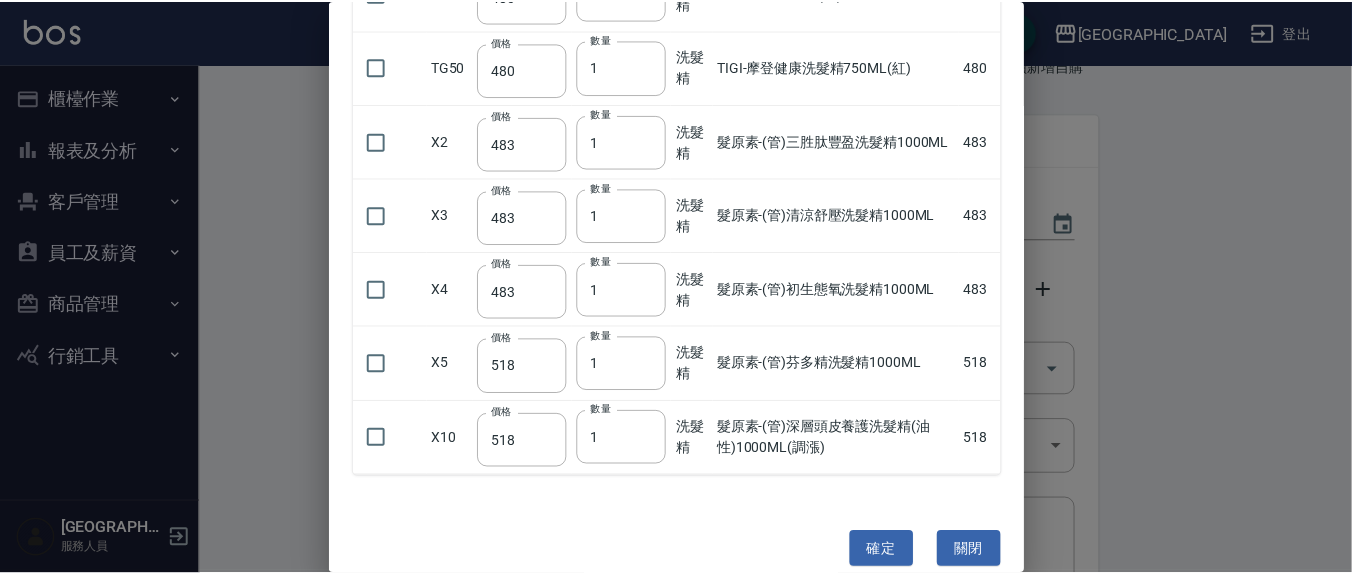 scroll, scrollTop: 4256, scrollLeft: 0, axis: vertical 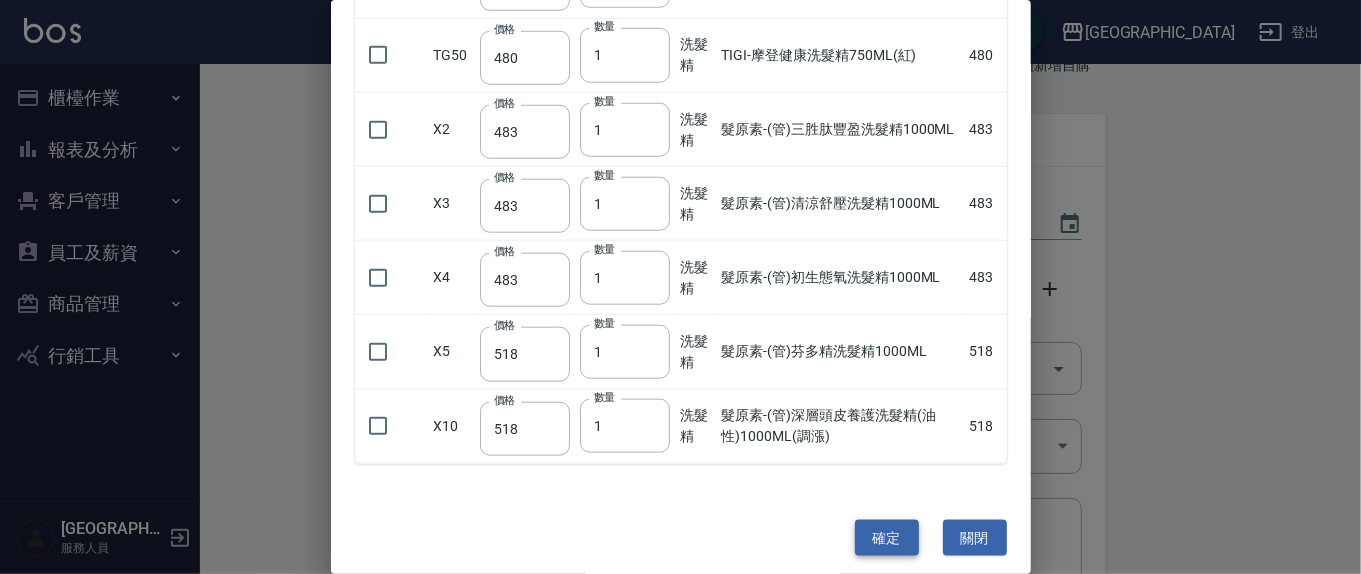 click on "確定" at bounding box center [887, 538] 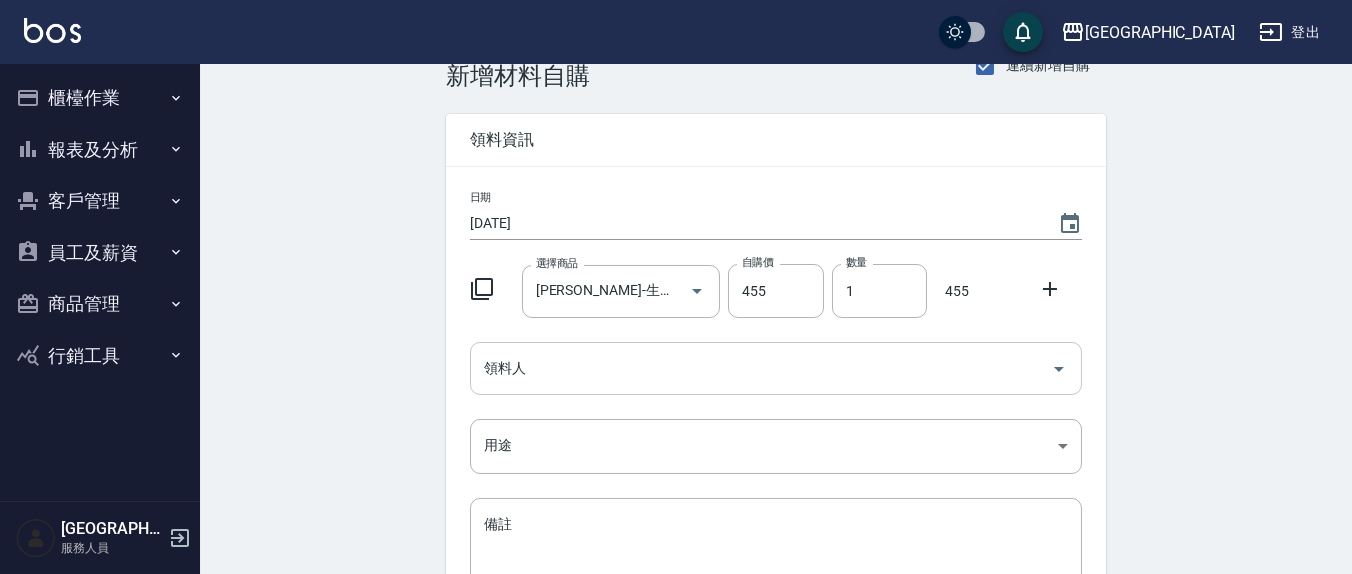 click on "領料人" at bounding box center [761, 368] 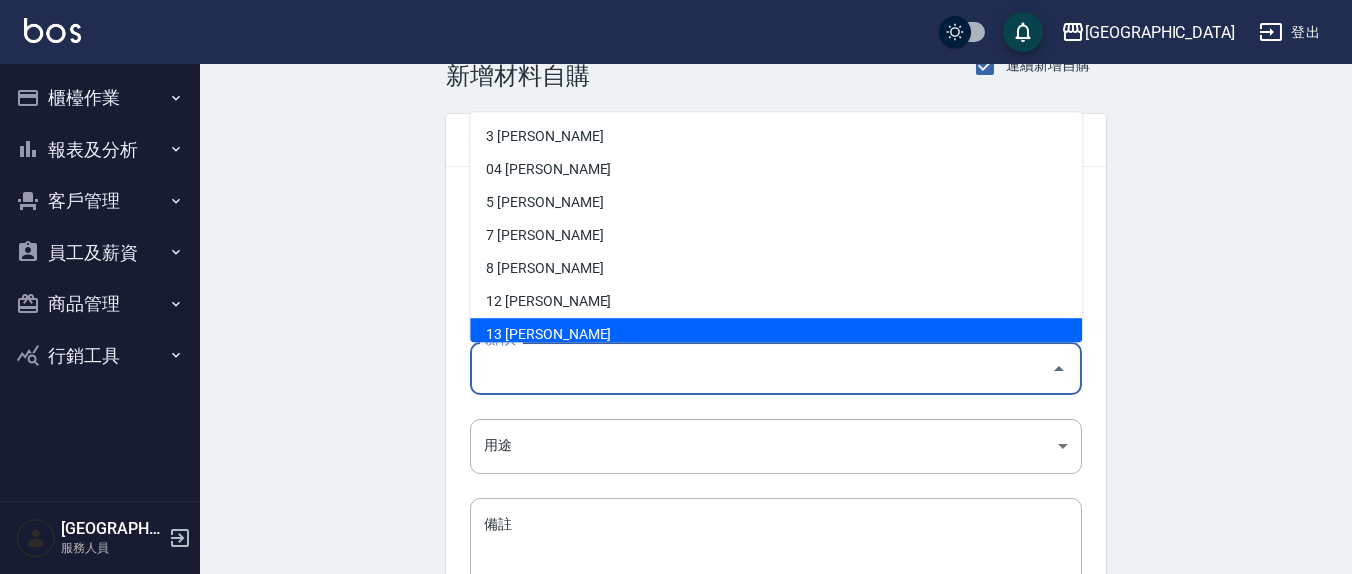 click on "13 鄭瑋婷" at bounding box center (776, 335) 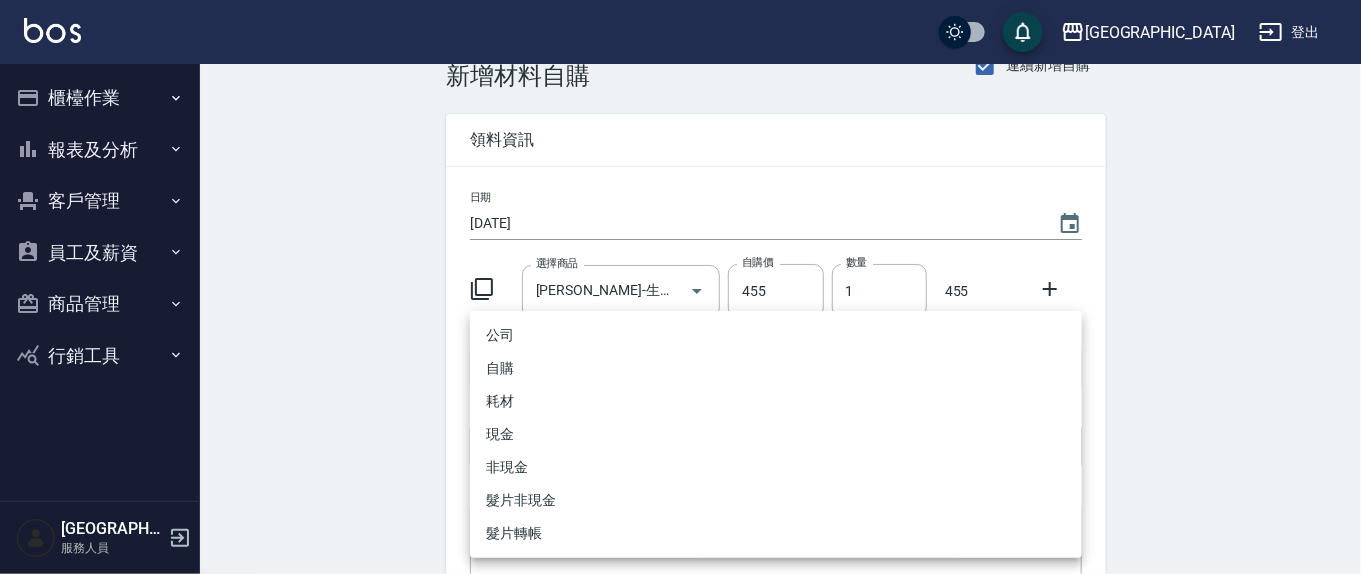 click on "上越新廟口 登出 櫃檯作業 打帳單 帳單列表 現金收支登錄 材料自購登錄 每日結帳 報表及分析 報表目錄 店家區間累計表 店家日報表 互助日報表 互助月報表 互助點數明細 互助業績報表 設計師業績表 設計師日報表 設計師業績分析表 設計師業績月報表 商品消耗明細 單一服務項目查詢 收支分類明細表 費用分析表 客戶管理 客戶列表 員工及薪資 員工列表 員工離職列表 全店打卡記錄 商品管理 商品列表 行銷工具 活動發券明細 上越新廟口 服務人員 Employee Picking Create 新增材料自購 連續新增自購 領料資訊 日期 2025/07/04 選擇商品 伊黛莉雅-生化小麥平衡淨化液750ml 選擇商品 自購價 455 自購價 數量 1 數量 455 領料人 鄭瑋婷 領料人 用途 ​ 用途 備註 x 備註 合計： 455 新增 公司 自購 耗材 現金 非現金 髮片非現金 髮片轉帳" at bounding box center [680, 369] 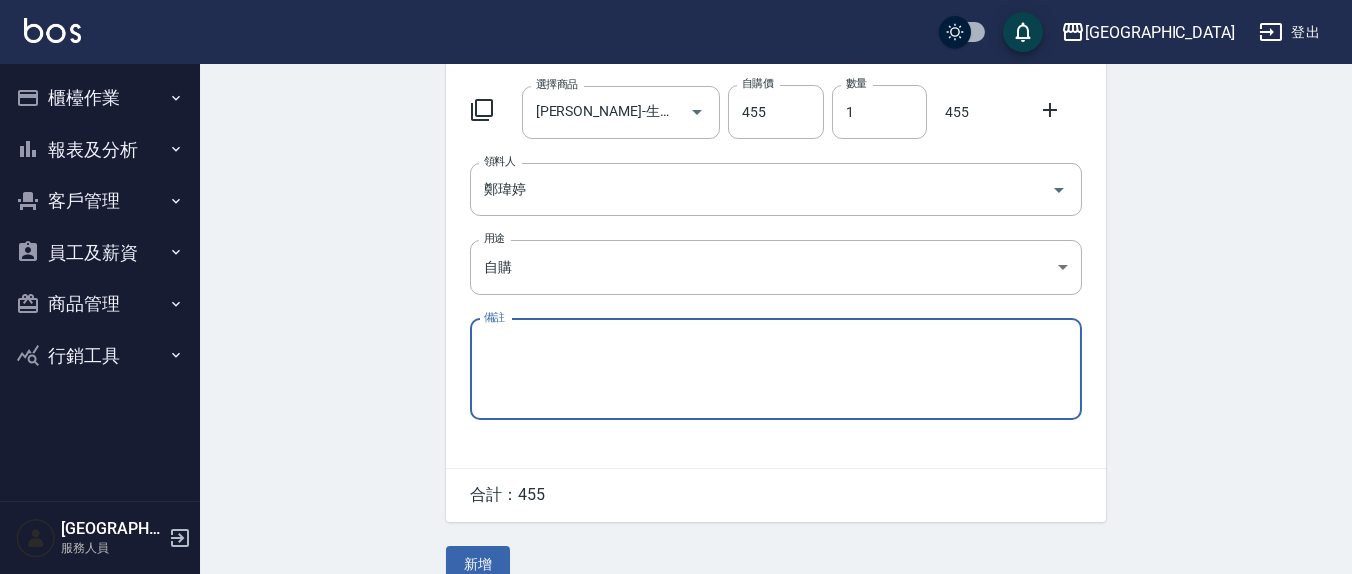 scroll, scrollTop: 251, scrollLeft: 0, axis: vertical 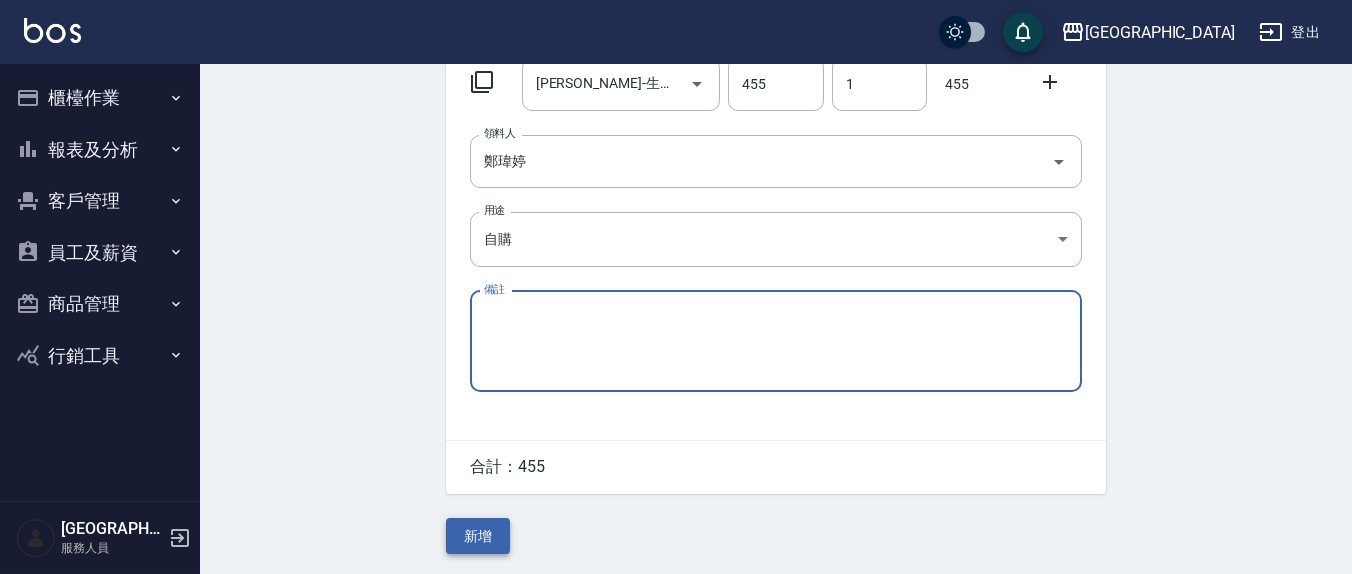 click on "新增" at bounding box center (478, 536) 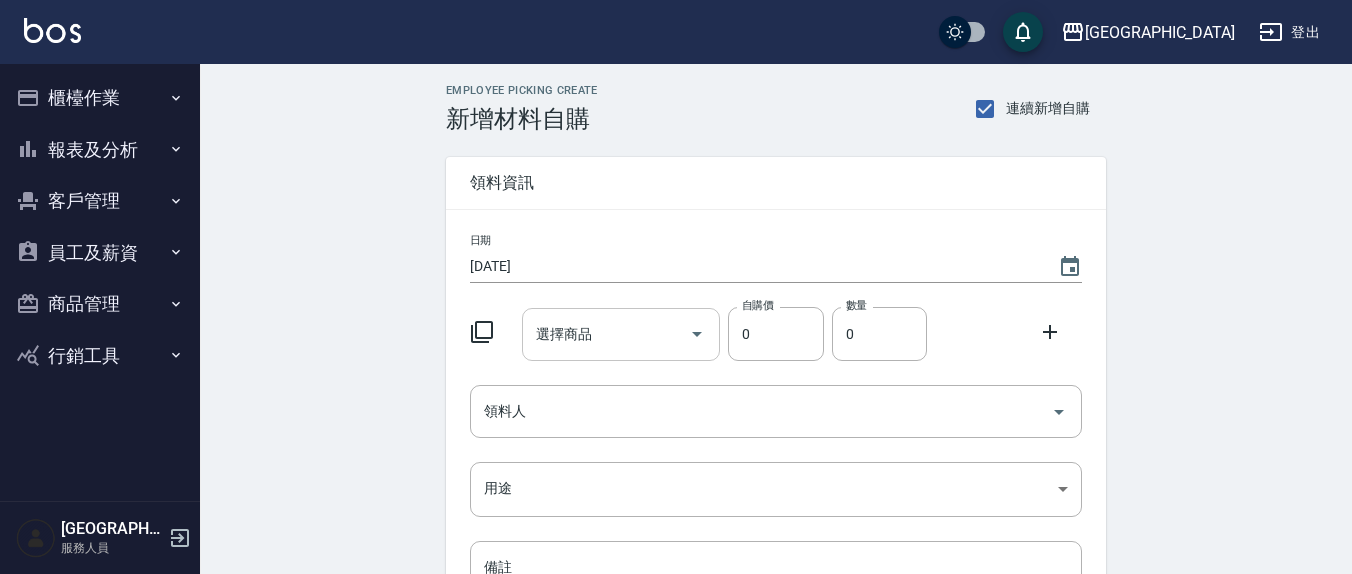 click on "選擇商品 選擇商品" at bounding box center (621, 334) 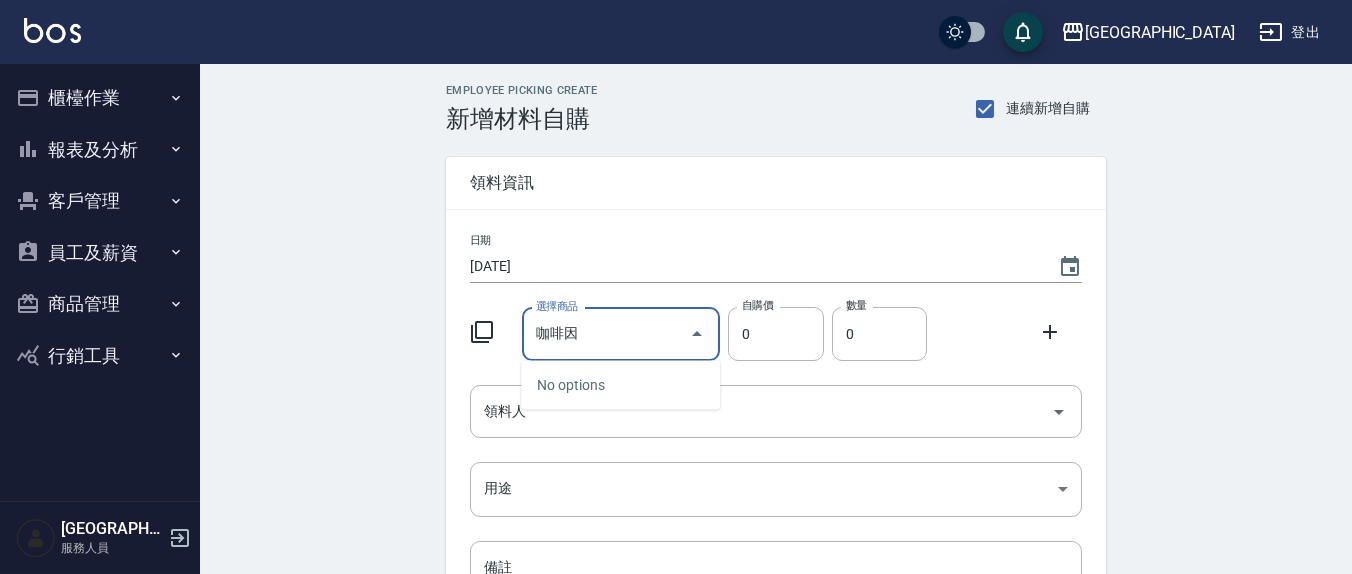 type on "咖啡因" 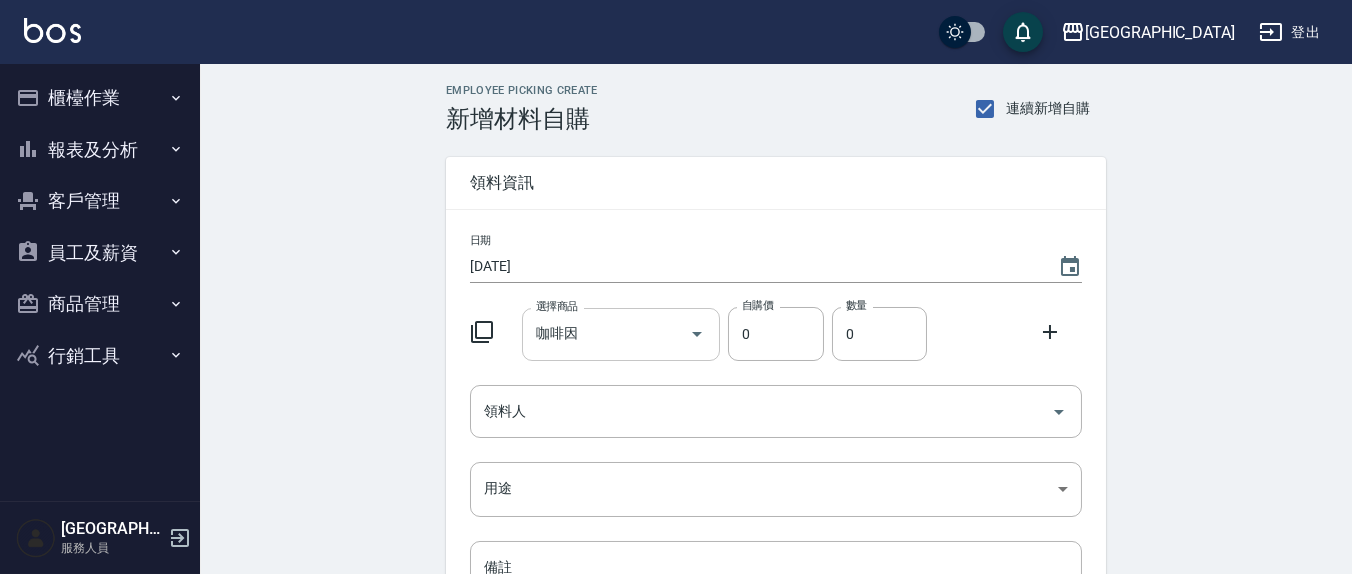 click on "咖啡因" at bounding box center [606, 334] 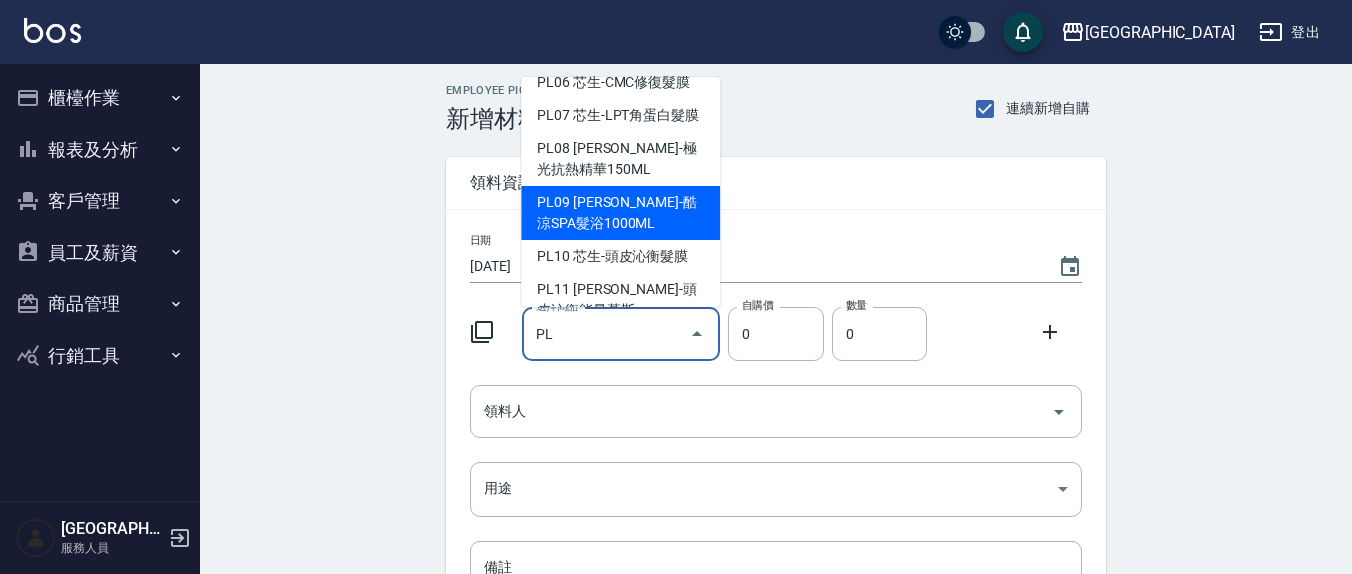 scroll, scrollTop: 228, scrollLeft: 0, axis: vertical 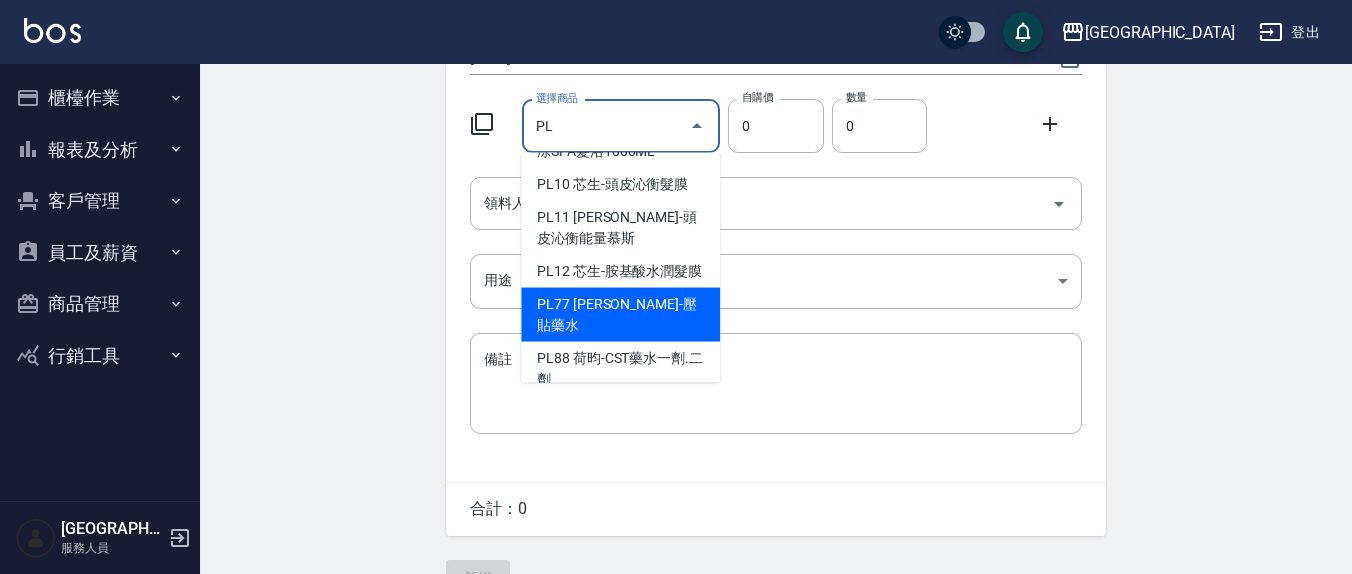 type on "PL" 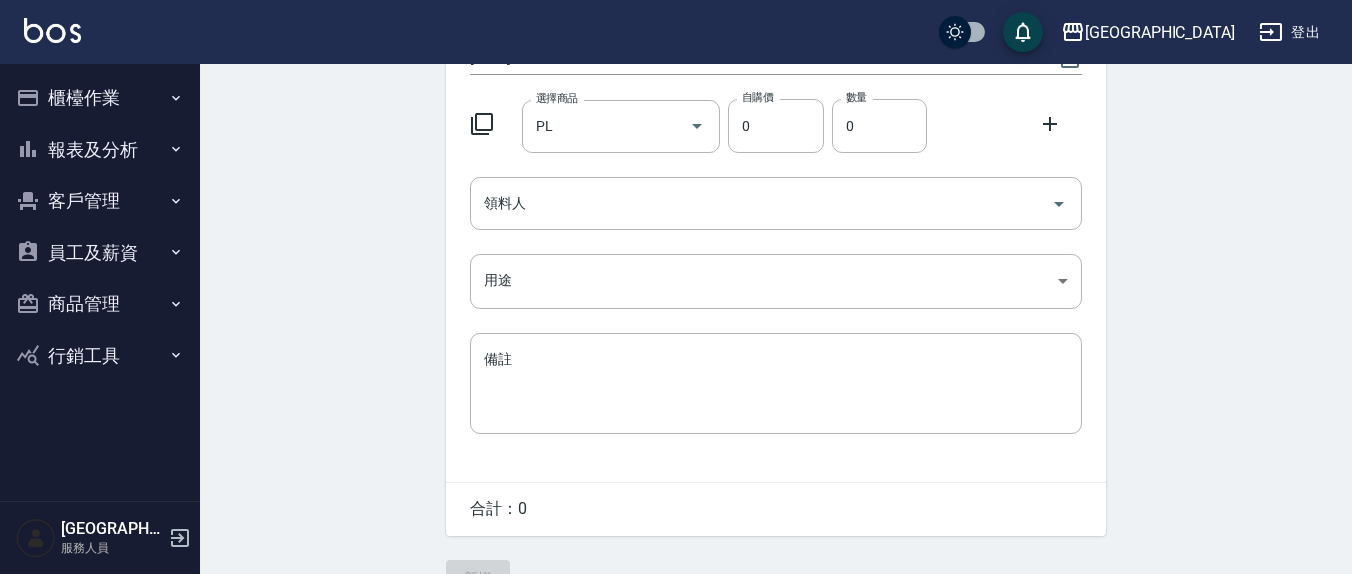 click on "Employee Picking Create 新增材料自購 連續新增自購 領料資訊 日期 [DATE] 選擇商品 PL 選擇商品 自購價 0 自購價 數量 0 數量 領料人 領料人 用途 ​ 用途 備註 x 備註 合計： 0 新增" at bounding box center (776, 236) 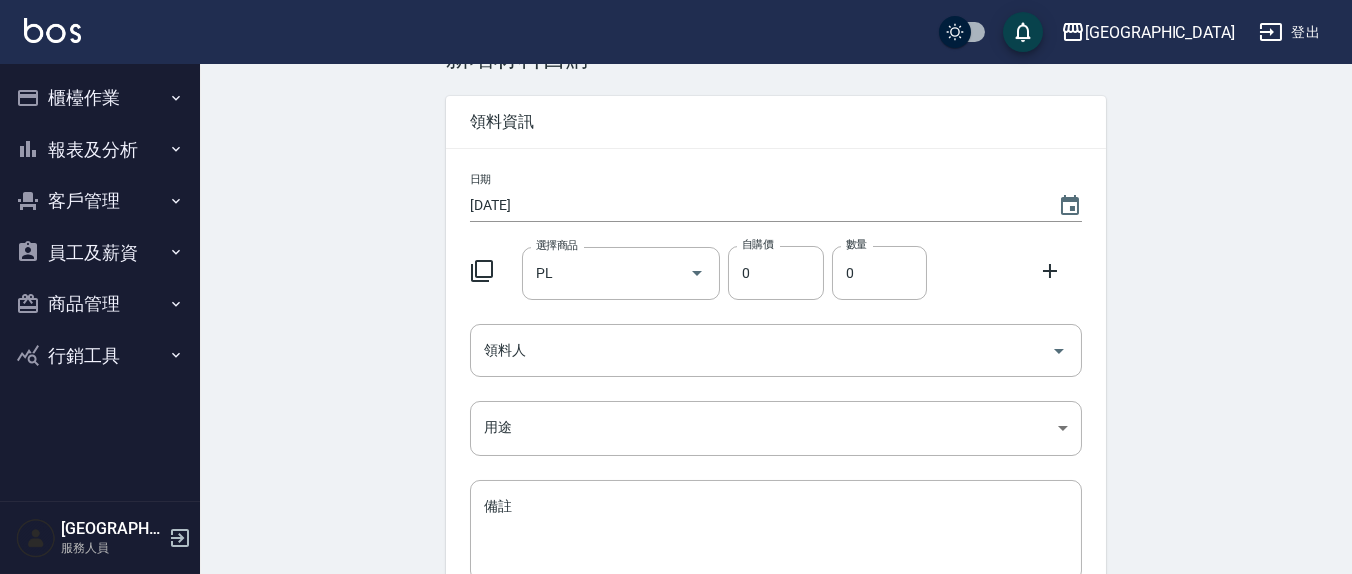 scroll, scrollTop: 0, scrollLeft: 0, axis: both 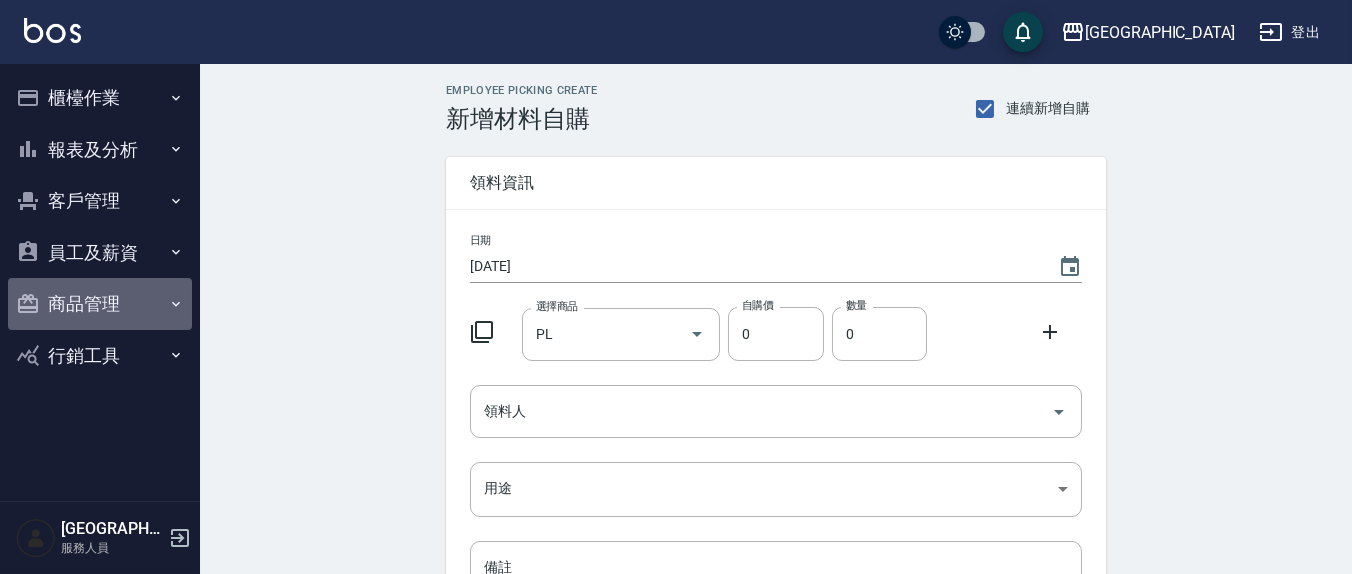 click on "商品管理" at bounding box center [100, 304] 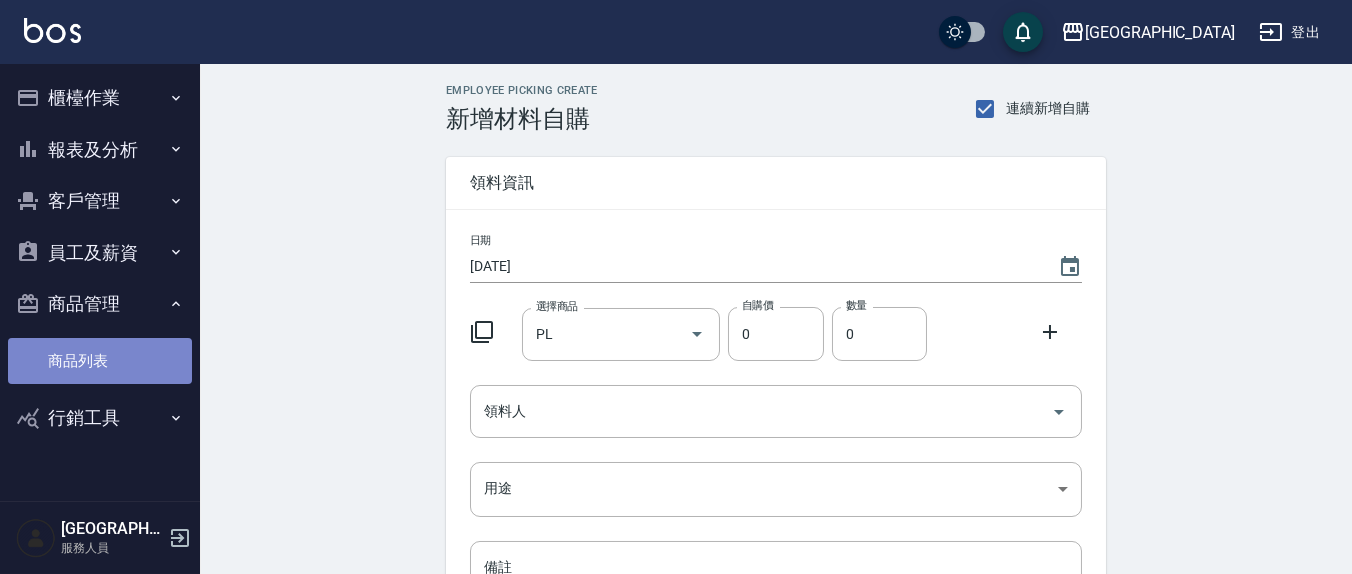 click on "商品列表" at bounding box center [100, 361] 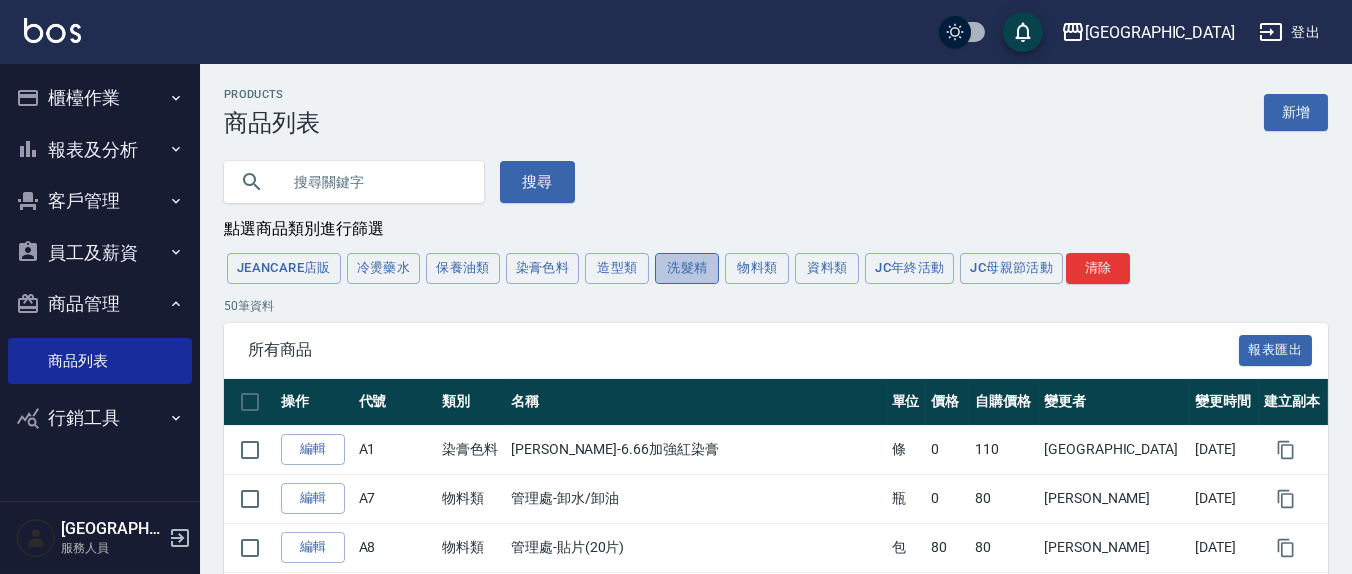 click on "洗髮精" at bounding box center [687, 268] 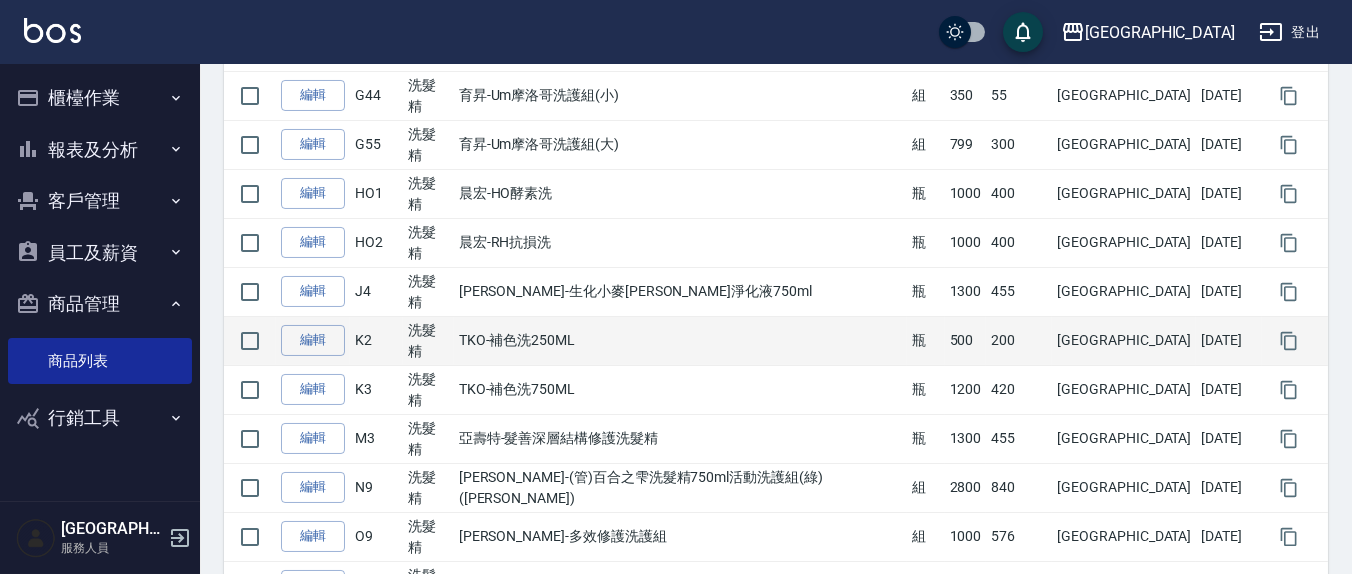scroll, scrollTop: 833, scrollLeft: 0, axis: vertical 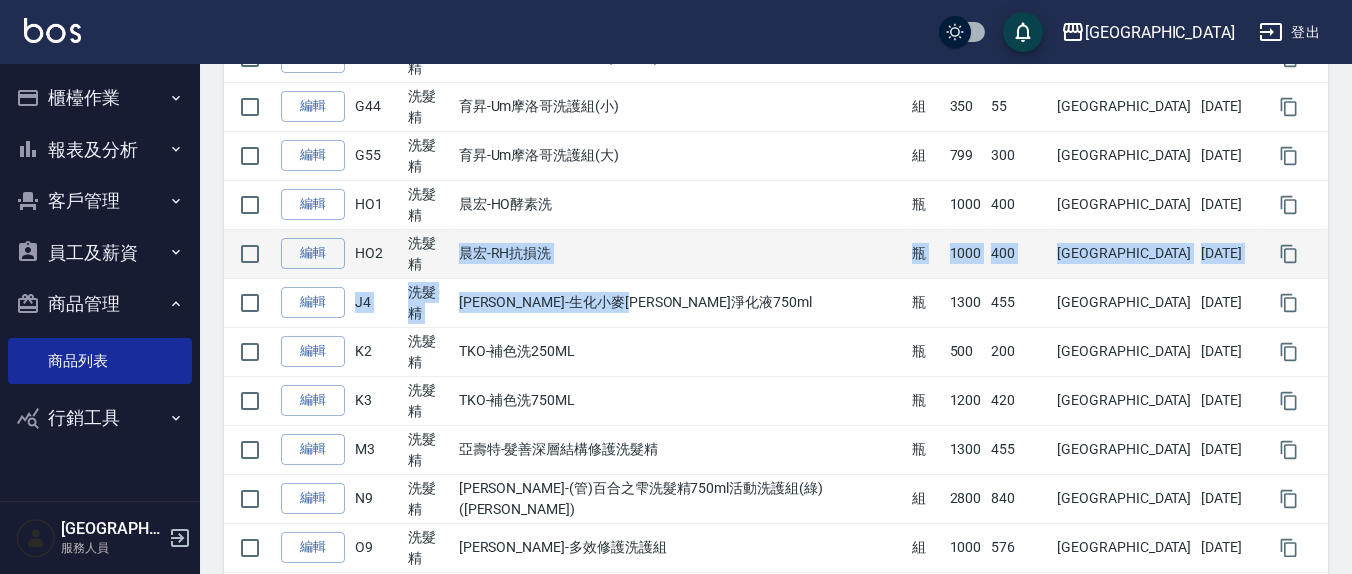 drag, startPoint x: 773, startPoint y: 300, endPoint x: 481, endPoint y: 252, distance: 295.9189 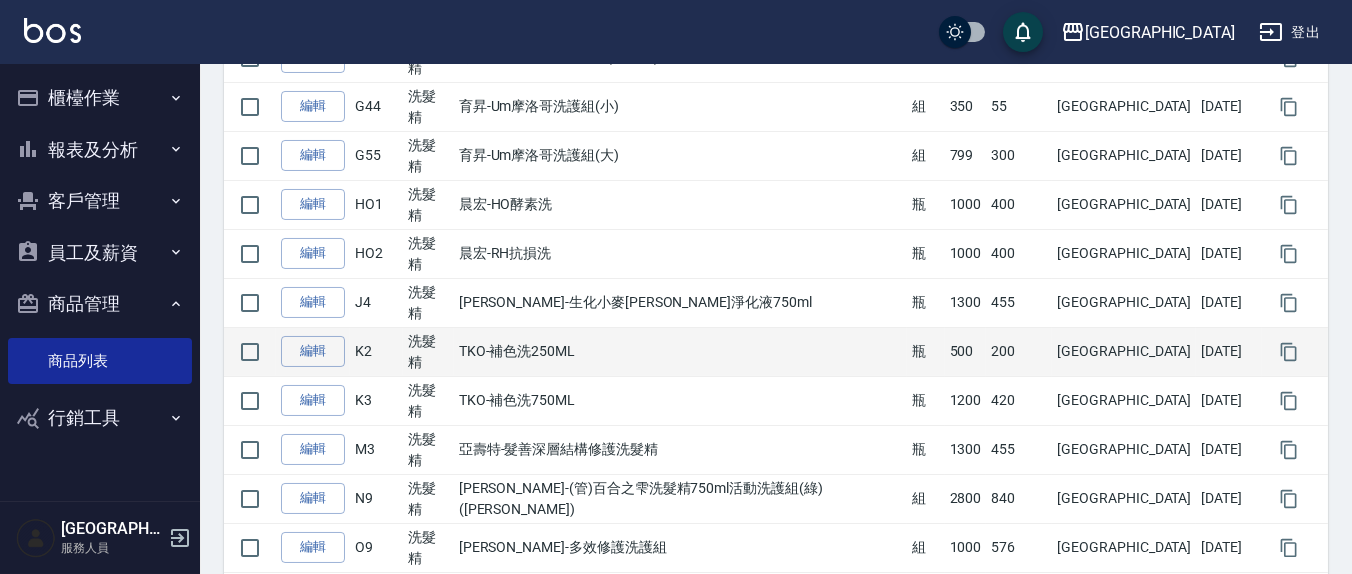 click on "TKO-補色洗250ML" at bounding box center [680, 351] 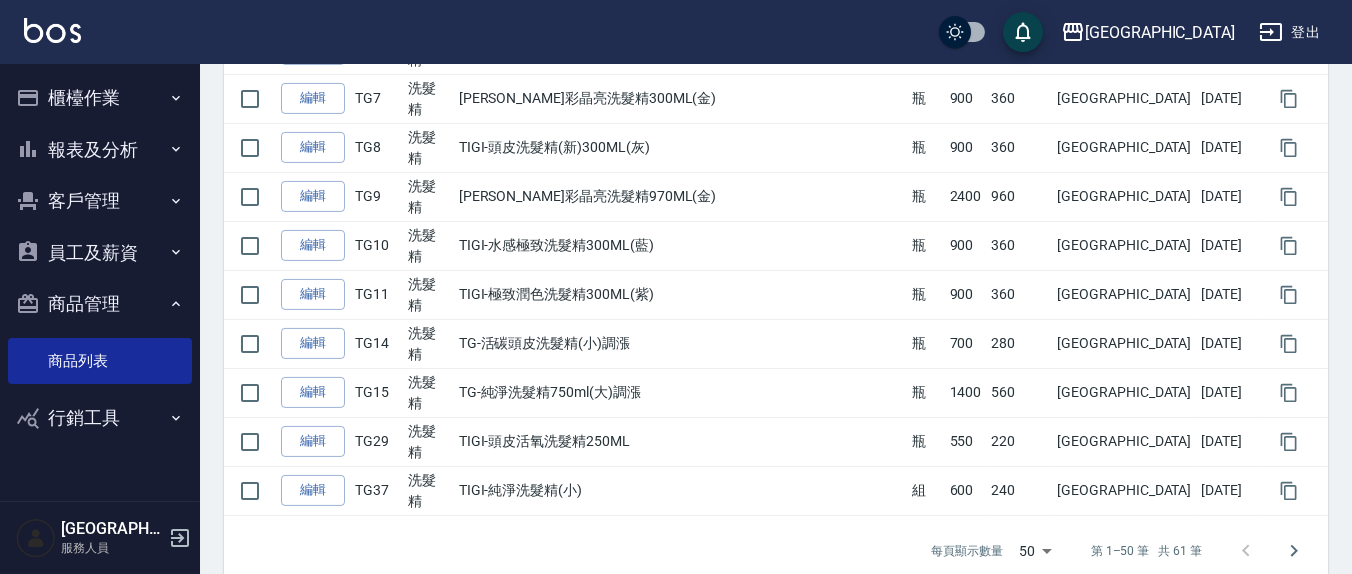 scroll, scrollTop: 2388, scrollLeft: 0, axis: vertical 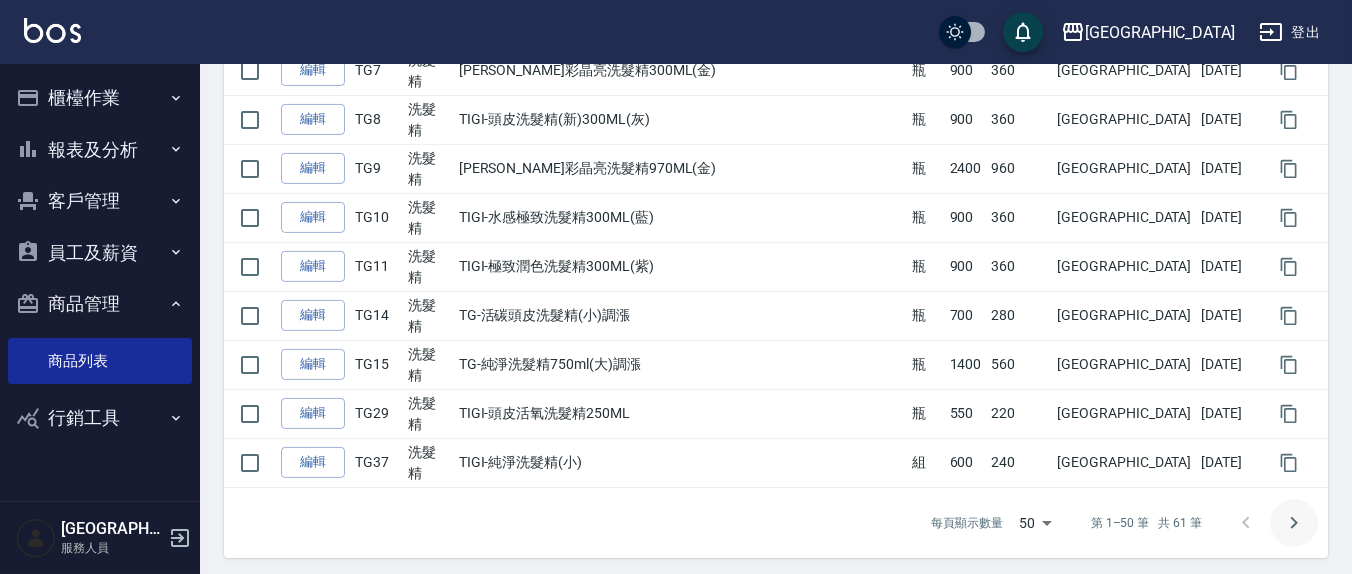 click 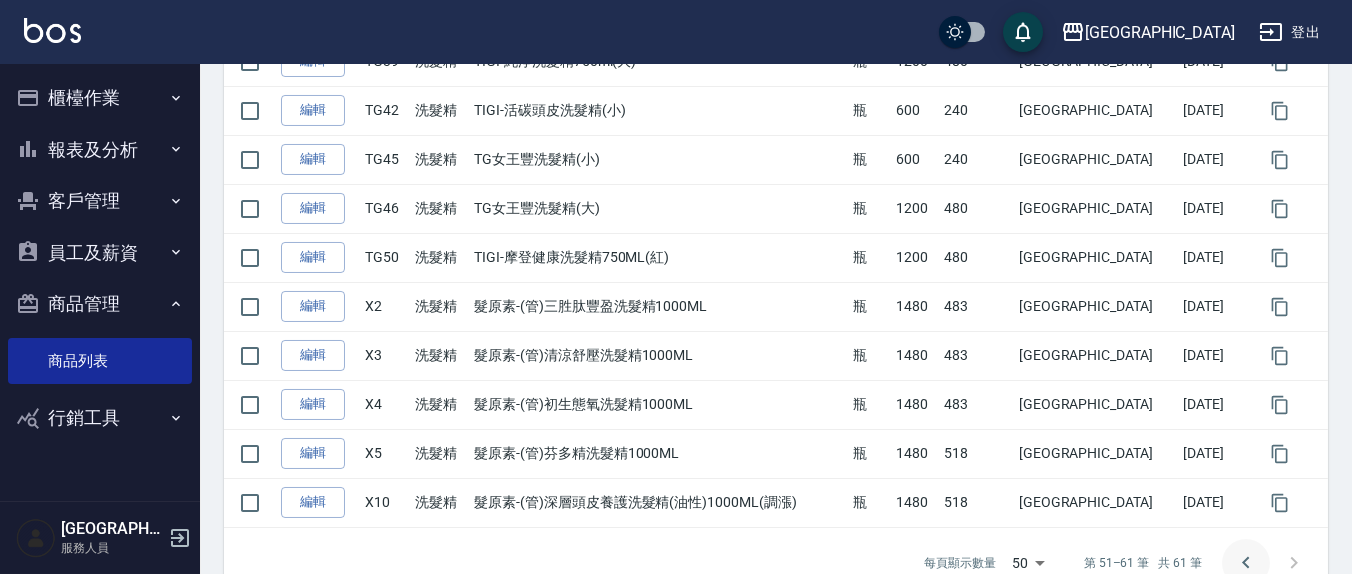 scroll, scrollTop: 484, scrollLeft: 0, axis: vertical 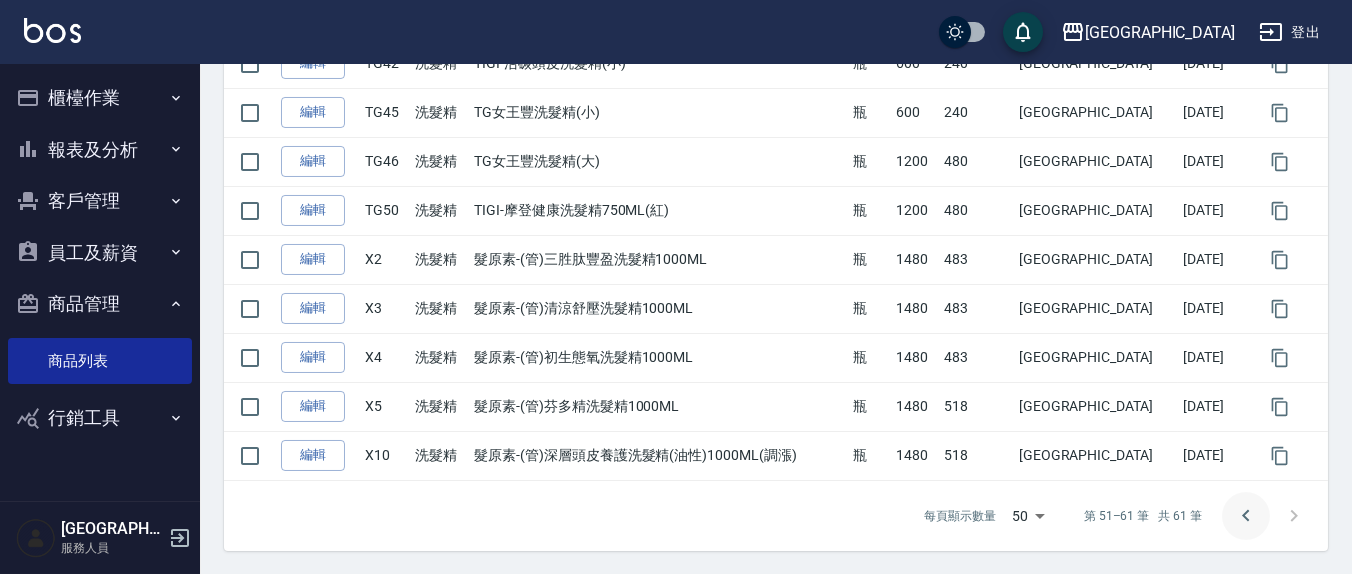 click 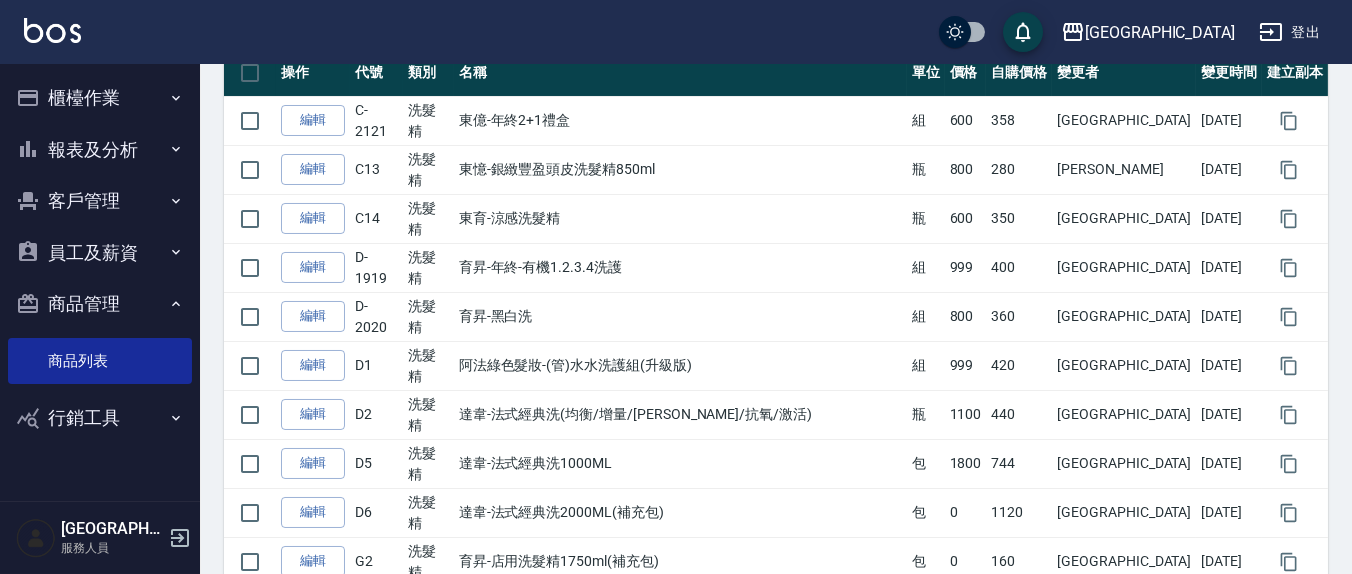 scroll, scrollTop: 96, scrollLeft: 0, axis: vertical 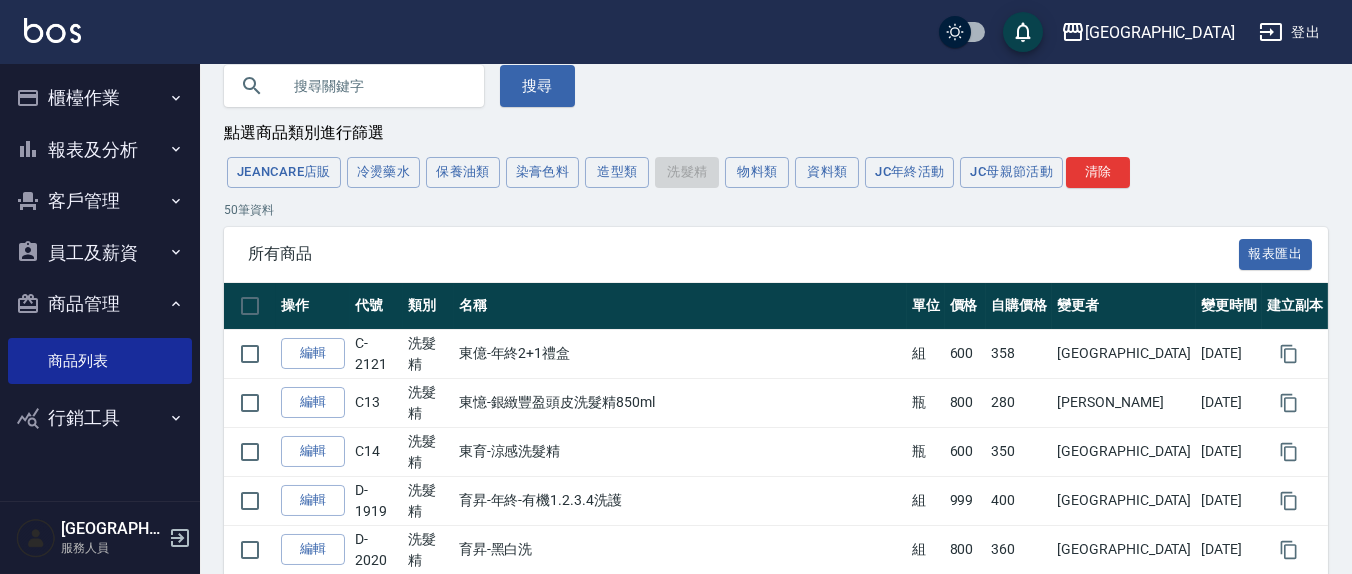 drag, startPoint x: 585, startPoint y: 176, endPoint x: 607, endPoint y: 177, distance: 22.022715 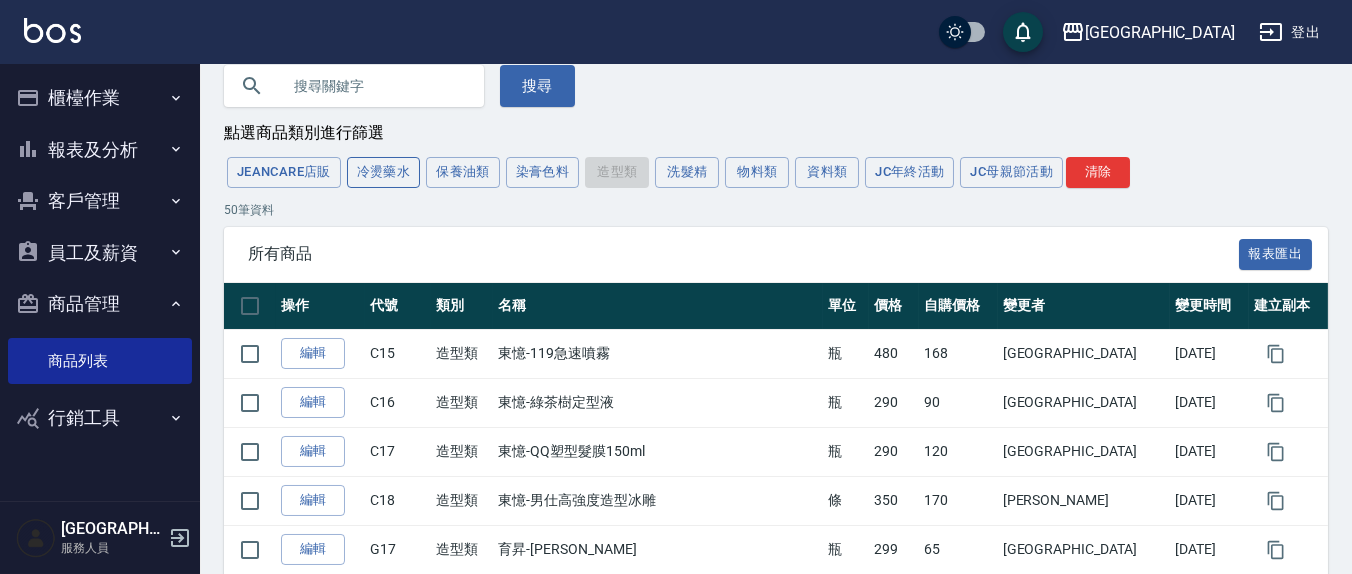 click on "冷燙藥水" at bounding box center (384, 172) 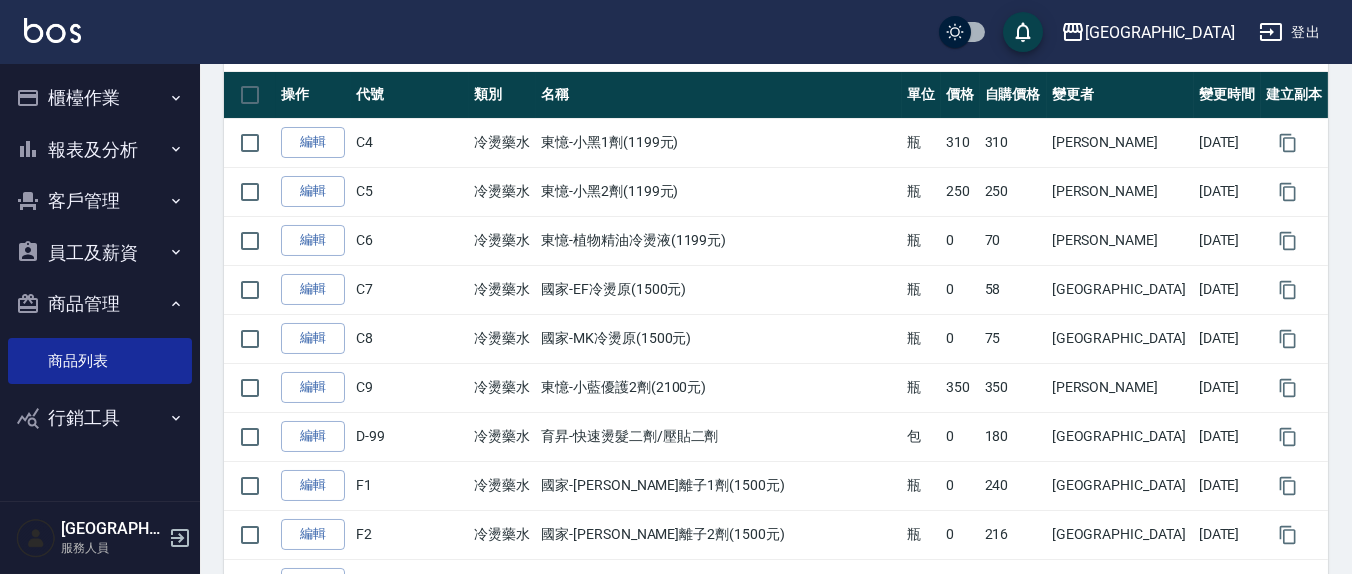 scroll, scrollTop: 0, scrollLeft: 0, axis: both 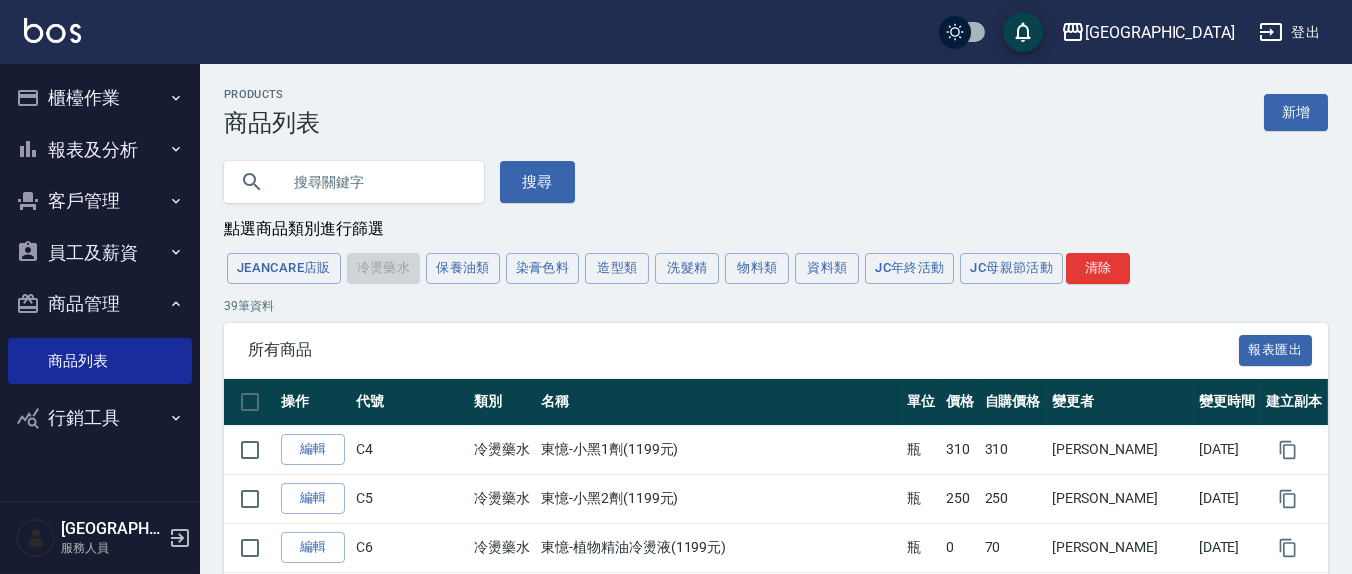 click at bounding box center (374, 182) 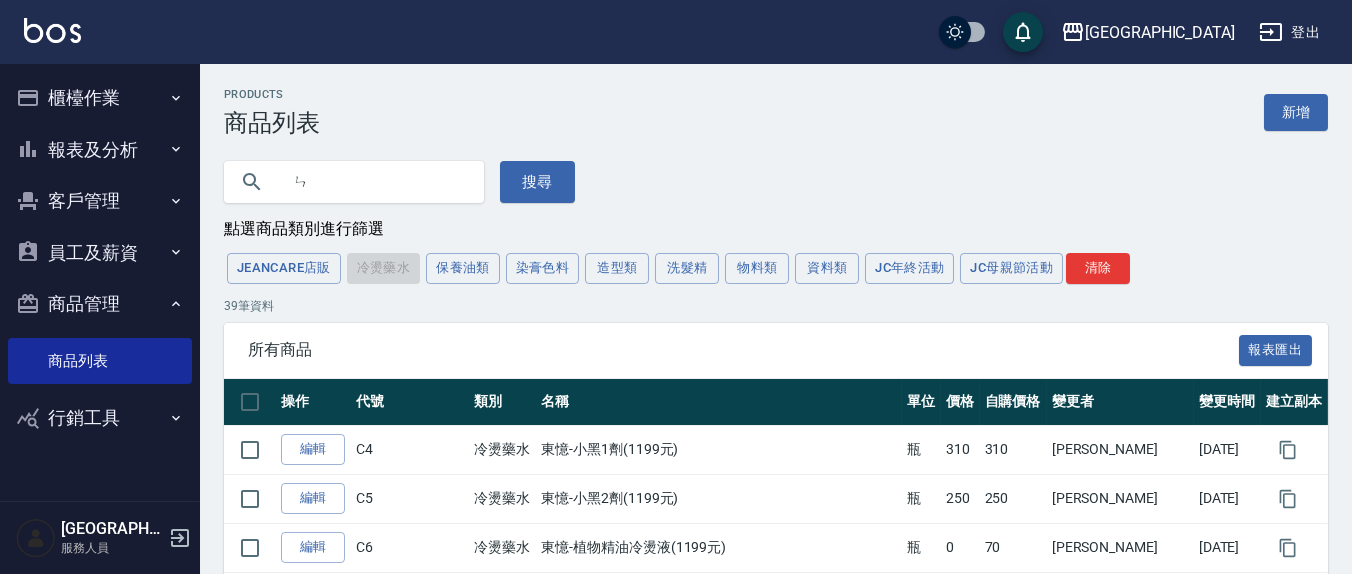 click on "ㄣ" at bounding box center [374, 182] 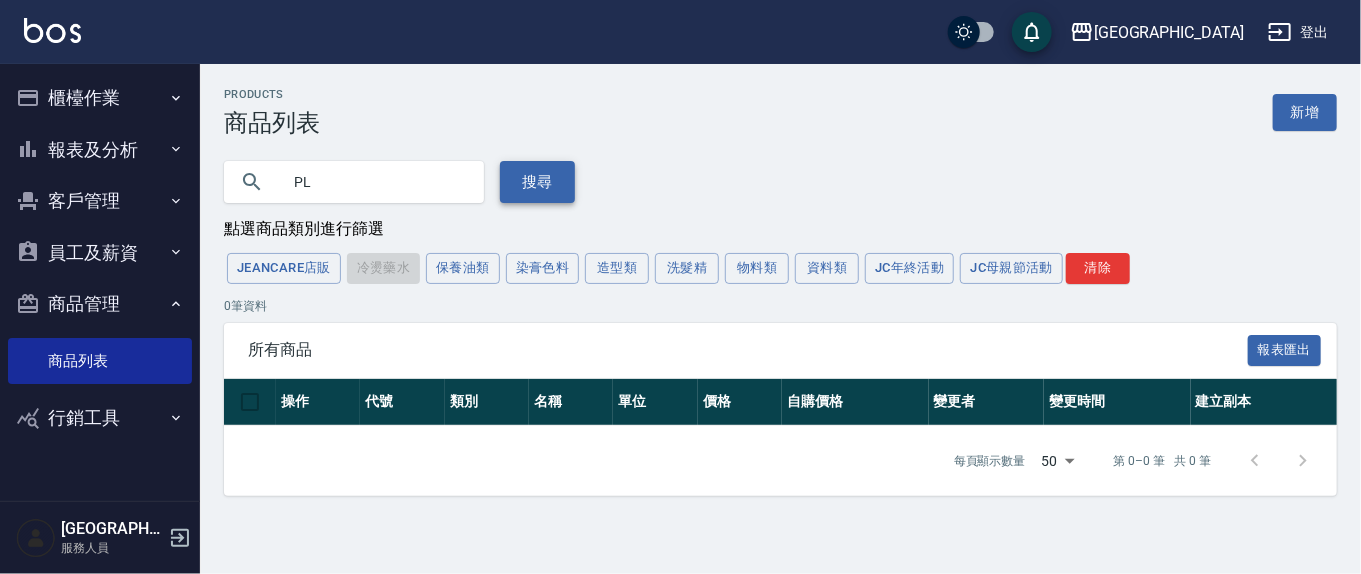 type on "PL" 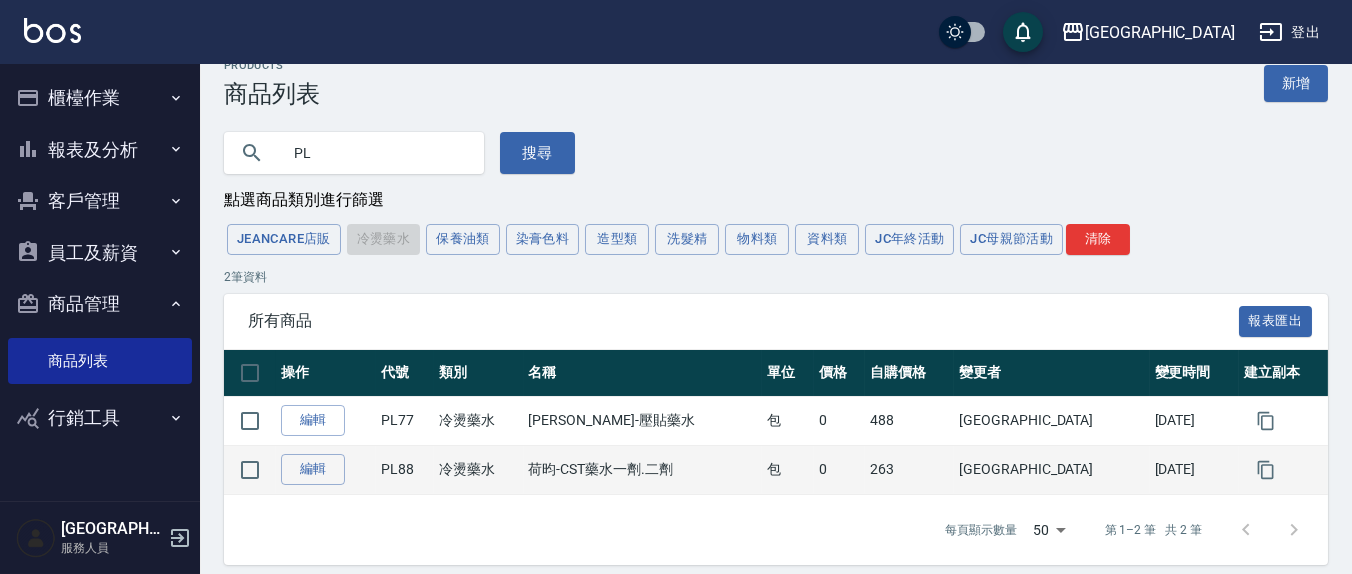 scroll, scrollTop: 45, scrollLeft: 0, axis: vertical 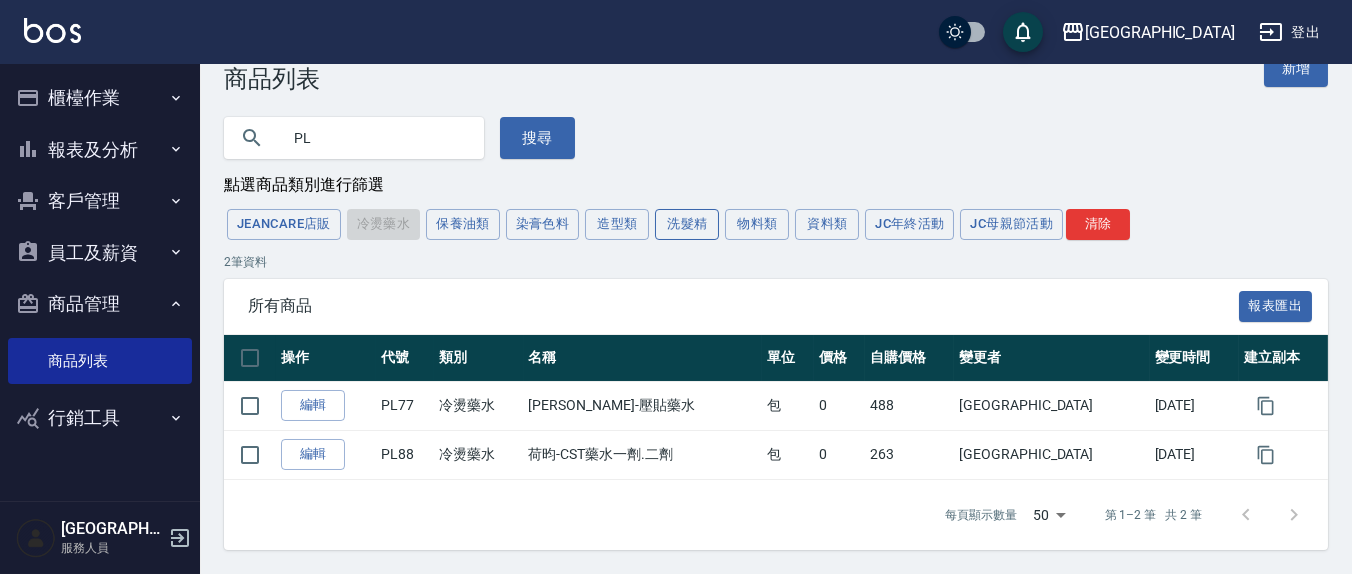 click on "清除" at bounding box center [1098, 224] 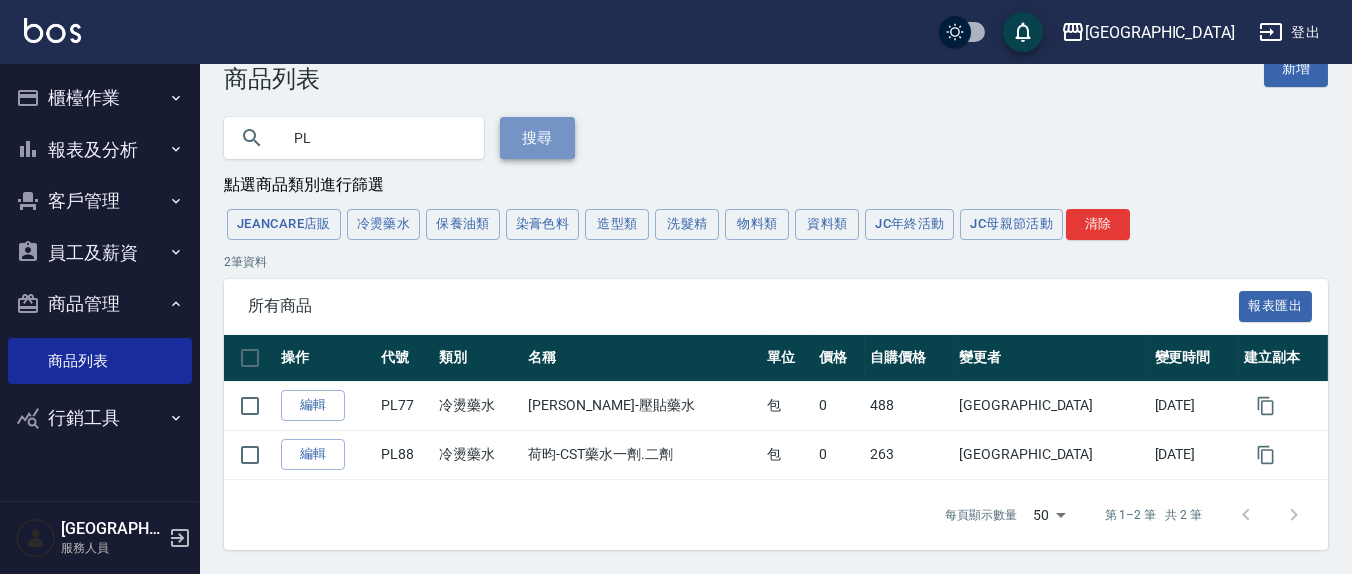click on "搜尋" at bounding box center (537, 138) 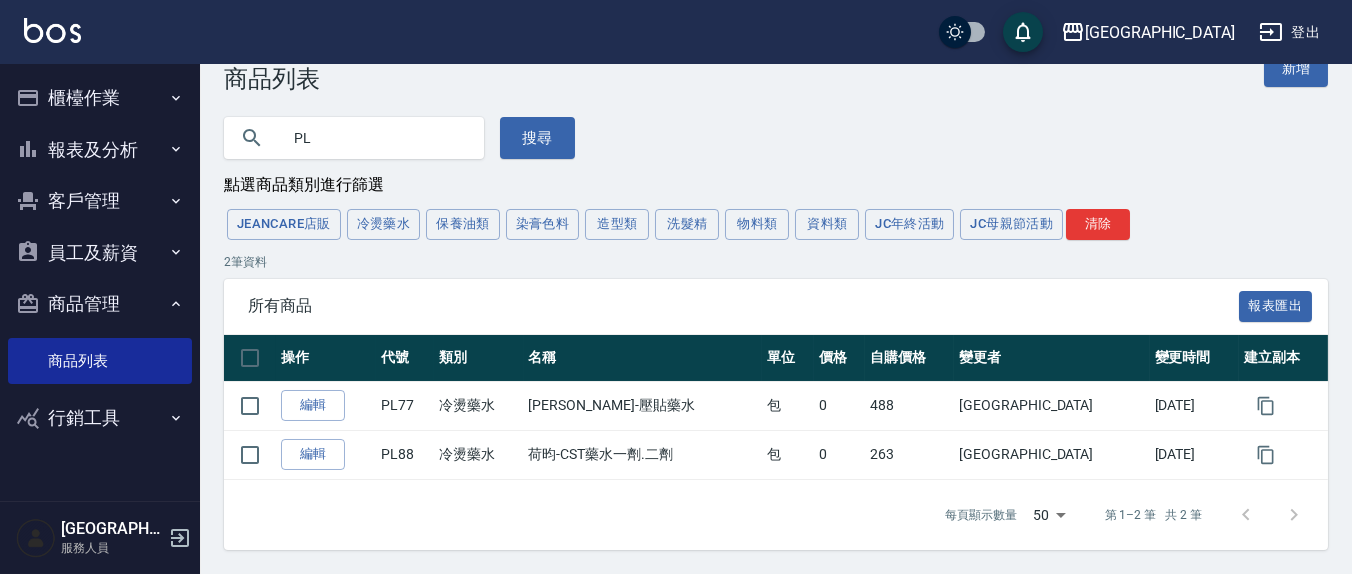 type on "10000000" 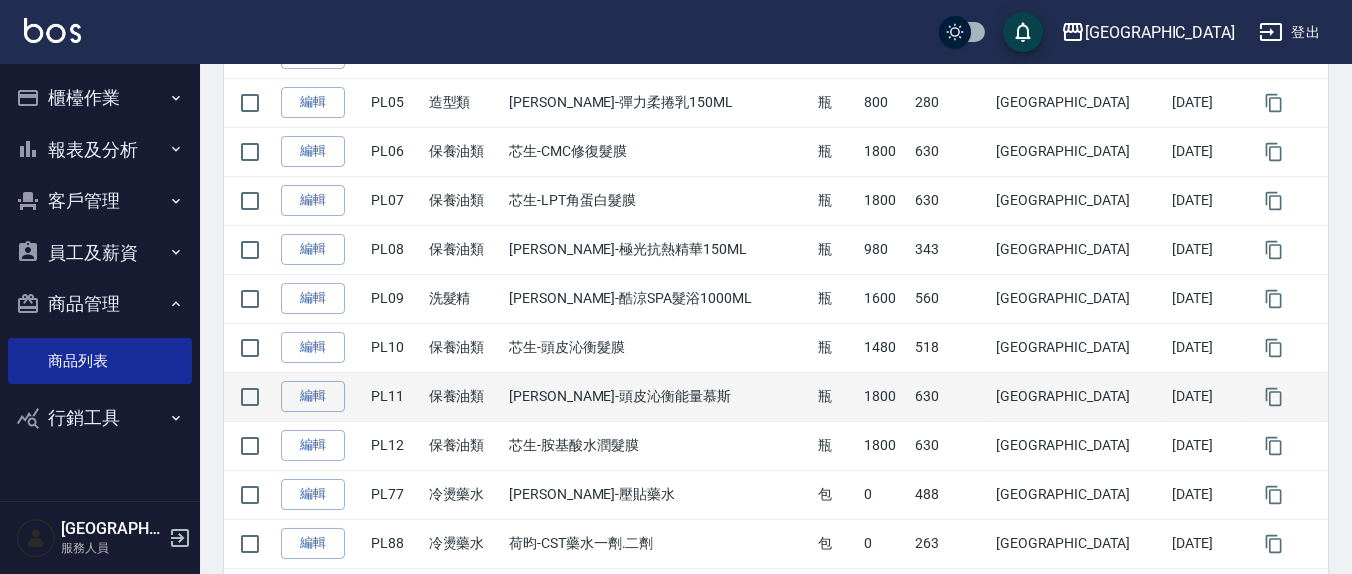 scroll, scrollTop: 670, scrollLeft: 0, axis: vertical 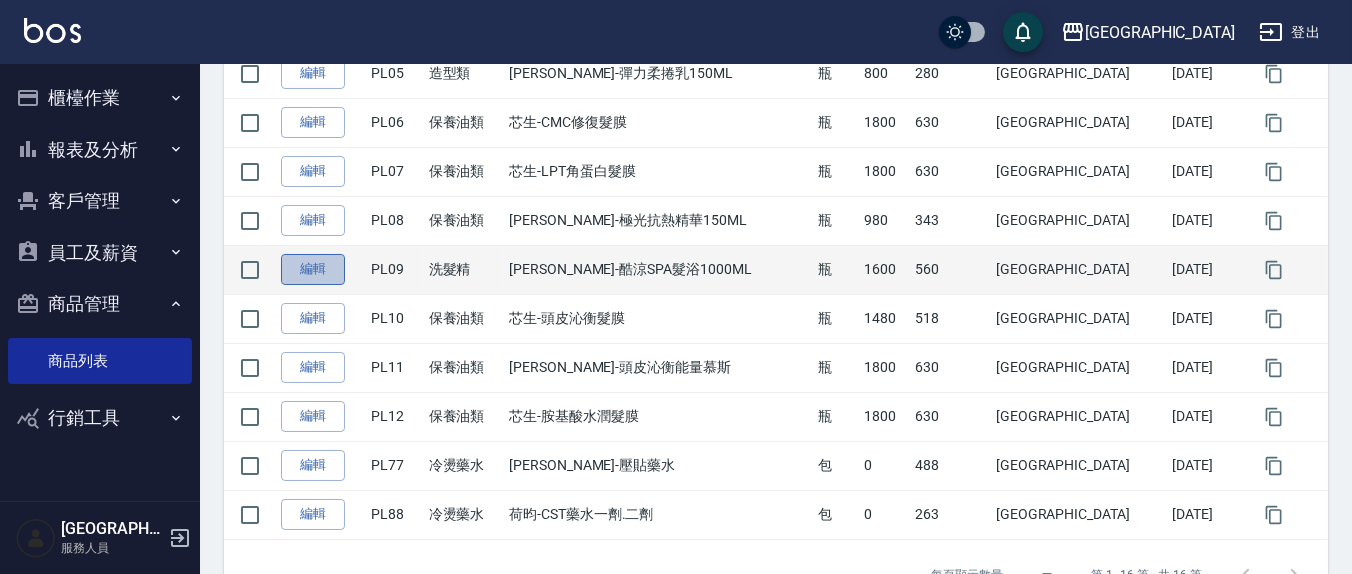 click on "編輯" at bounding box center (313, 269) 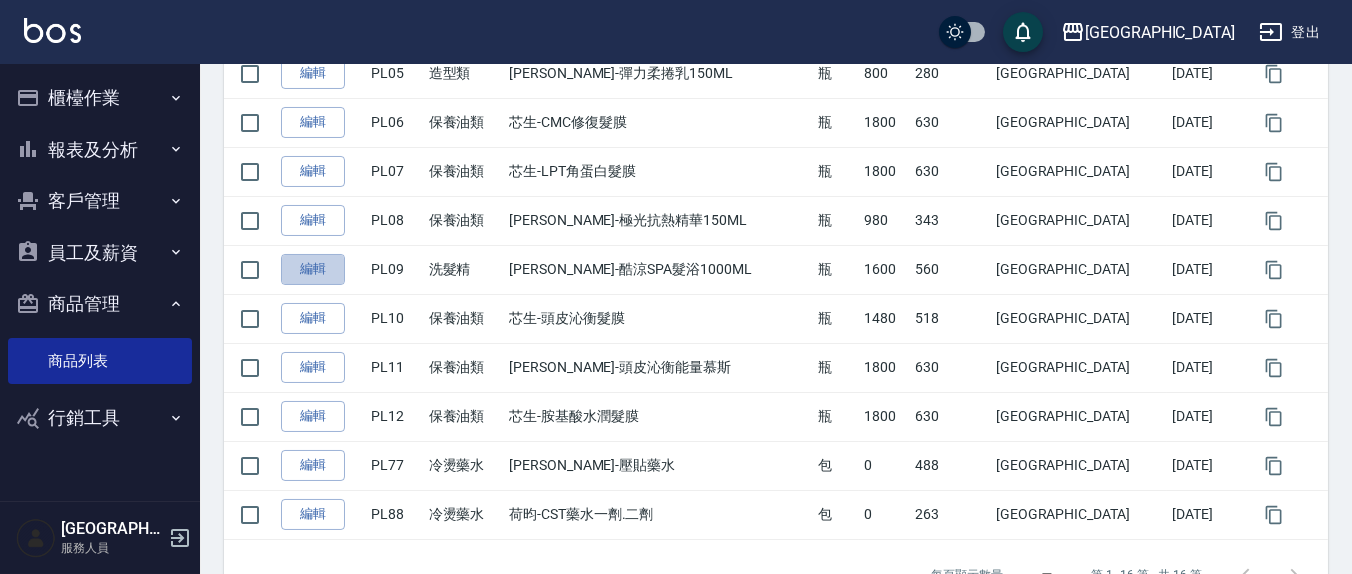 scroll, scrollTop: 0, scrollLeft: 0, axis: both 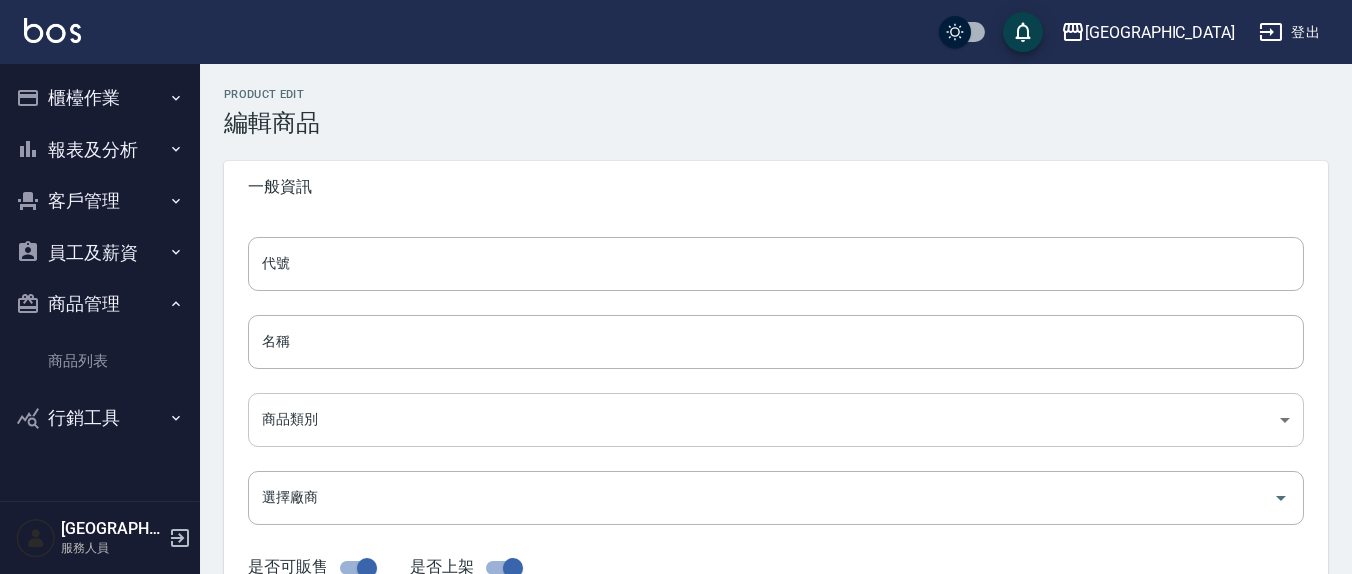 type on "PL09" 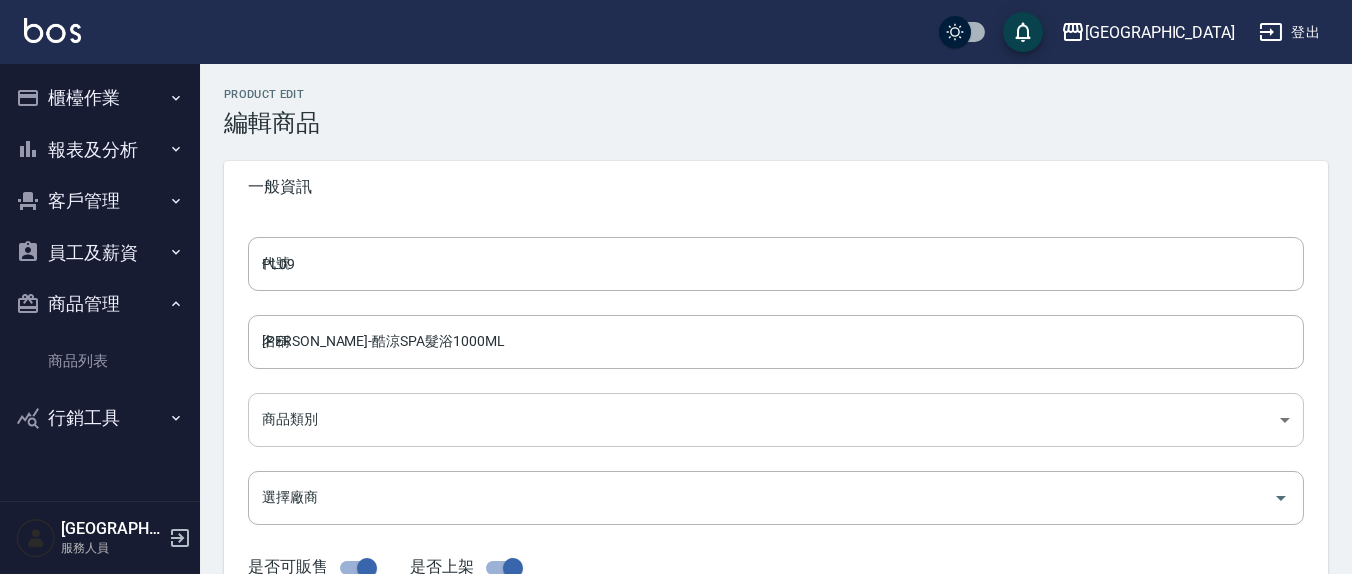 type on "1600" 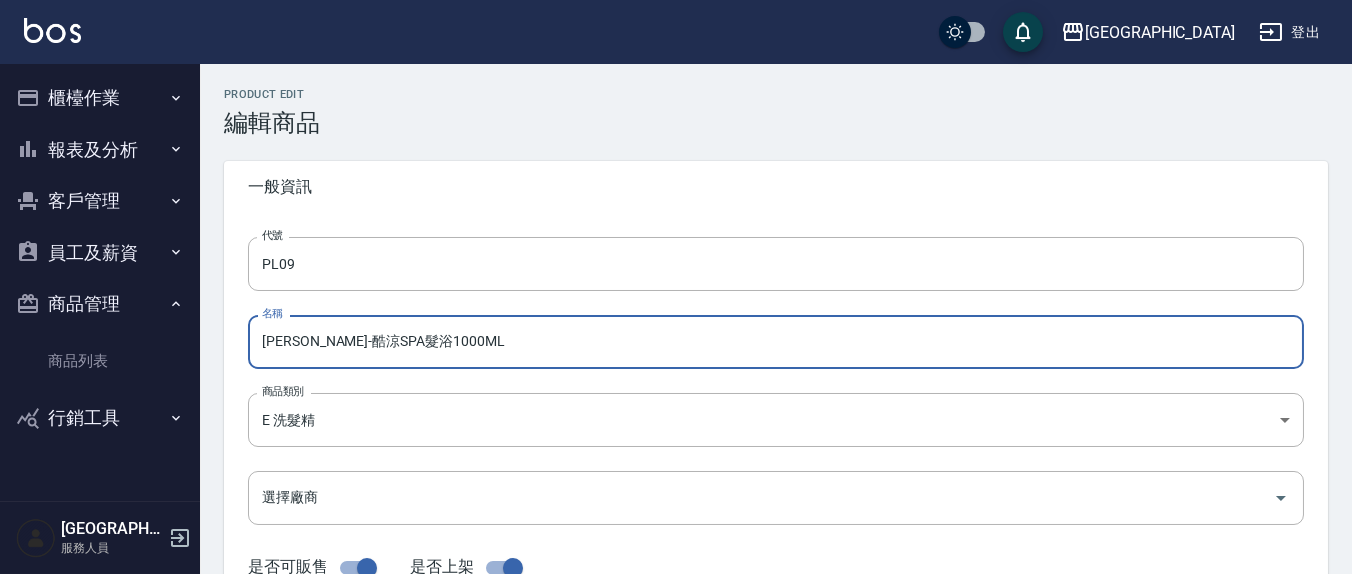 drag, startPoint x: 477, startPoint y: 328, endPoint x: 126, endPoint y: 323, distance: 351.0356 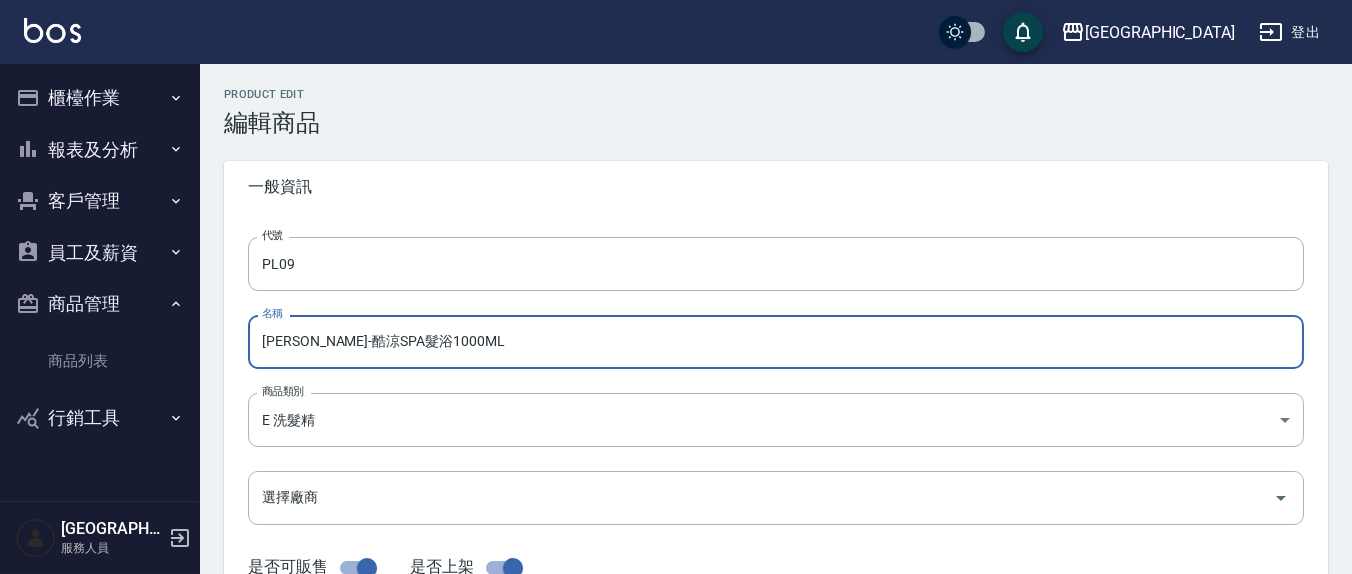 click on "一般資訊" at bounding box center [776, 187] 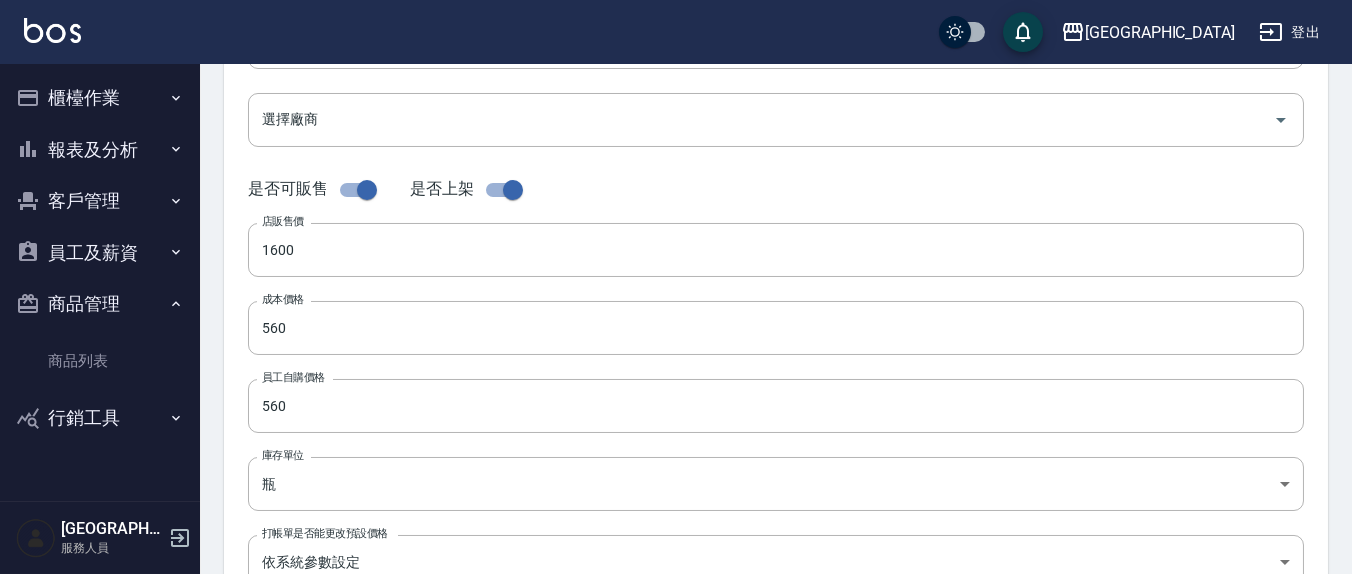 scroll, scrollTop: 416, scrollLeft: 0, axis: vertical 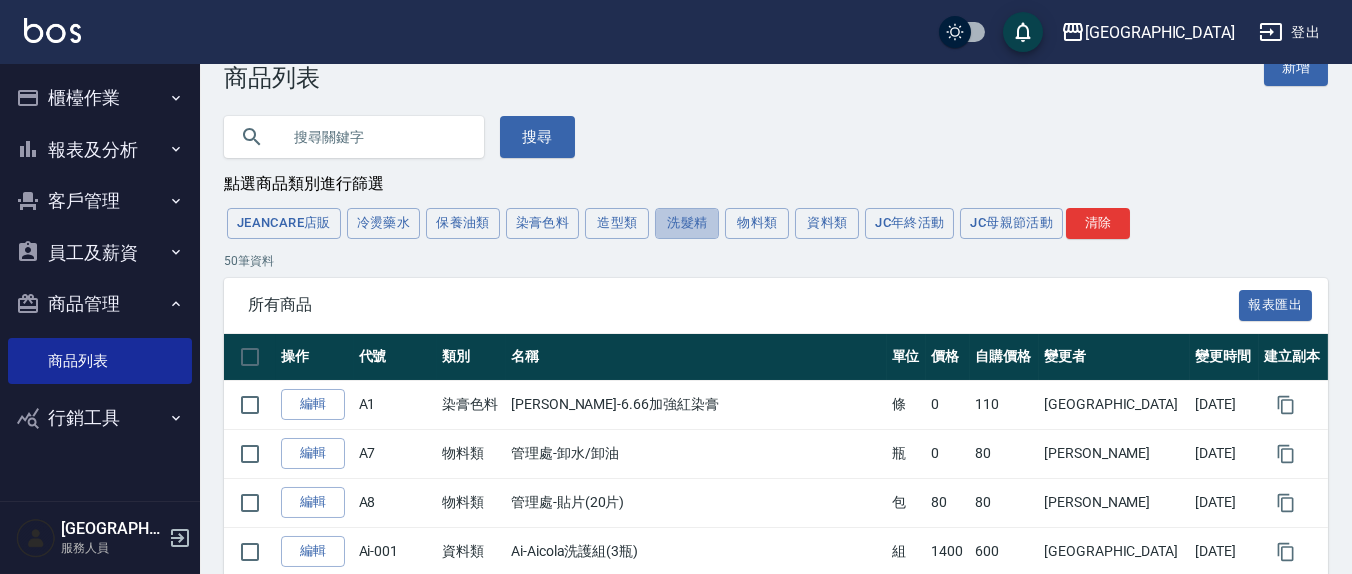 drag, startPoint x: 679, startPoint y: 222, endPoint x: 1067, endPoint y: 370, distance: 415.2686 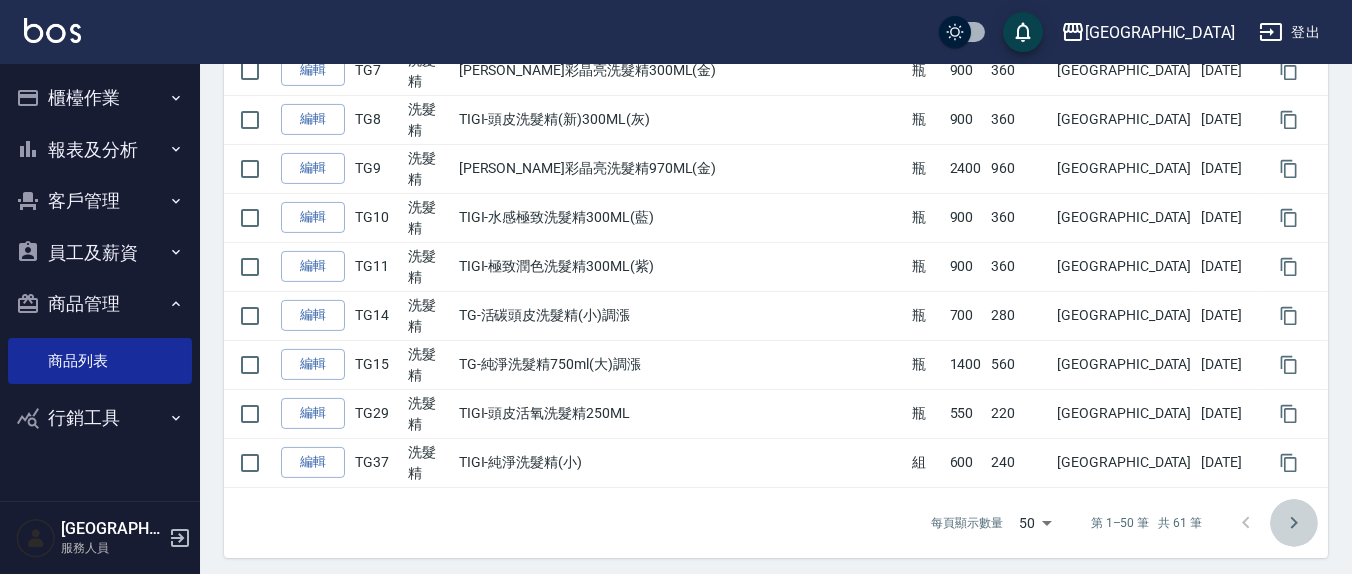 click at bounding box center (1294, 523) 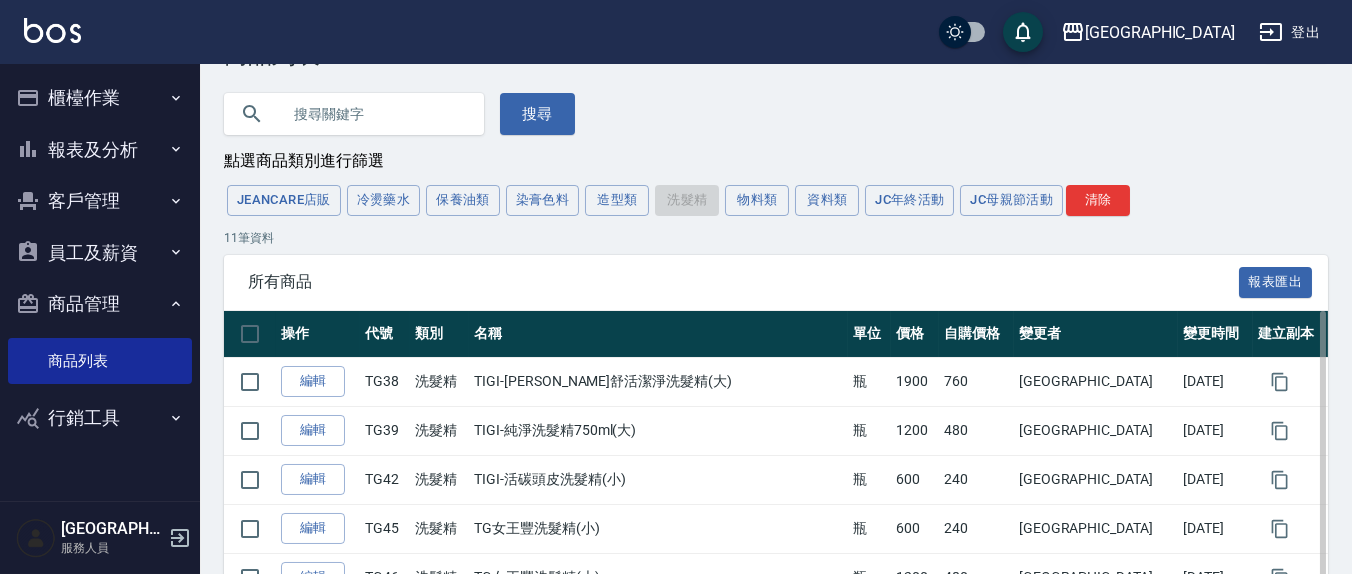 scroll, scrollTop: 484, scrollLeft: 0, axis: vertical 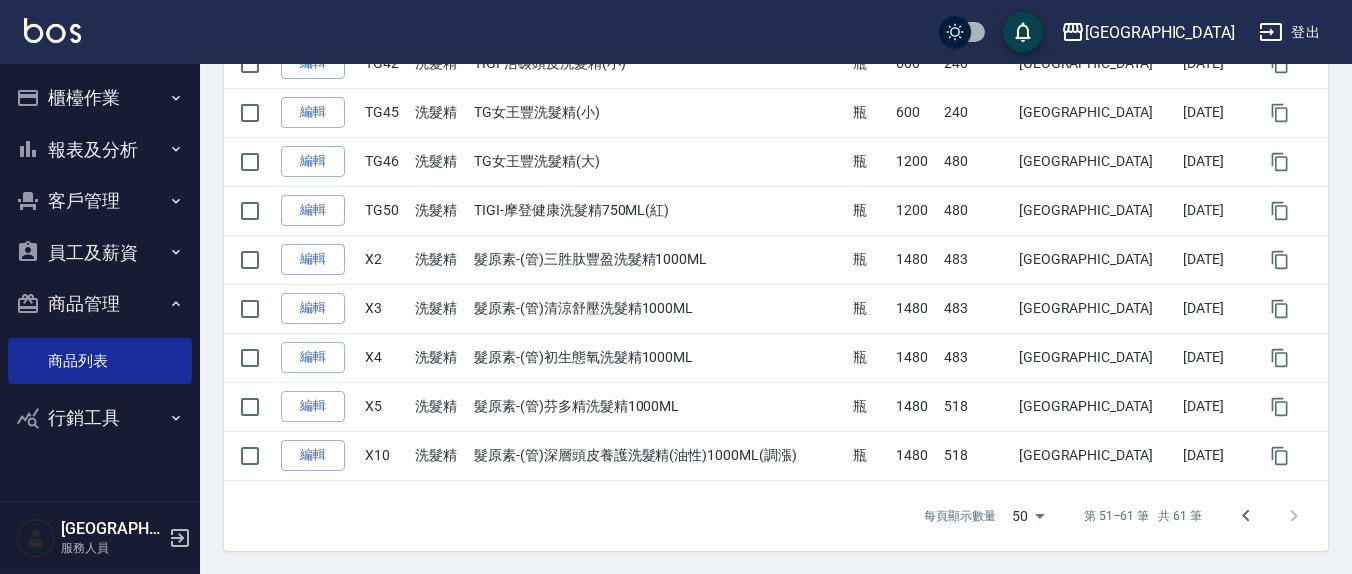 click at bounding box center (1270, 516) 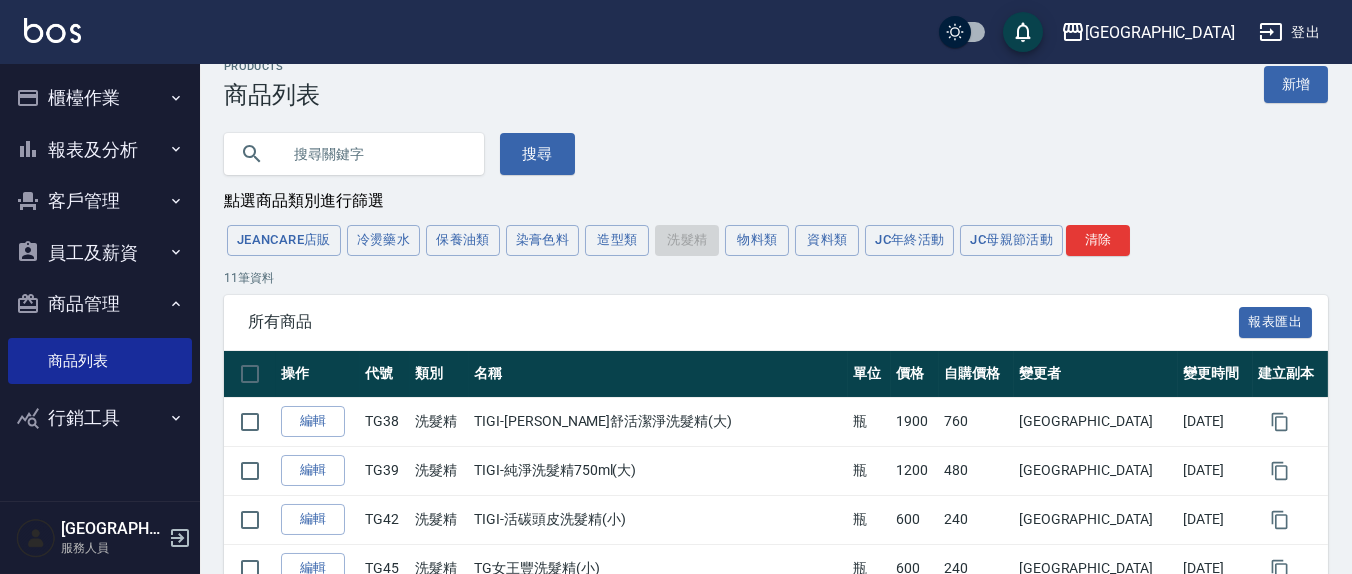 scroll, scrollTop: 0, scrollLeft: 0, axis: both 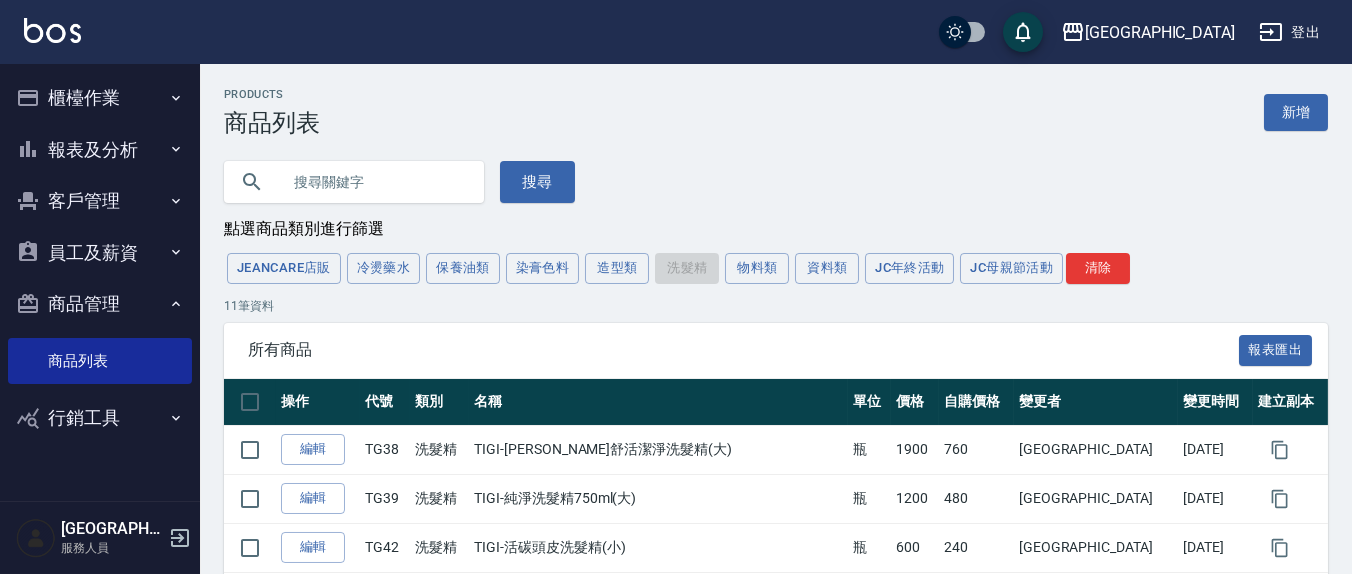 click on "JeanCare店販 冷燙藥水 保養油類 染膏色料 造型類 洗髮精 物料類 資料類 JC年終活動 JC母親節活動 清除" at bounding box center [776, 268] 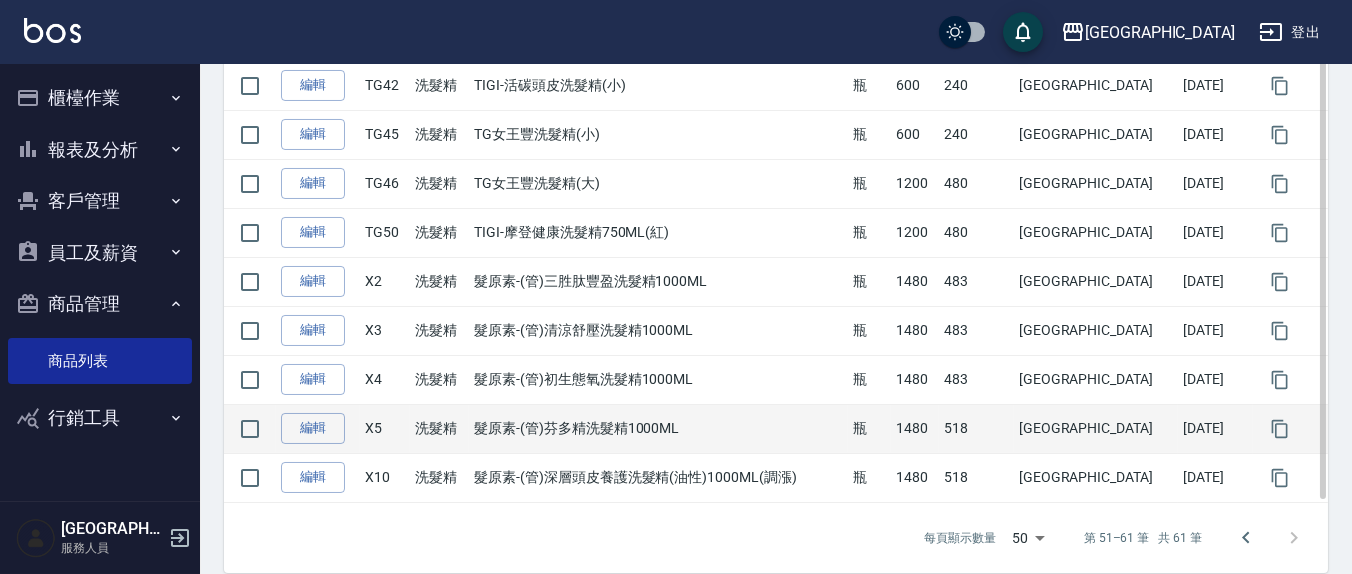 scroll, scrollTop: 484, scrollLeft: 0, axis: vertical 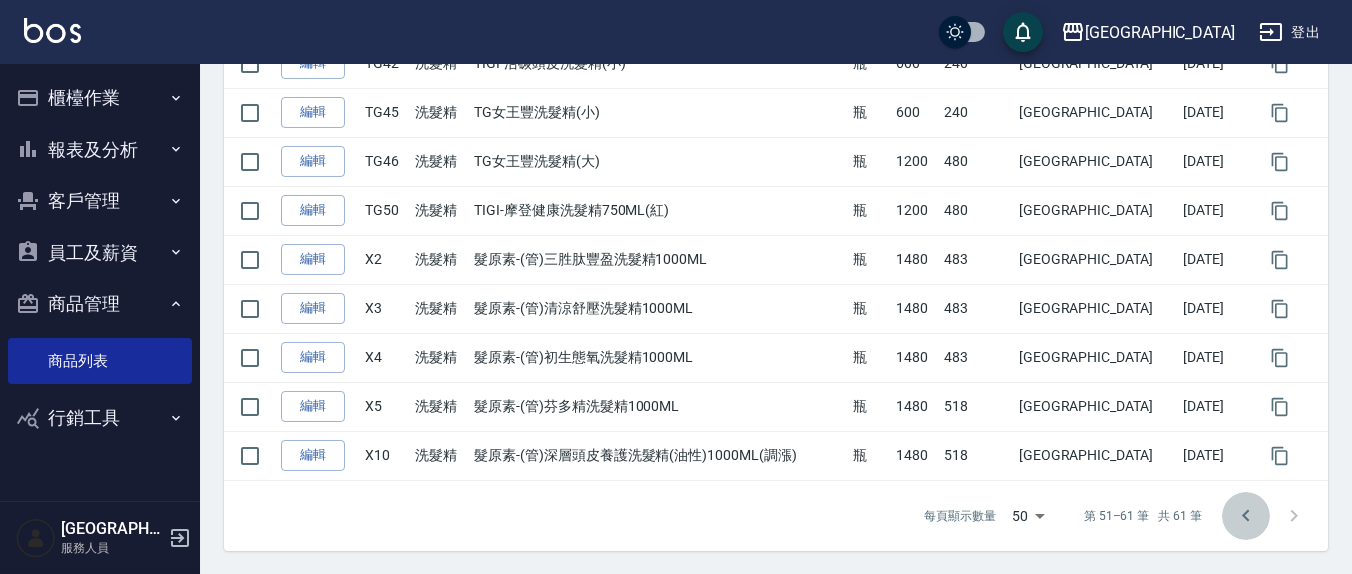 click 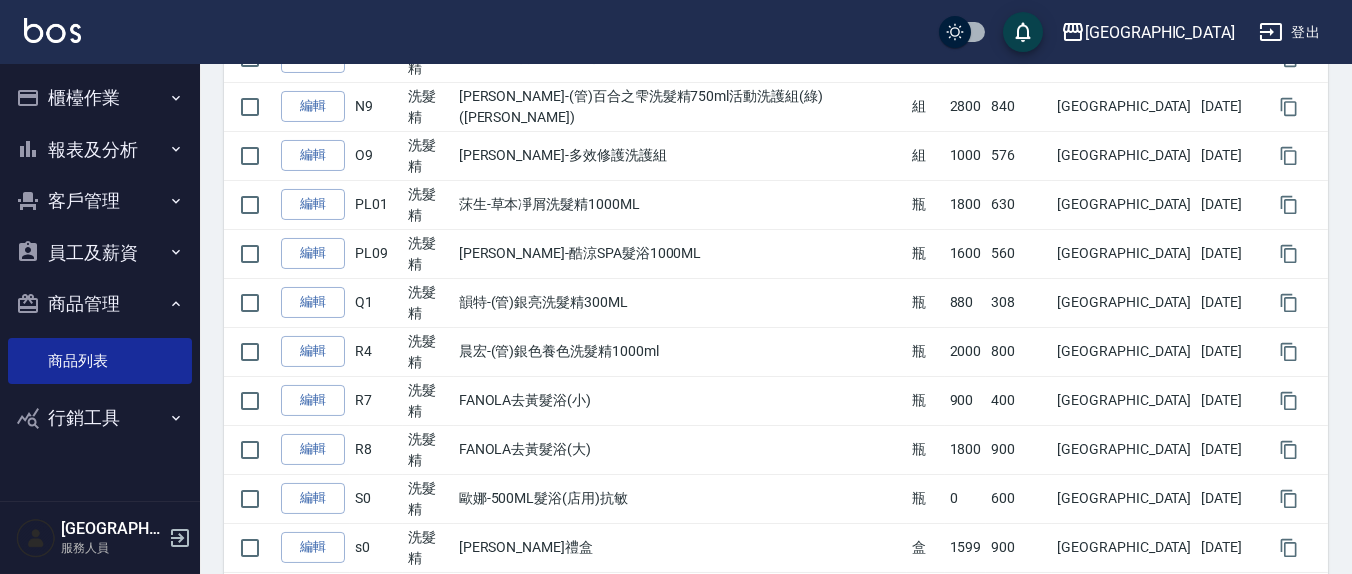 scroll, scrollTop: 1233, scrollLeft: 0, axis: vertical 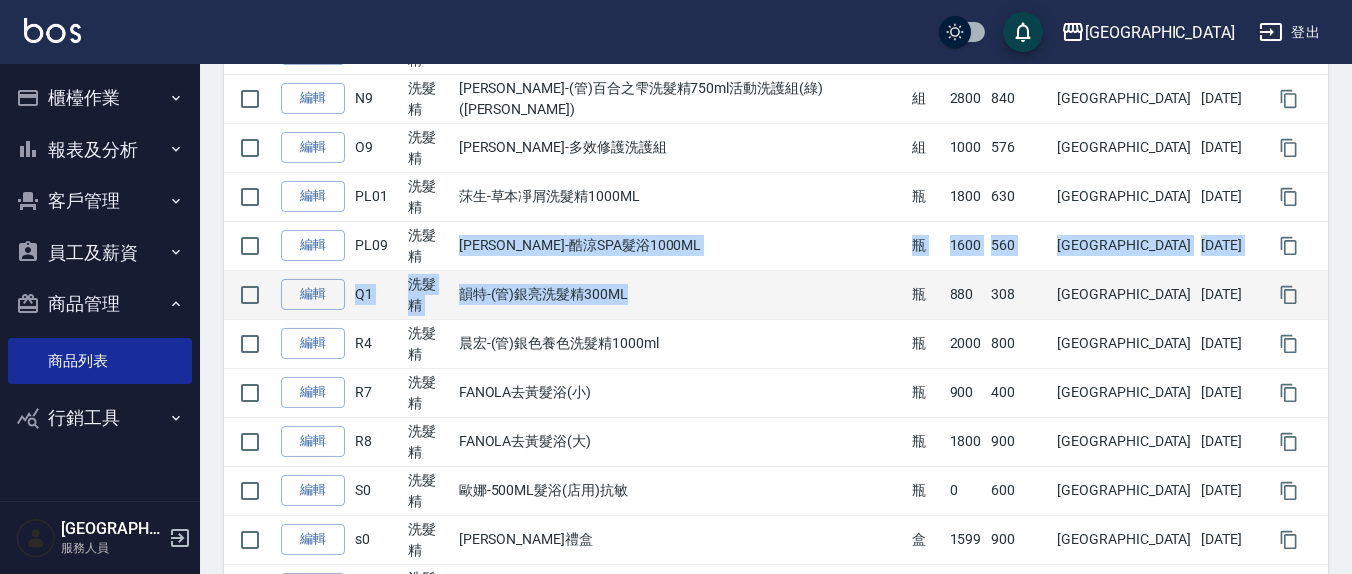 drag, startPoint x: 593, startPoint y: 264, endPoint x: 739, endPoint y: 278, distance: 146.6697 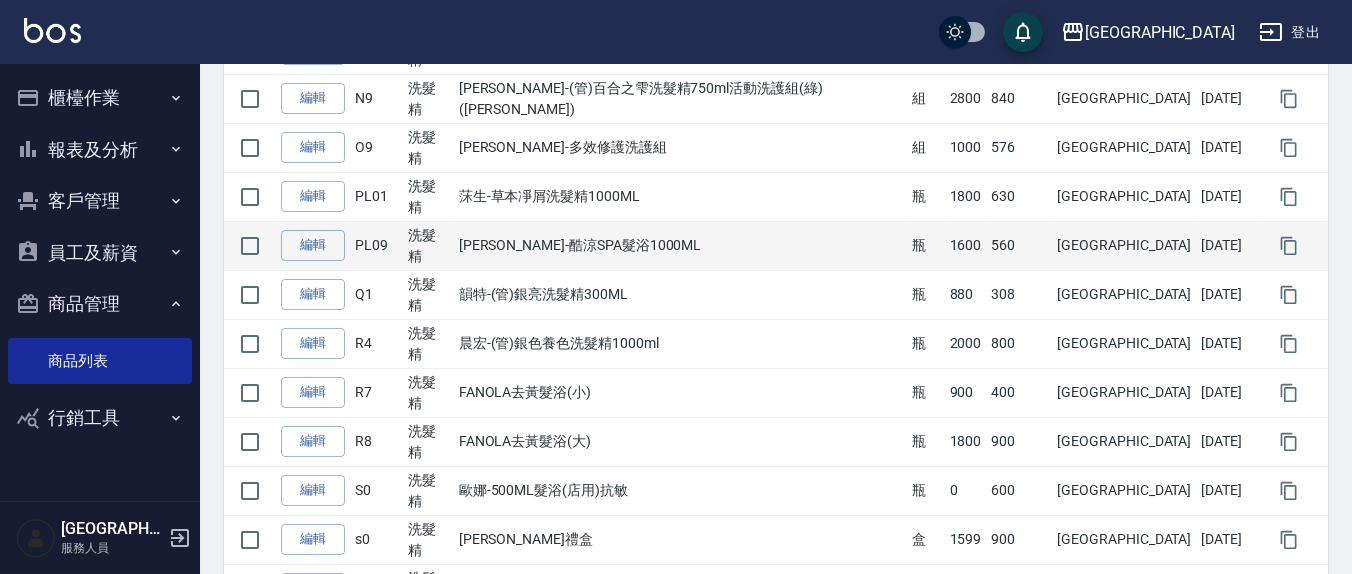 click on "荷昀-酷涼SPA髮浴1000ML" at bounding box center (680, 245) 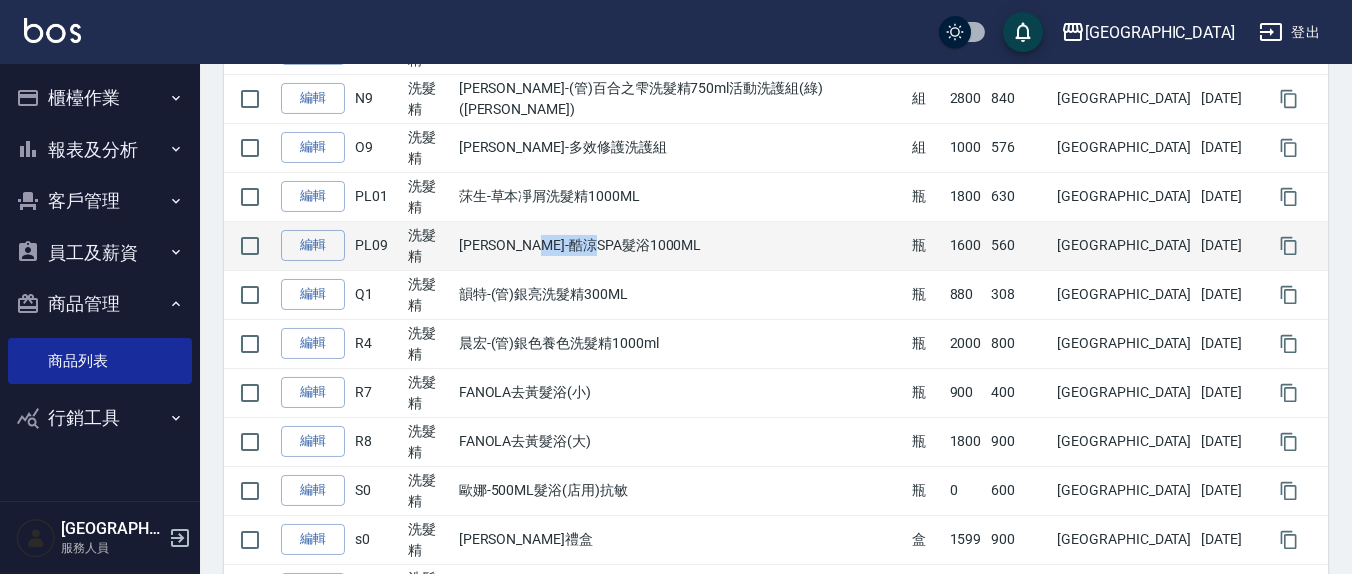 drag, startPoint x: 727, startPoint y: 243, endPoint x: 604, endPoint y: 240, distance: 123.03658 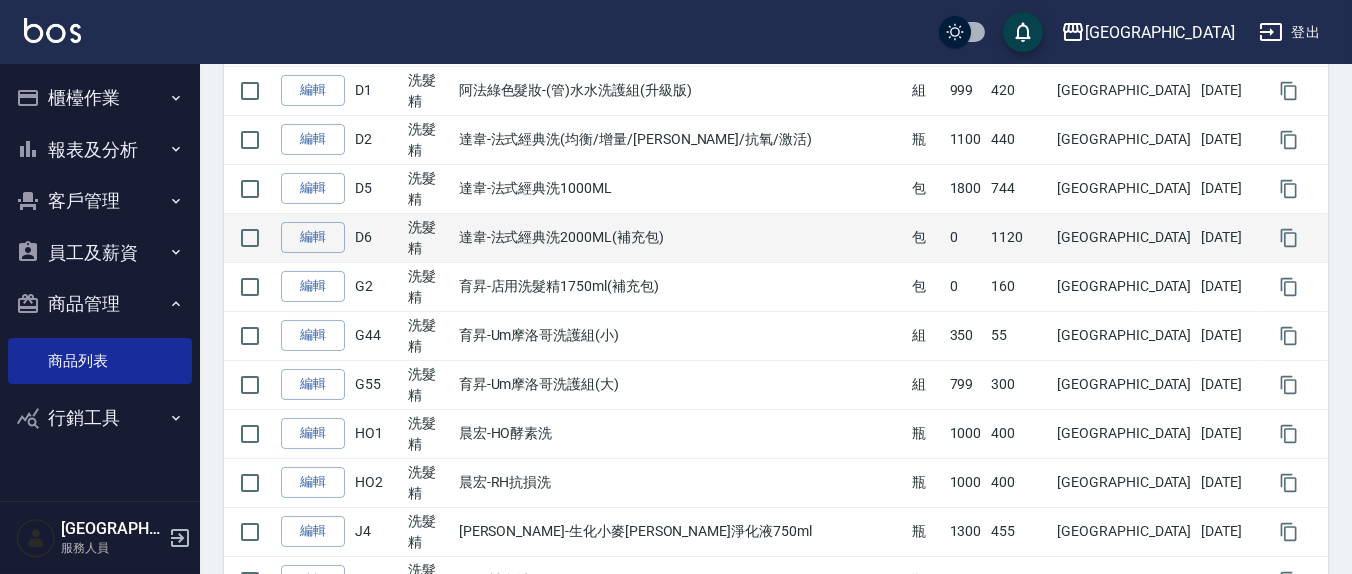 scroll, scrollTop: 0, scrollLeft: 0, axis: both 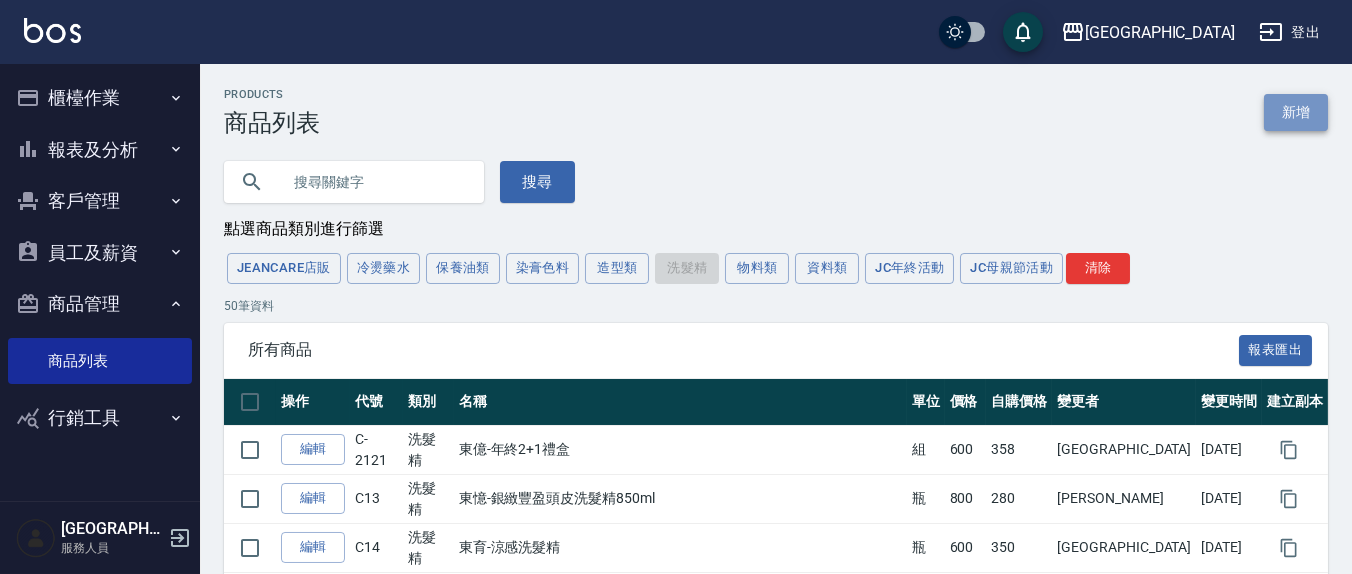 click on "新增" at bounding box center (1296, 112) 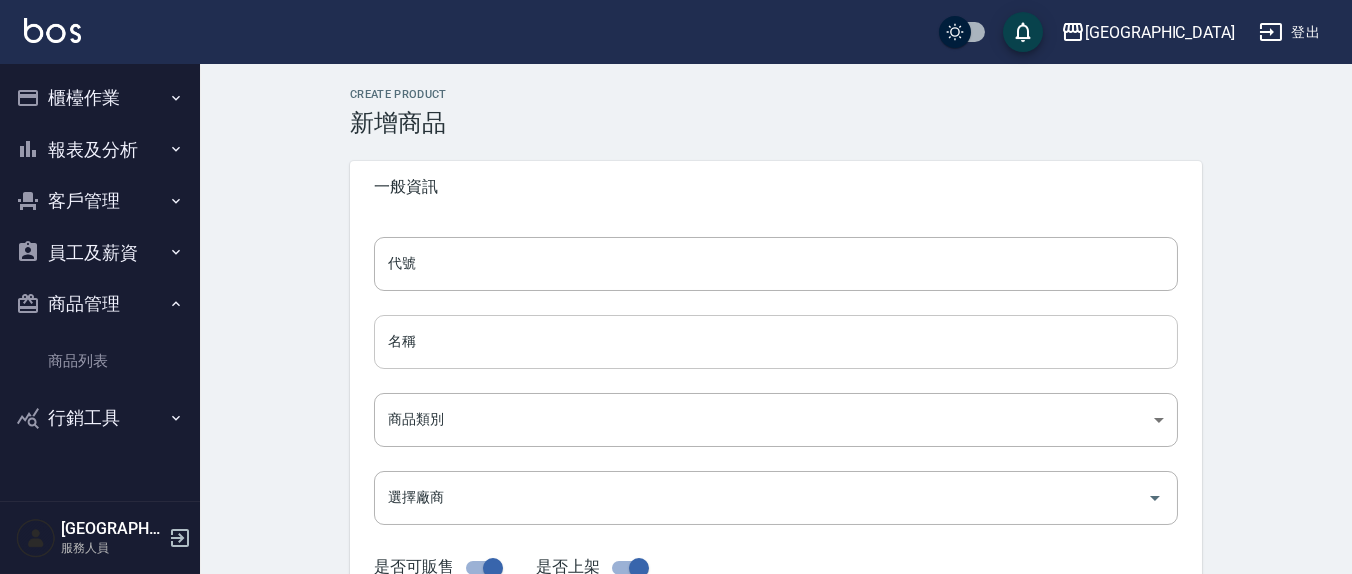 click on "名稱" at bounding box center [776, 342] 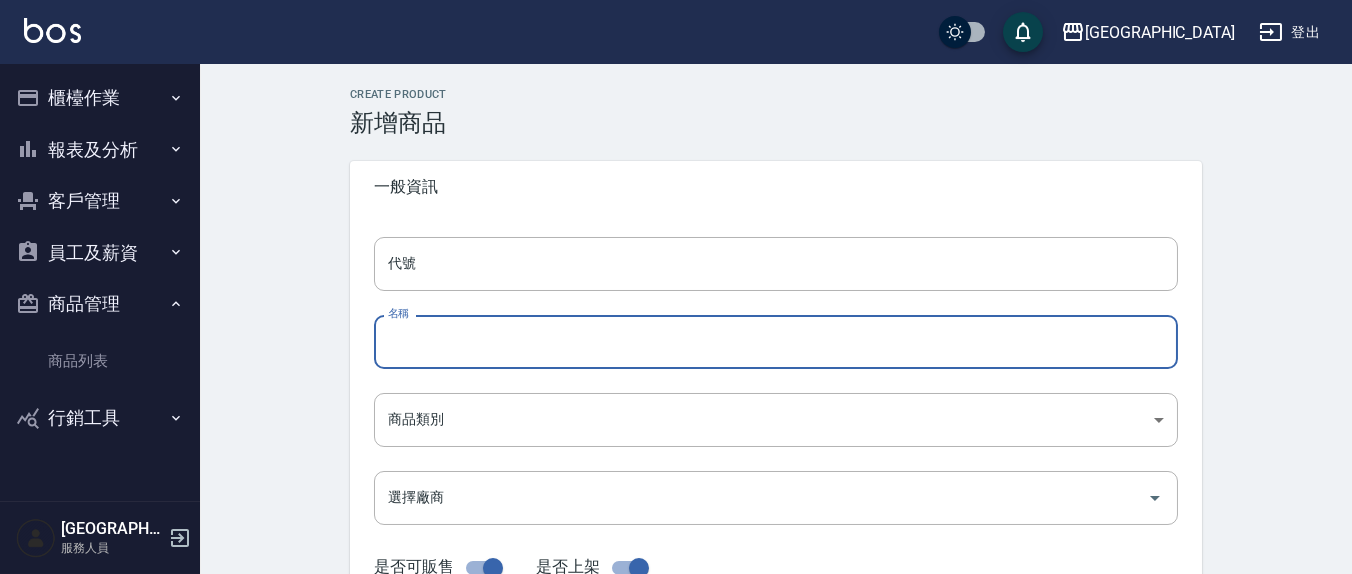 paste on "荷昀-酷涼SPA髮浴1000ML" 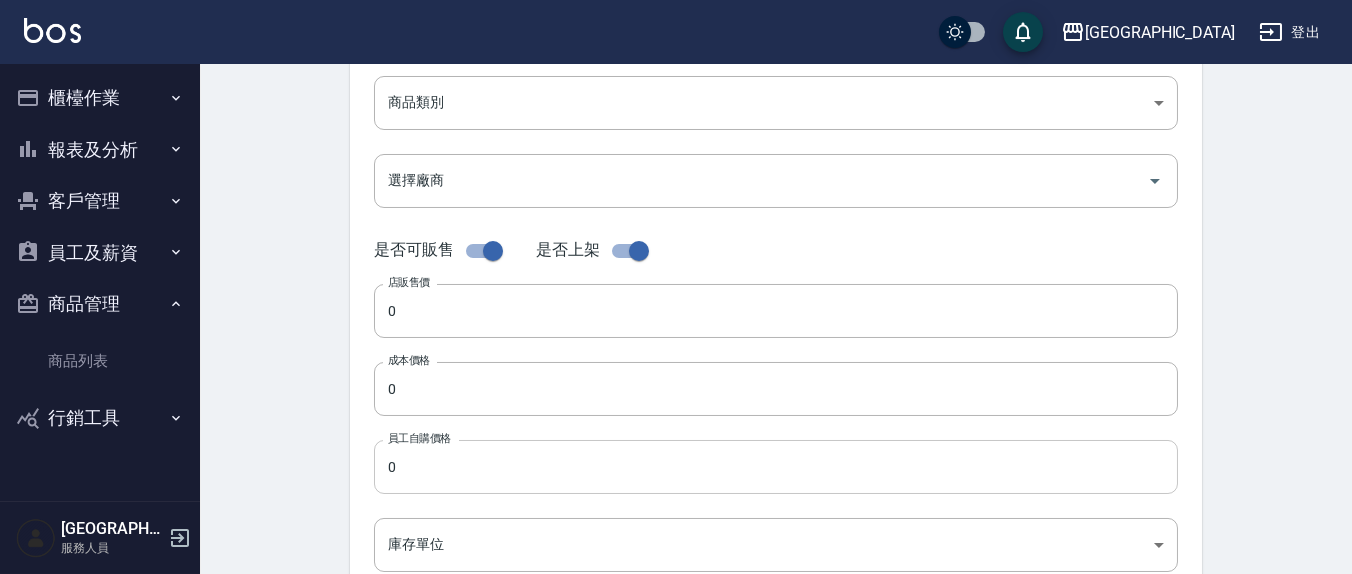 scroll, scrollTop: 416, scrollLeft: 0, axis: vertical 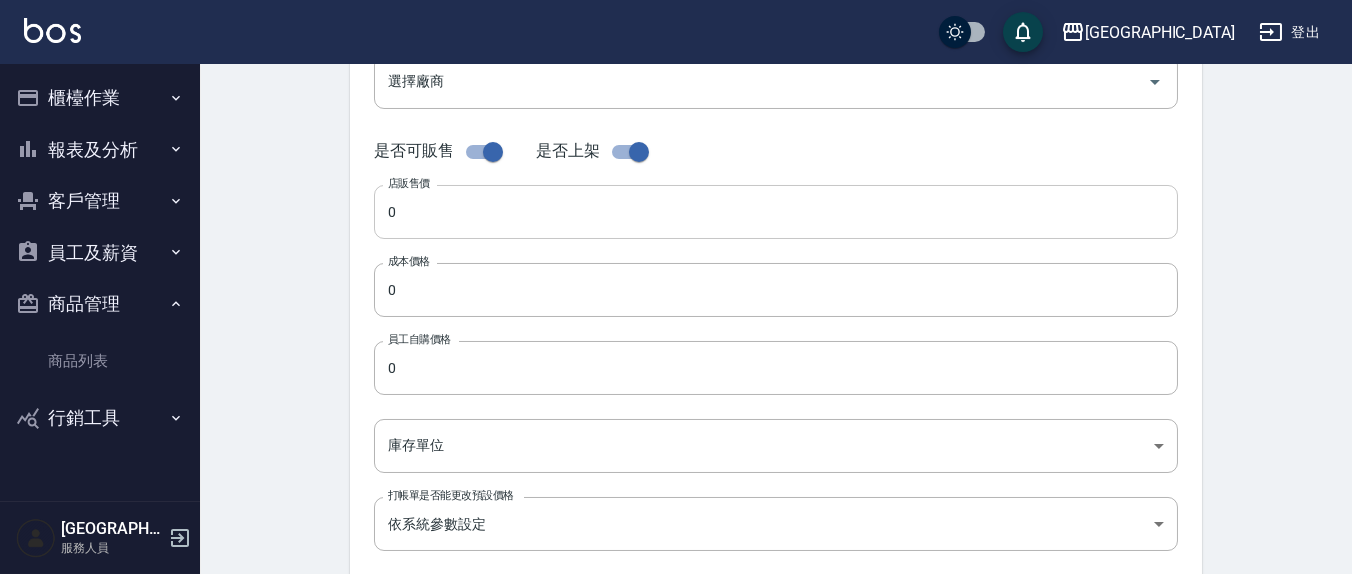 type on "荷昀-酷涼SPA髮浴1000ML" 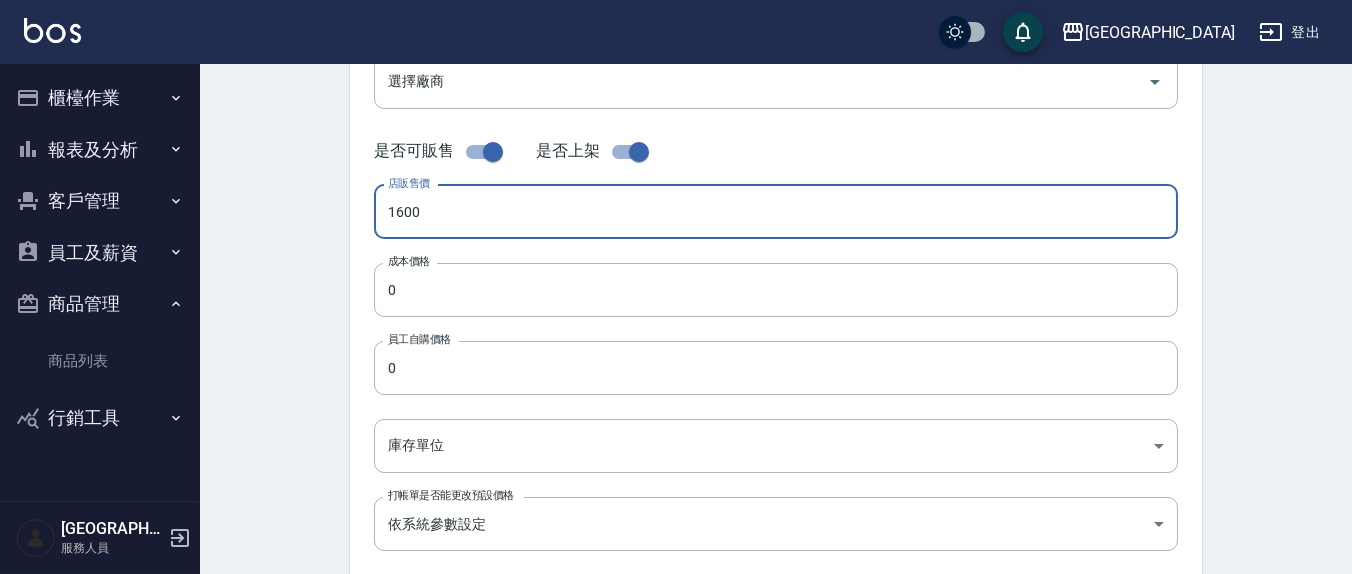 type on "1600" 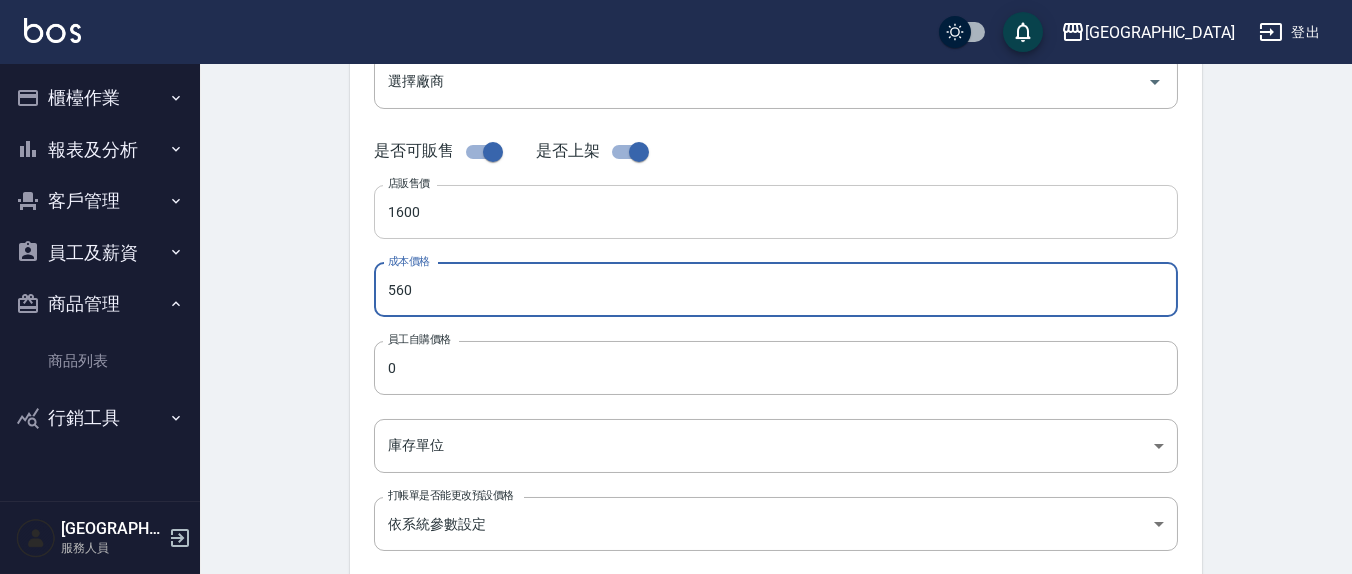 type on "560" 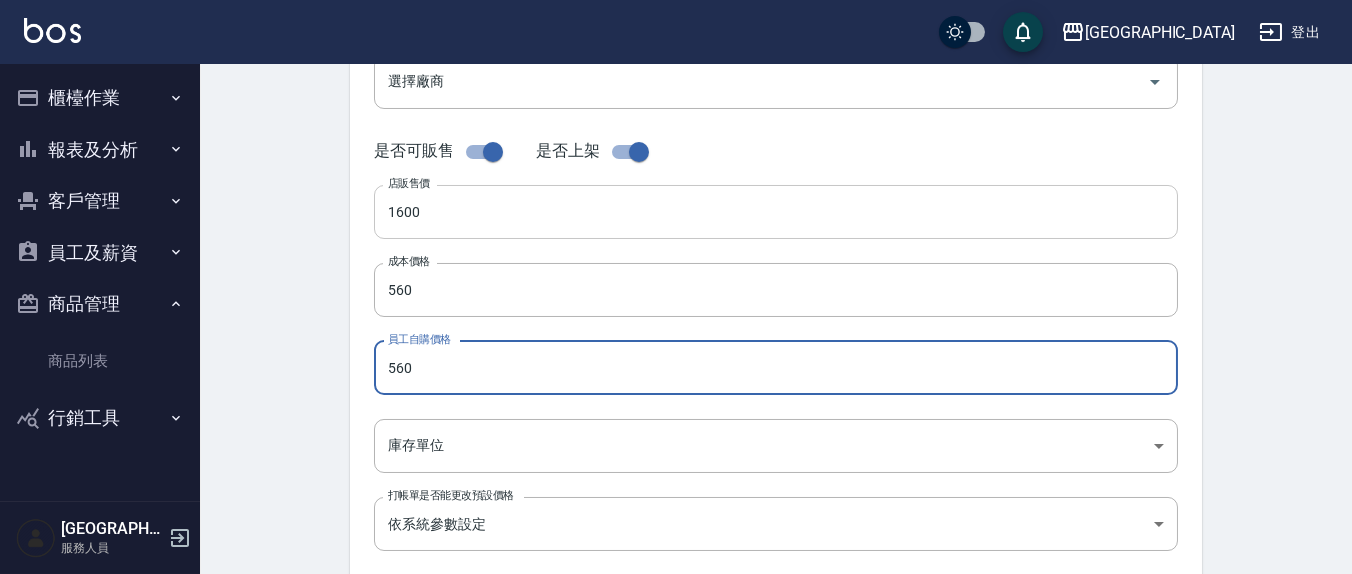 type on "560" 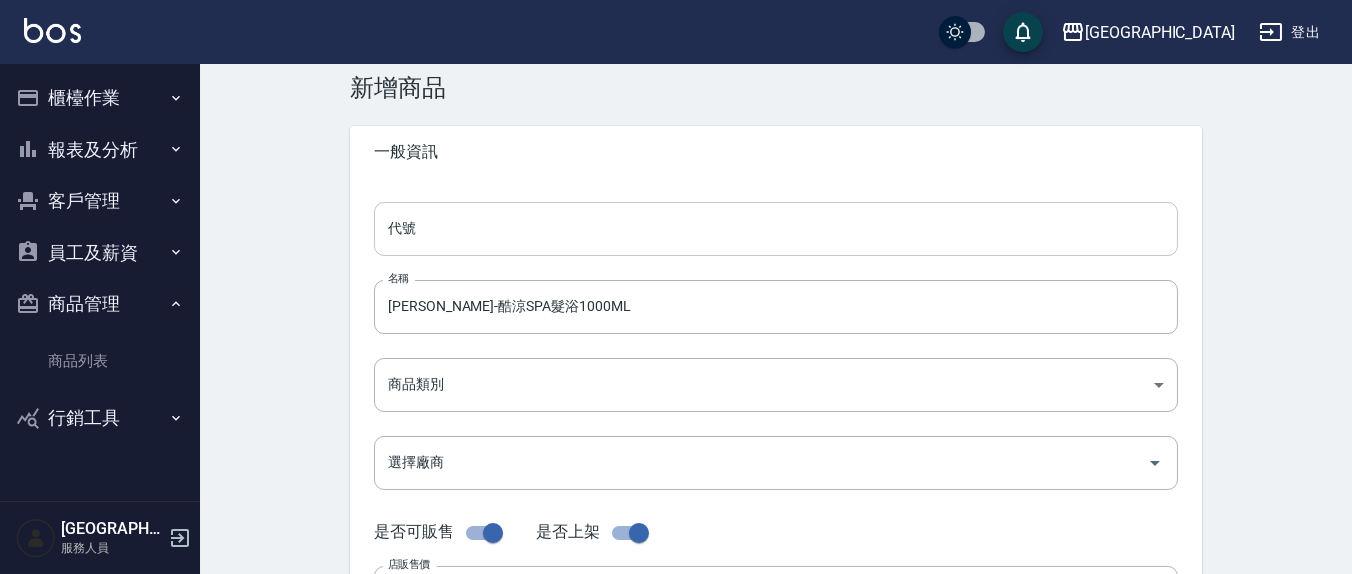 scroll, scrollTop: 0, scrollLeft: 0, axis: both 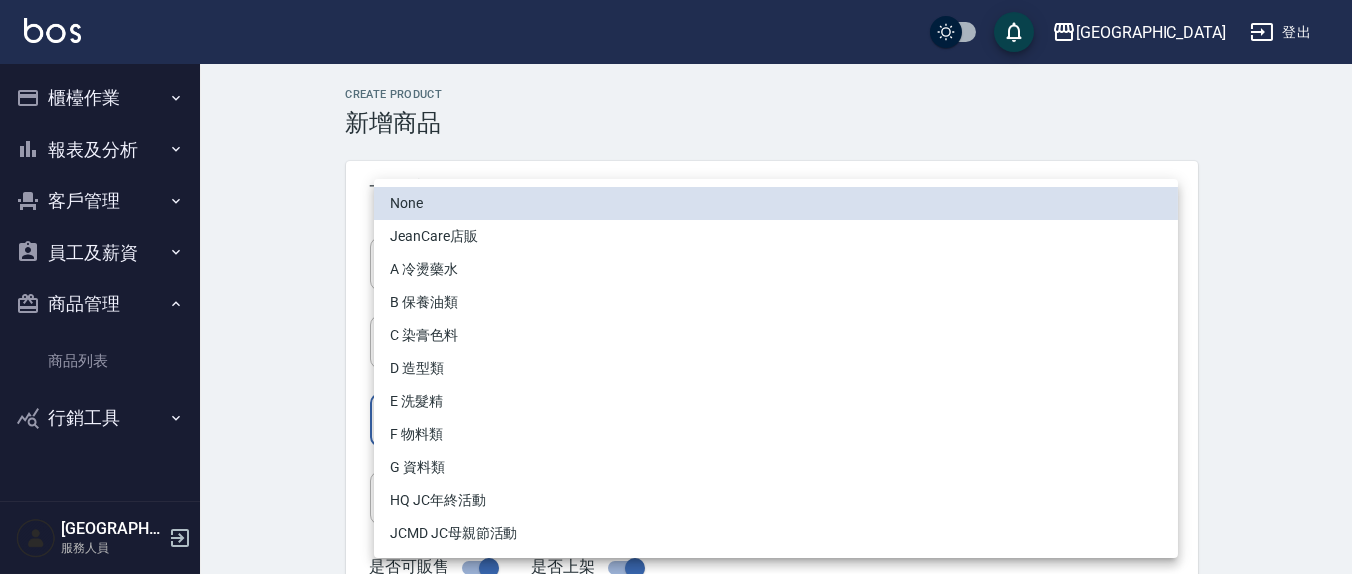 click on "上越新廟口 登出 櫃檯作業 打帳單 帳單列表 現金收支登錄 材料自購登錄 每日結帳 報表及分析 報表目錄 店家區間累計表 店家日報表 互助日報表 互助月報表 互助點數明細 互助業績報表 設計師業績表 設計師日報表 設計師業績分析表 設計師業績月報表 商品消耗明細 單一服務項目查詢 收支分類明細表 費用分析表 客戶管理 客戶列表 員工及薪資 員工列表 員工離職列表 全店打卡記錄 商品管理 商品列表 行銷工具 活動發券明細 上越新廟口 服務人員 Create Product 新增商品 一般資訊 代號 代號 名稱 荷昀-酷涼SPA髮浴1000ML 名稱 商品類別 ​ 商品類別 選擇廠商 選擇廠商 是否可販售 是否上架 店販售價 1600 店販售價 成本價格 560 成本價格 員工自購價格 560 員工自購價格 庫存單位 ​ 庫存單位 打帳單是否能更改預設價格 依系統參數設定 UNSET 打帳單是否能更改預設價格 抽成" at bounding box center [676, 690] 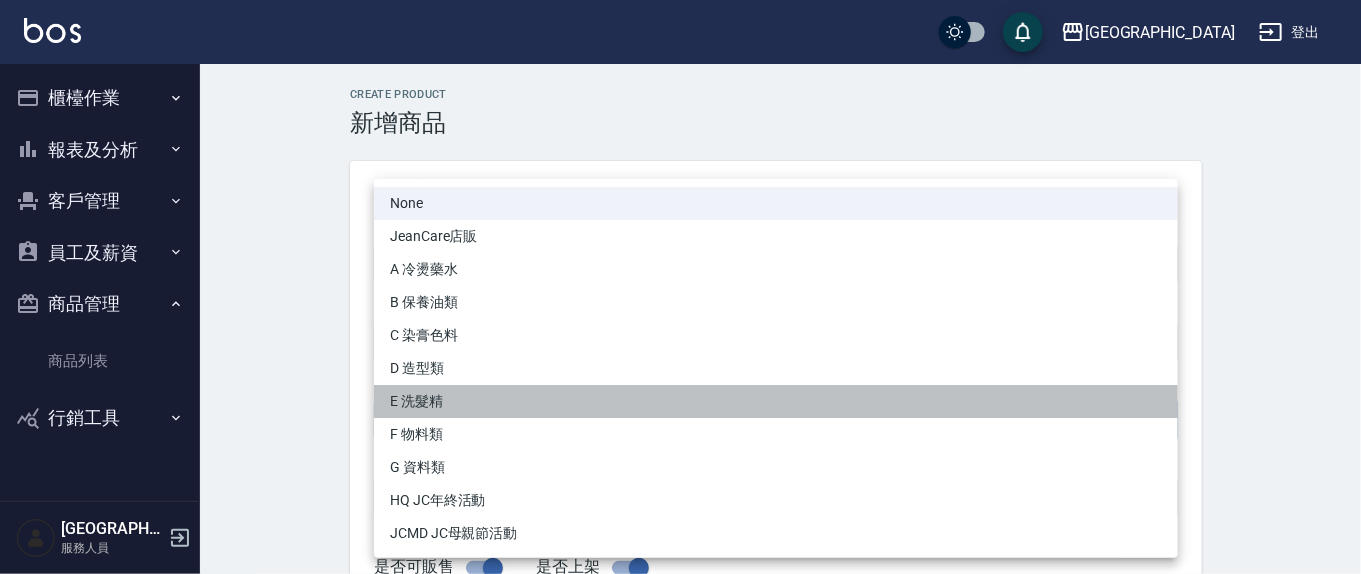 click on "E   洗髮精" at bounding box center (776, 401) 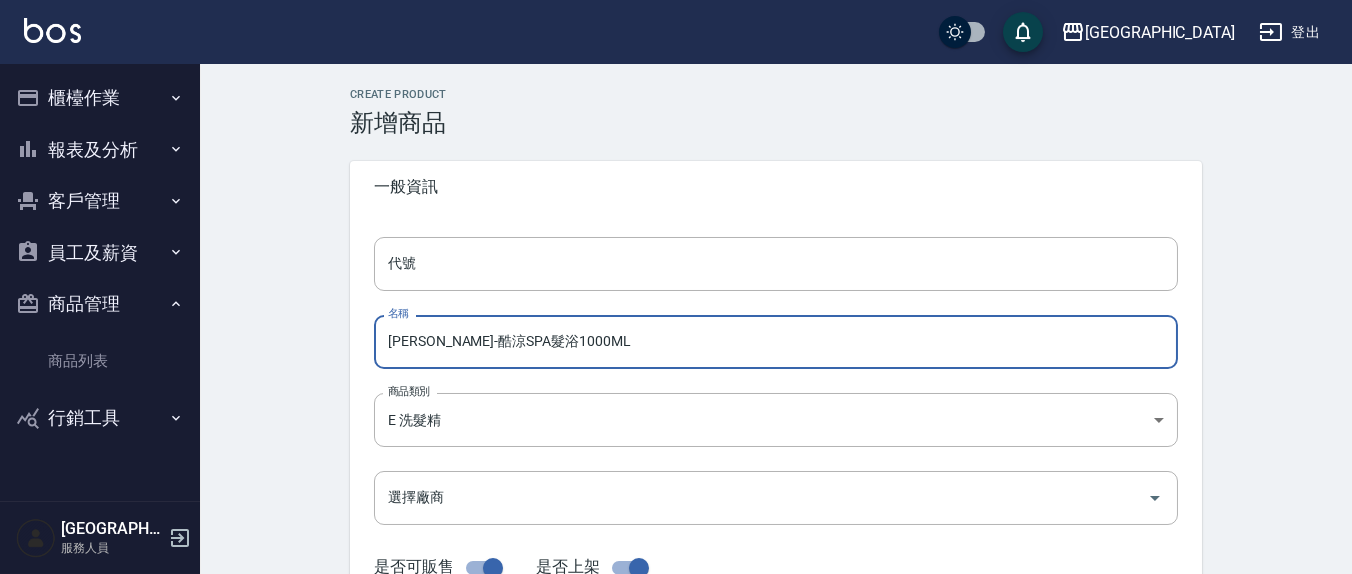 drag, startPoint x: 426, startPoint y: 341, endPoint x: 475, endPoint y: 341, distance: 49 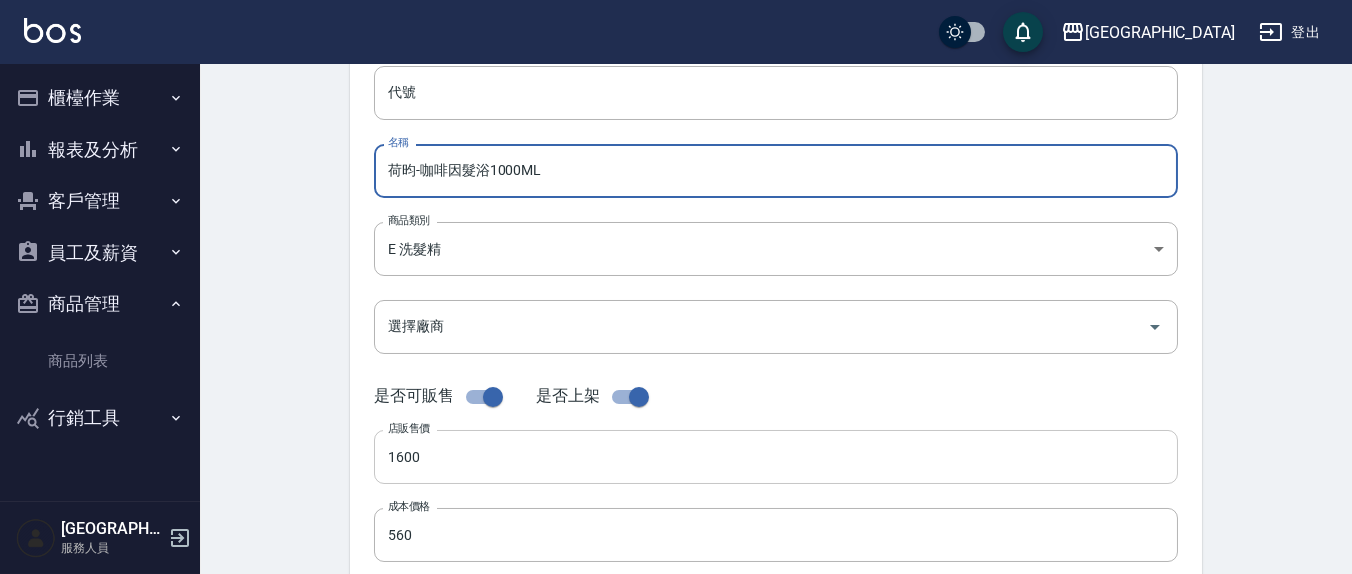 scroll, scrollTop: 208, scrollLeft: 0, axis: vertical 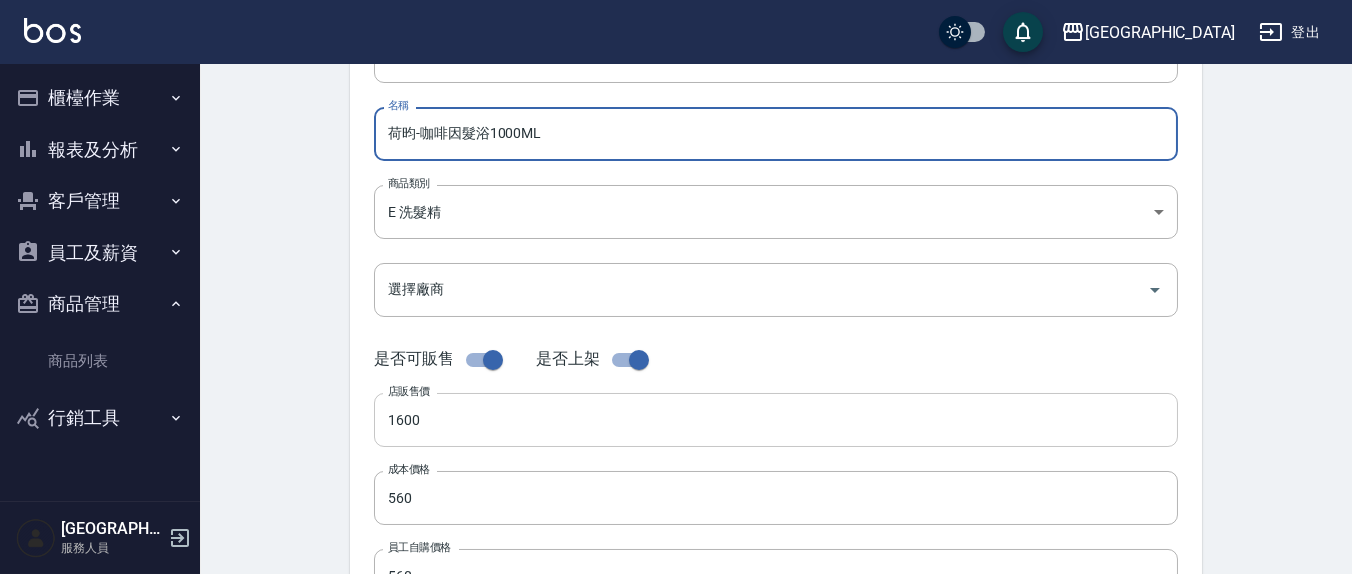 type on "荷昀-咖啡因髮浴1000ML" 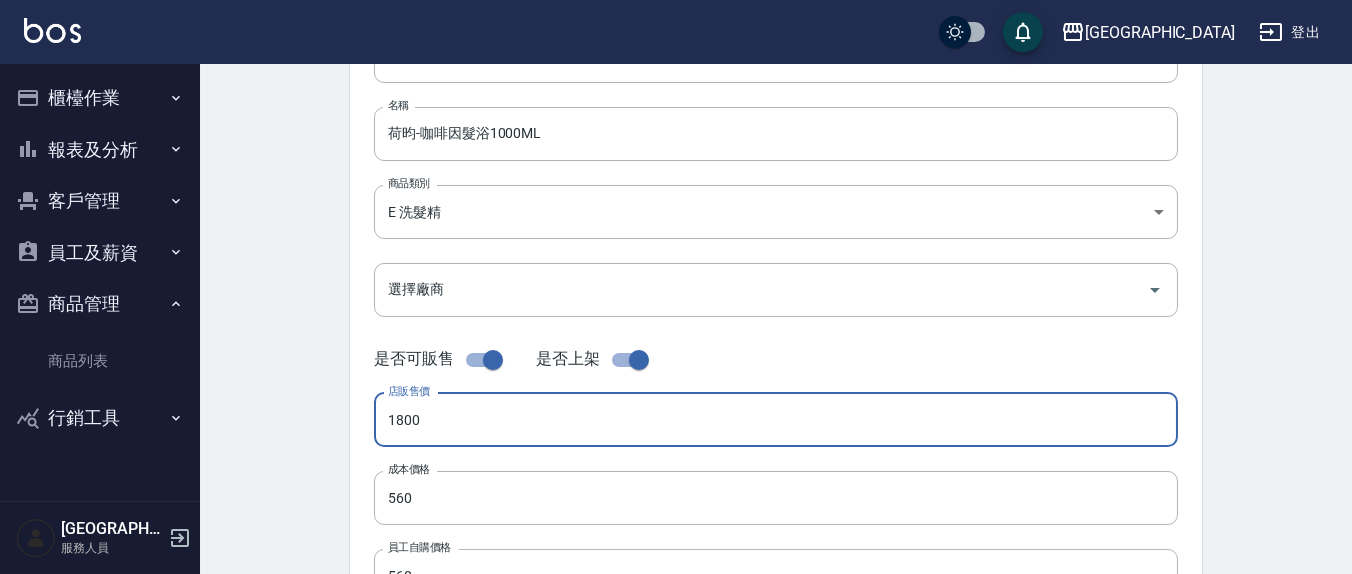 type on "1800" 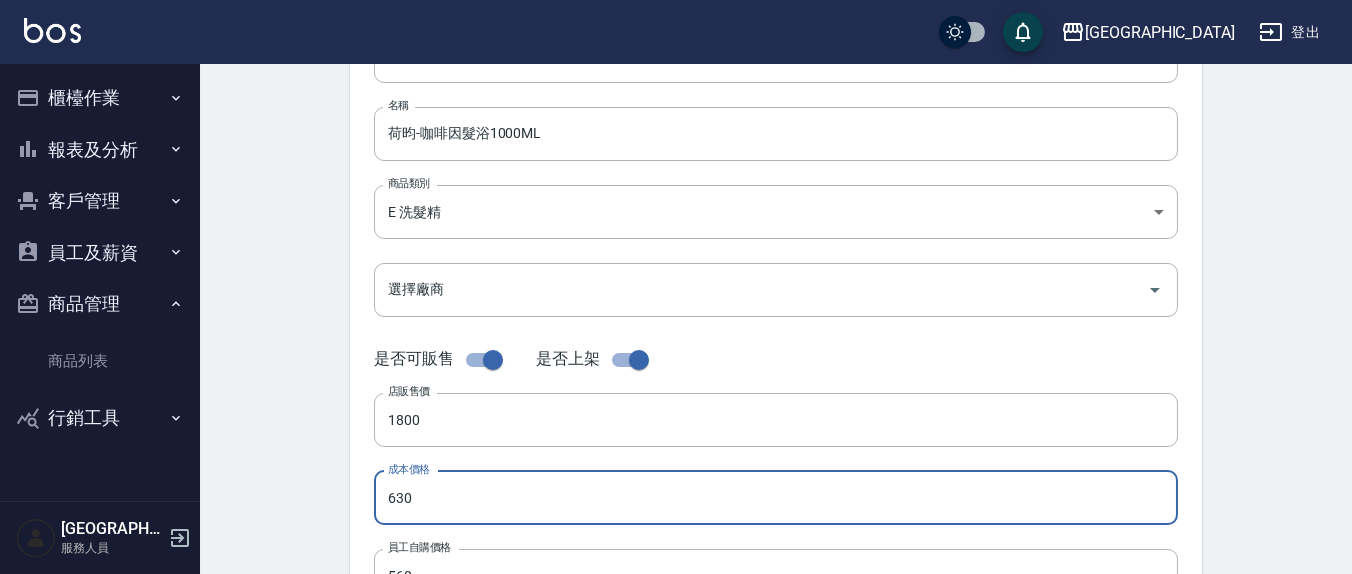 type on "630" 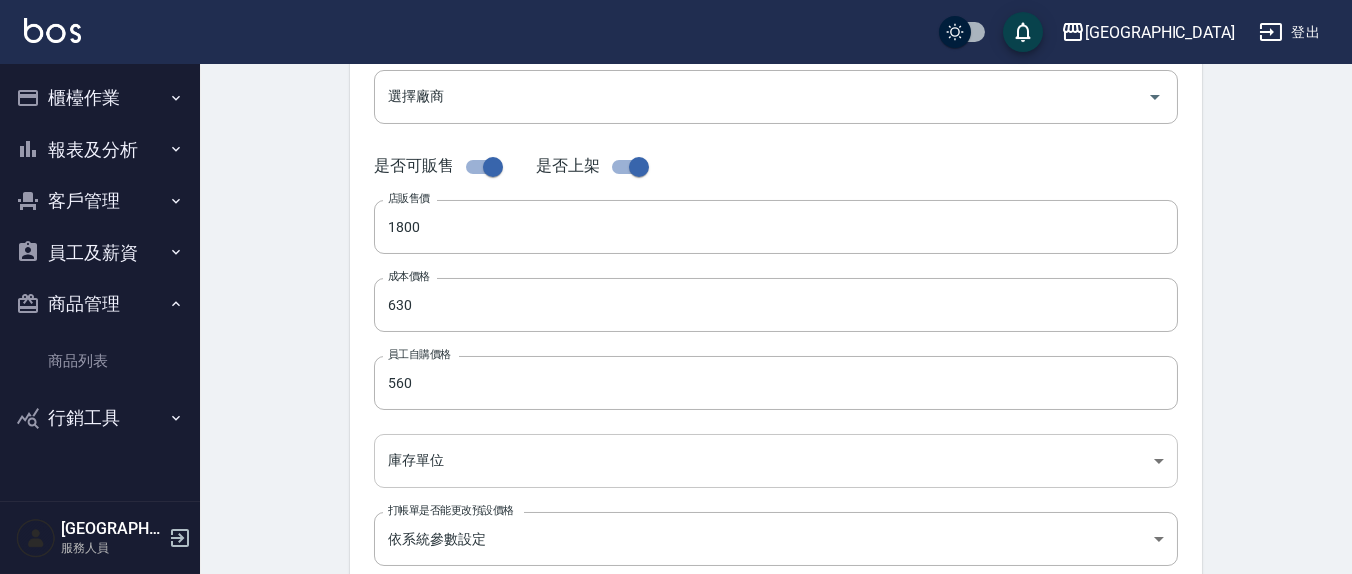 scroll, scrollTop: 416, scrollLeft: 0, axis: vertical 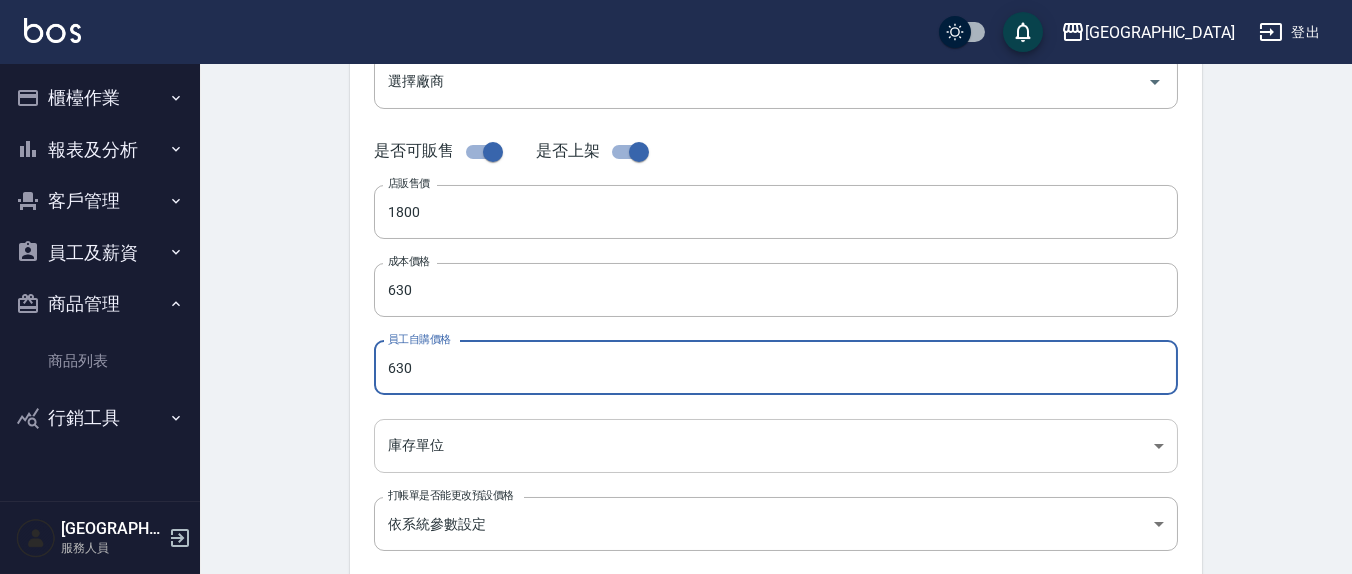type on "630" 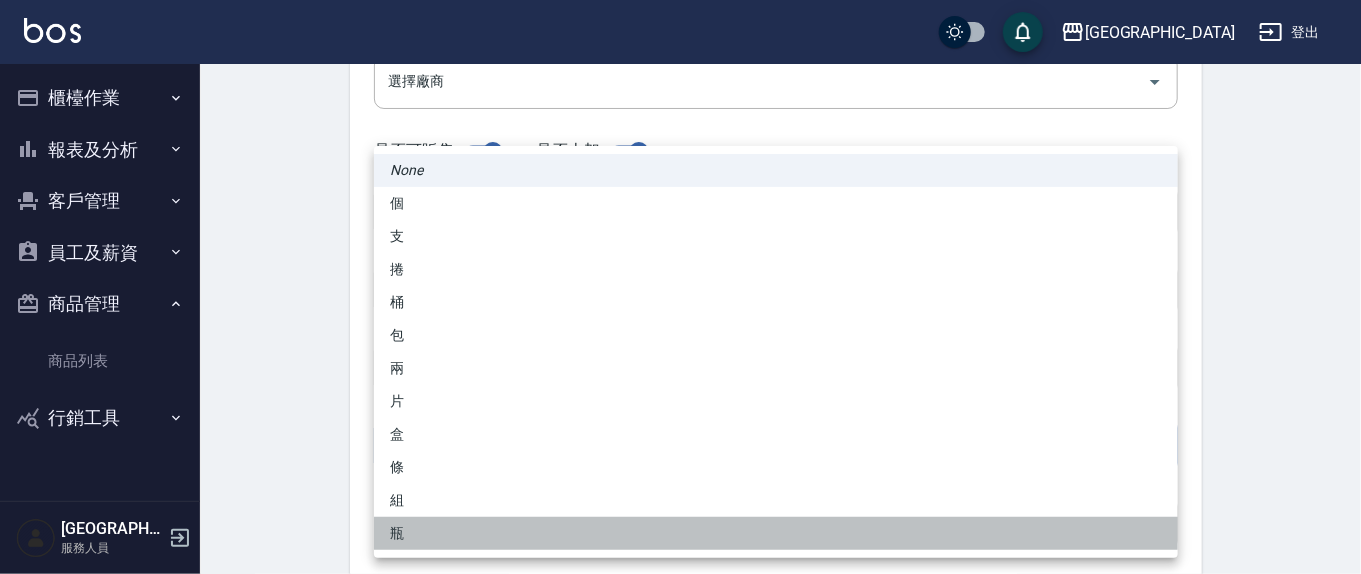click on "瓶" at bounding box center (776, 533) 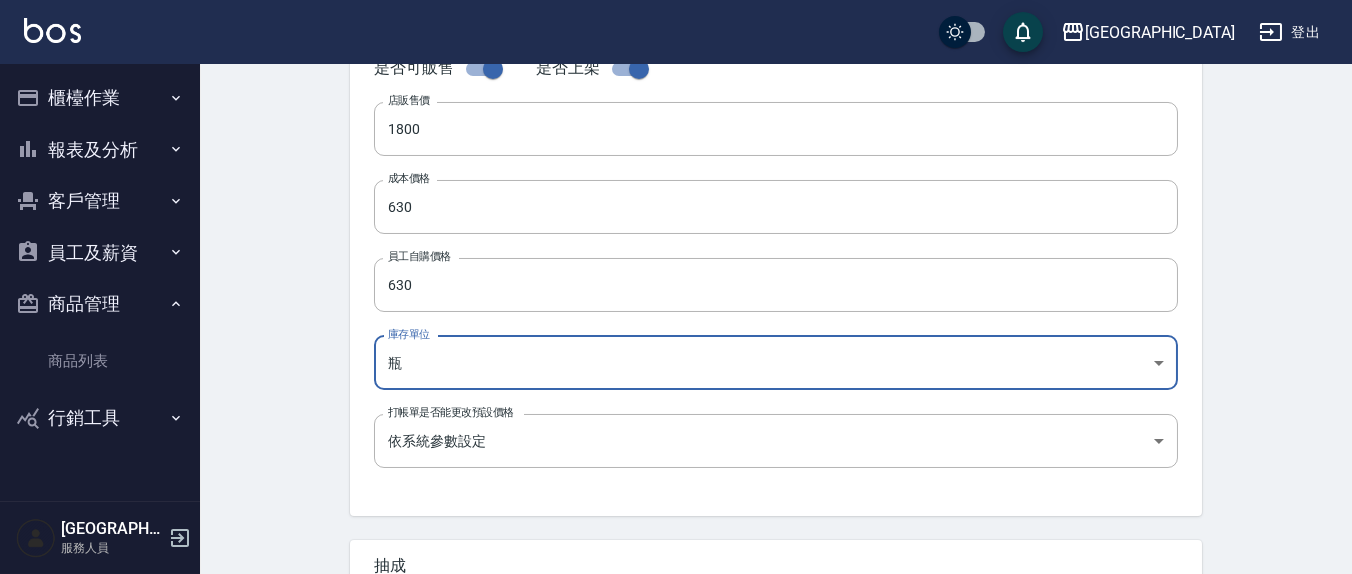 scroll, scrollTop: 805, scrollLeft: 0, axis: vertical 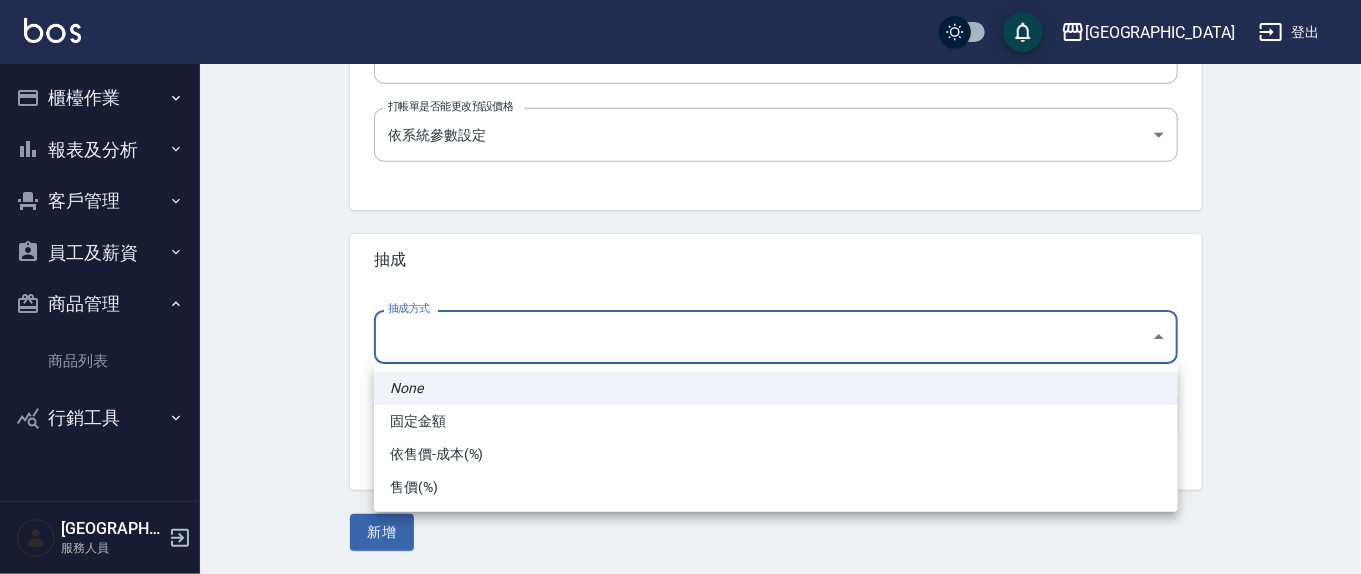 click on "上越新廟口 登出 櫃檯作業 打帳單 帳單列表 現金收支登錄 材料自購登錄 每日結帳 報表及分析 報表目錄 店家區間累計表 店家日報表 互助日報表 互助月報表 互助點數明細 互助業績報表 設計師業績表 設計師日報表 設計師業績分析表 設計師業績月報表 商品消耗明細 單一服務項目查詢 收支分類明細表 費用分析表 客戶管理 客戶列表 員工及薪資 員工列表 員工離職列表 全店打卡記錄 商品管理 商品列表 行銷工具 活動發券明細 上越新廟口 服務人員 Create Product 新增商品 一般資訊 代號 代號 名稱 荷昀-咖啡因髮浴1000ML 名稱 商品類別 E   洗髮精 9e886022-03b5-4209-a139-029493ee9643 商品類別 選擇廠商 選擇廠商 是否可販售 是否上架 店販售價 1800 店販售價 成本價格 630 成本價格 員工自購價格 630 員工自購價格 庫存單位 瓶 瓶 庫存單位 打帳單是否能更改預設價格 依系統參數設定" at bounding box center [680, -115] 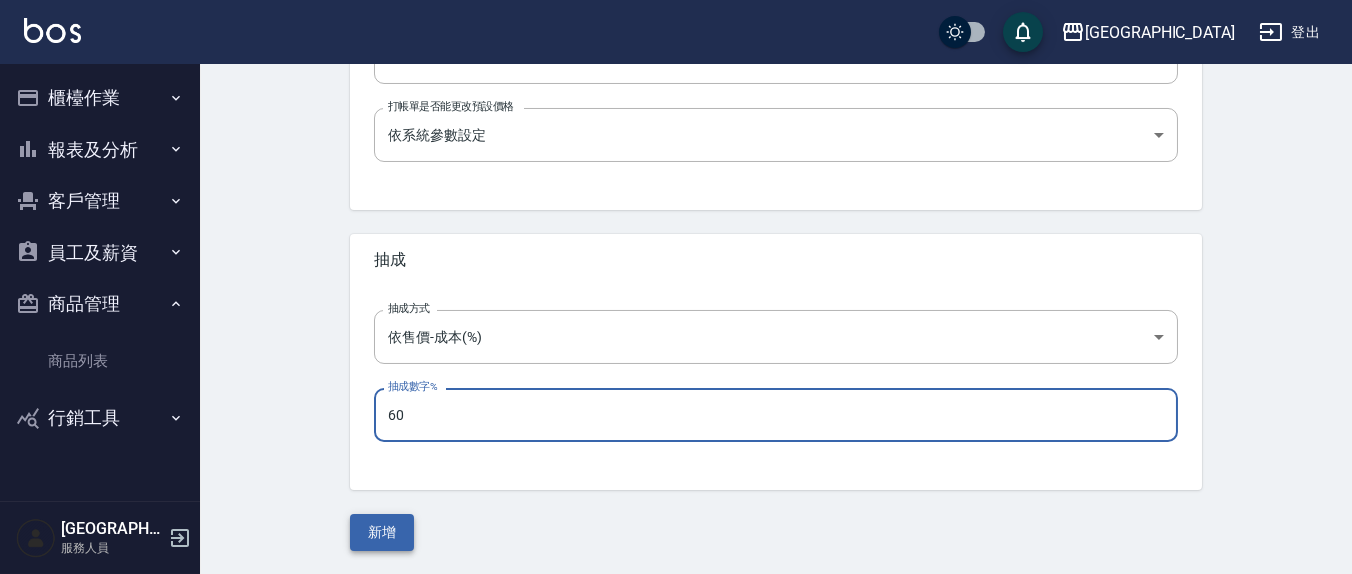 type on "60" 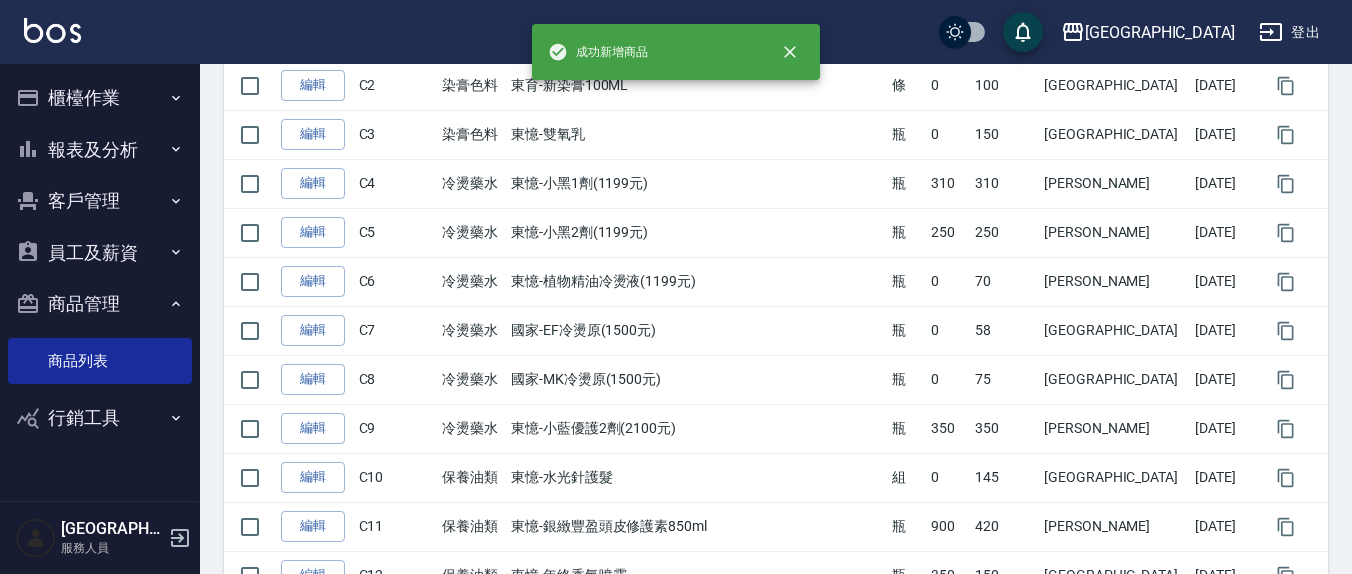 scroll, scrollTop: 0, scrollLeft: 0, axis: both 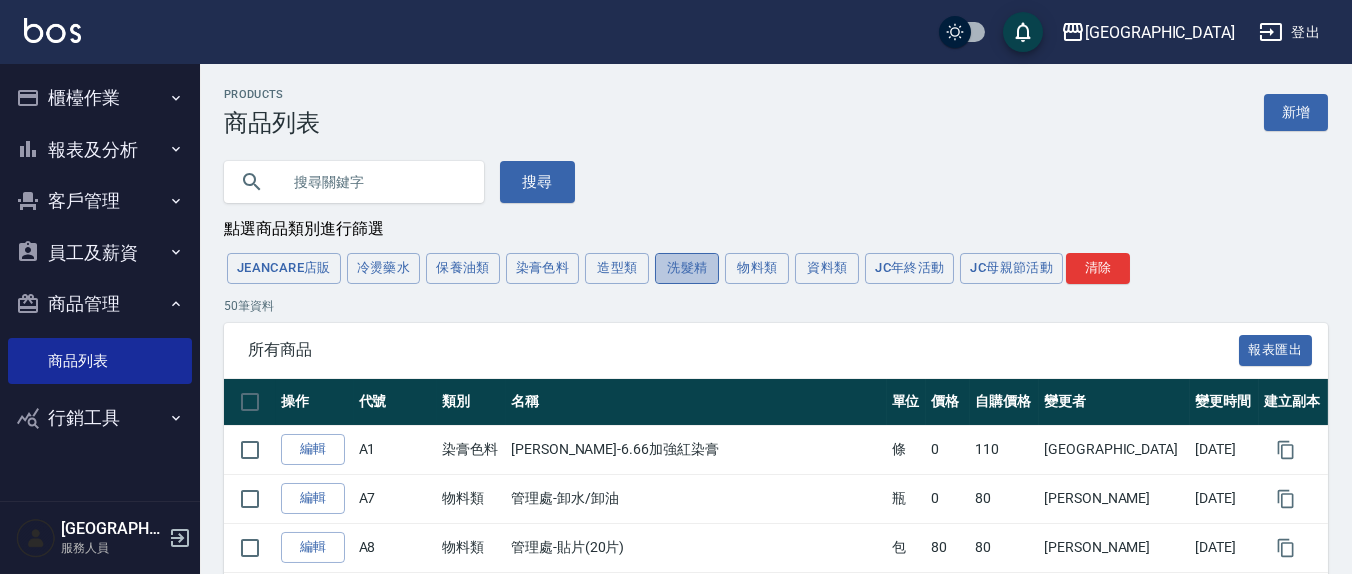 click on "洗髮精" at bounding box center [687, 268] 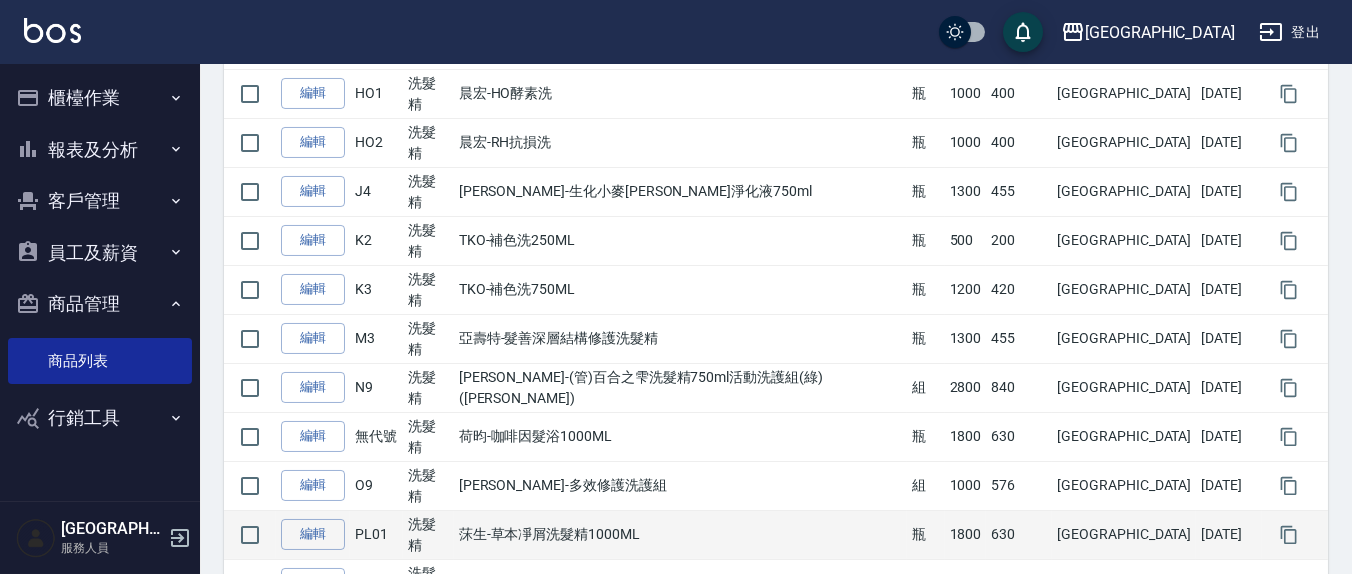 scroll, scrollTop: 1041, scrollLeft: 0, axis: vertical 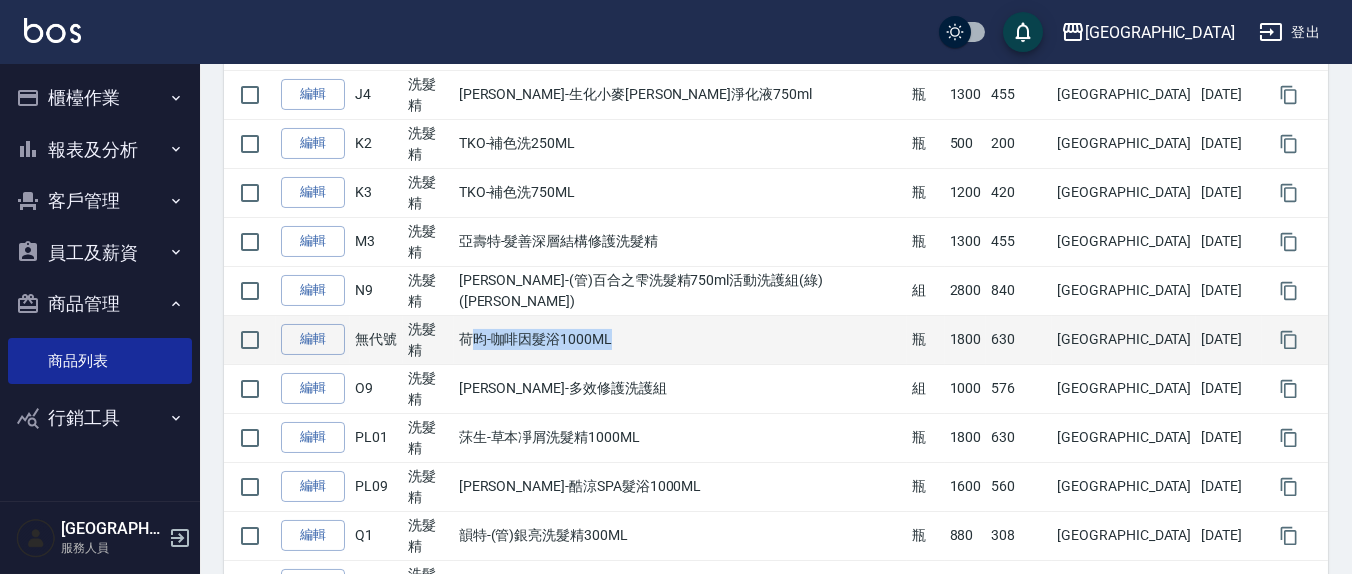 drag, startPoint x: 505, startPoint y: 330, endPoint x: 670, endPoint y: 352, distance: 166.4602 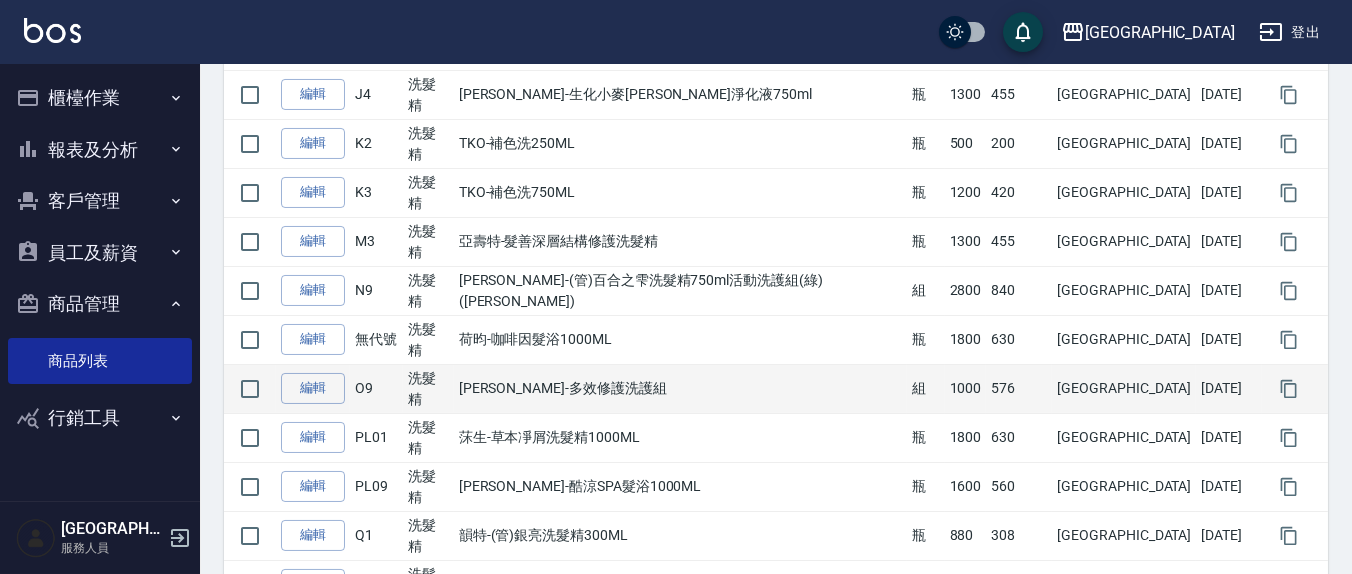 click on "華旭-多效修護洗護組" at bounding box center (680, 388) 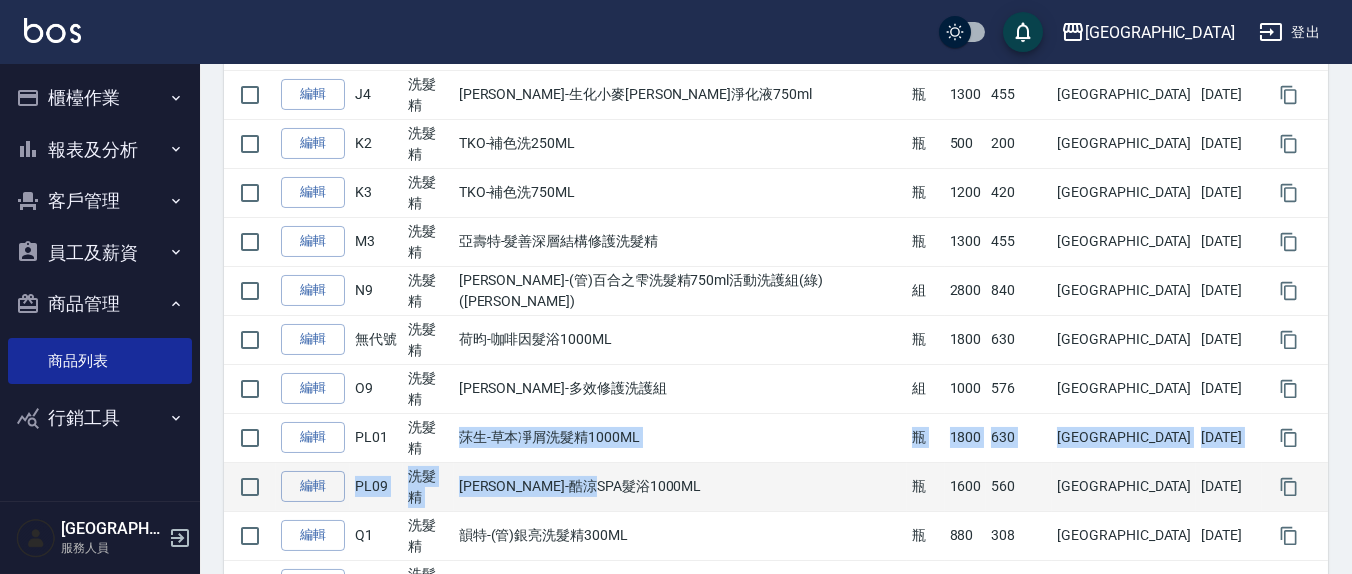 drag, startPoint x: 675, startPoint y: 479, endPoint x: 551, endPoint y: 464, distance: 124.90396 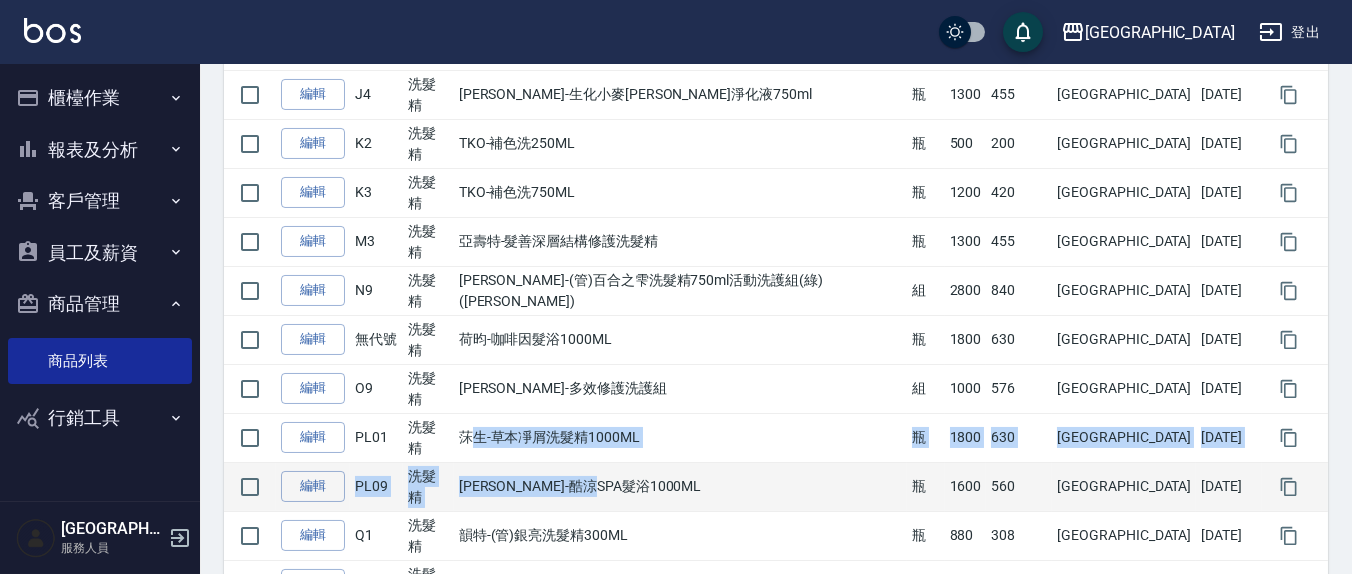 click on "荷昀-酷涼SPA髮浴1000ML" at bounding box center [680, 486] 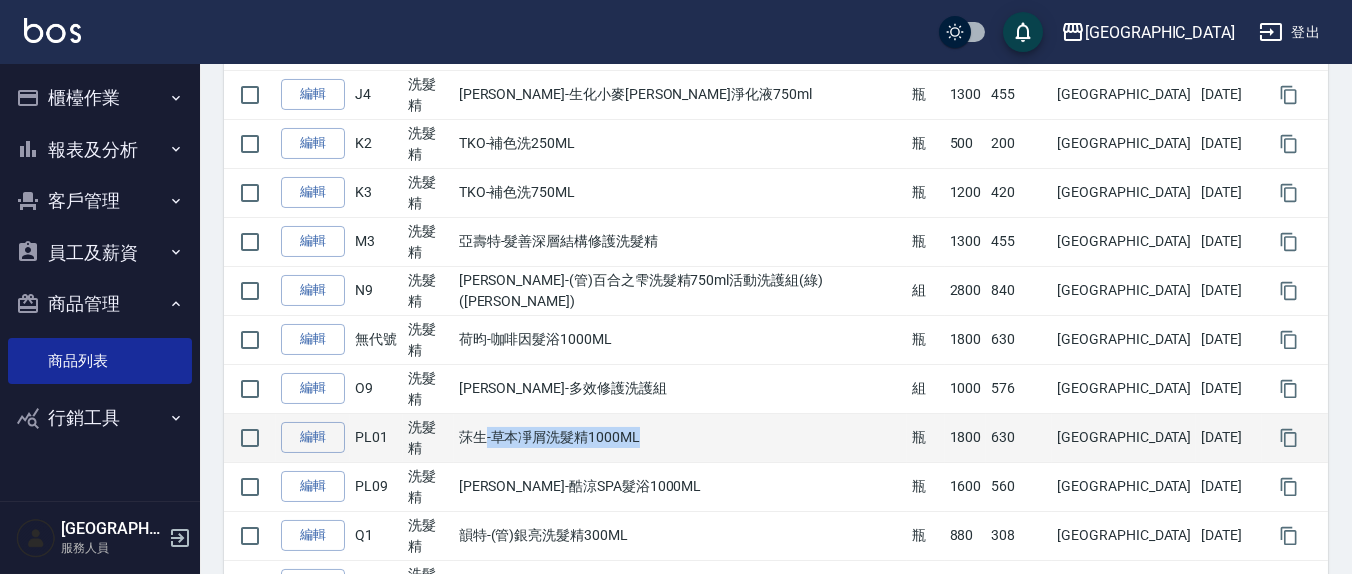 drag, startPoint x: 710, startPoint y: 446, endPoint x: 520, endPoint y: 425, distance: 191.157 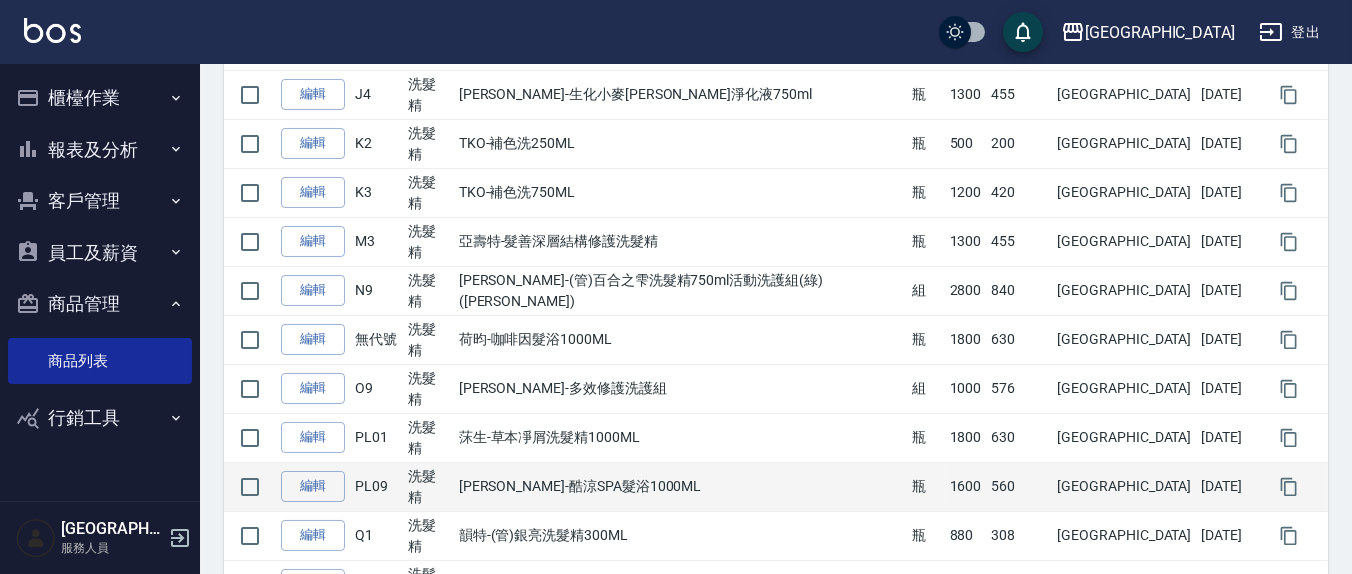 click on "荷昀-酷涼SPA髮浴1000ML" at bounding box center [680, 486] 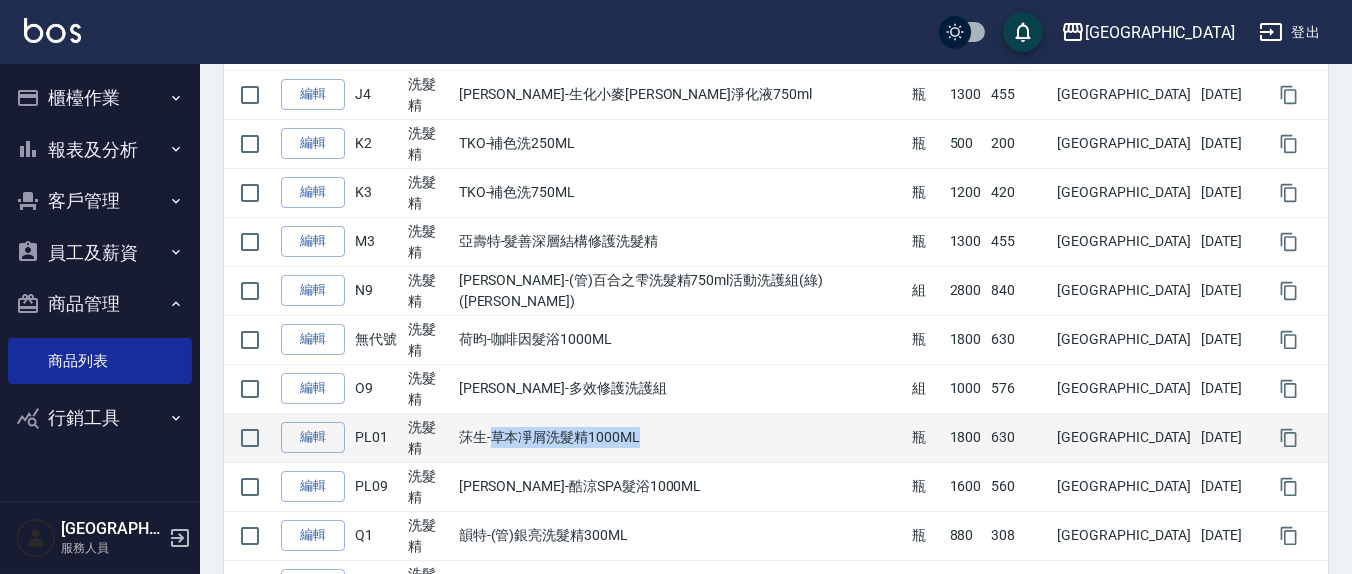 drag, startPoint x: 531, startPoint y: 438, endPoint x: 696, endPoint y: 439, distance: 165.00304 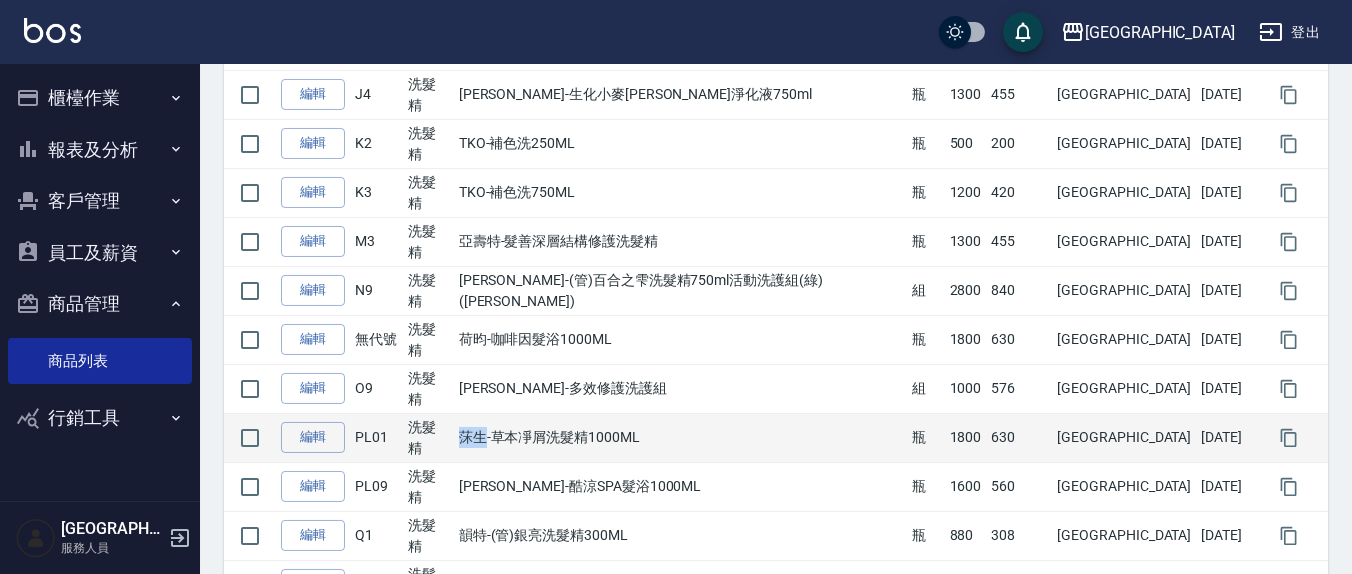 drag, startPoint x: 494, startPoint y: 436, endPoint x: 517, endPoint y: 431, distance: 23.537205 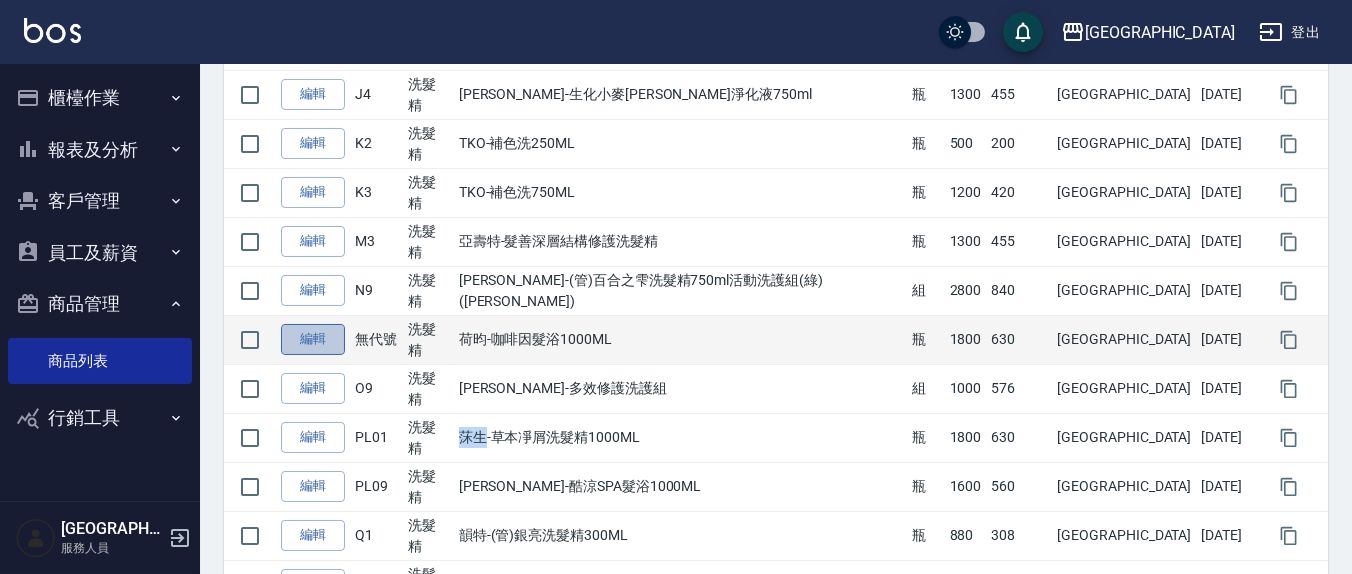 click on "編輯" at bounding box center [313, 339] 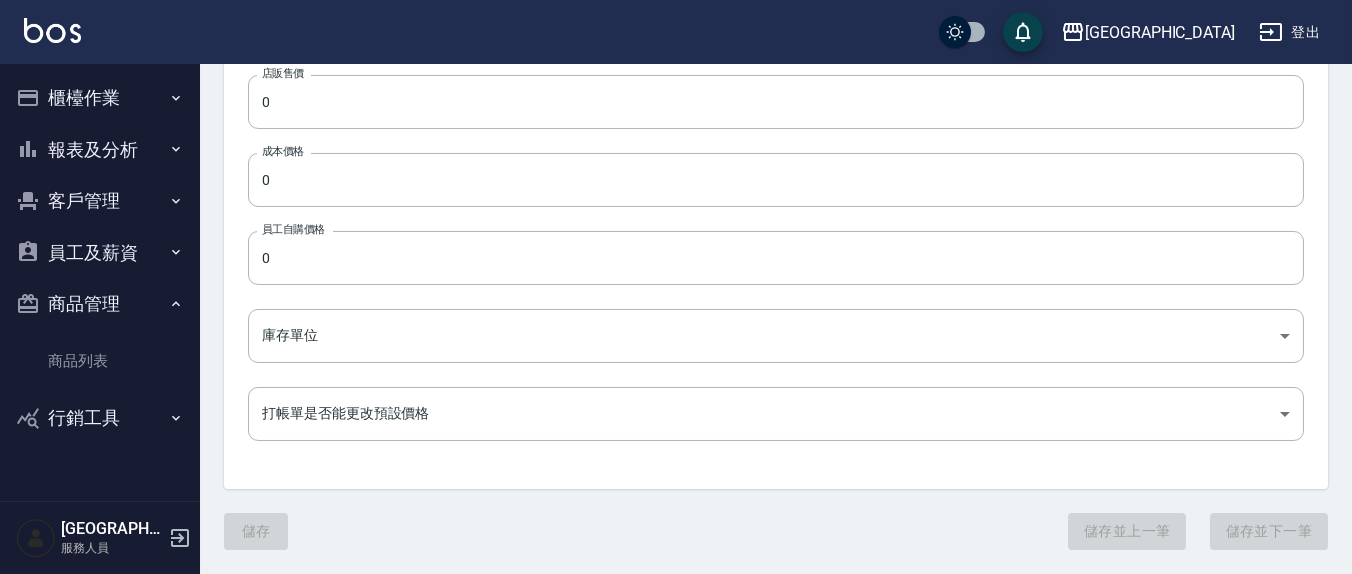 scroll, scrollTop: 0, scrollLeft: 0, axis: both 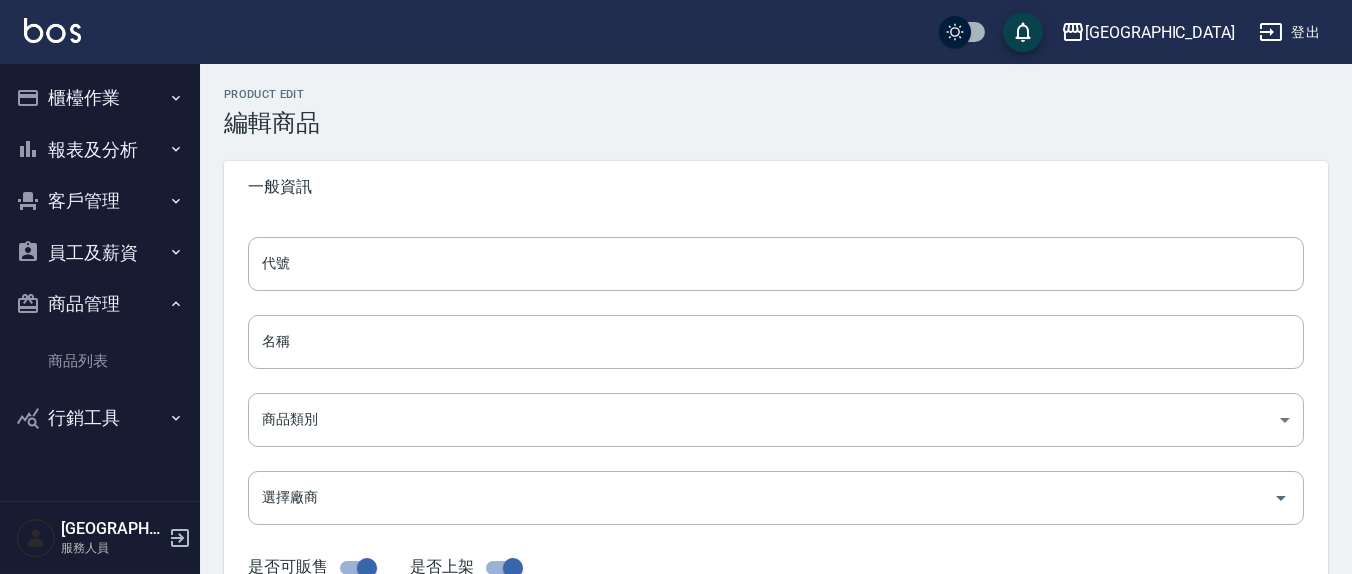 type on "荷昀-咖啡因髮浴1000ML" 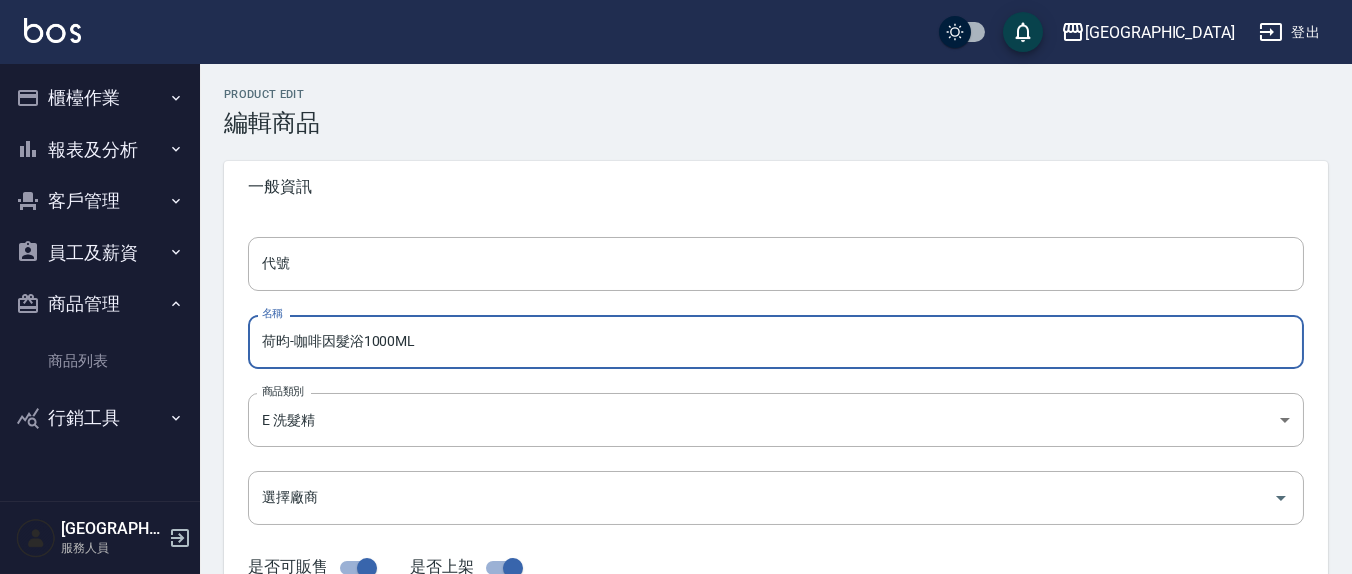 drag, startPoint x: 281, startPoint y: 342, endPoint x: 236, endPoint y: 337, distance: 45.276924 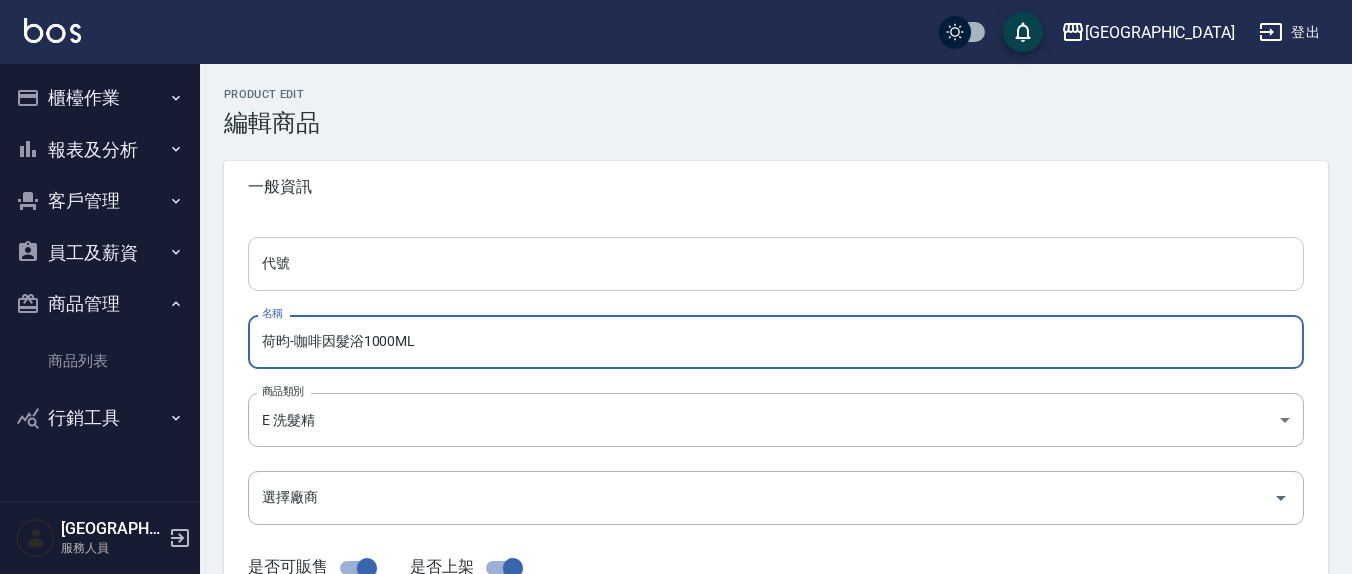 paste on "生" 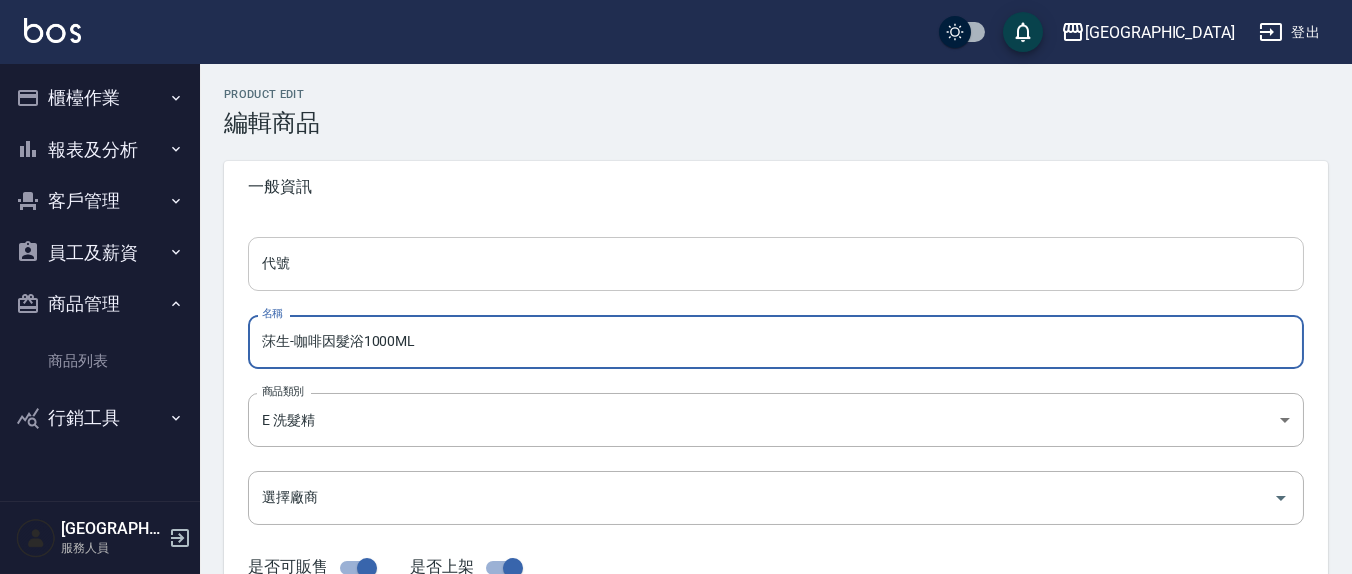 type on "莯生-咖啡因髮浴1000ML" 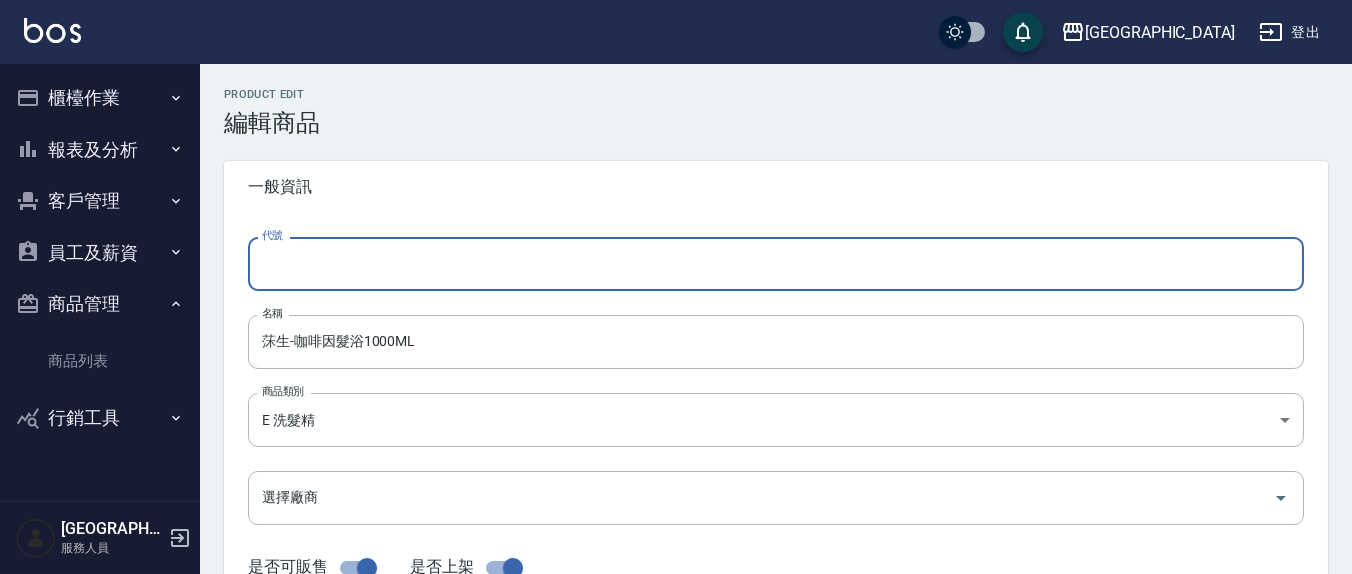 click on "代號" at bounding box center [776, 264] 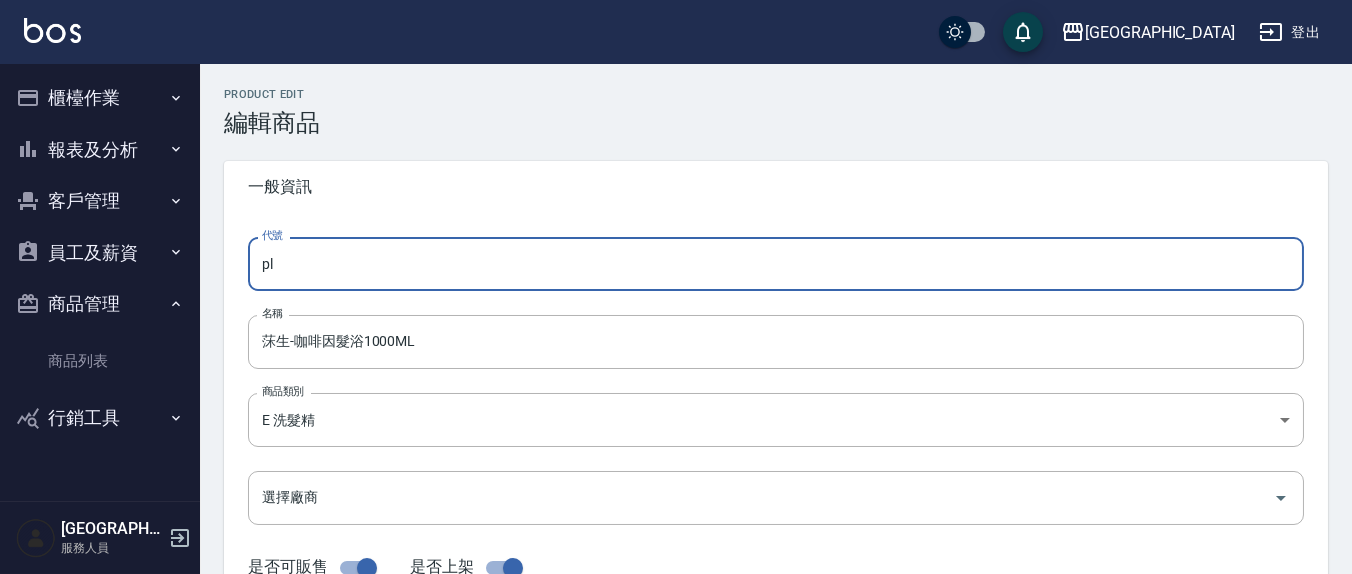 type on "p" 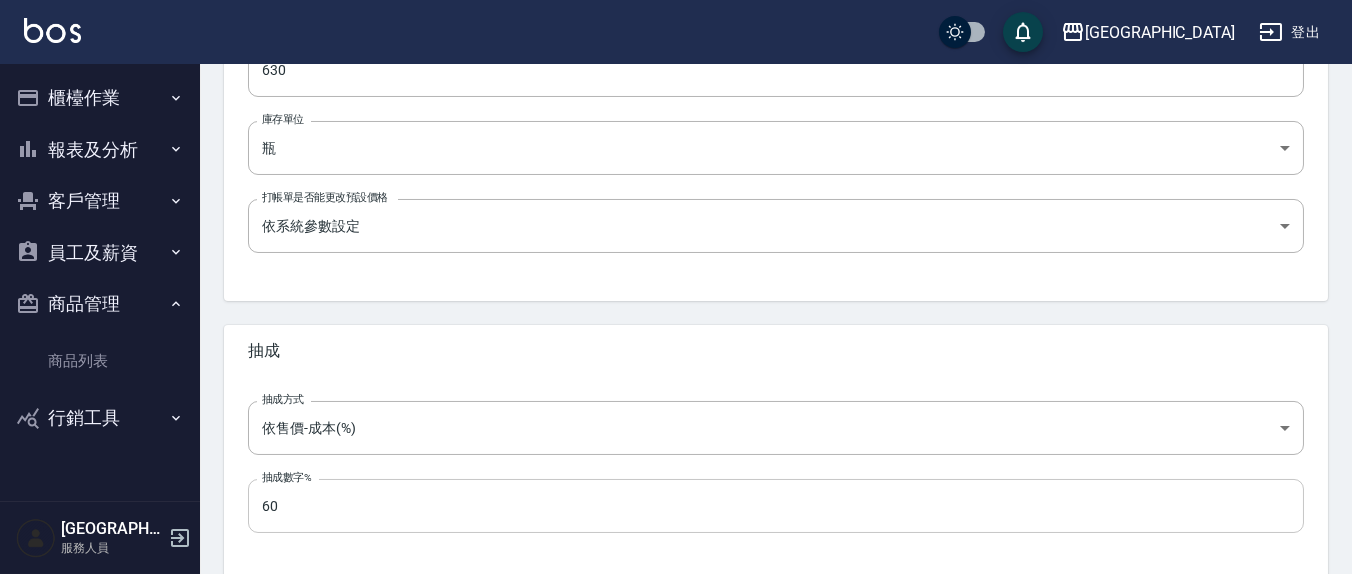 scroll, scrollTop: 805, scrollLeft: 0, axis: vertical 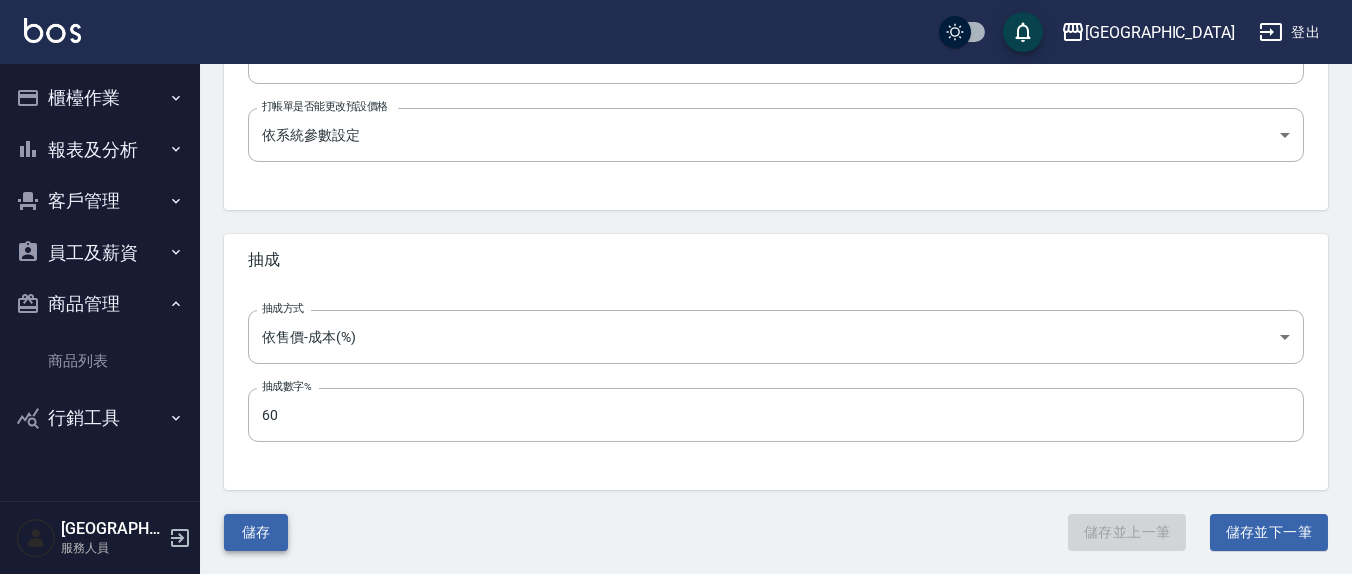 type on "PL-14" 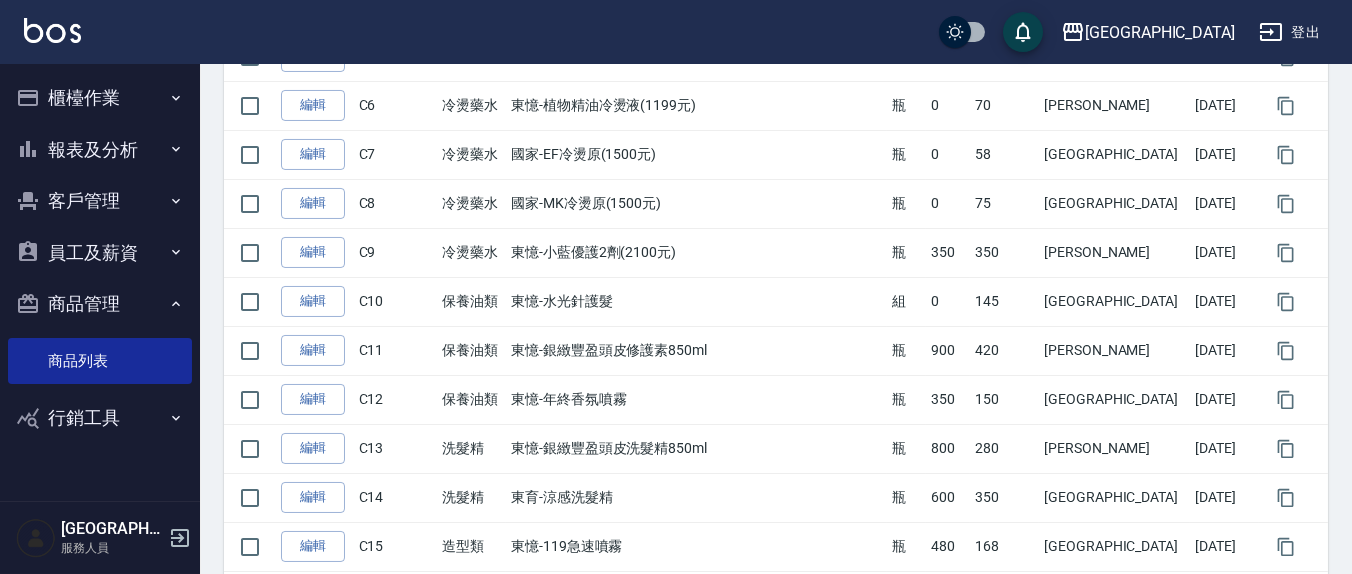 scroll, scrollTop: 0, scrollLeft: 0, axis: both 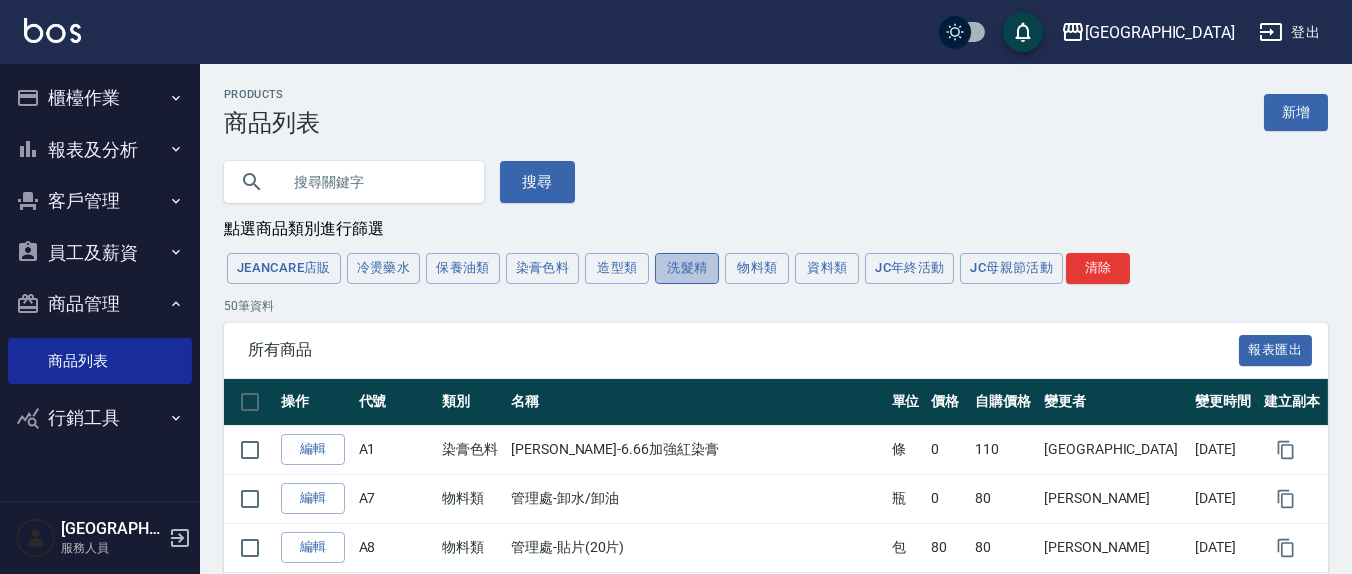 click on "洗髮精" at bounding box center (687, 268) 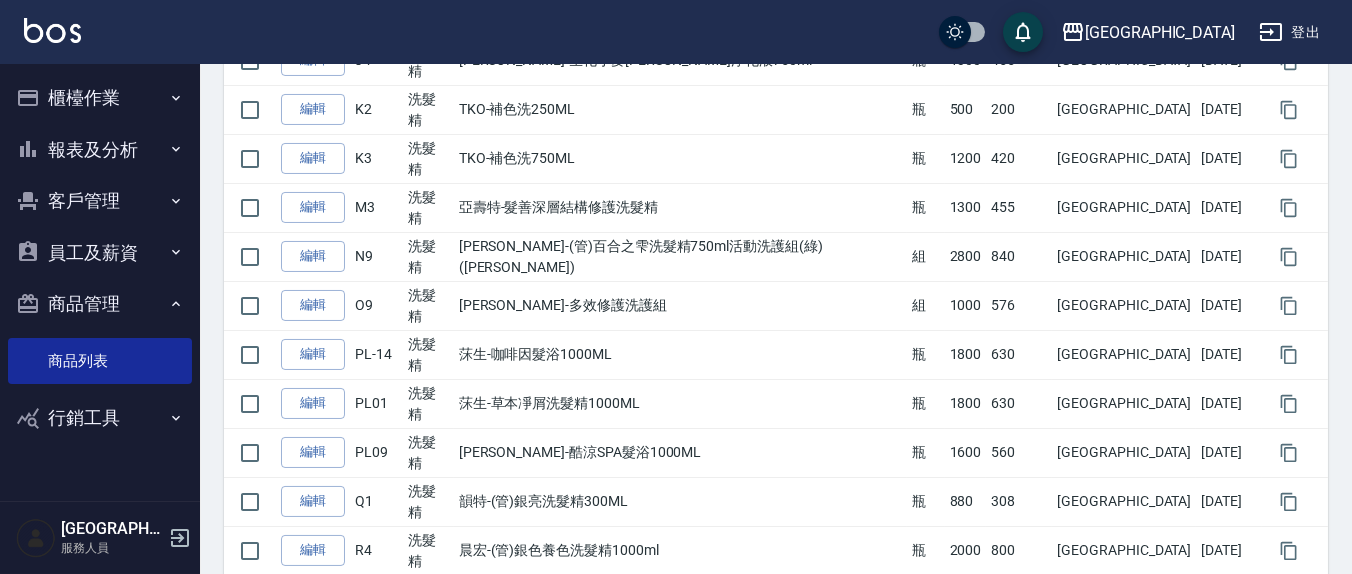 scroll, scrollTop: 1102, scrollLeft: 0, axis: vertical 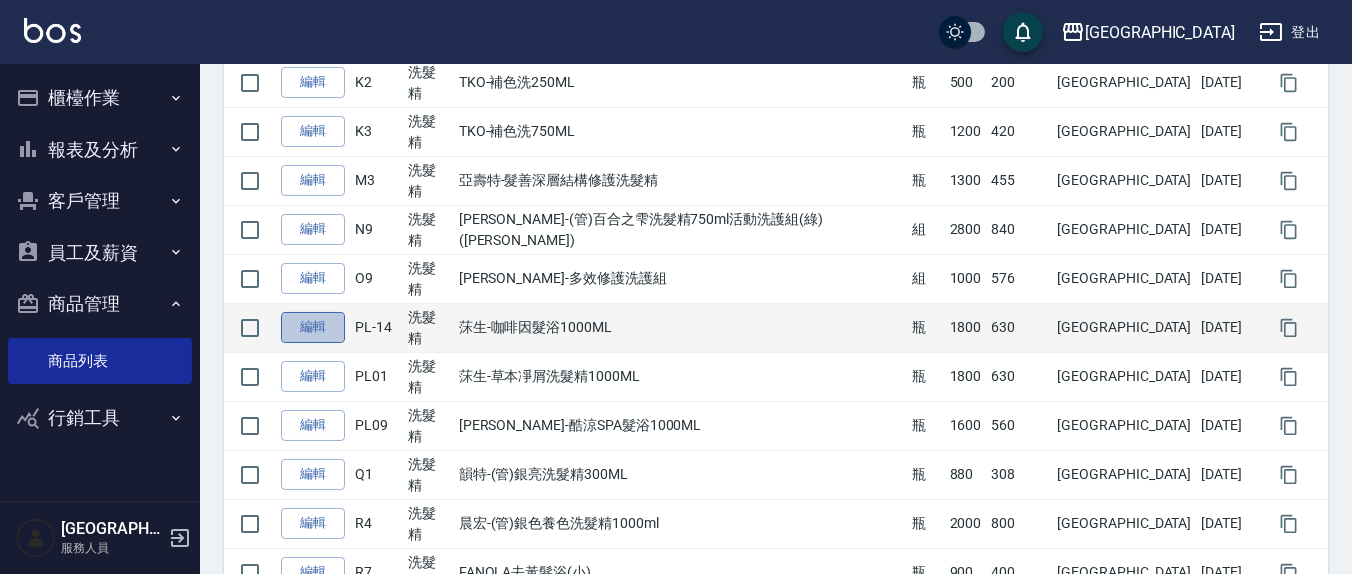 click on "編輯" at bounding box center [313, 327] 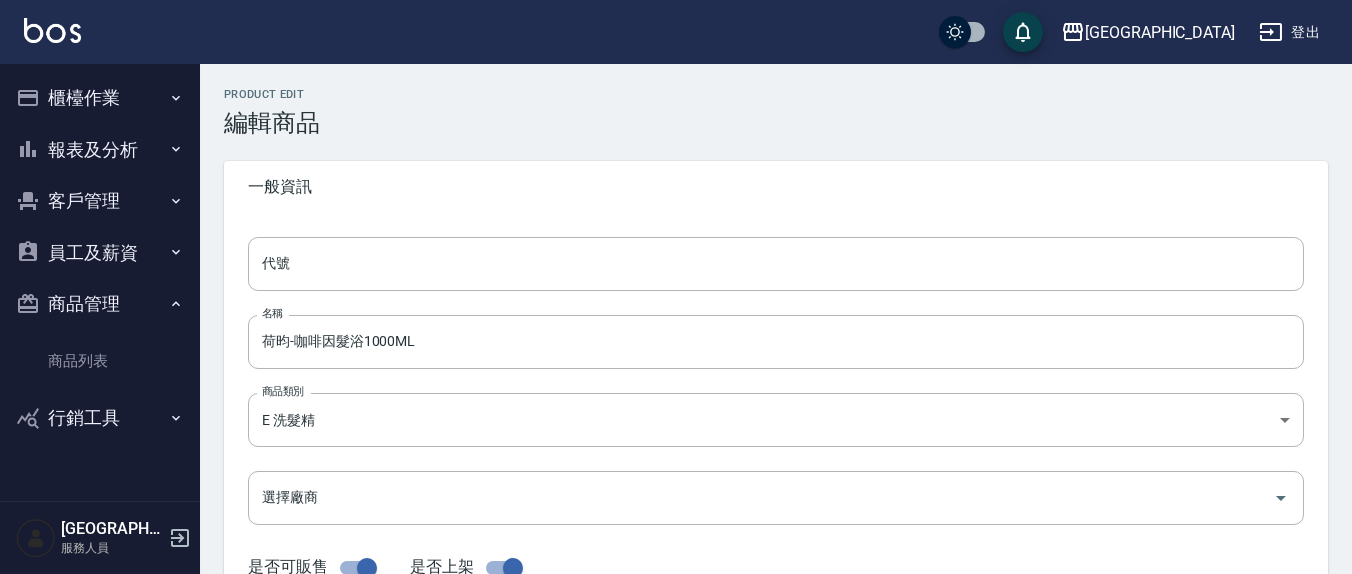 type on "PL-14" 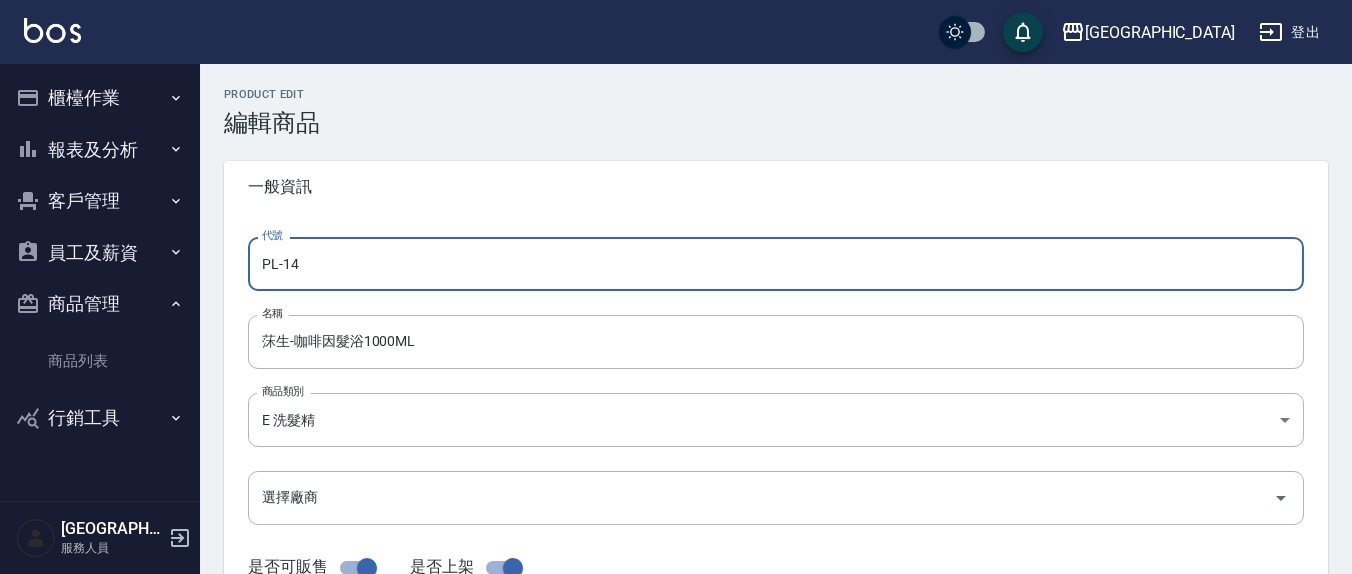 click on "PL-14" at bounding box center (776, 264) 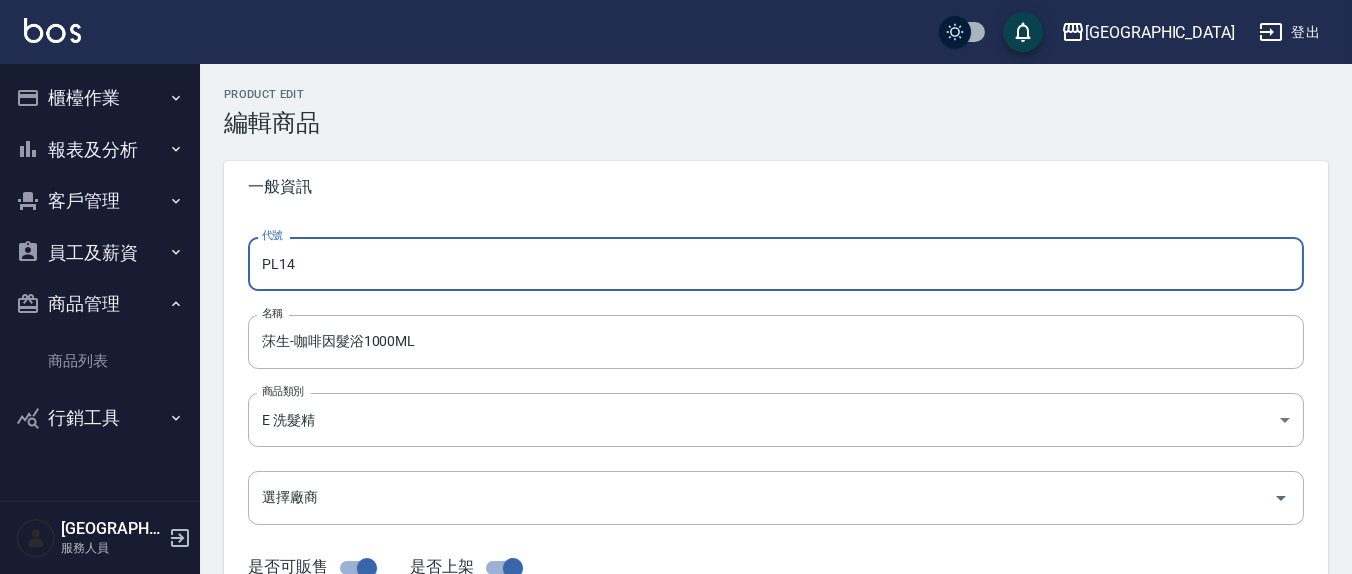 type on "PL14" 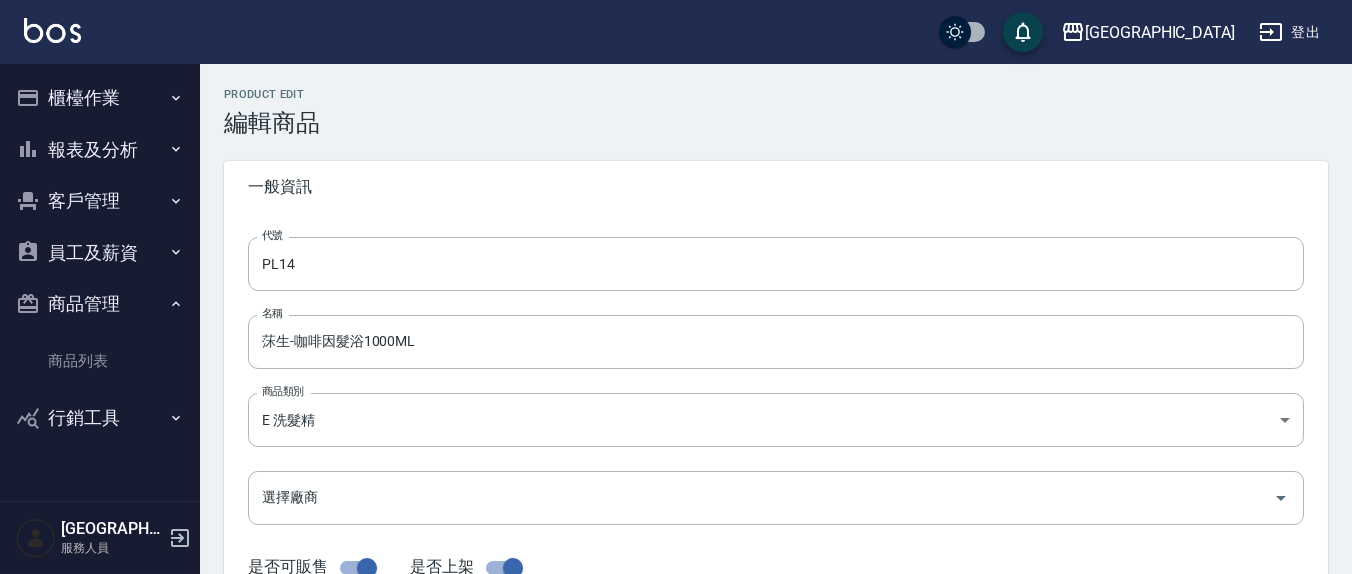 scroll, scrollTop: 805, scrollLeft: 0, axis: vertical 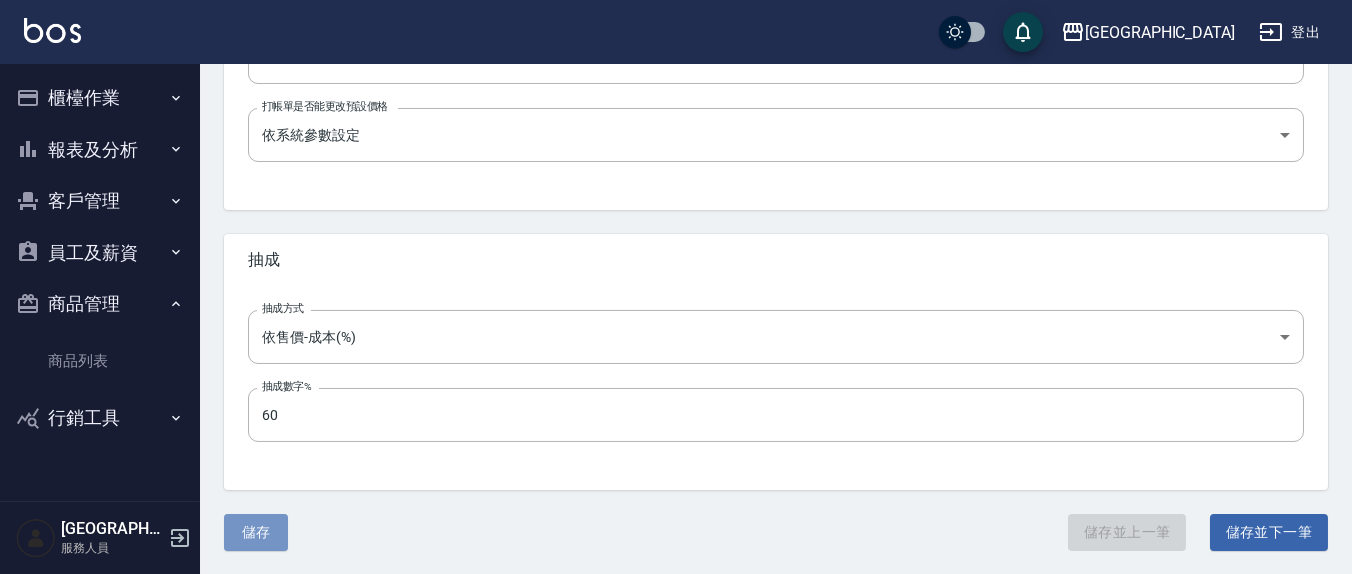 click on "儲存" at bounding box center (256, 532) 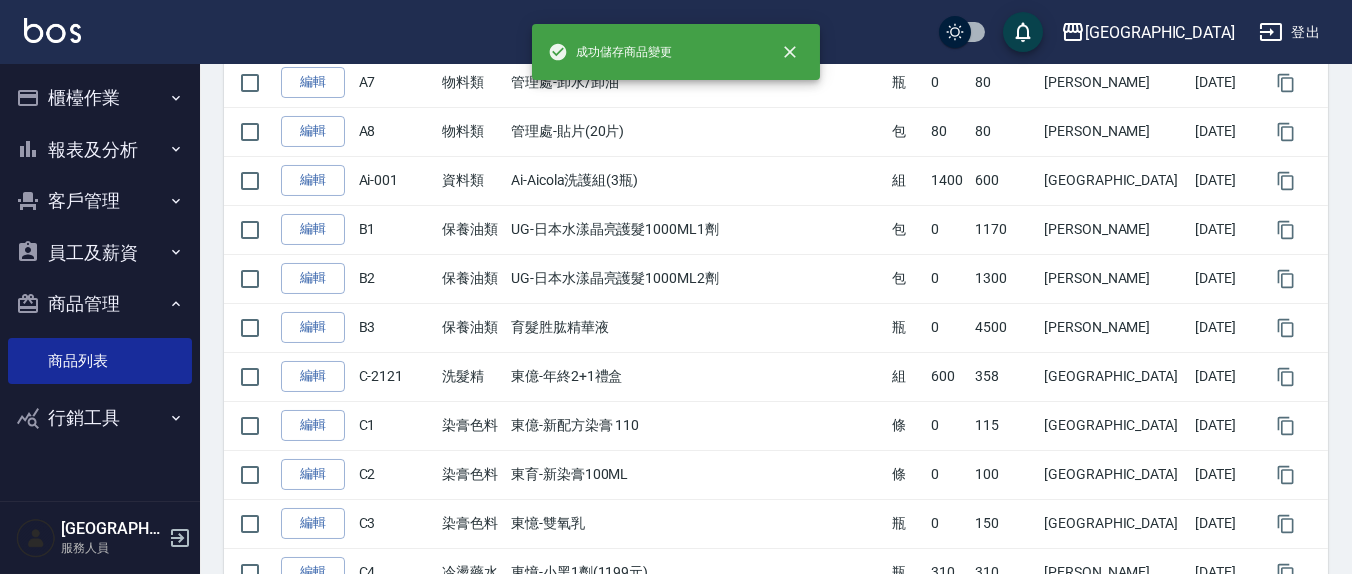 scroll, scrollTop: 0, scrollLeft: 0, axis: both 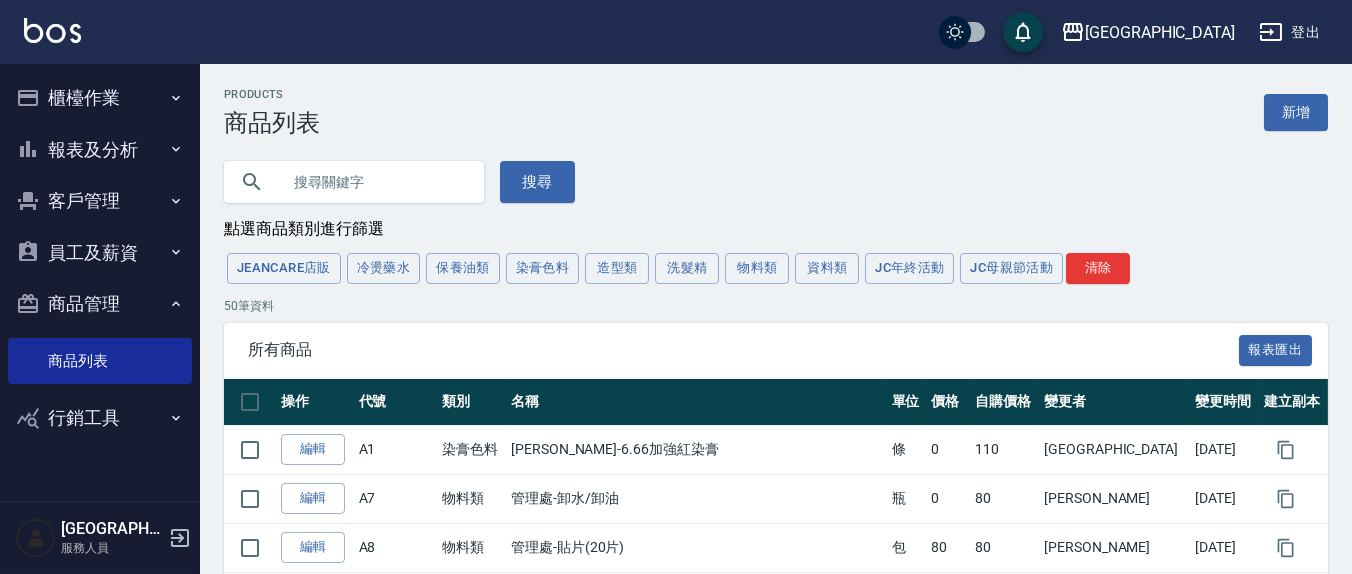 click on "員工及薪資" at bounding box center [100, 253] 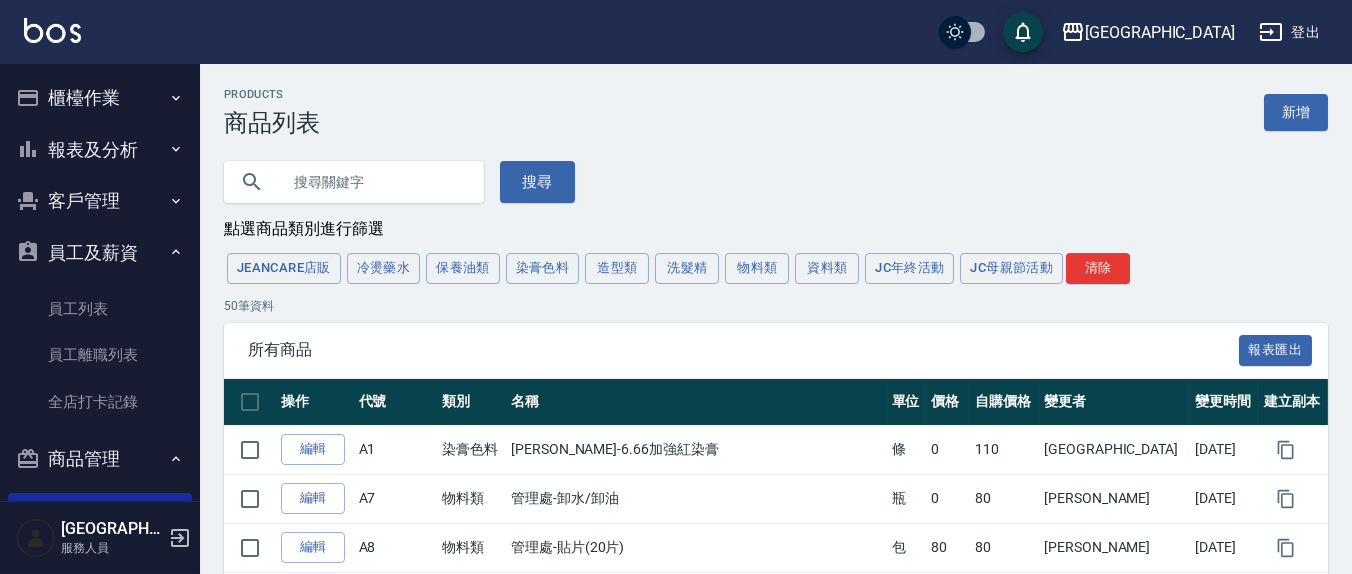click on "客戶管理" at bounding box center [100, 201] 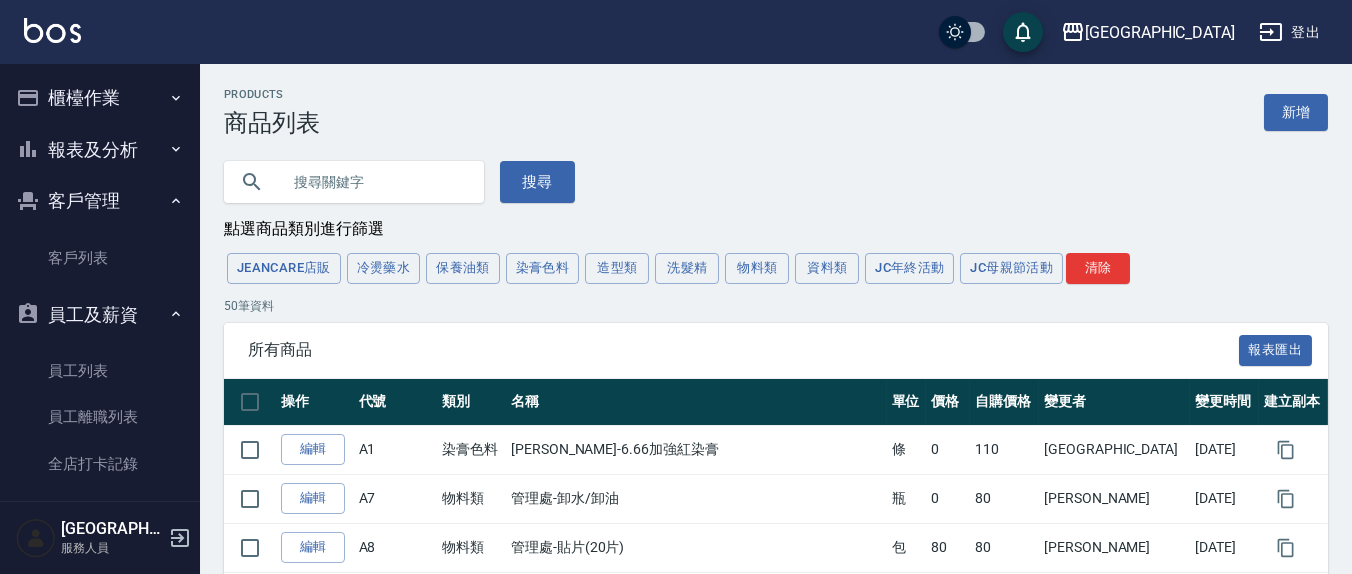 click on "報表及分析" at bounding box center (100, 150) 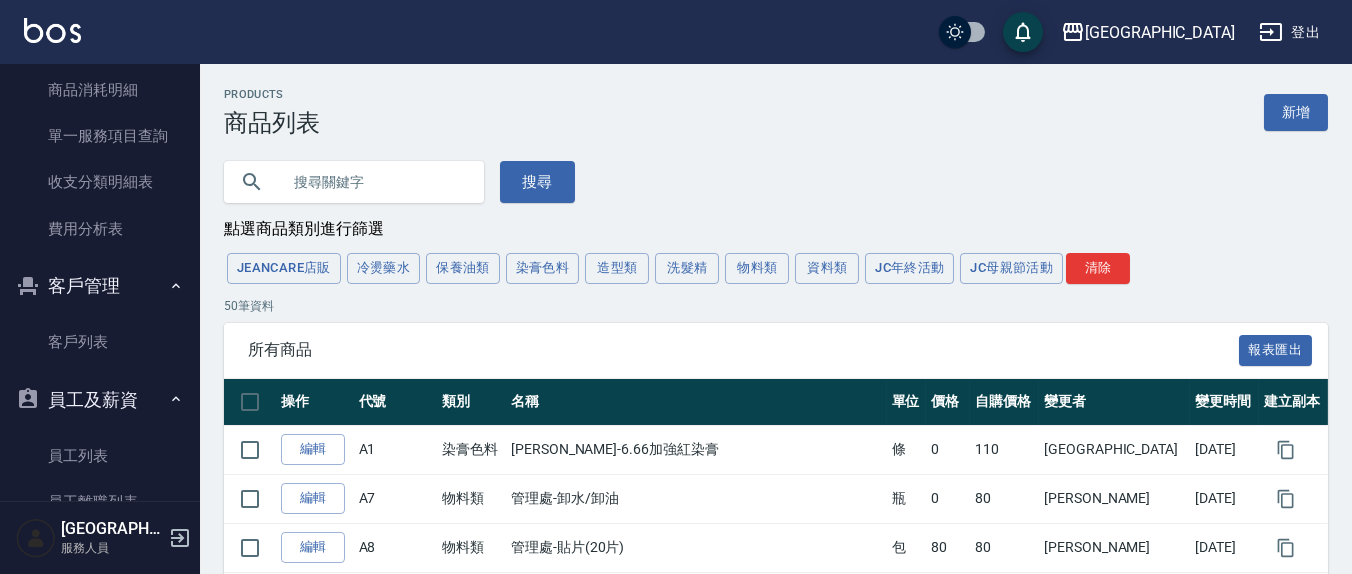 scroll, scrollTop: 0, scrollLeft: 0, axis: both 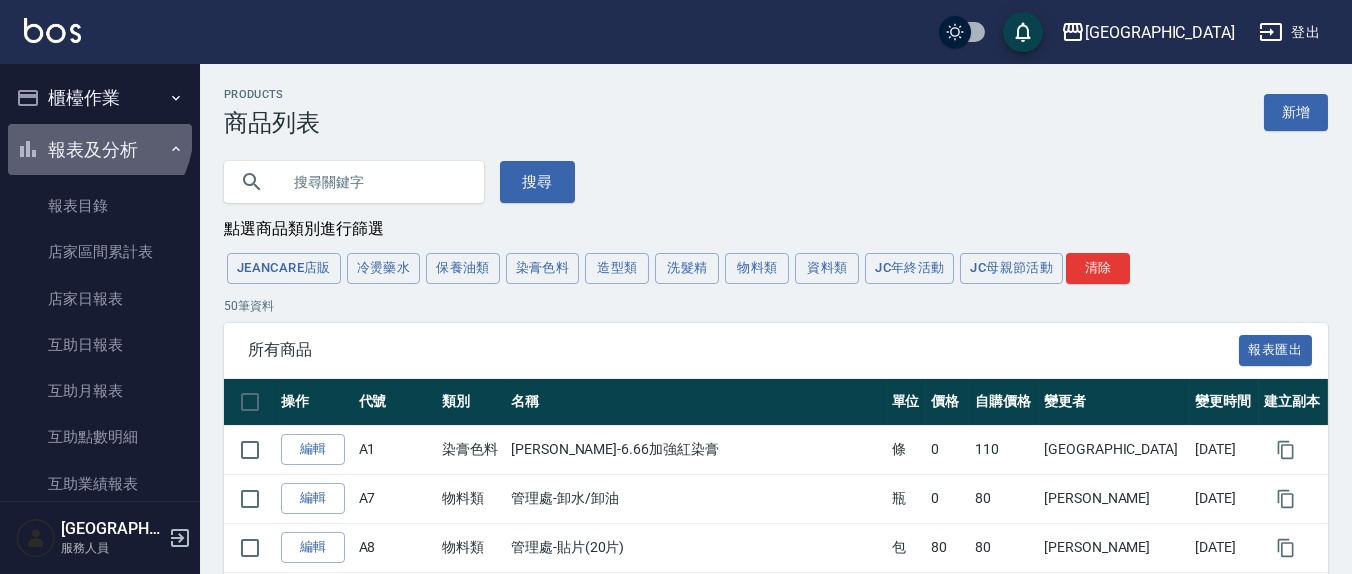 click on "報表及分析" at bounding box center [100, 150] 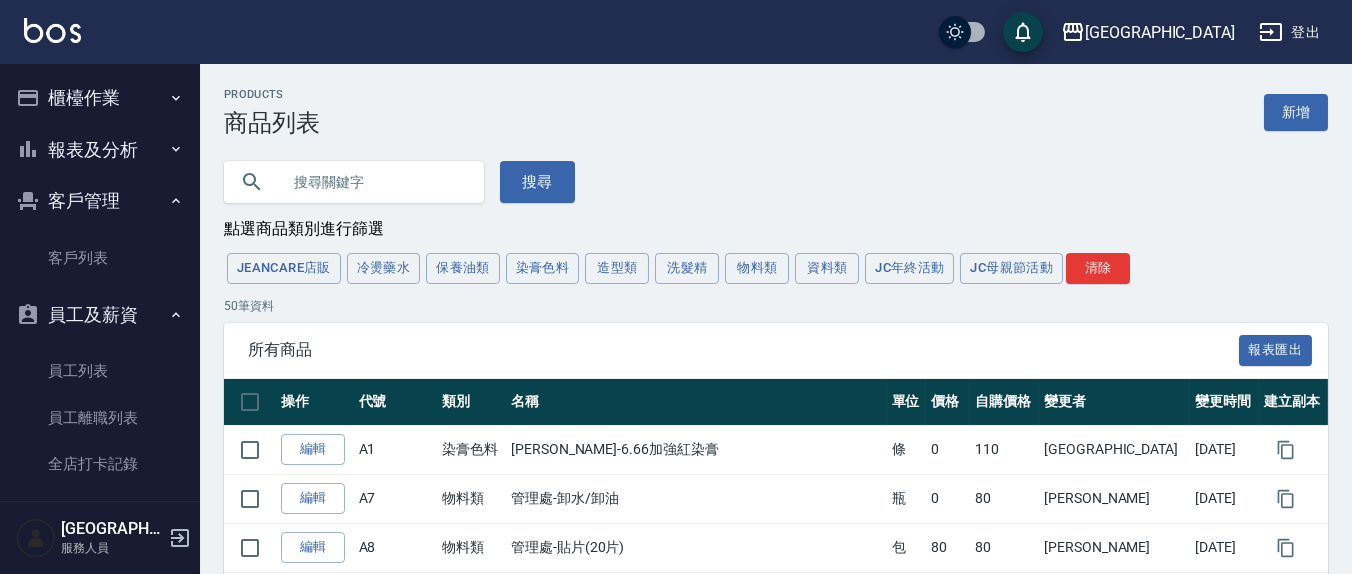 click on "櫃檯作業" at bounding box center [100, 98] 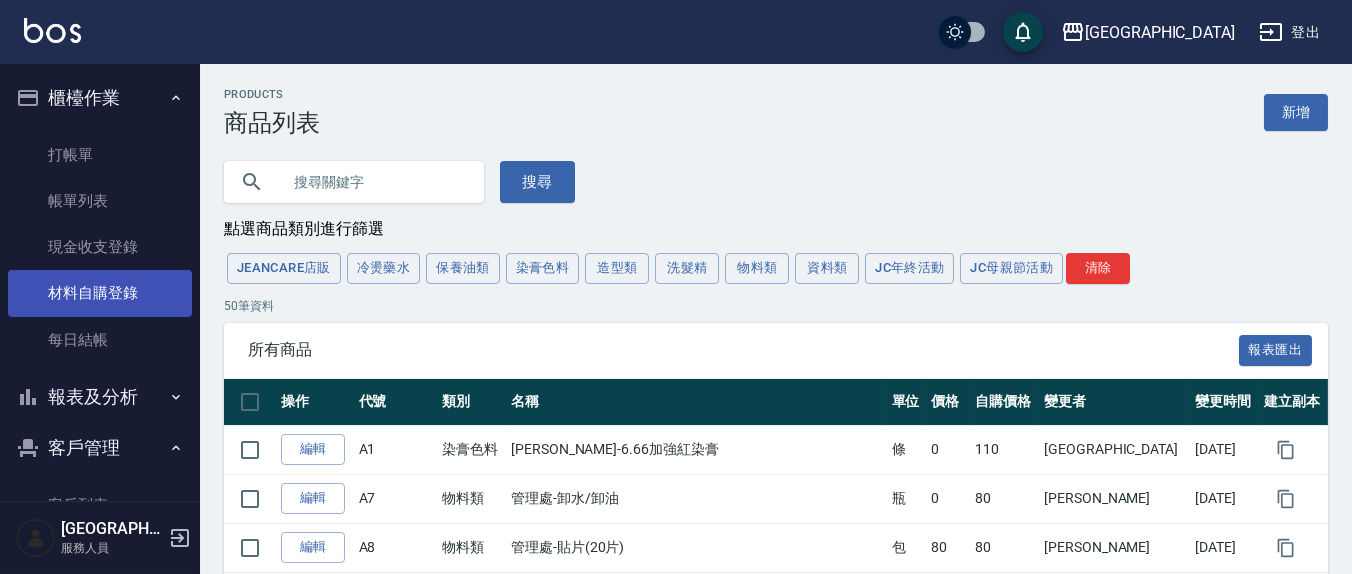 click on "材料自購登錄" at bounding box center [100, 293] 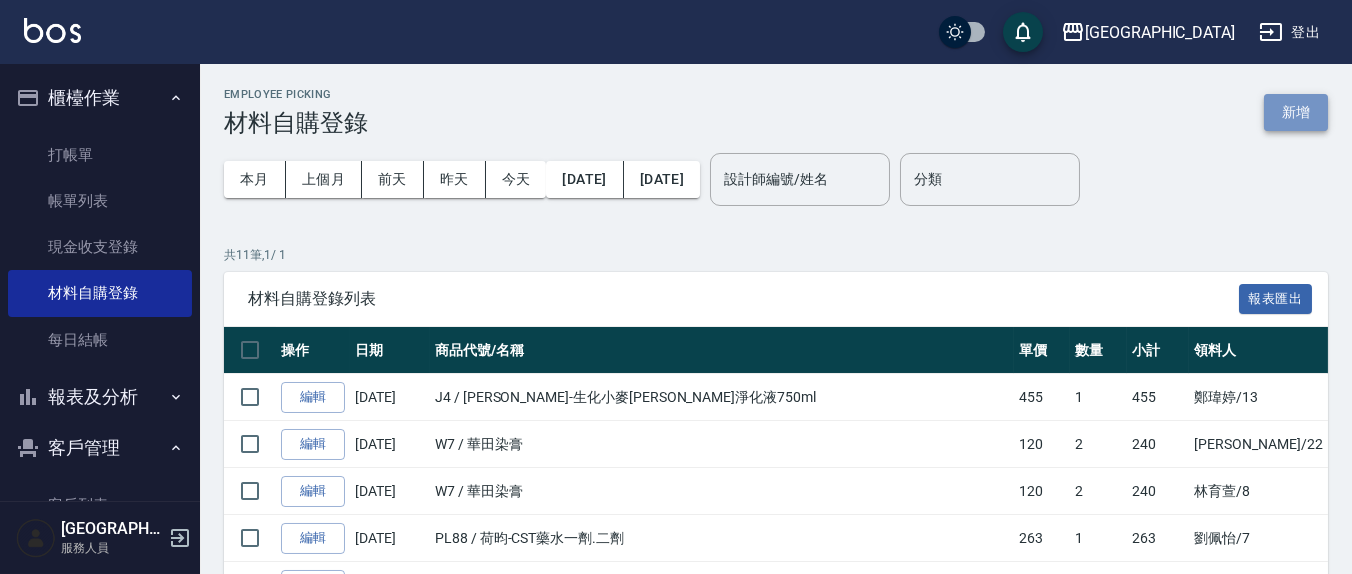 click on "新增" at bounding box center [1296, 112] 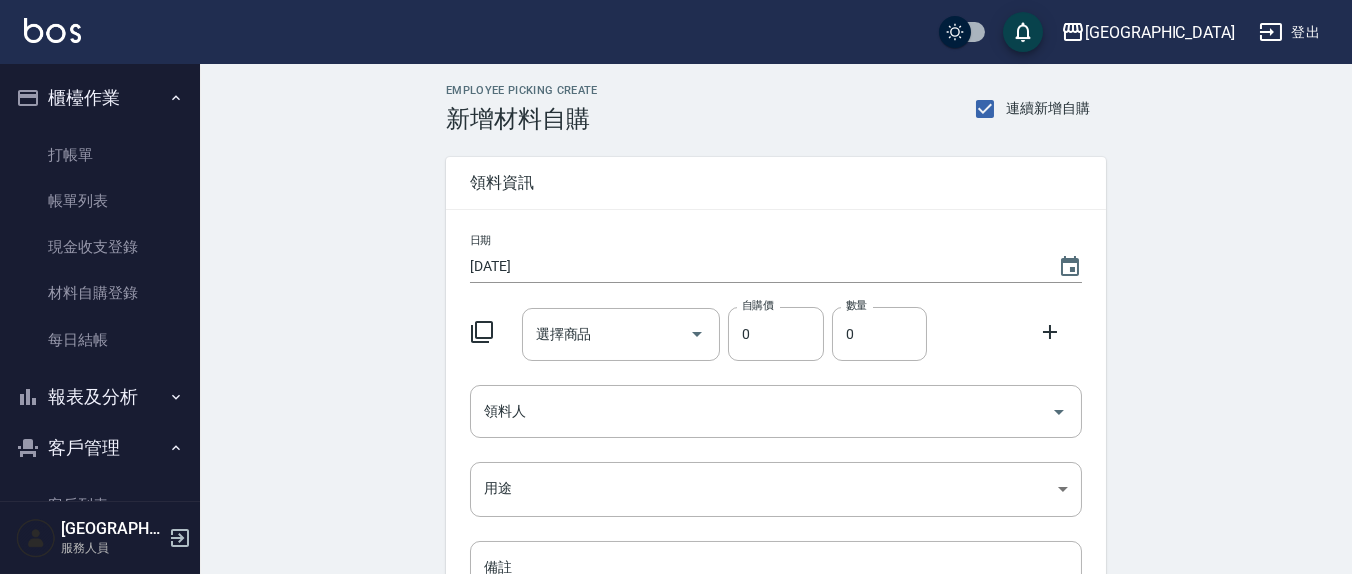 click on "2025/07/10" at bounding box center [754, 266] 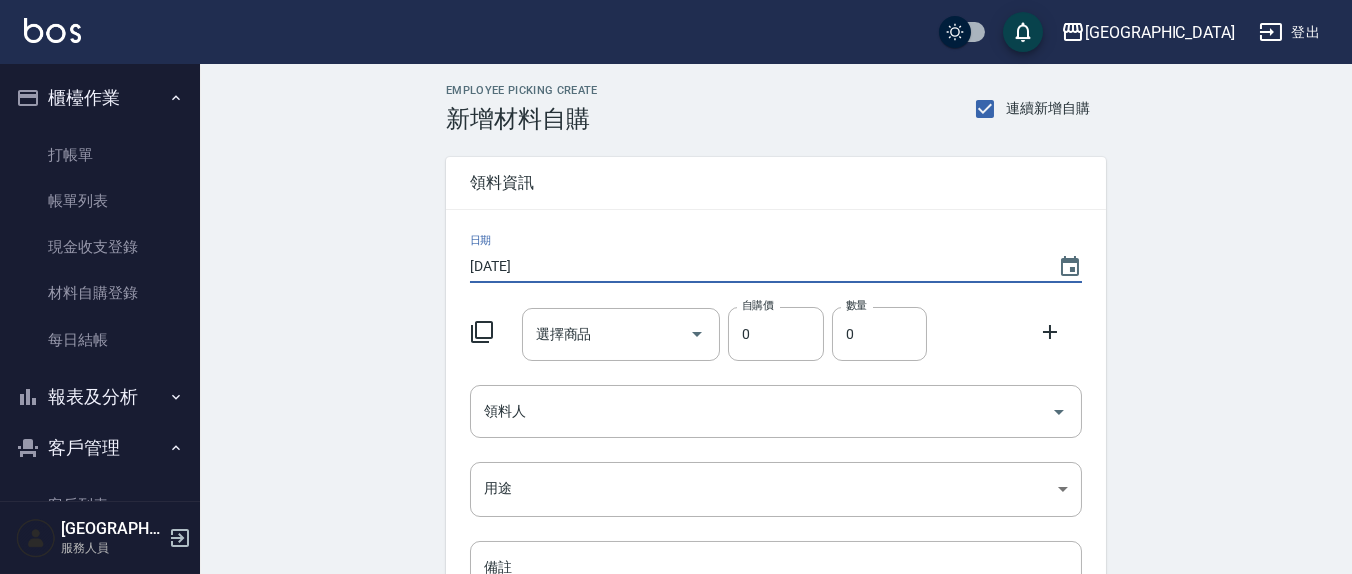 click on "2025/07/10" at bounding box center [754, 266] 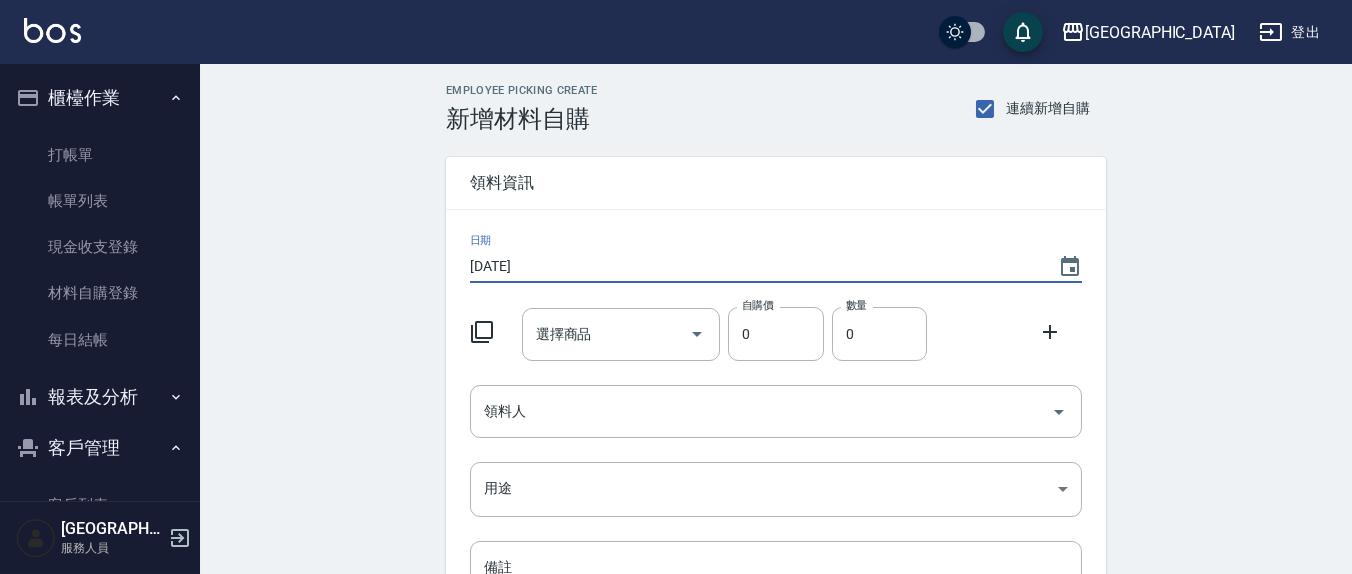 drag, startPoint x: 534, startPoint y: 262, endPoint x: 551, endPoint y: 262, distance: 17 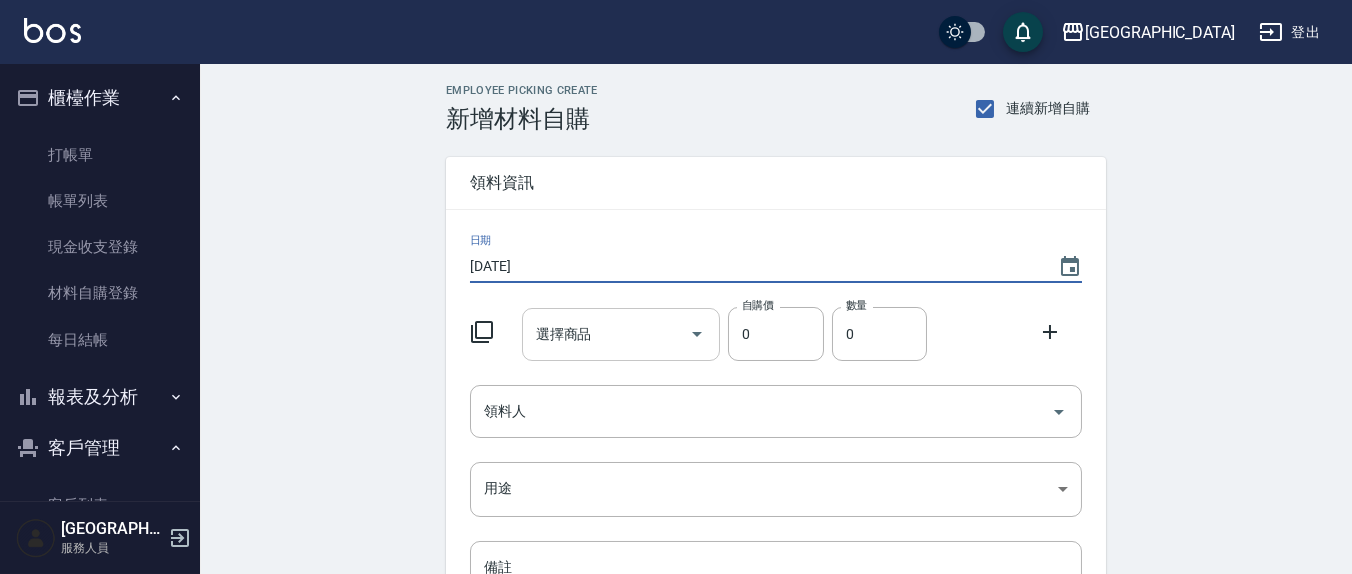 type on "2025/07/04" 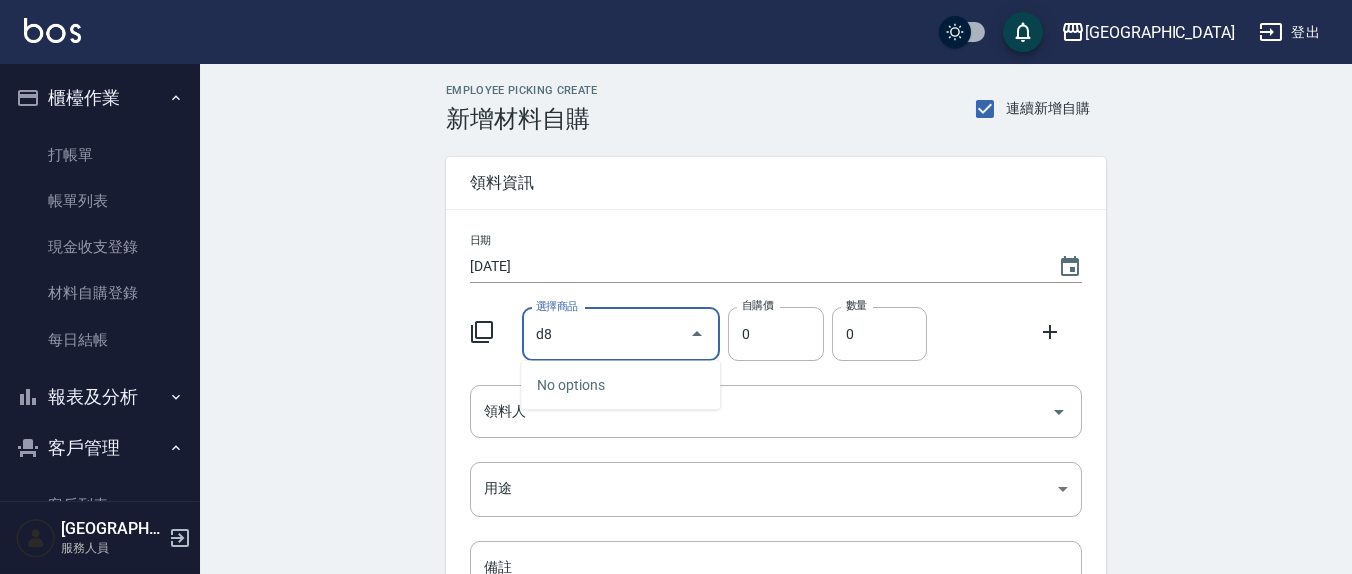 type on "d" 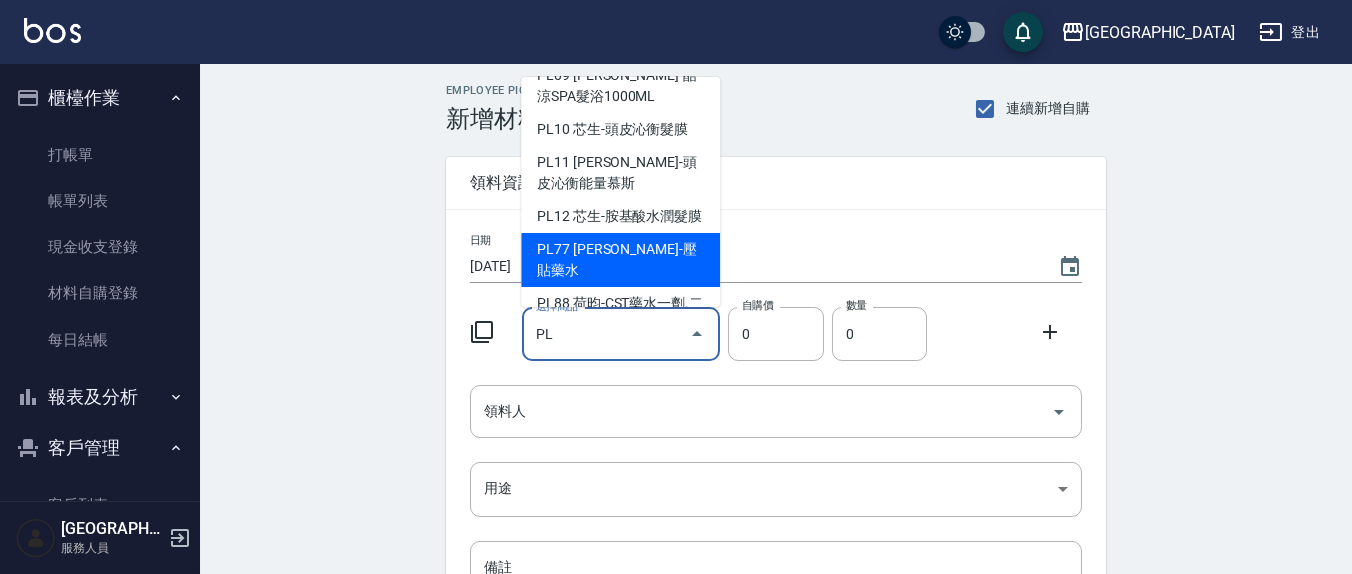 scroll, scrollTop: 437, scrollLeft: 0, axis: vertical 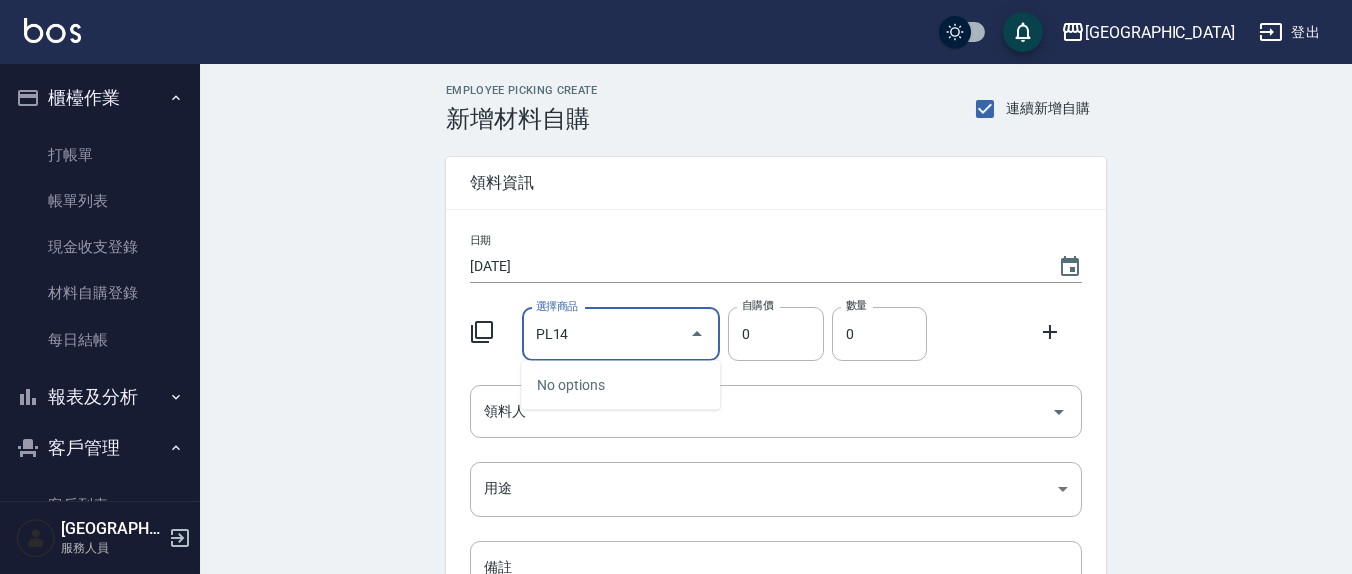 click on "PL14" at bounding box center (606, 334) 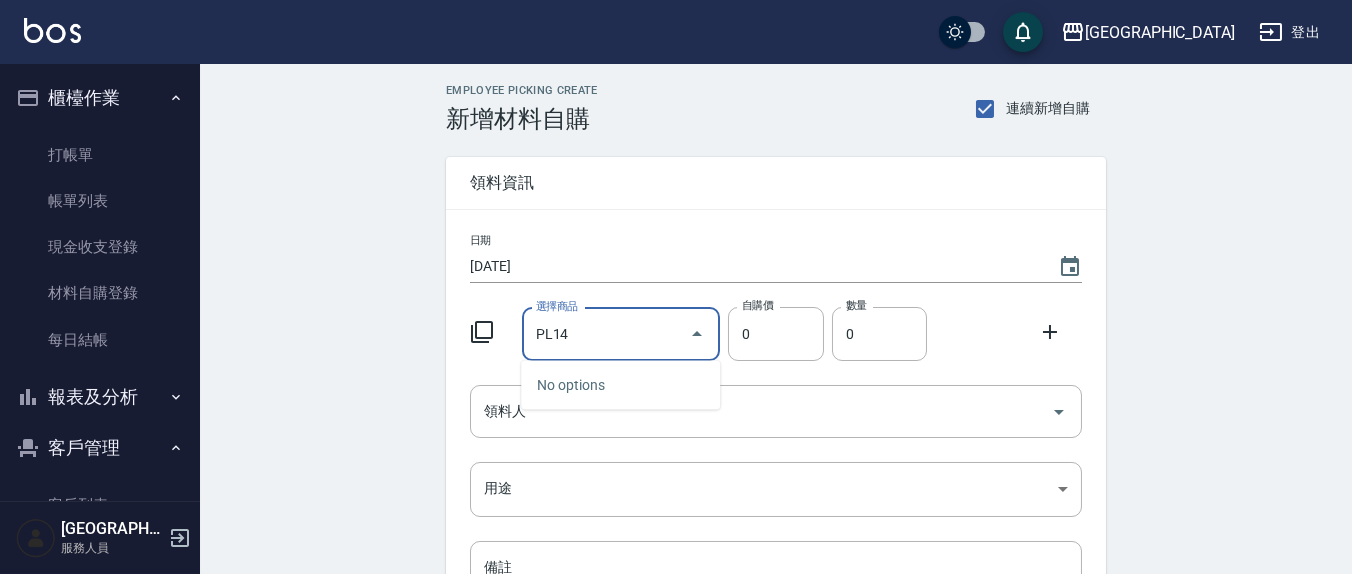 click on "PL14" at bounding box center [606, 334] 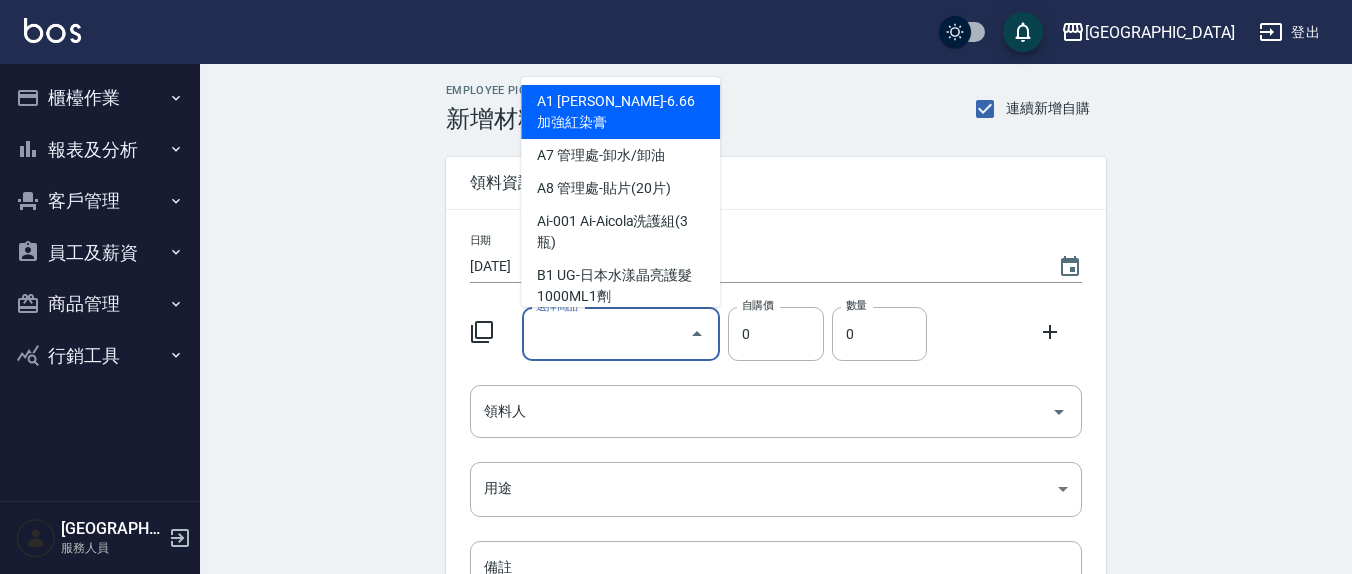 scroll, scrollTop: 0, scrollLeft: 0, axis: both 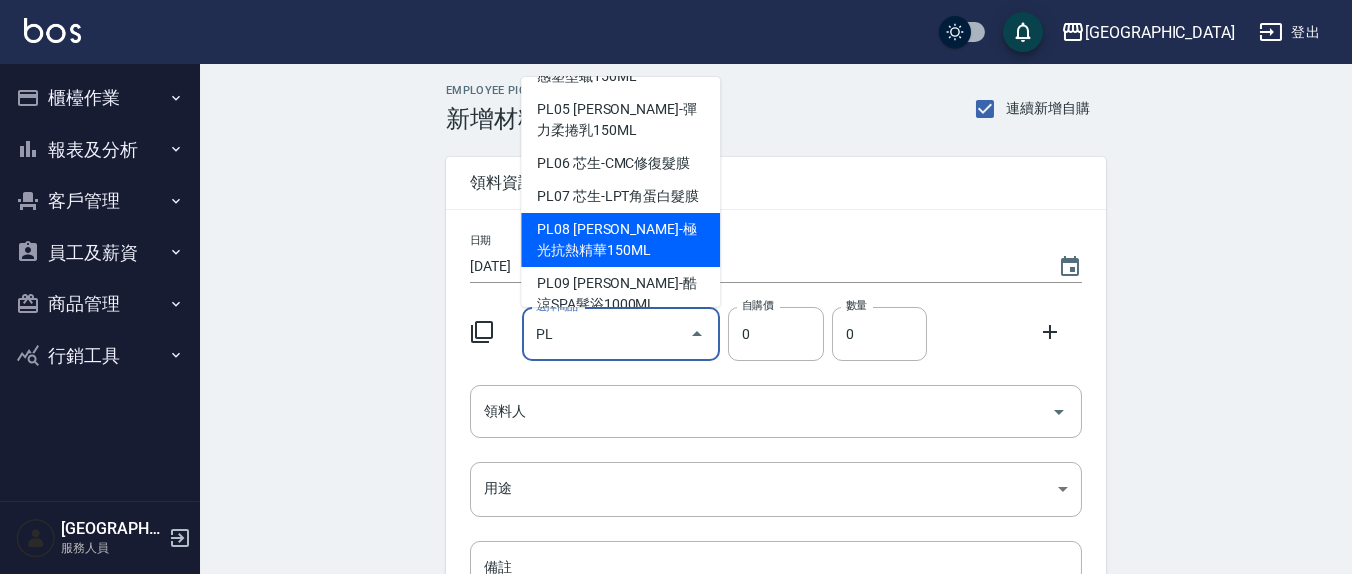 drag, startPoint x: 709, startPoint y: 189, endPoint x: 718, endPoint y: 216, distance: 28.460499 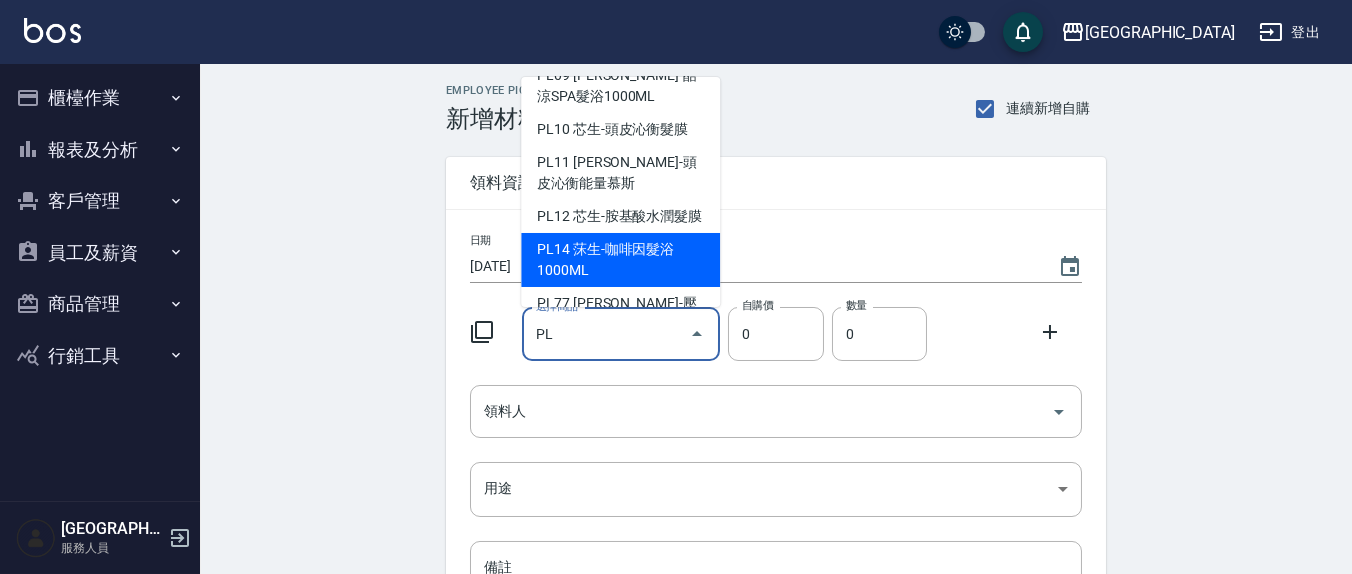 scroll, scrollTop: 420, scrollLeft: 0, axis: vertical 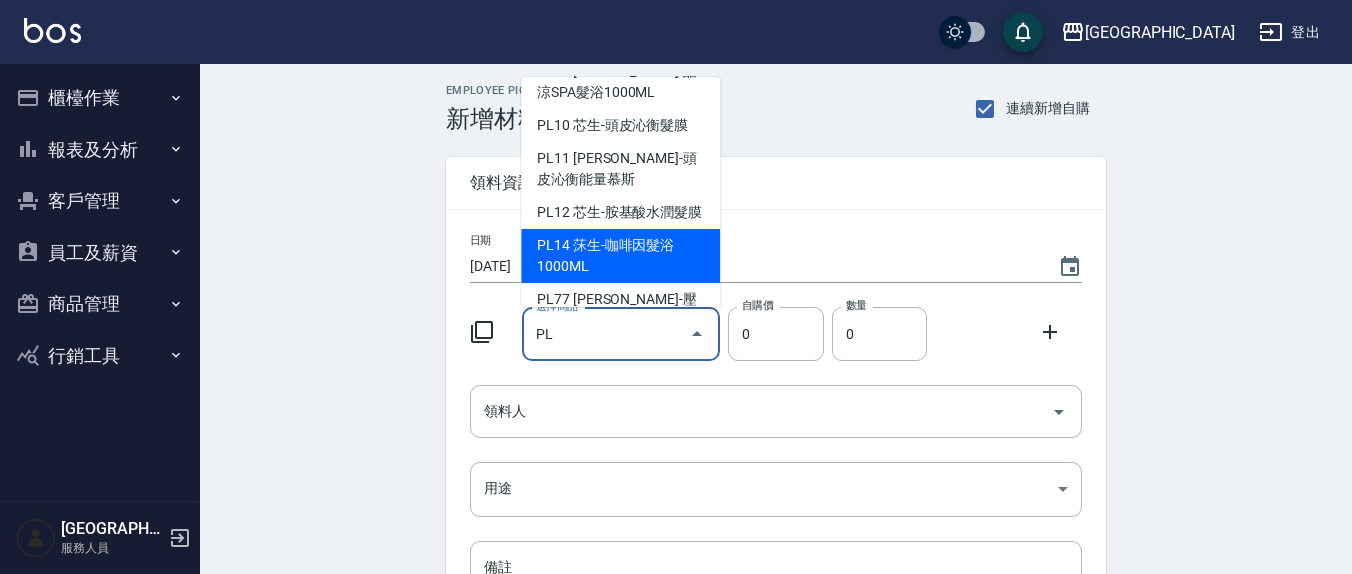 click on "PL14 莯生-咖啡因髮浴1000ML" at bounding box center (620, 256) 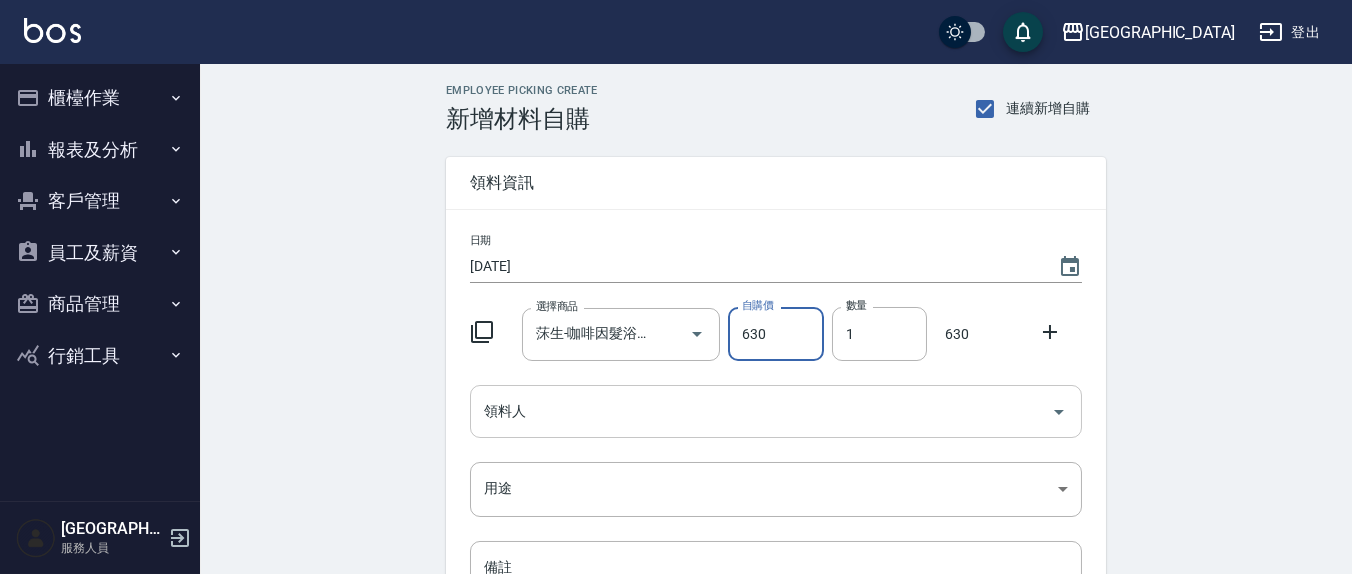click on "領料人" at bounding box center [776, 411] 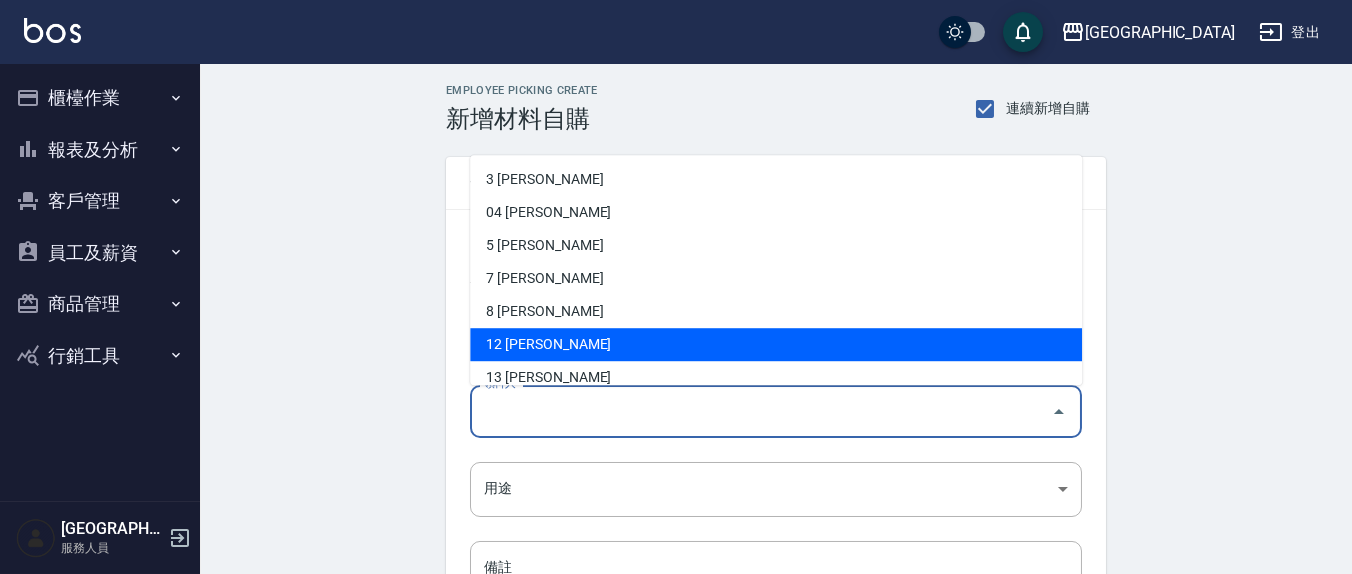 click on "12 呂桂花" at bounding box center [776, 345] 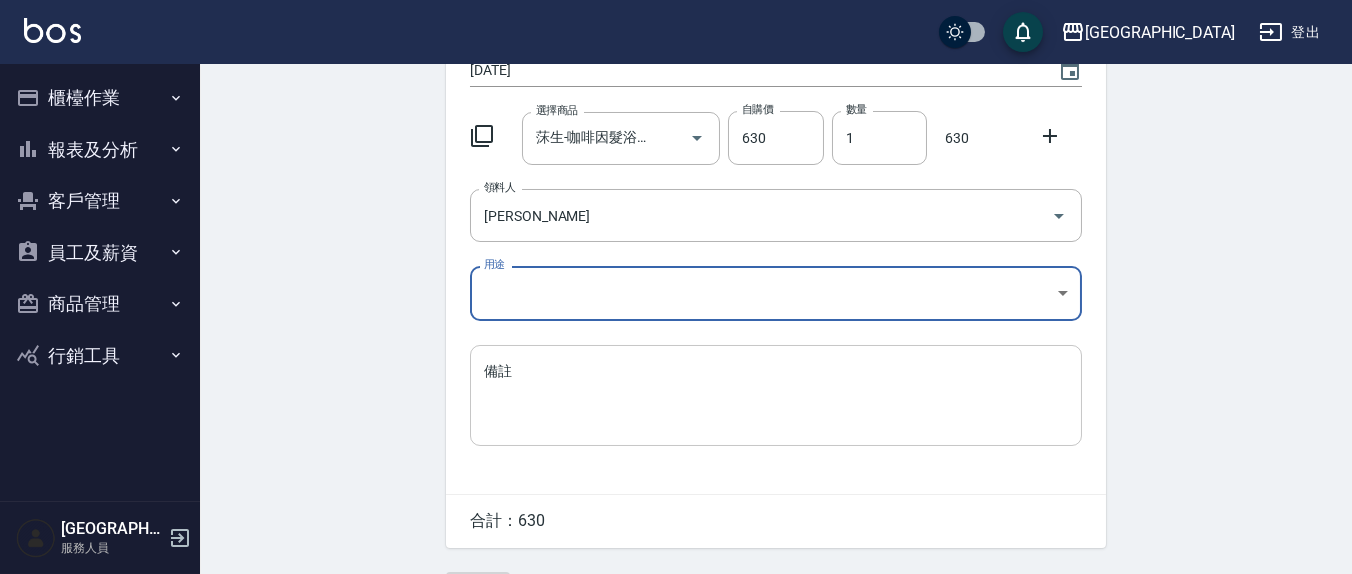 scroll, scrollTop: 208, scrollLeft: 0, axis: vertical 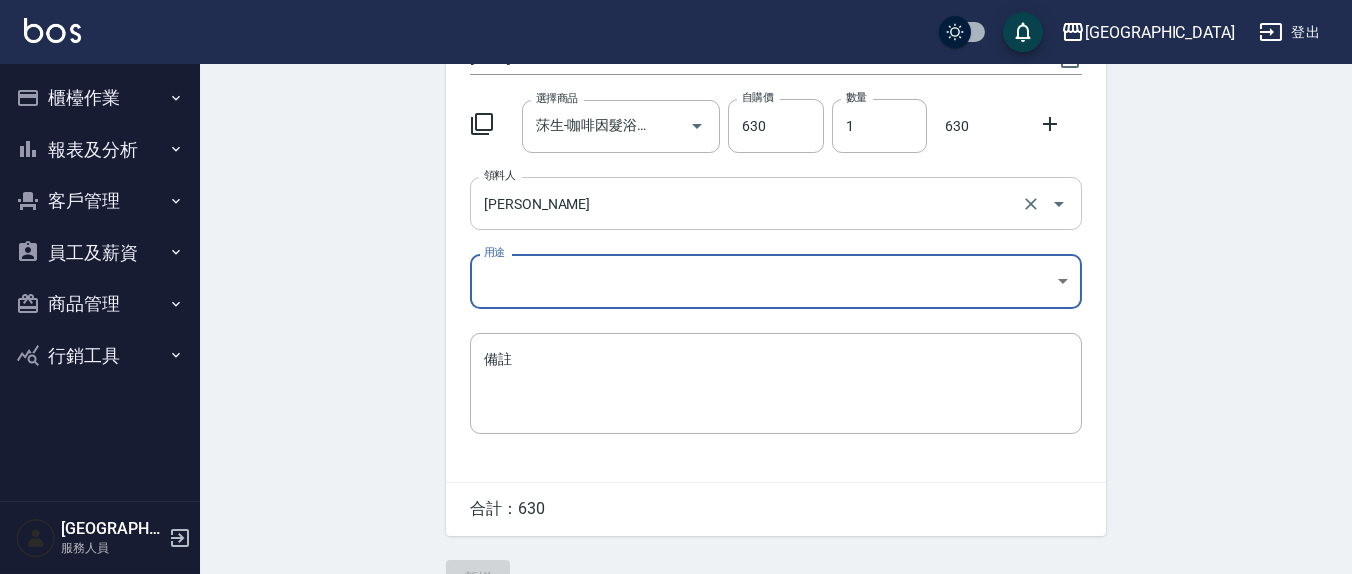 click on "呂桂花 領料人" at bounding box center [776, 203] 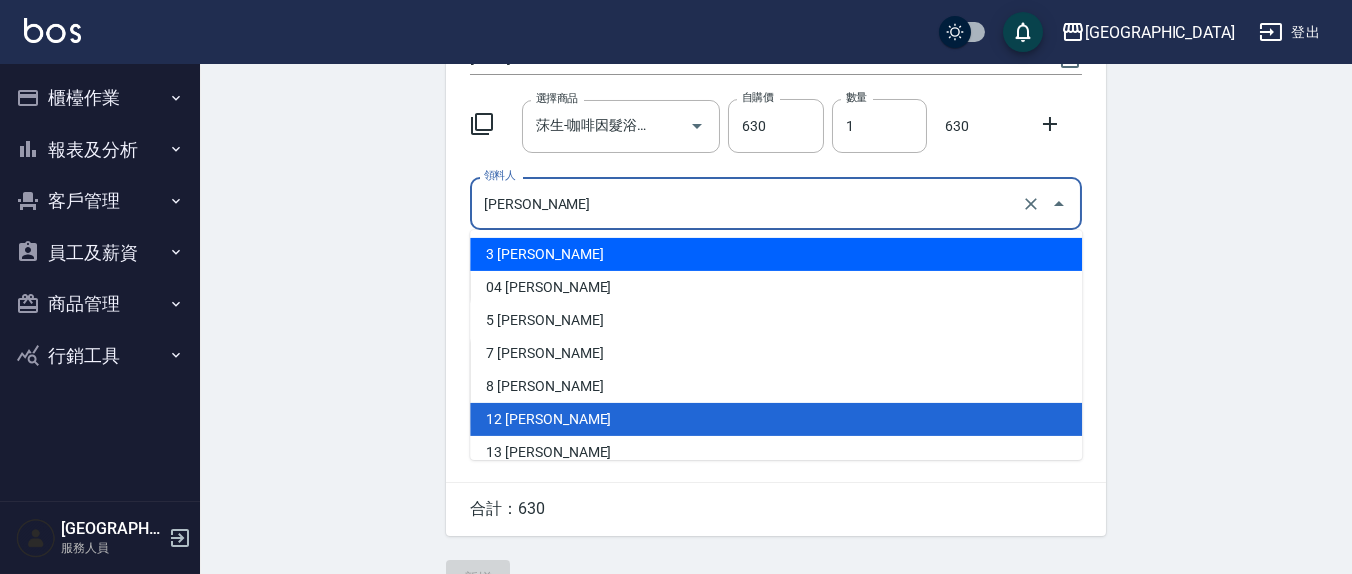 click on "04 陳章義" at bounding box center (776, 287) 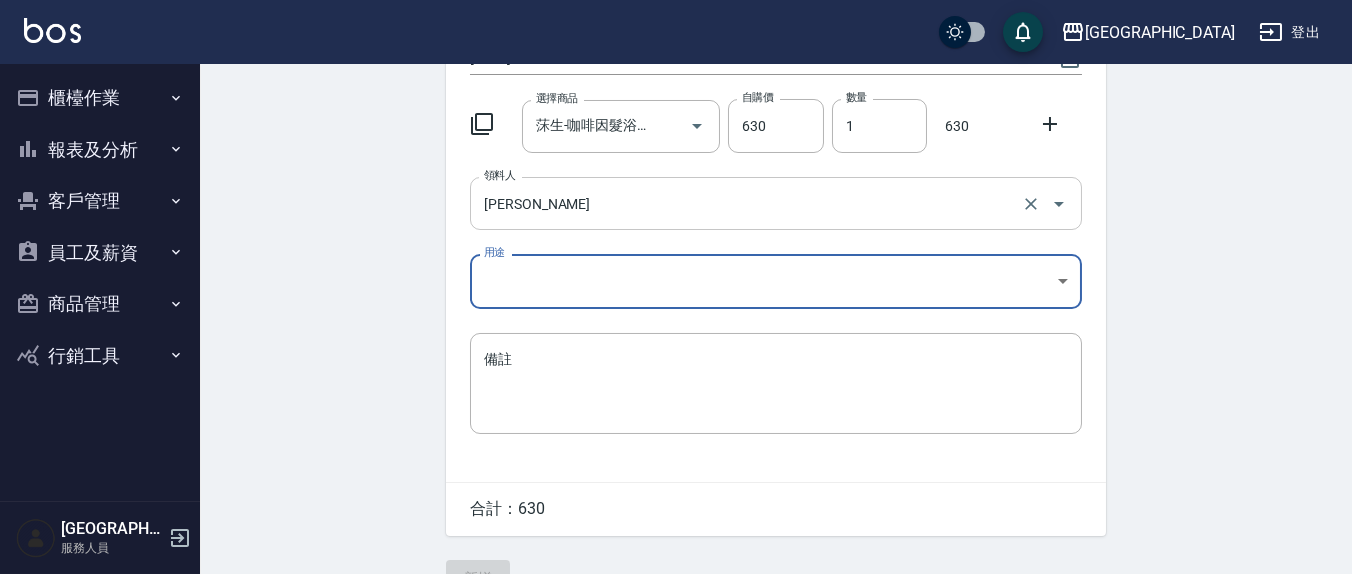 click on "[PERSON_NAME]" at bounding box center [748, 203] 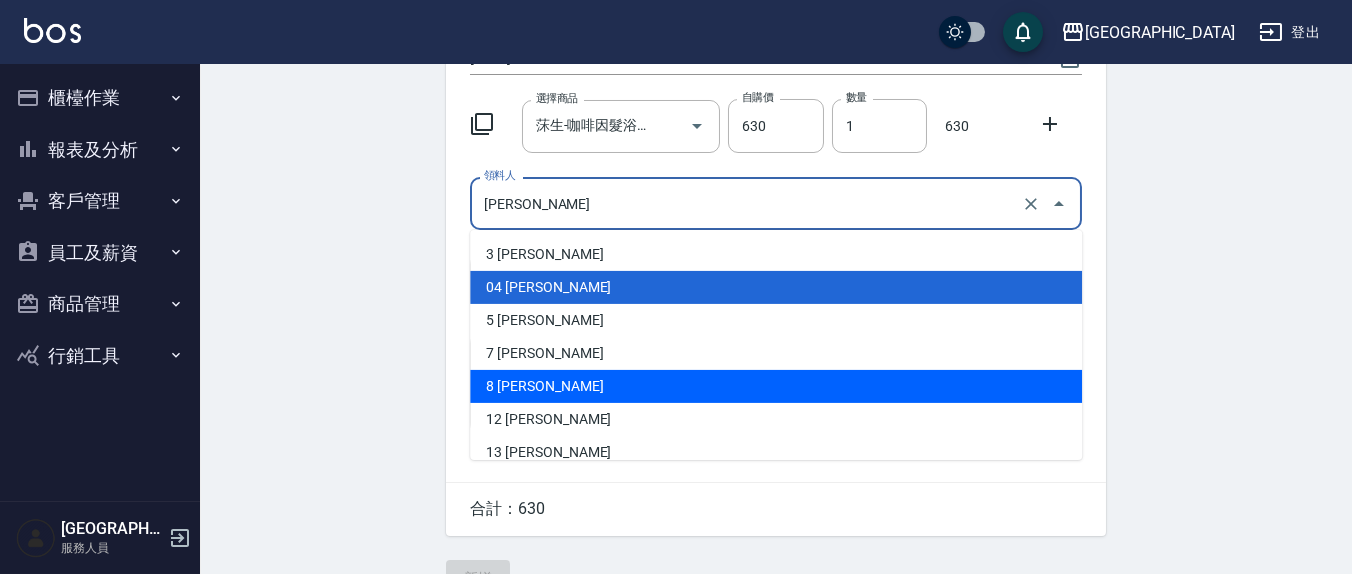 click on "12 呂桂花" at bounding box center (776, 419) 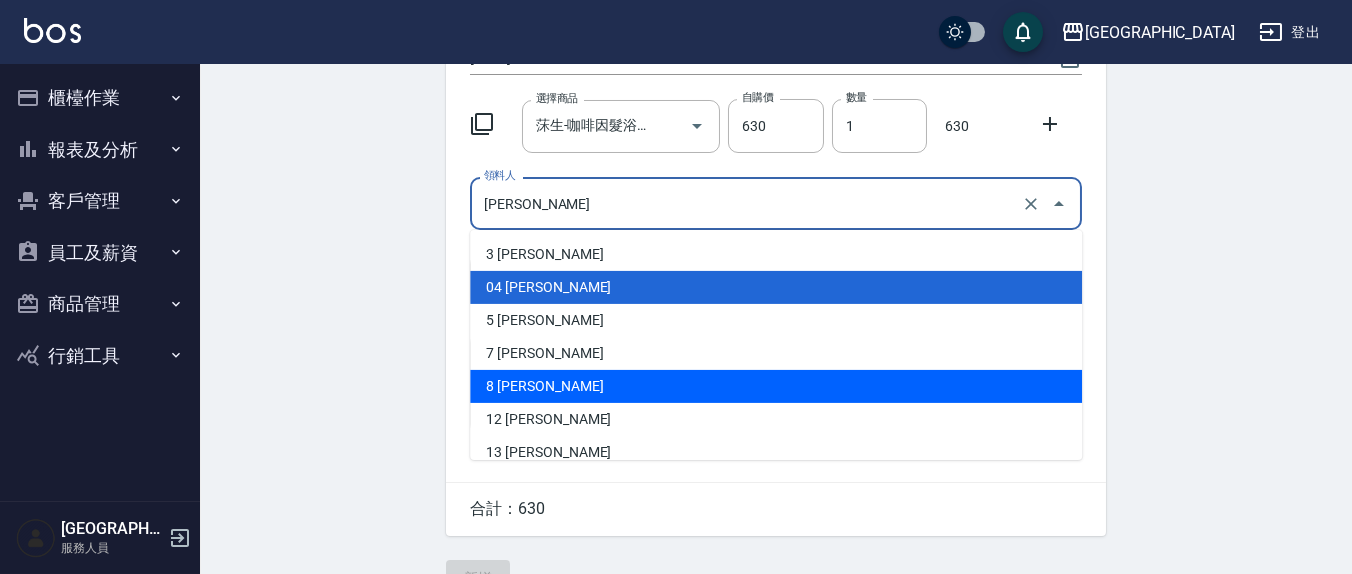 type on "[PERSON_NAME]" 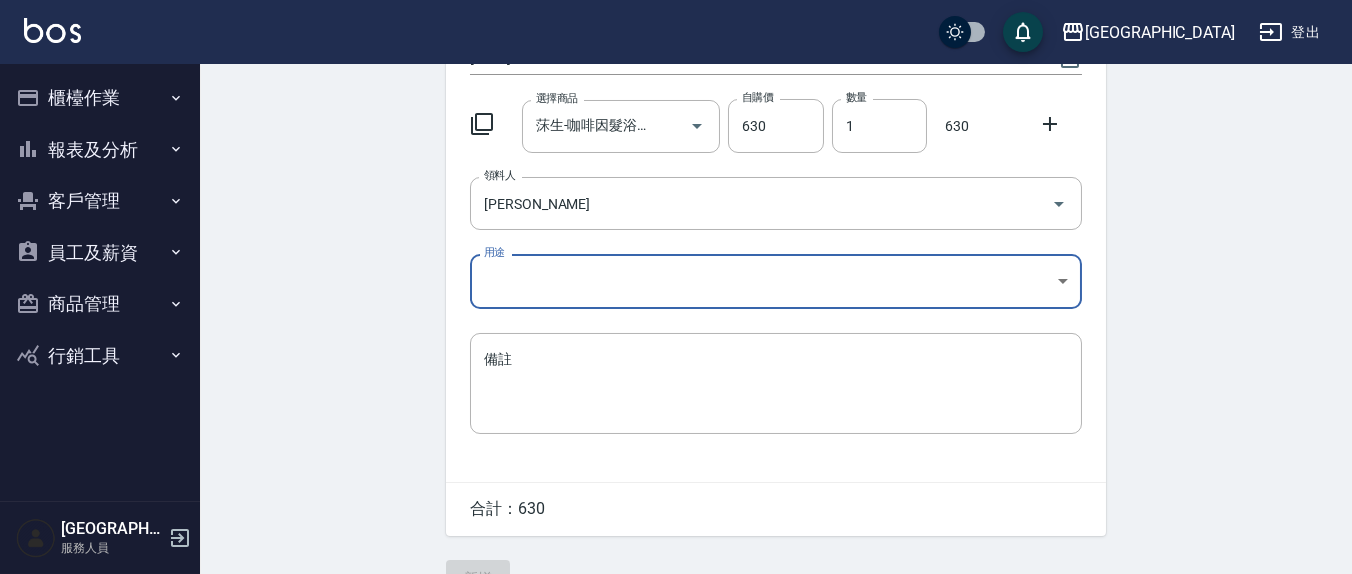 click on "上越新廟口 登出 櫃檯作業 打帳單 帳單列表 現金收支登錄 材料自購登錄 每日結帳 報表及分析 報表目錄 店家區間累計表 店家日報表 互助日報表 互助月報表 互助點數明細 互助業績報表 設計師業績表 設計師日報表 設計師業績分析表 設計師業績月報表 商品消耗明細 單一服務項目查詢 收支分類明細表 費用分析表 客戶管理 客戶列表 員工及薪資 員工列表 員工離職列表 全店打卡記錄 商品管理 商品列表 行銷工具 活動發券明細 上越新廟口 服務人員 Employee Picking Create 新增材料自購 連續新增自購 領料資訊 日期 2025/07/04 選擇商品 莯生-咖啡因髮浴1000ML 選擇商品 自購價 630 自購價 數量 1 數量 630 領料人 呂桂花 領料人 用途 ​ 用途 備註 x 備註 合計： 630 新增" at bounding box center [676, 204] 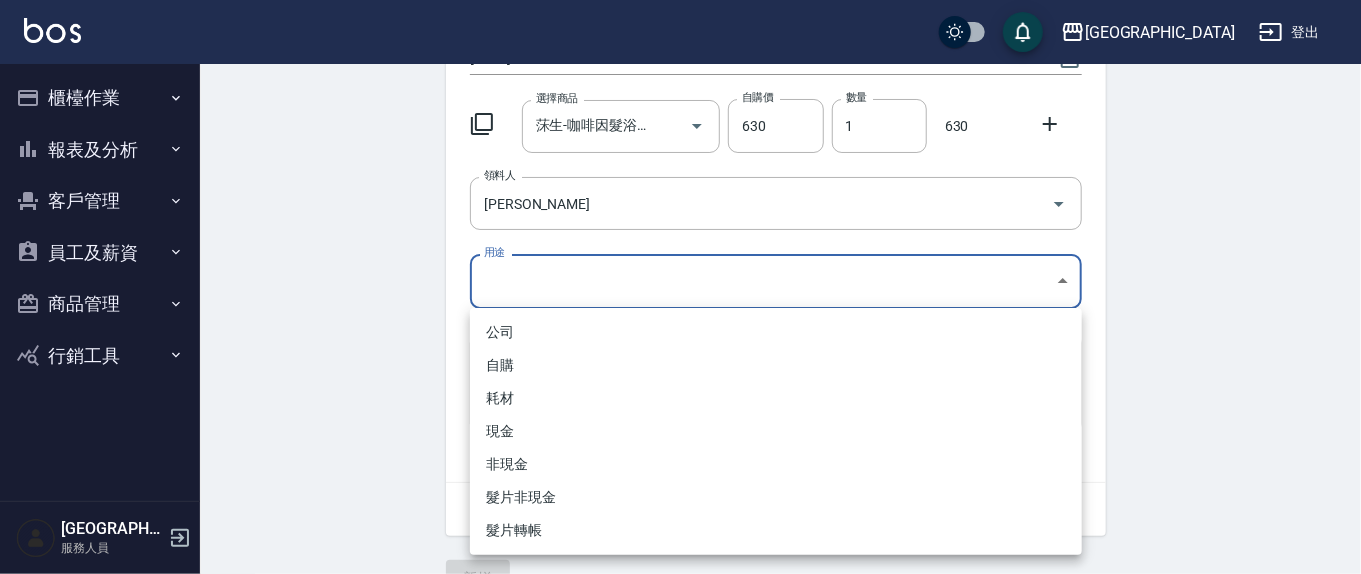 click on "自購" at bounding box center [776, 365] 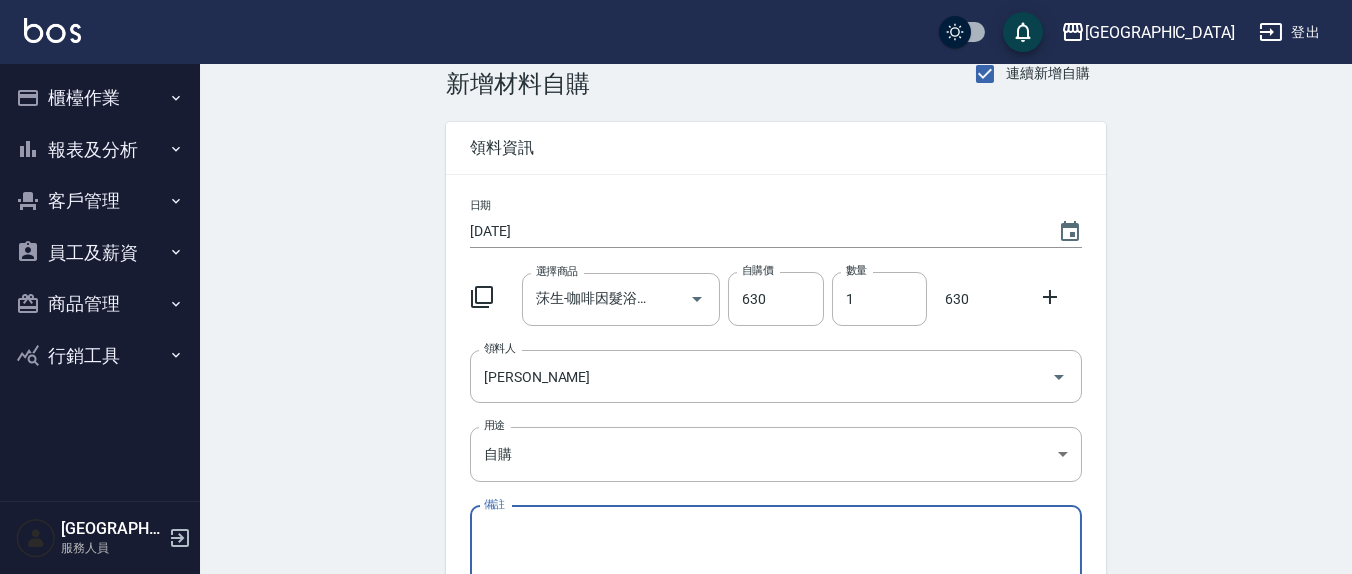 scroll, scrollTop: 0, scrollLeft: 0, axis: both 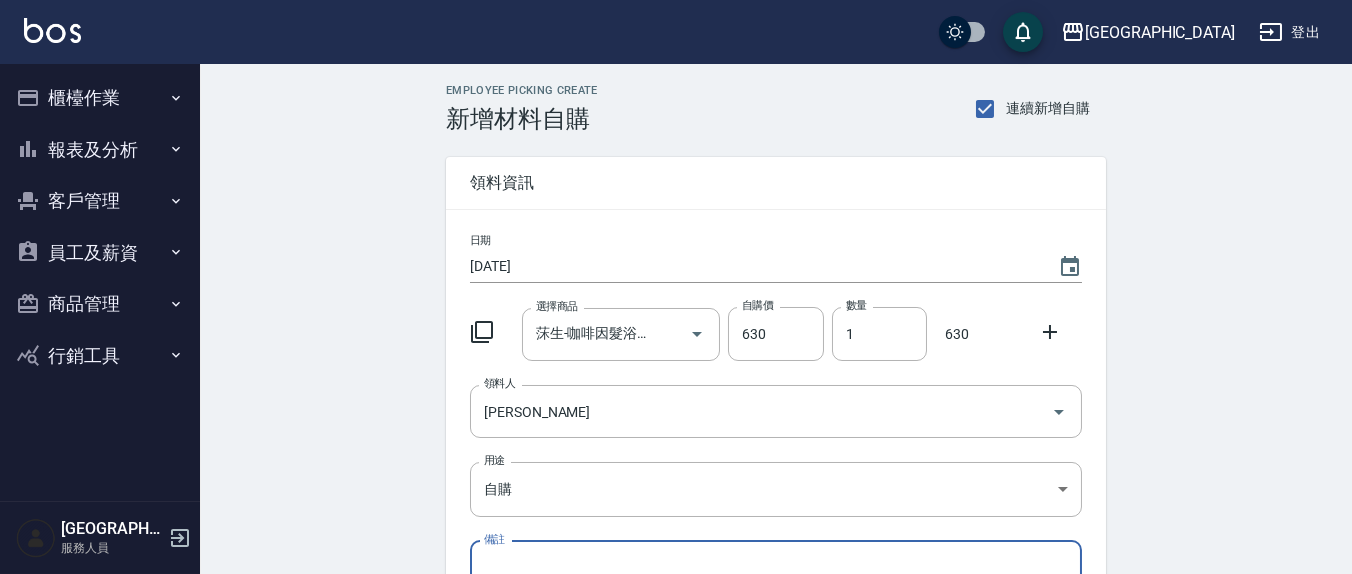 click 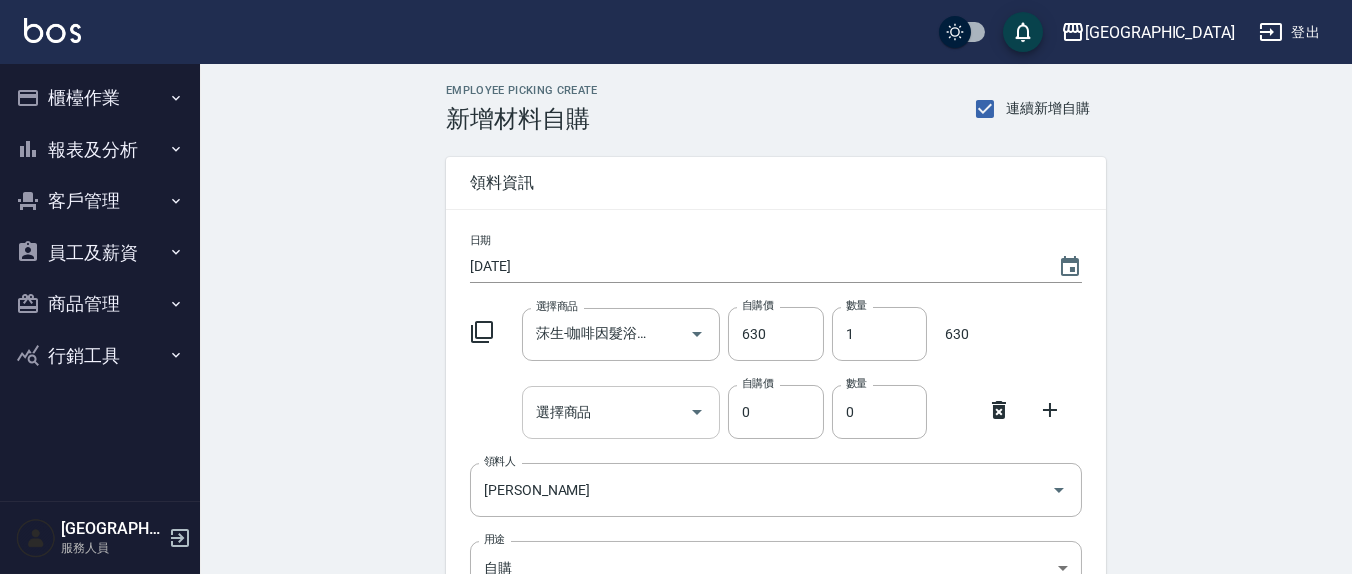 click on "選擇商品" at bounding box center (606, 412) 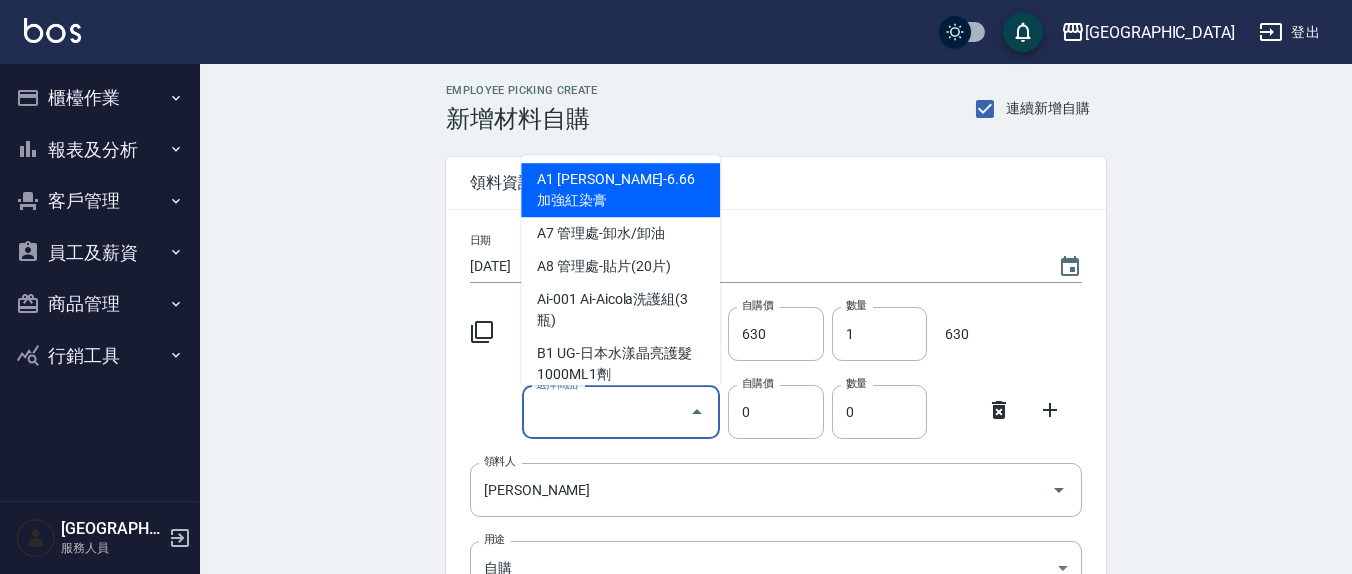 click on "Employee Picking Create 新增材料自購 連續新增自購 領料資訊 日期 2025/07/04 選擇商品 莯生-咖啡因髮浴1000ML 選擇商品 自購價 630 自購價 數量 1 數量 630 選擇商品 選擇商品 自購價 0 自購價 數量 0 數量 領料人 呂桂花 領料人 用途 自購 自購 用途 備註 x 備註 合計： 630 新增" at bounding box center [776, 483] 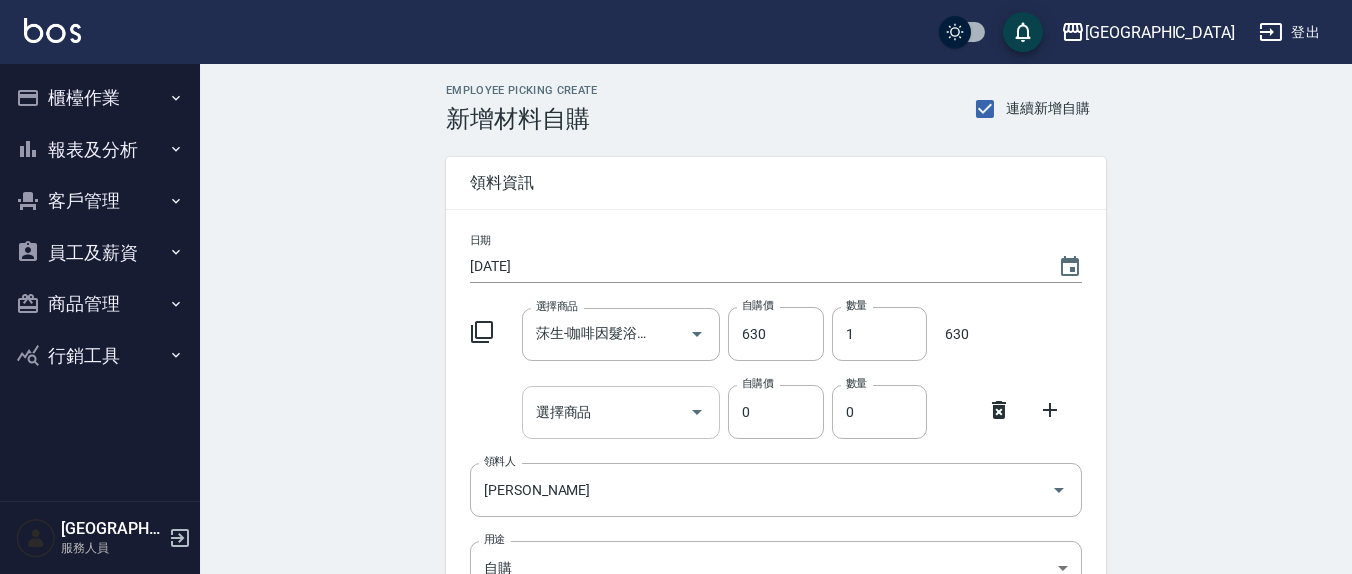 click on "選擇商品" at bounding box center [606, 412] 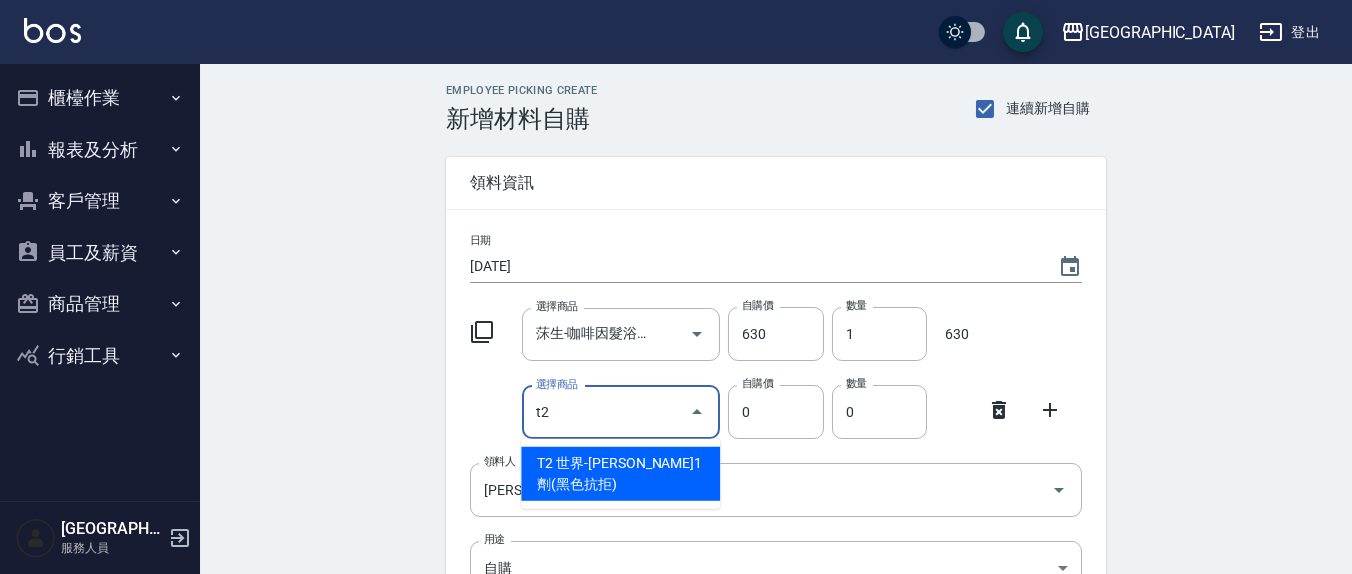 click on "T2 世界-[PERSON_NAME]1劑(黑色抗拒)" at bounding box center [620, 474] 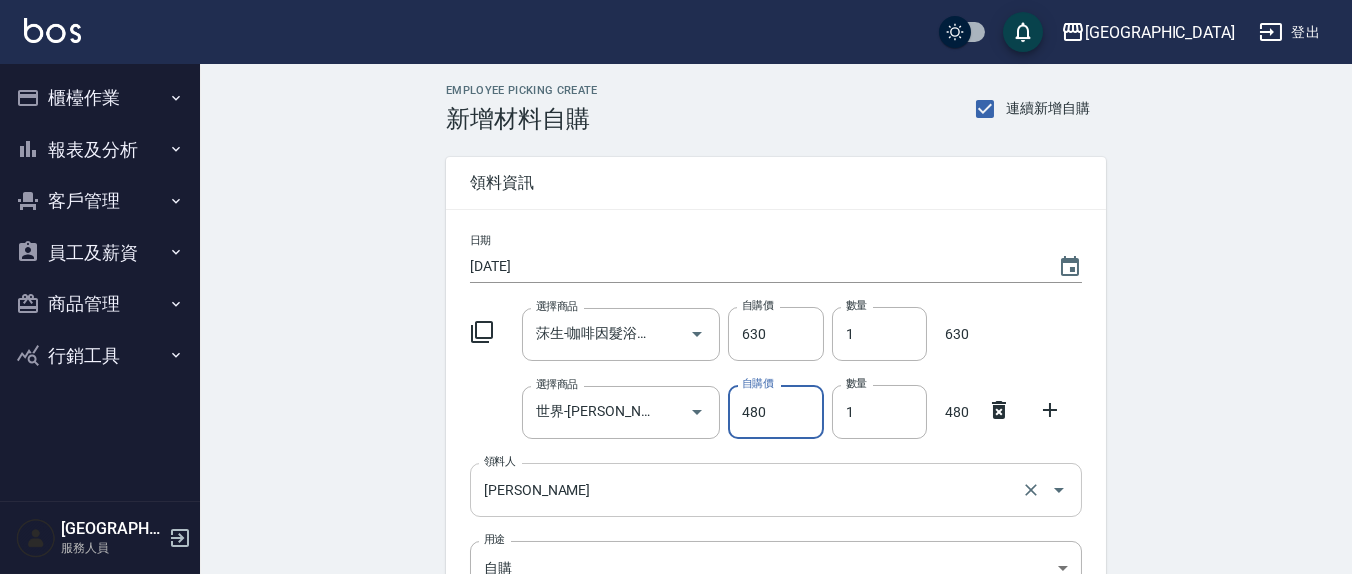 click on "[PERSON_NAME]" at bounding box center (748, 489) 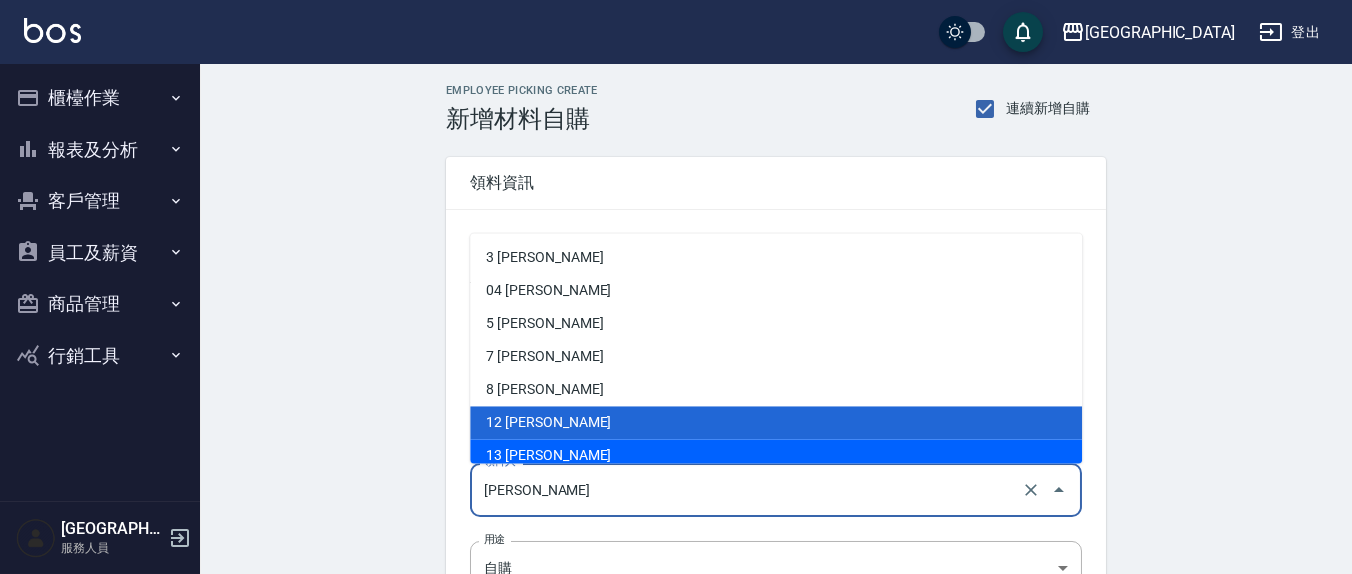 click on "[PERSON_NAME]" at bounding box center [748, 489] 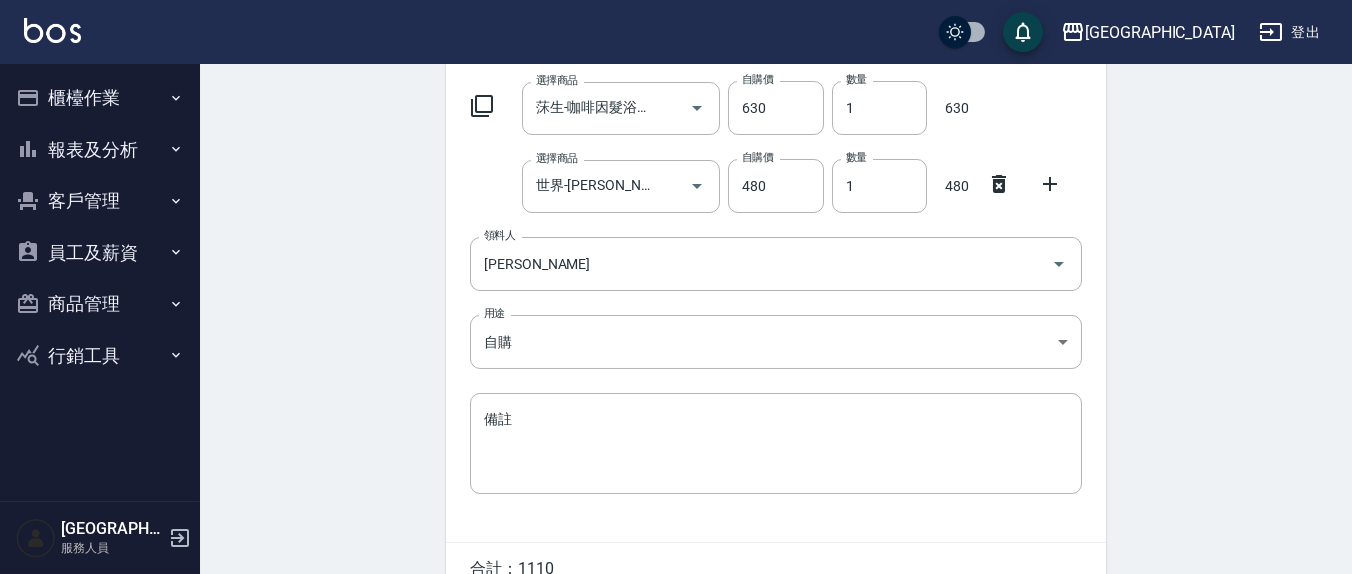 scroll, scrollTop: 329, scrollLeft: 0, axis: vertical 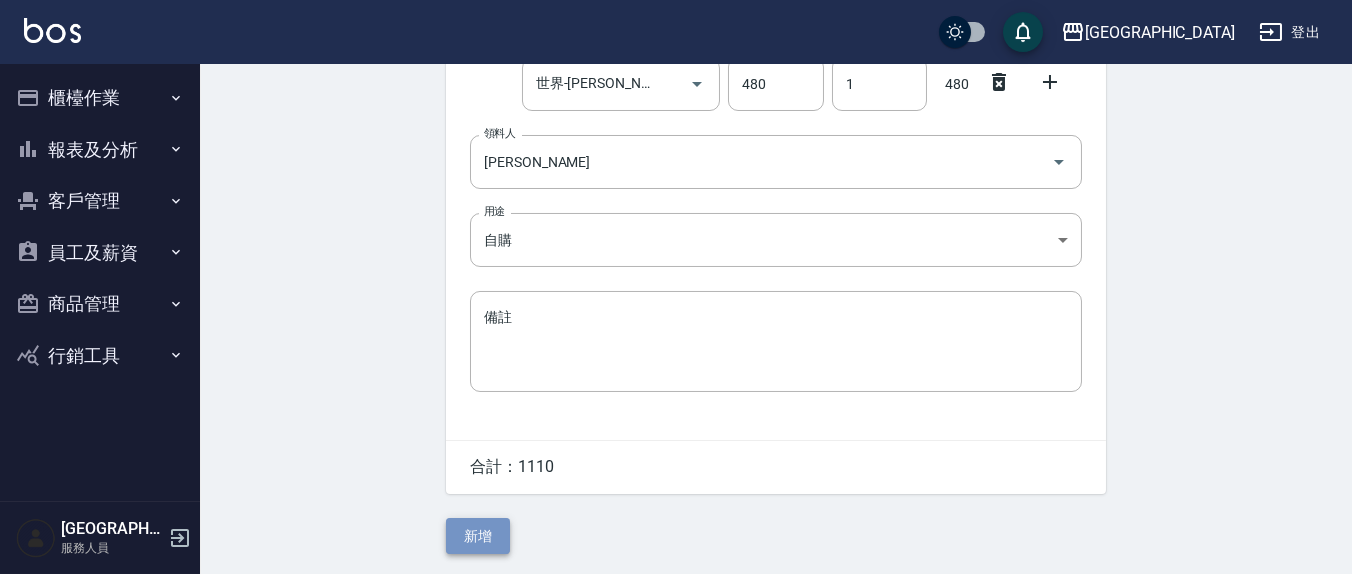 click on "新增" at bounding box center [478, 536] 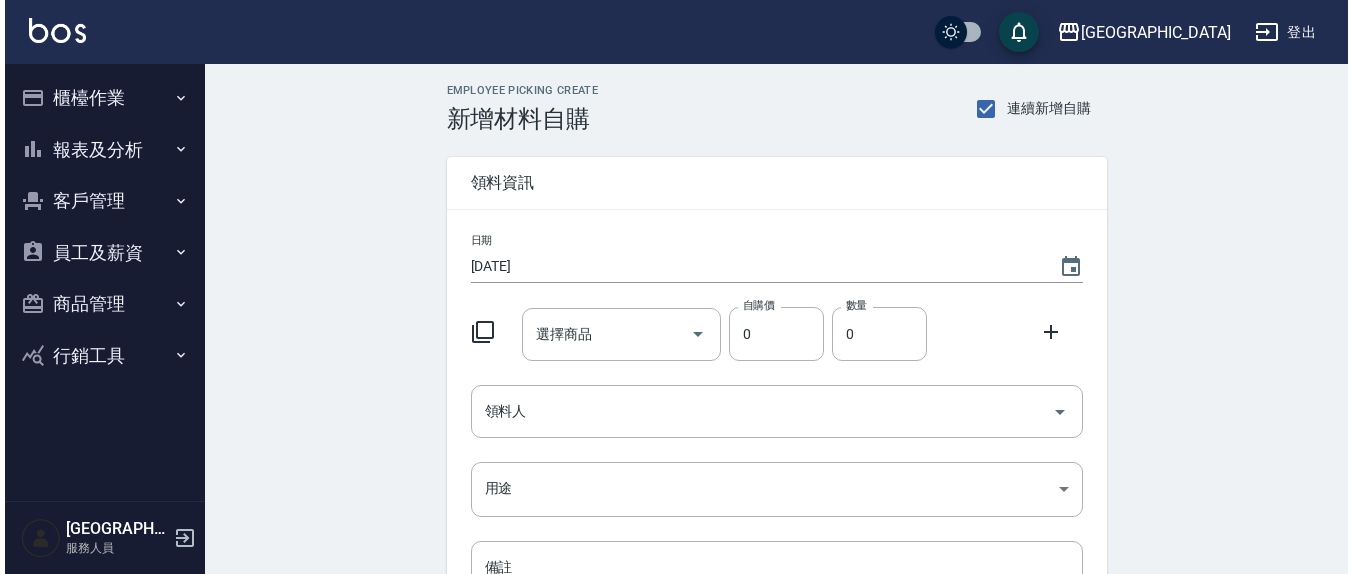 scroll, scrollTop: 0, scrollLeft: 0, axis: both 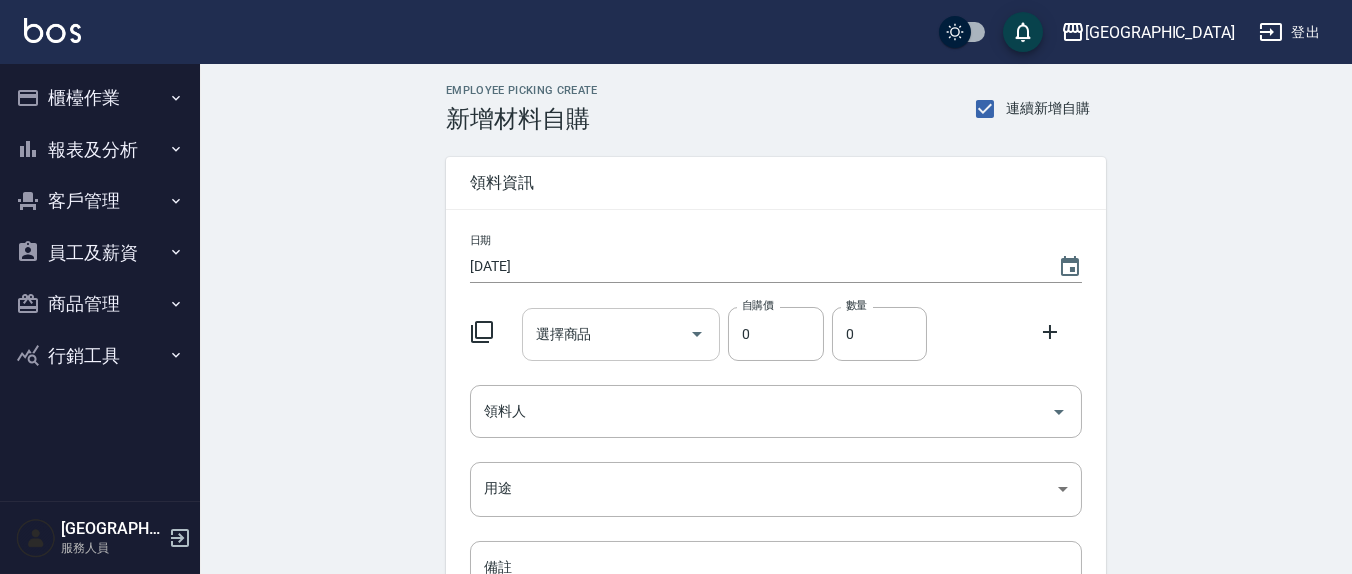 click on "選擇商品" at bounding box center (606, 334) 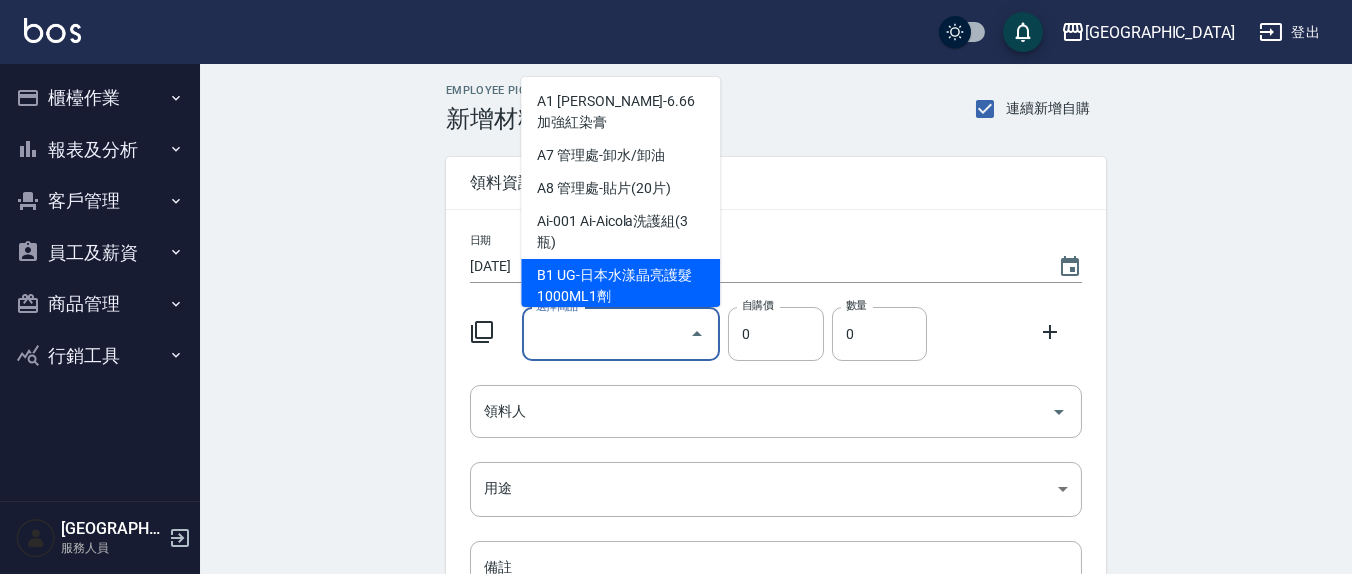 type on "c" 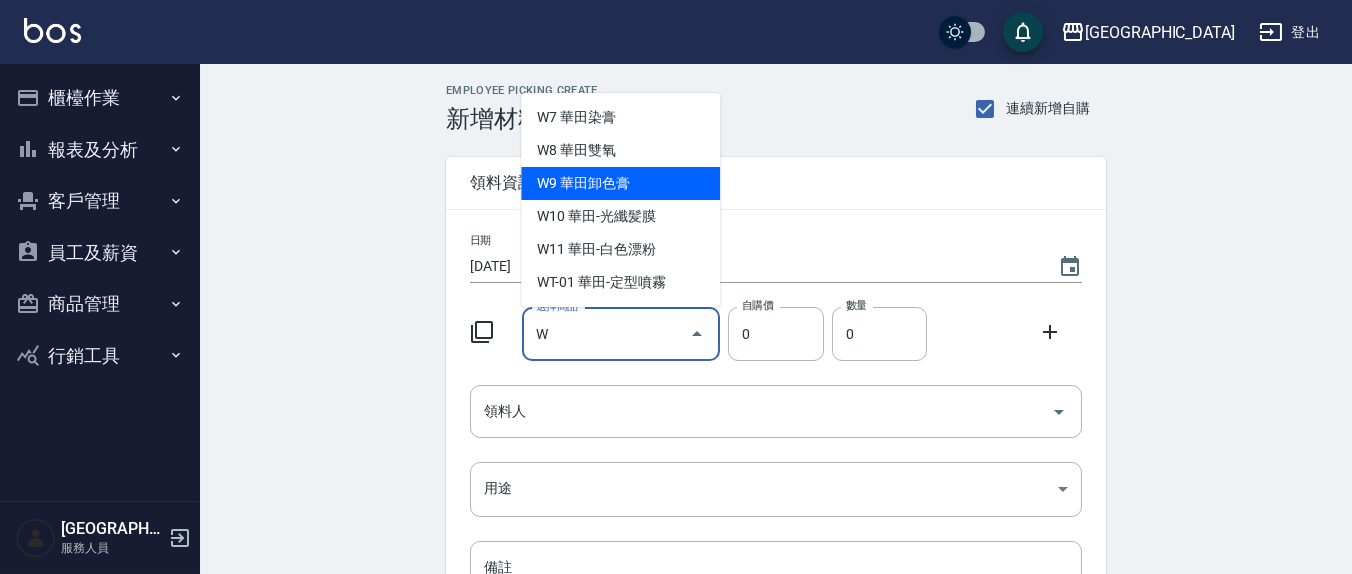drag, startPoint x: 605, startPoint y: 188, endPoint x: 633, endPoint y: 240, distance: 59.05929 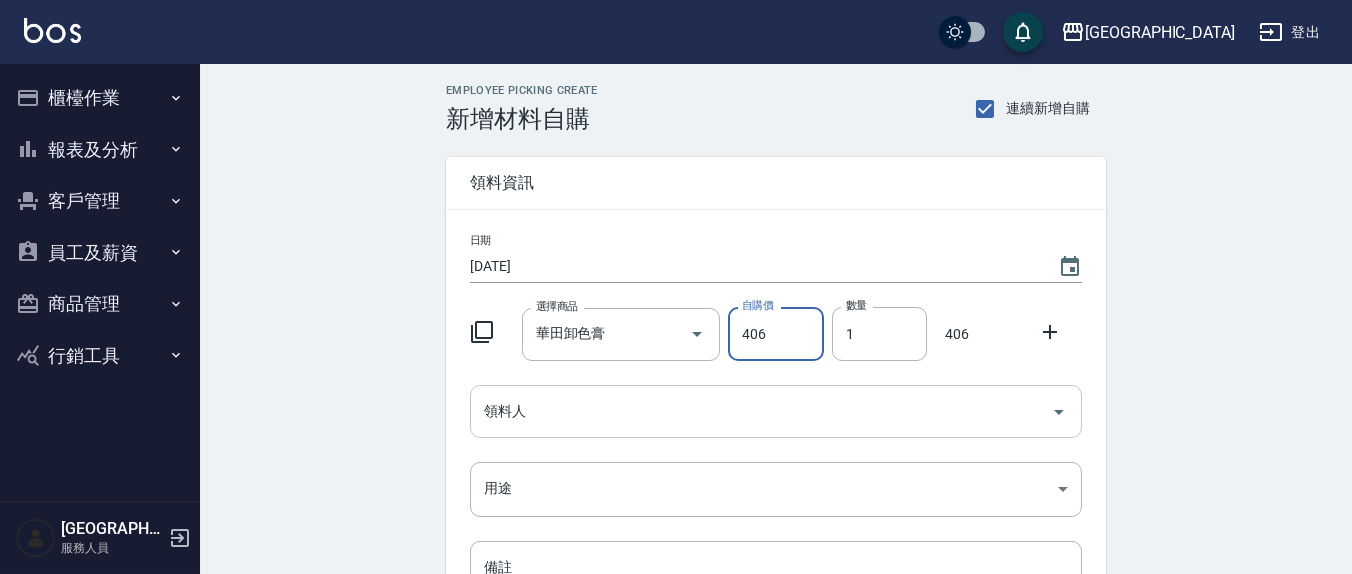 click on "領料人" at bounding box center (761, 411) 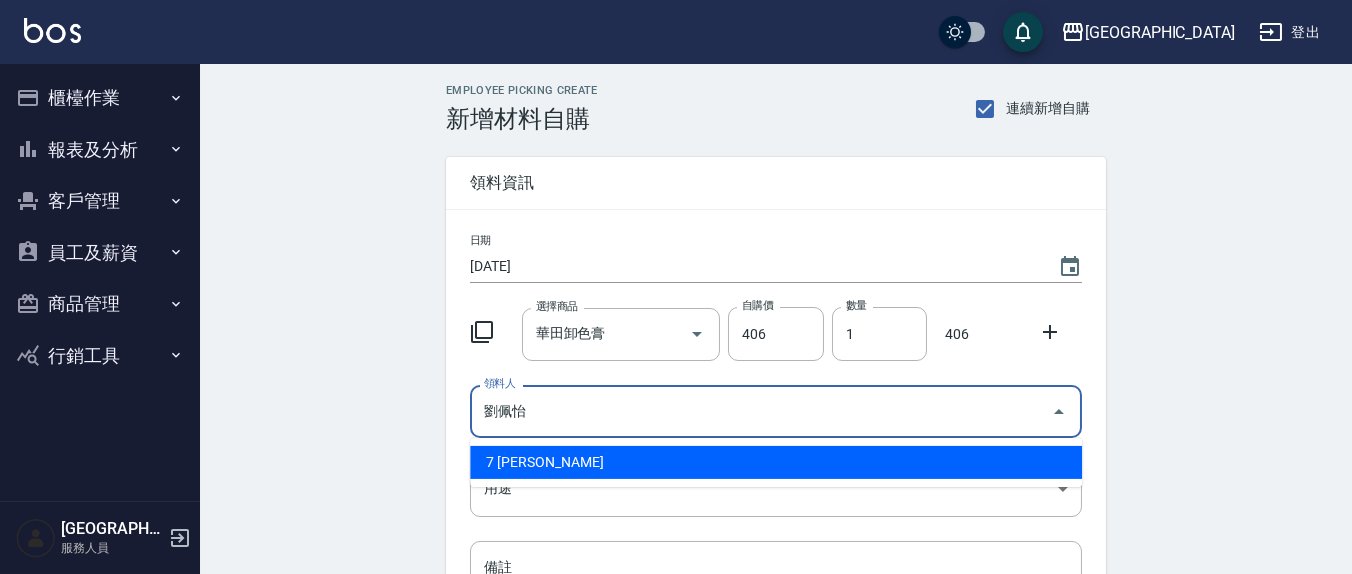 click on "7 [PERSON_NAME]" at bounding box center (776, 462) 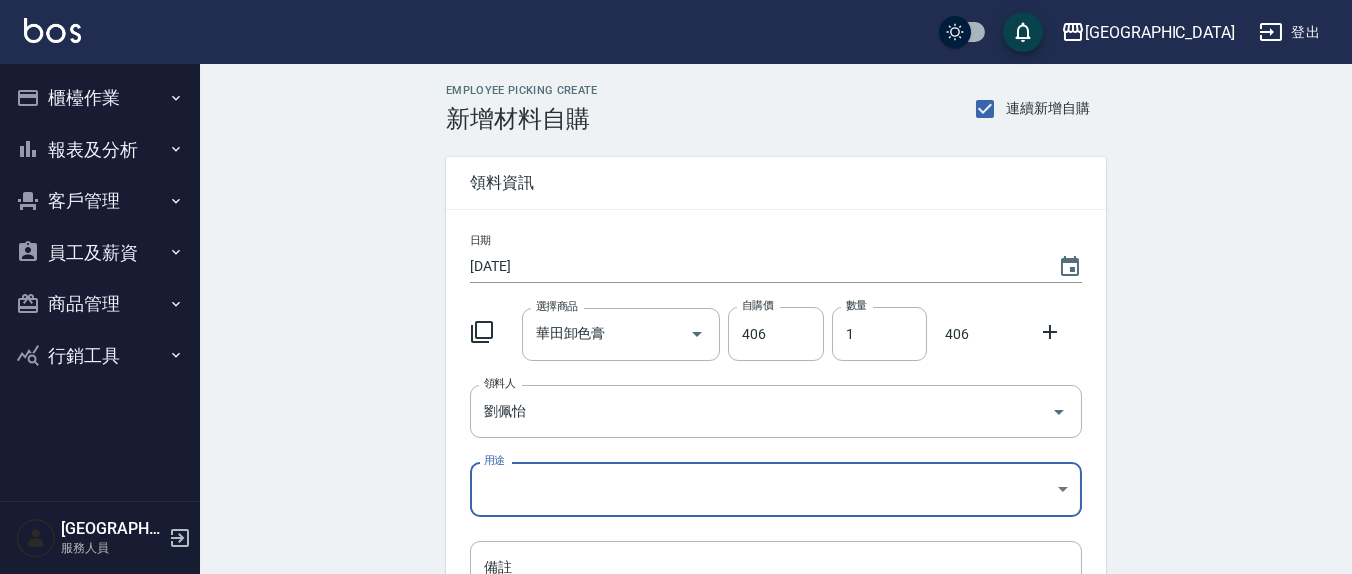 click at bounding box center (1056, 330) 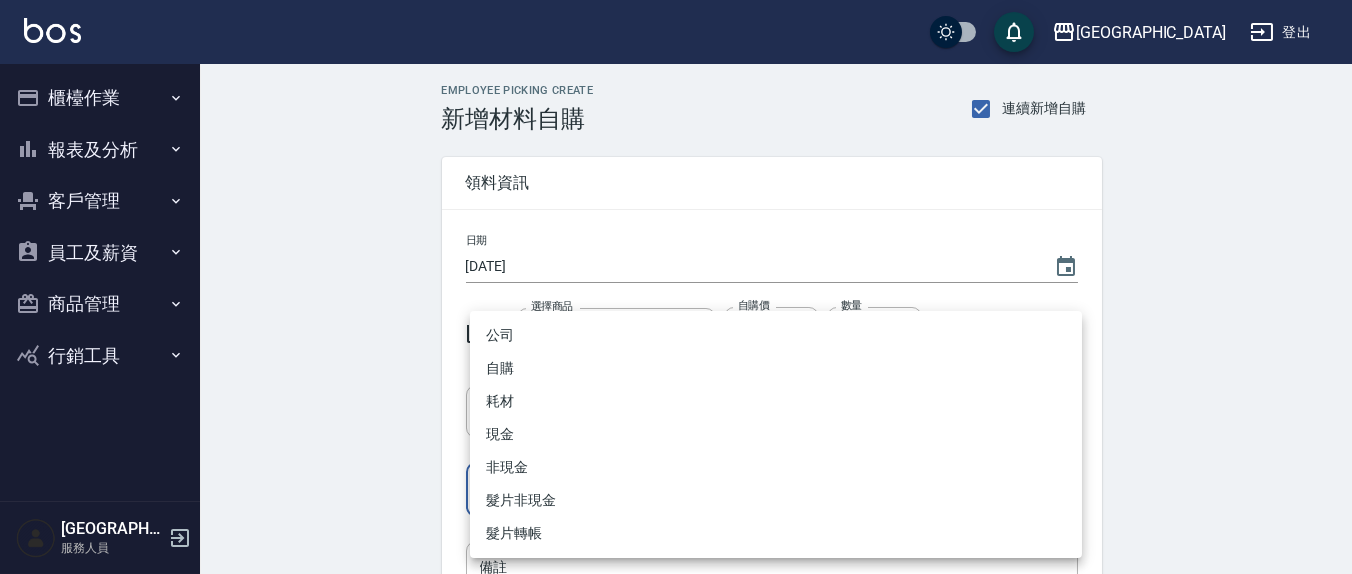 click on "上越新廟口 登出 櫃檯作業 打帳單 帳單列表 現金收支登錄 材料自購登錄 每日結帳 報表及分析 報表目錄 店家區間累計表 店家日報表 互助日報表 互助月報表 互助點數明細 互助業績報表 設計師業績表 設計師日報表 設計師業績分析表 設計師業績月報表 商品消耗明細 單一服務項目查詢 收支分類明細表 費用分析表 客戶管理 客戶列表 員工及薪資 員工列表 員工離職列表 全店打卡記錄 商品管理 商品列表 行銷工具 活動發券明細 上越新廟口 服務人員 Employee Picking Create 新增材料自購 連續新增自購 領料資訊 日期 [DATE] 選擇商品 華田卸色膏 選擇商品 自購價 406 自購價 數量 1 數量 406 領料人 [PERSON_NAME] 領料人 用途 ​ 用途 備註 x 備註 合計： 406 新增 公司 自購 耗材 現金 非現金 髮片非現金 髮片轉帳" at bounding box center (676, 412) 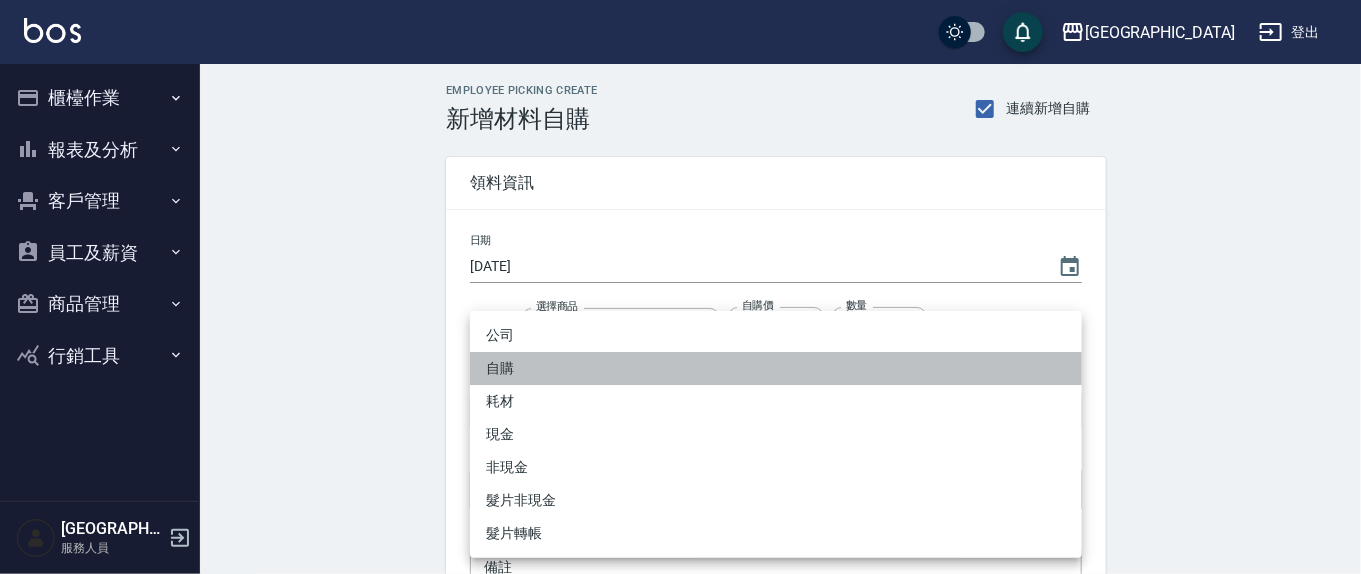 click on "自購" at bounding box center (776, 368) 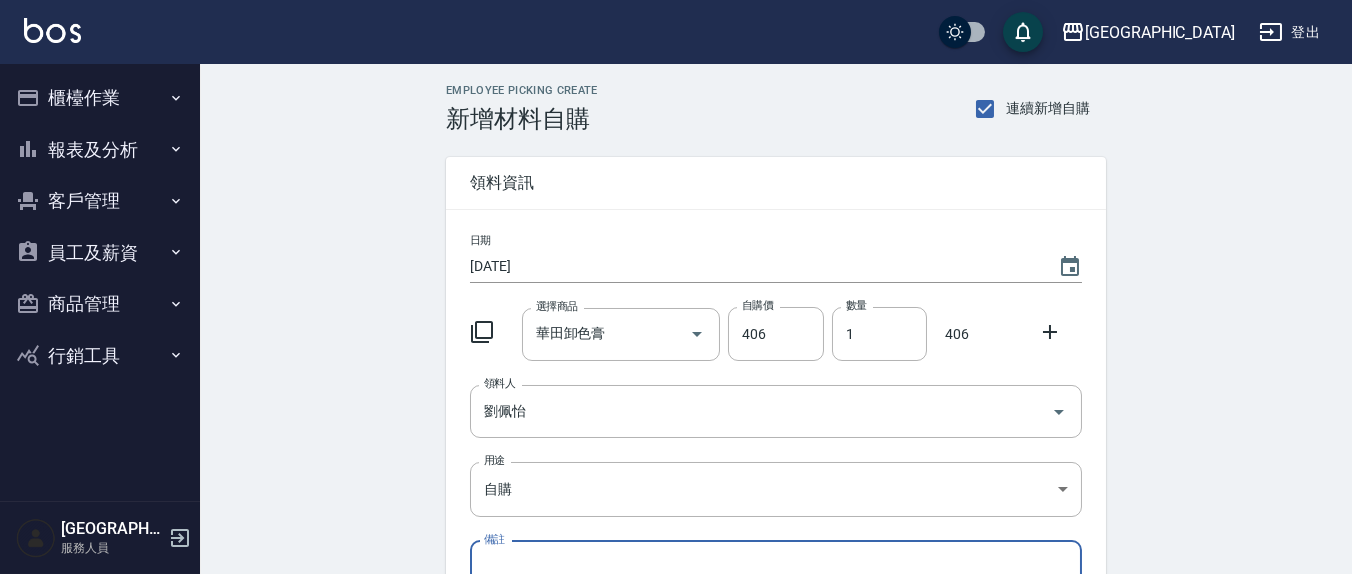 click 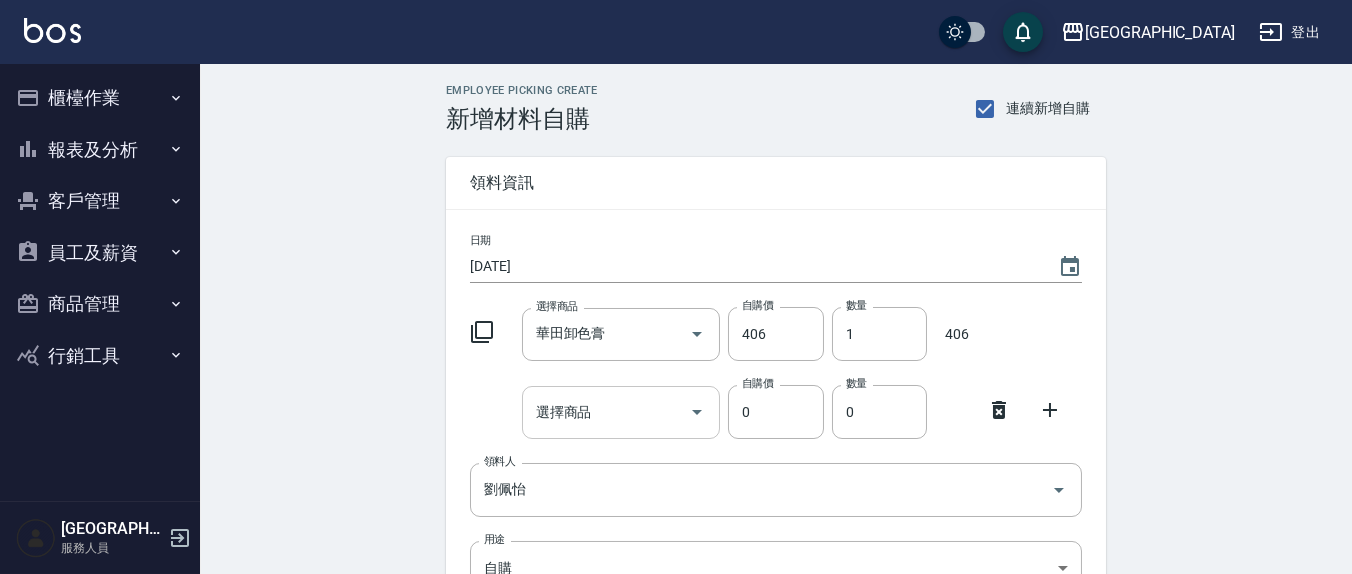 click on "選擇商品" at bounding box center [606, 412] 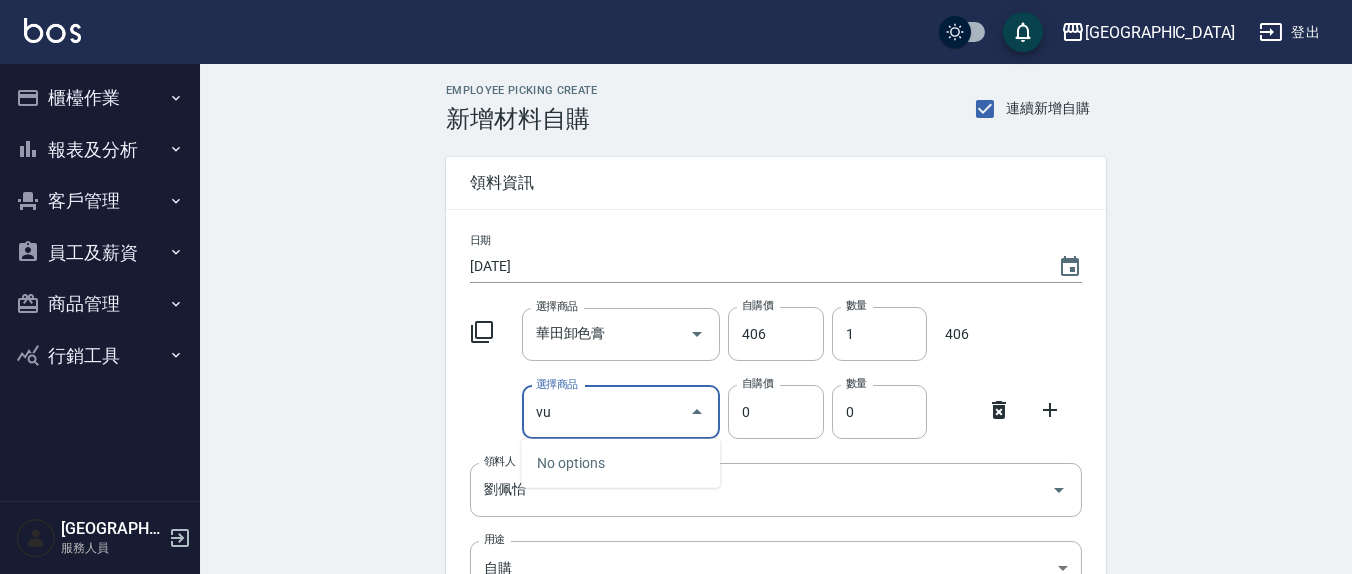 type on "v" 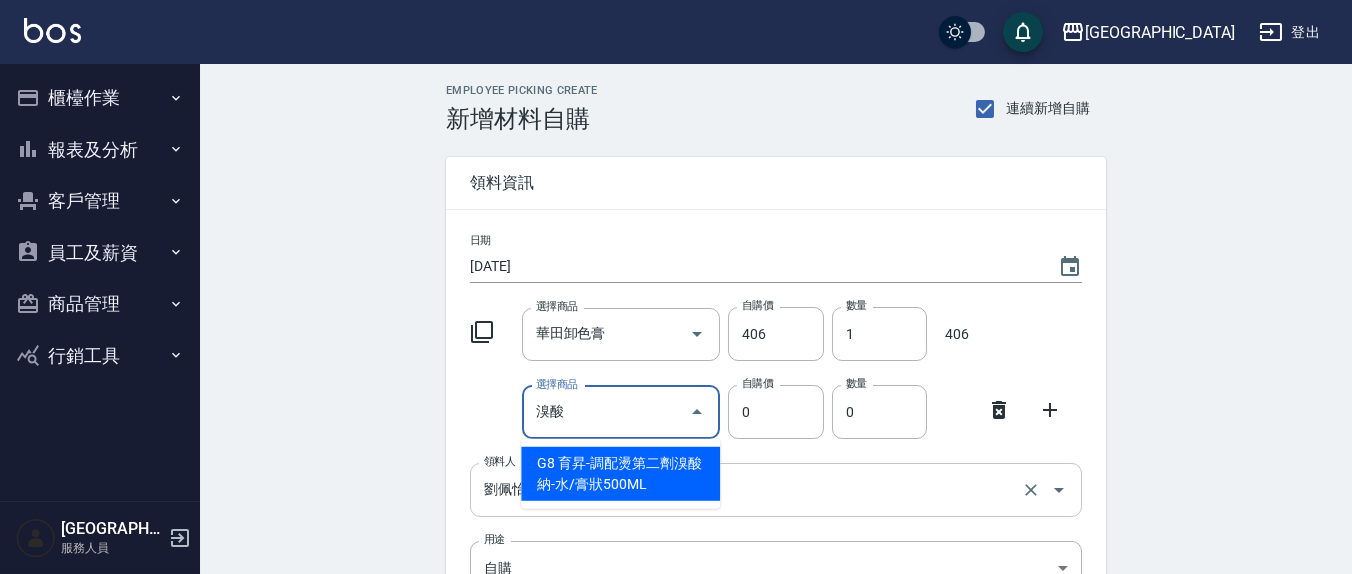 click on "G8 育昇-調配燙第二劑溴酸納-水/膏狀500ML" at bounding box center (620, 474) 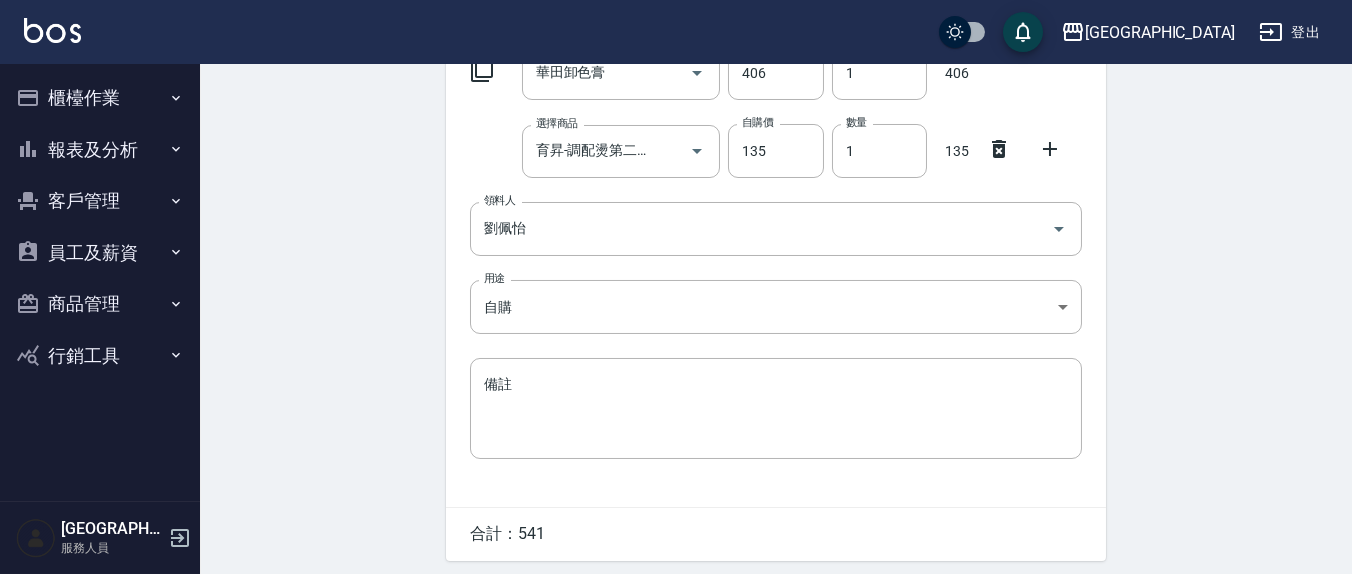 scroll, scrollTop: 329, scrollLeft: 0, axis: vertical 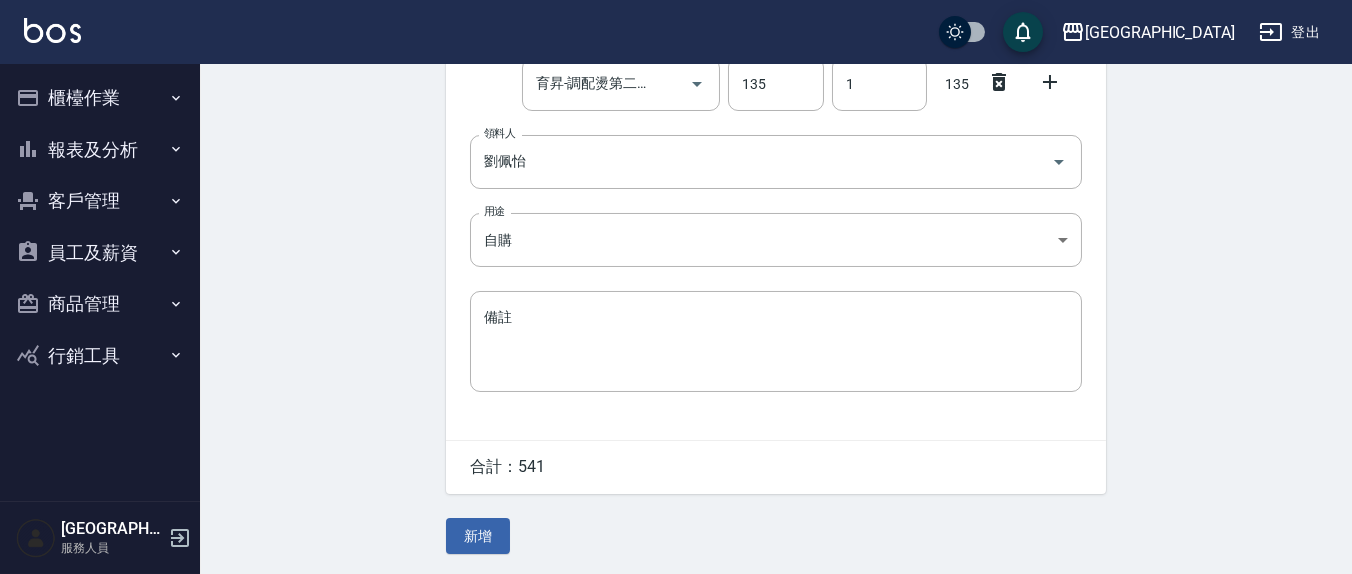 click on "新增" at bounding box center (478, 536) 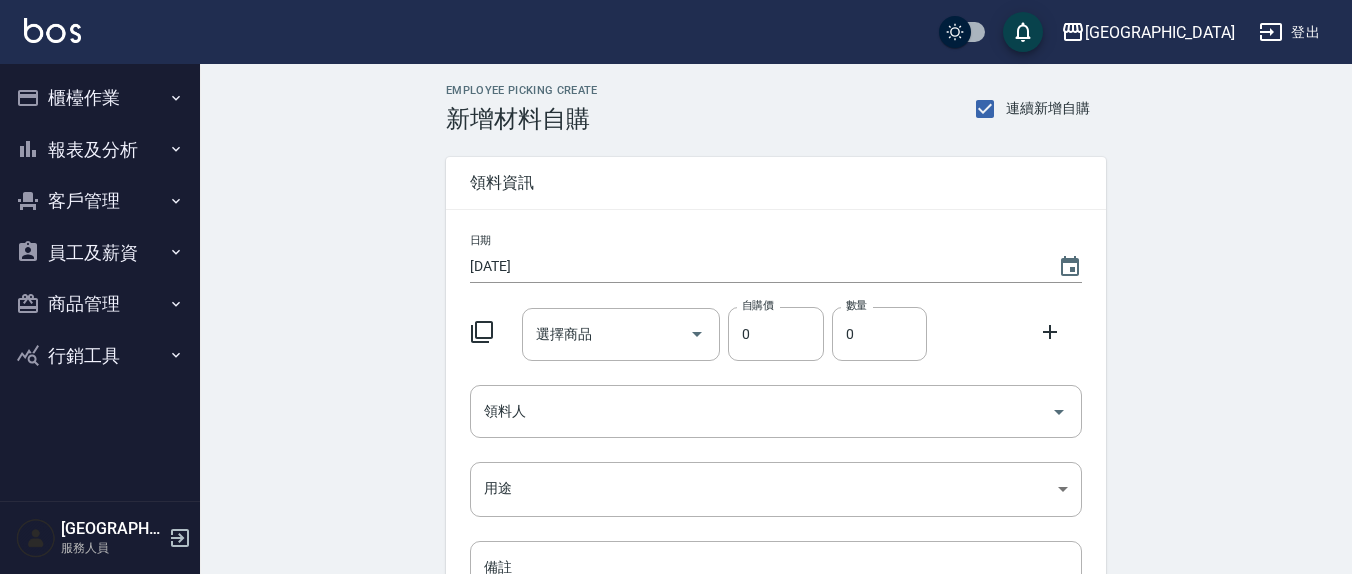 scroll, scrollTop: 0, scrollLeft: 0, axis: both 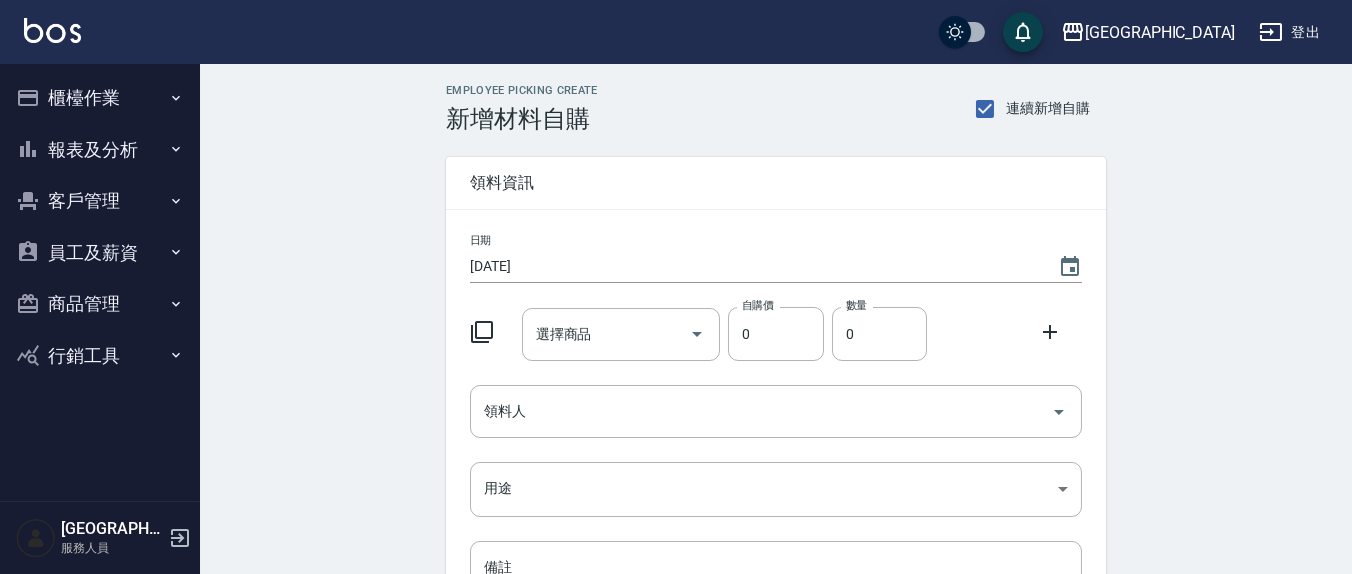 click on "日期 [DATE] 選擇商品 選擇商品 自購價 0 自購價 數量 0 數量 領料人 領料人 用途 ​ 用途 備註 x 備註" at bounding box center [776, 450] 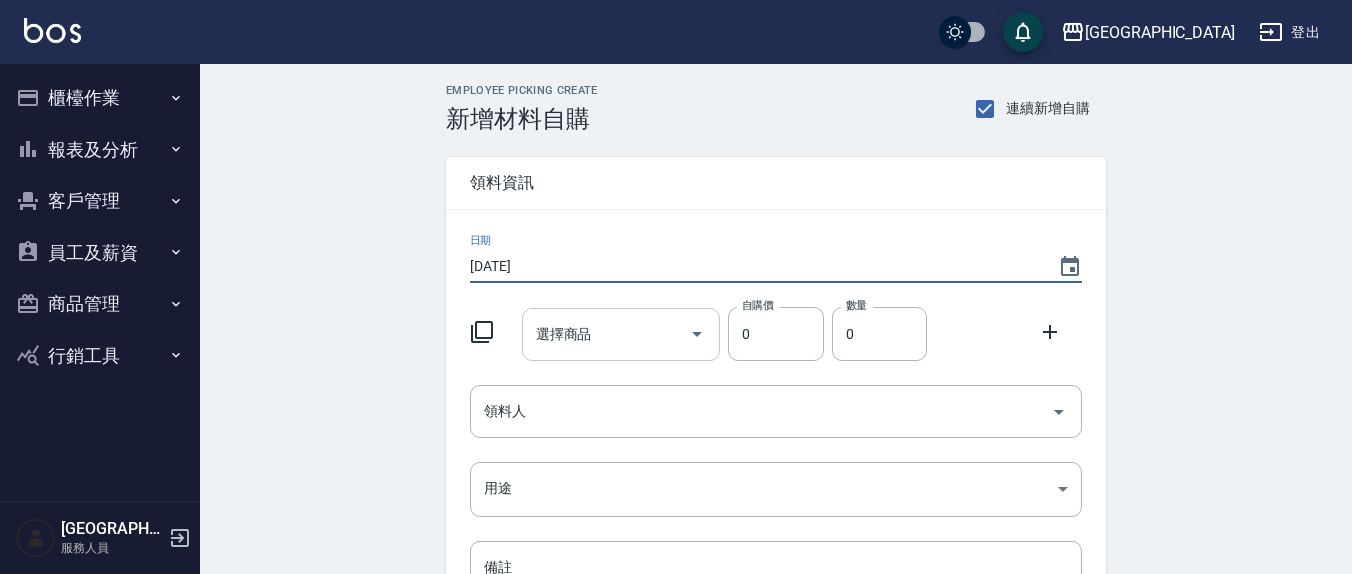 type on "[DATE]" 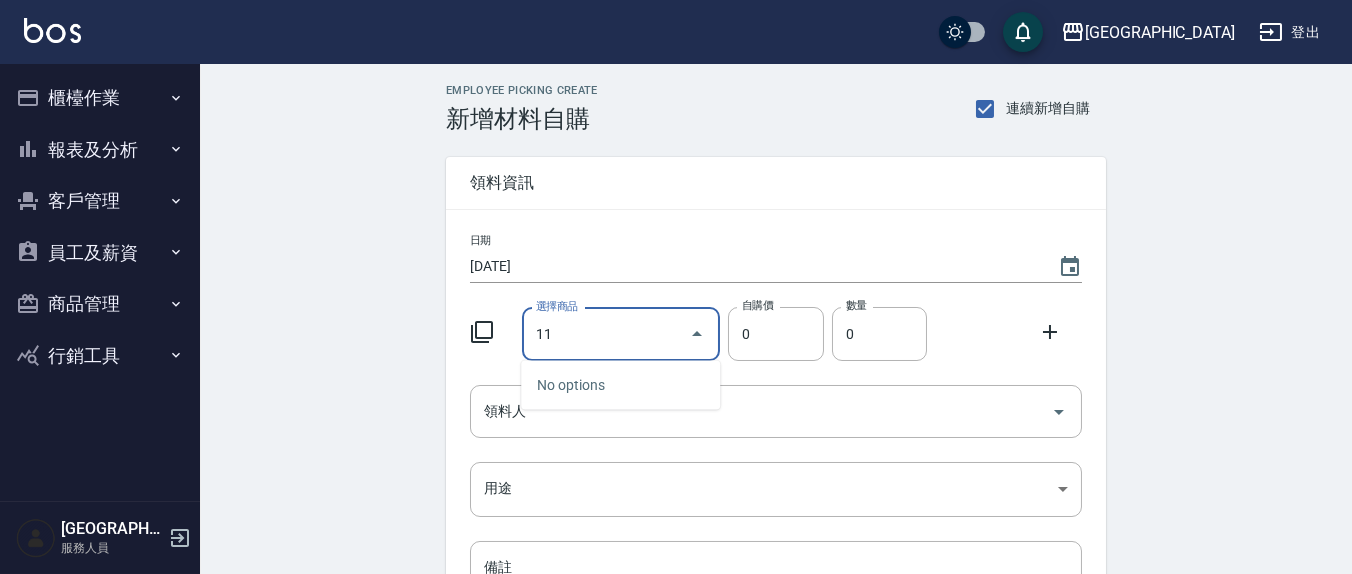 type on "1" 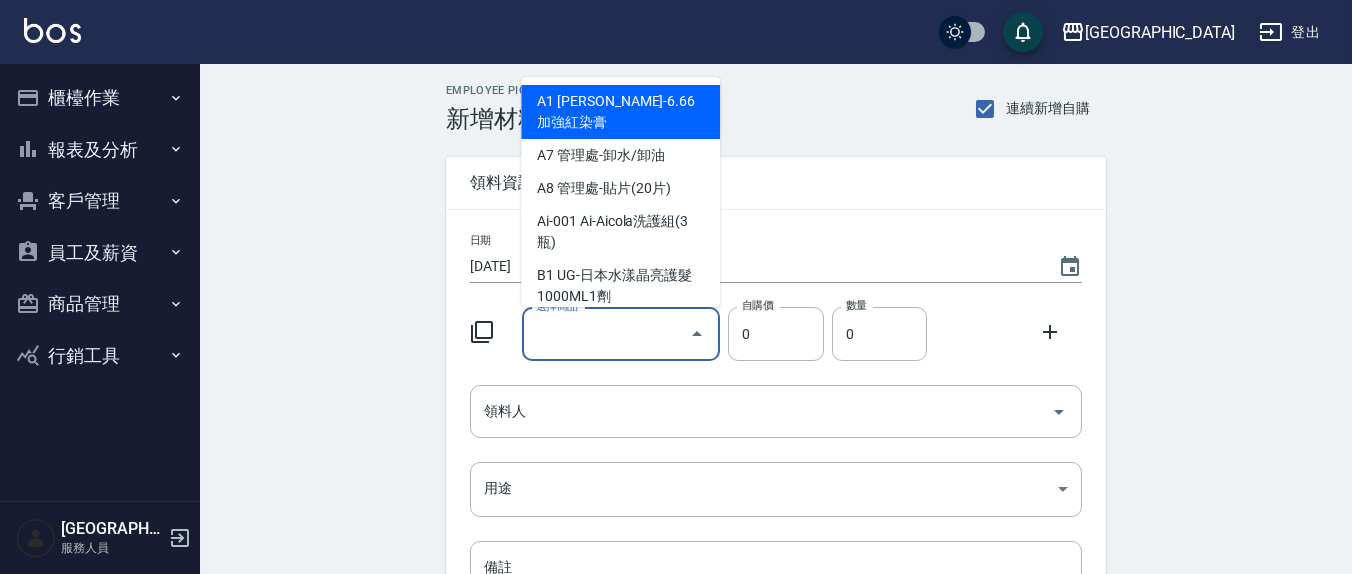 type on "ㄤ" 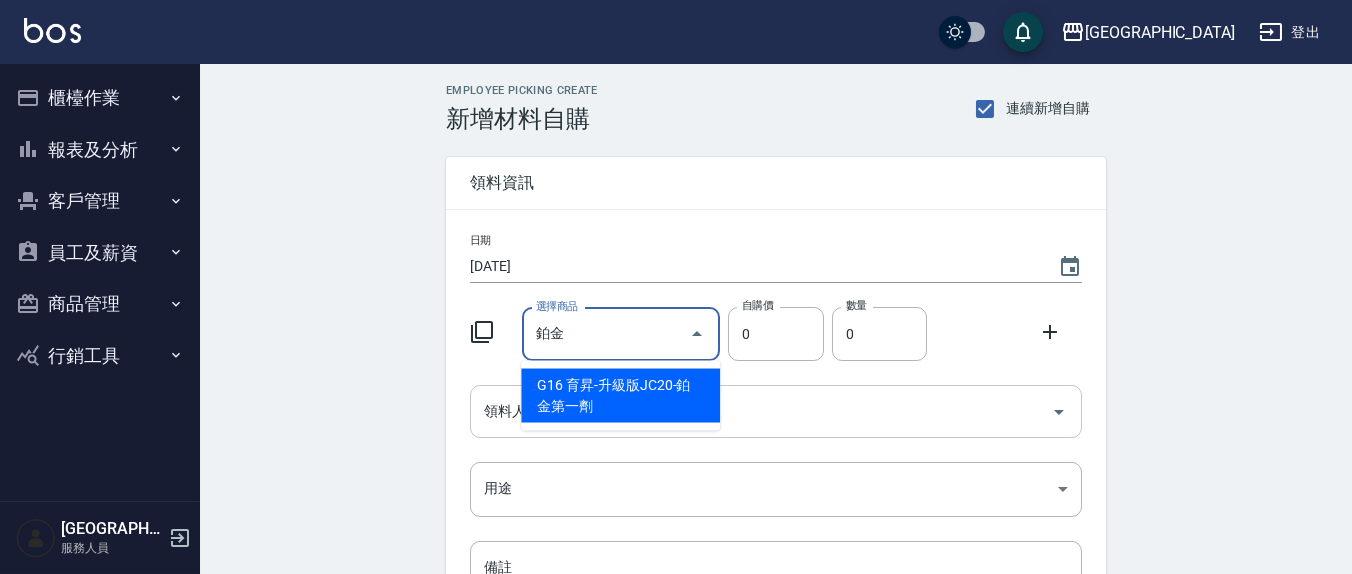 click on "G16 育昇-升級版JC20-鉑金第一劑" at bounding box center [620, 396] 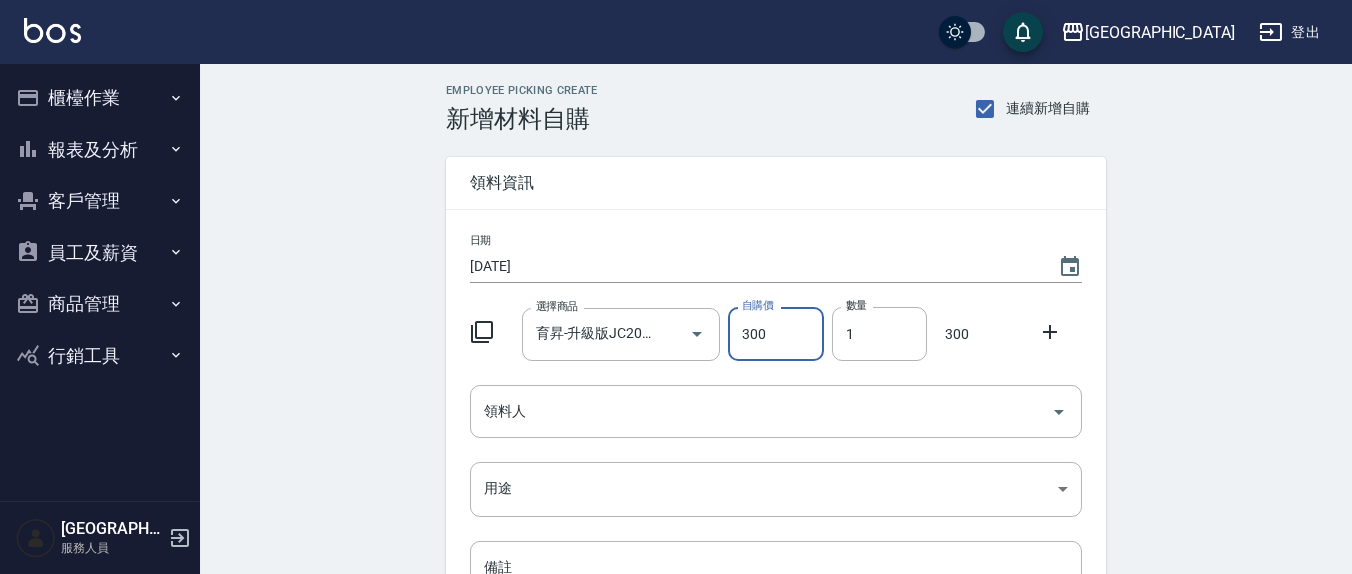click at bounding box center [1056, 330] 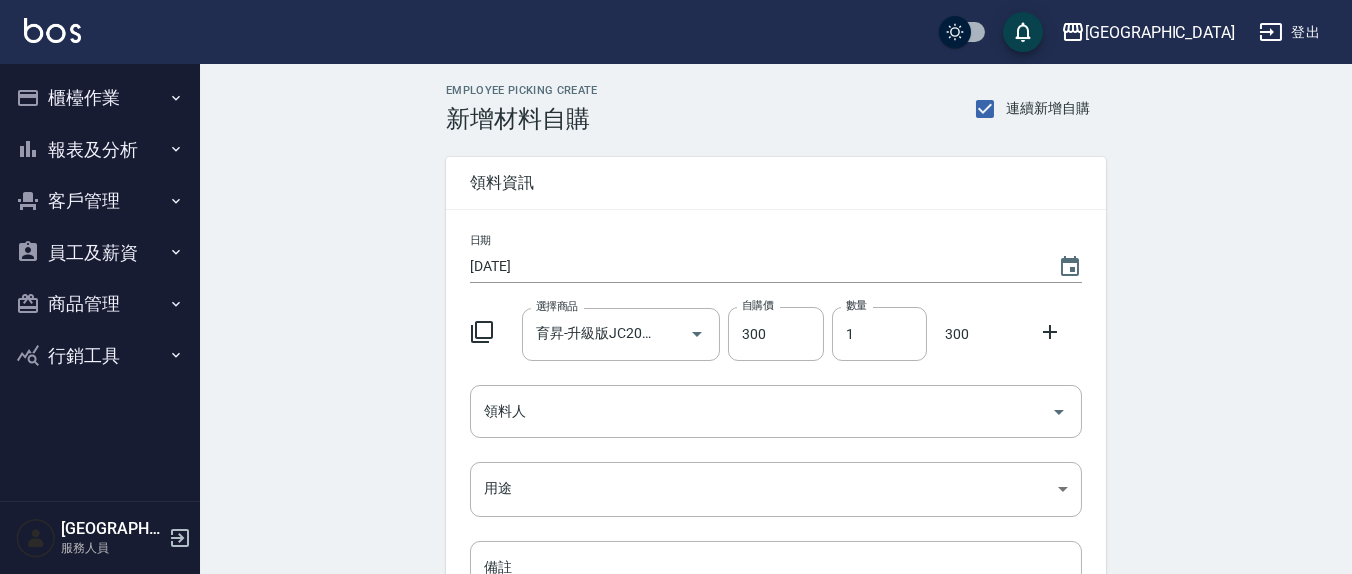 click 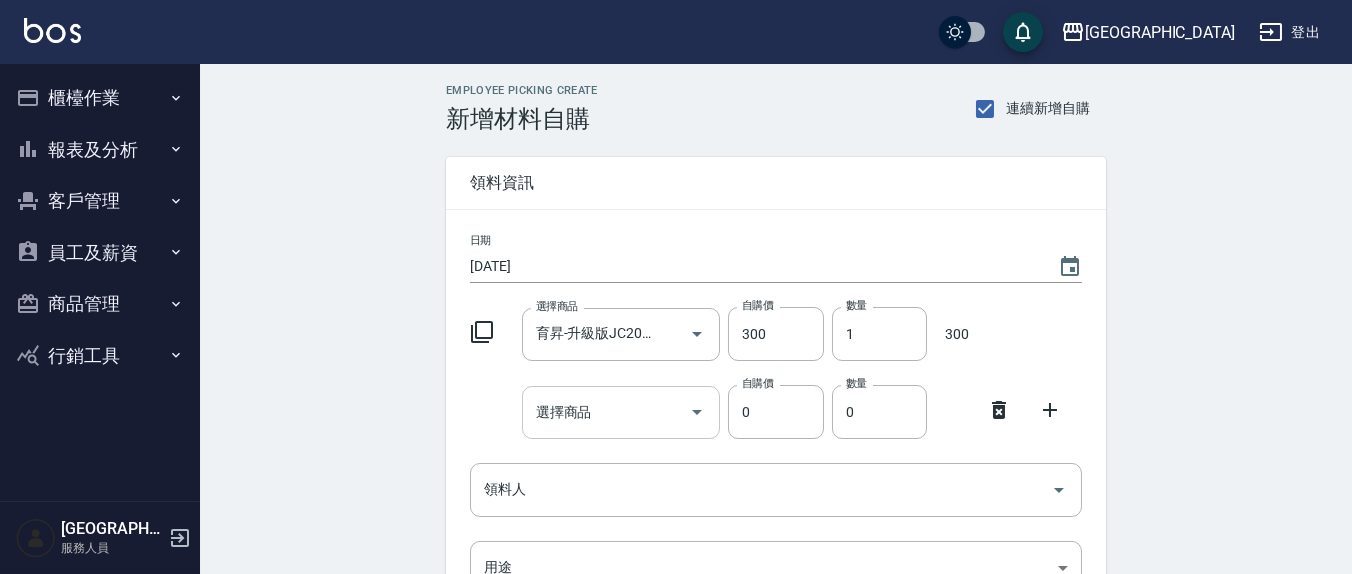 click on "選擇商品" at bounding box center [621, 412] 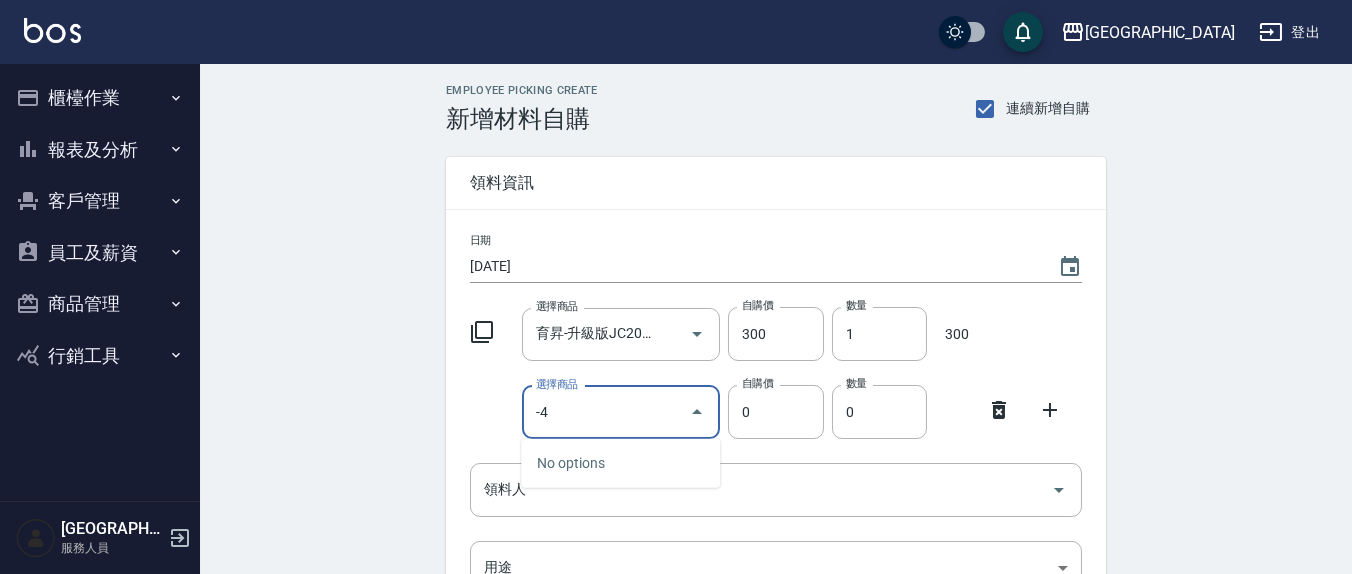 type on "-" 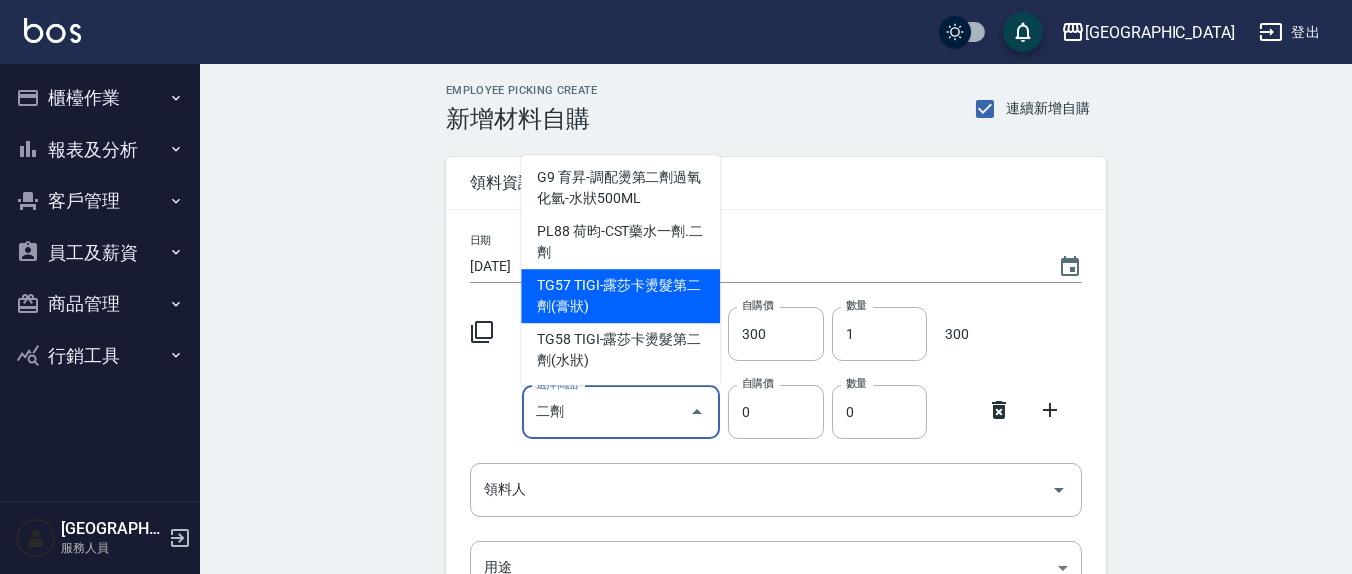 scroll, scrollTop: 0, scrollLeft: 0, axis: both 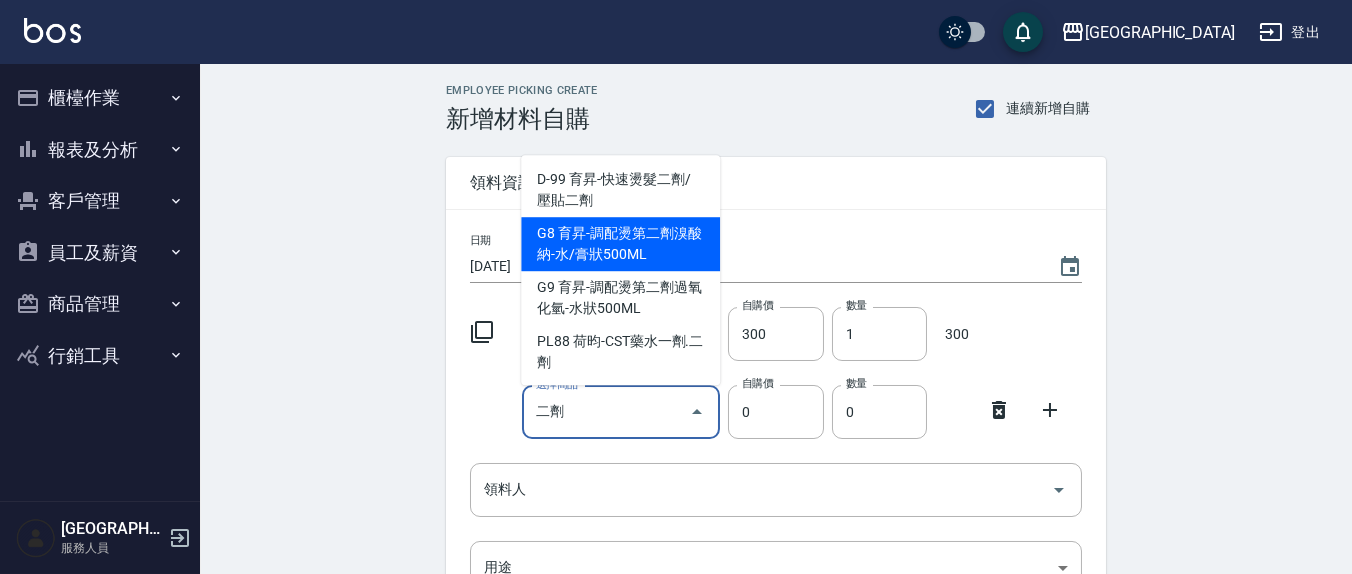 click on "G8 育昇-調配燙第二劑溴酸納-水/膏狀500ML" at bounding box center [620, 245] 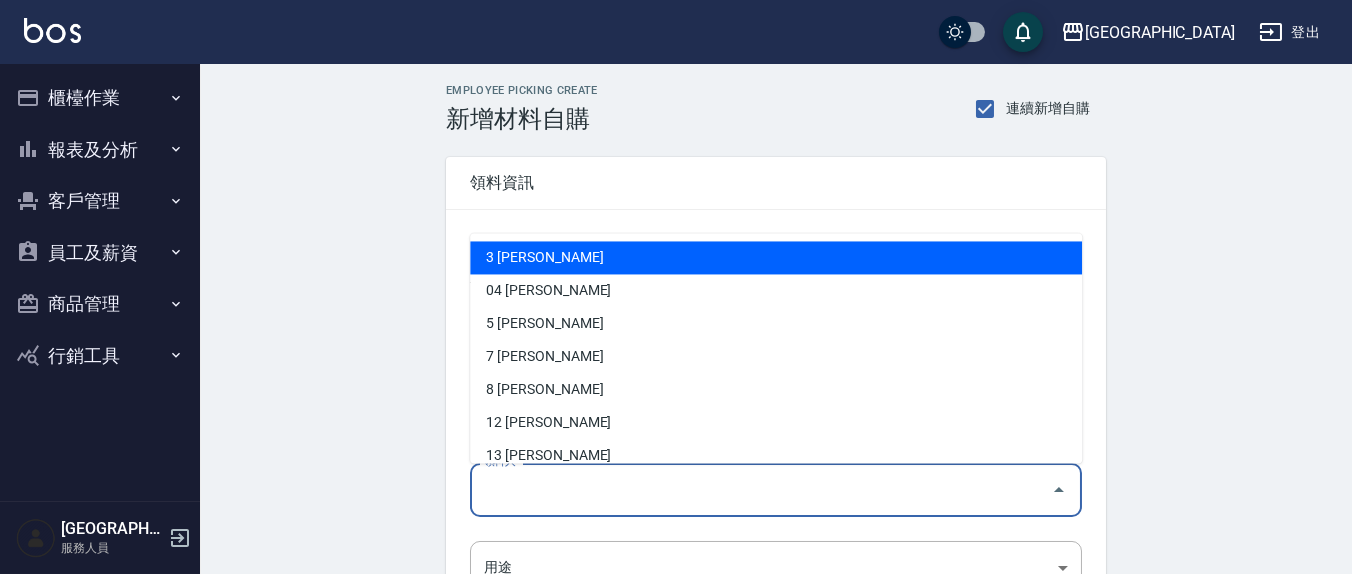 click on "領料人" at bounding box center (761, 489) 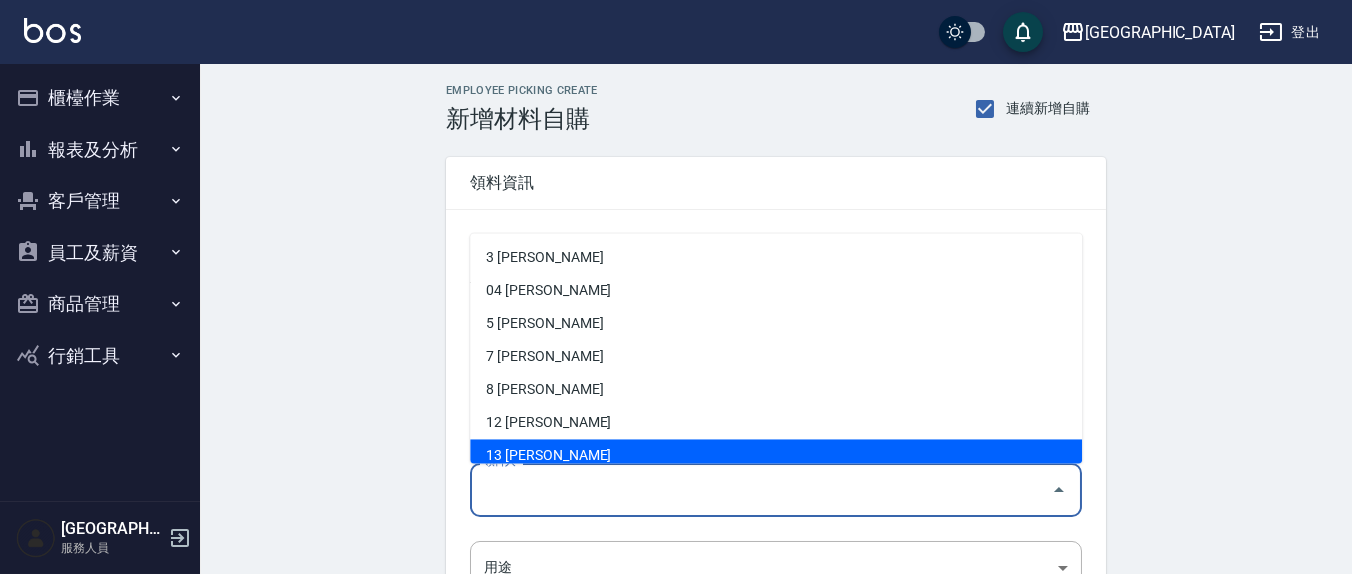 drag, startPoint x: 503, startPoint y: 436, endPoint x: 525, endPoint y: 455, distance: 29.068884 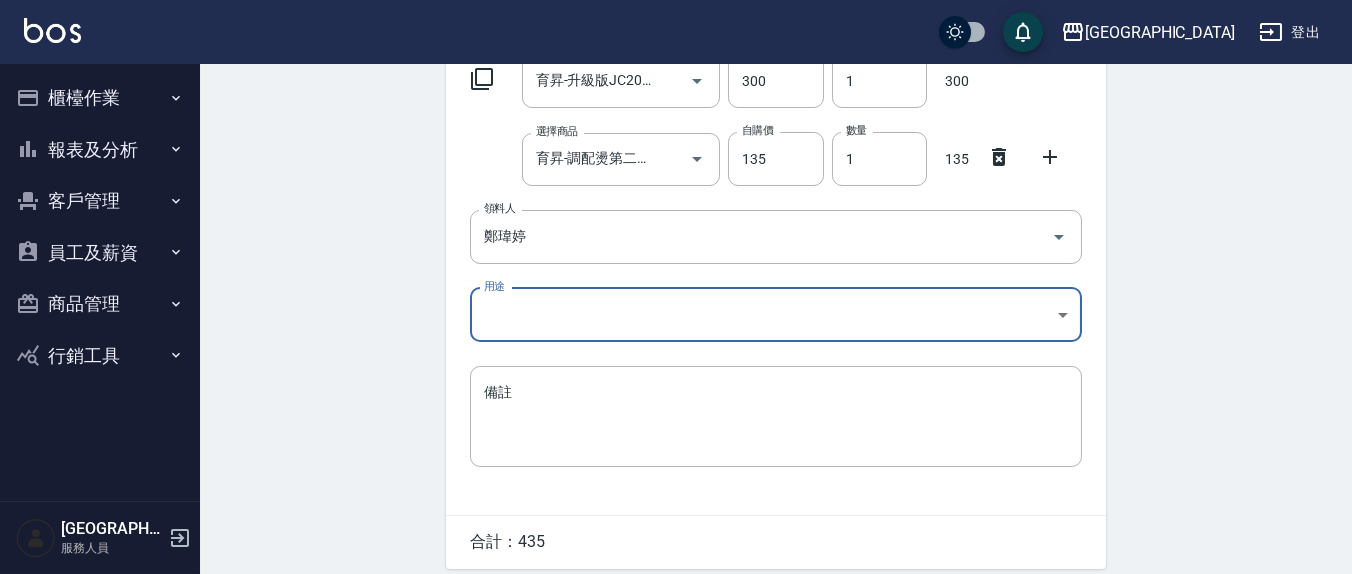scroll, scrollTop: 329, scrollLeft: 0, axis: vertical 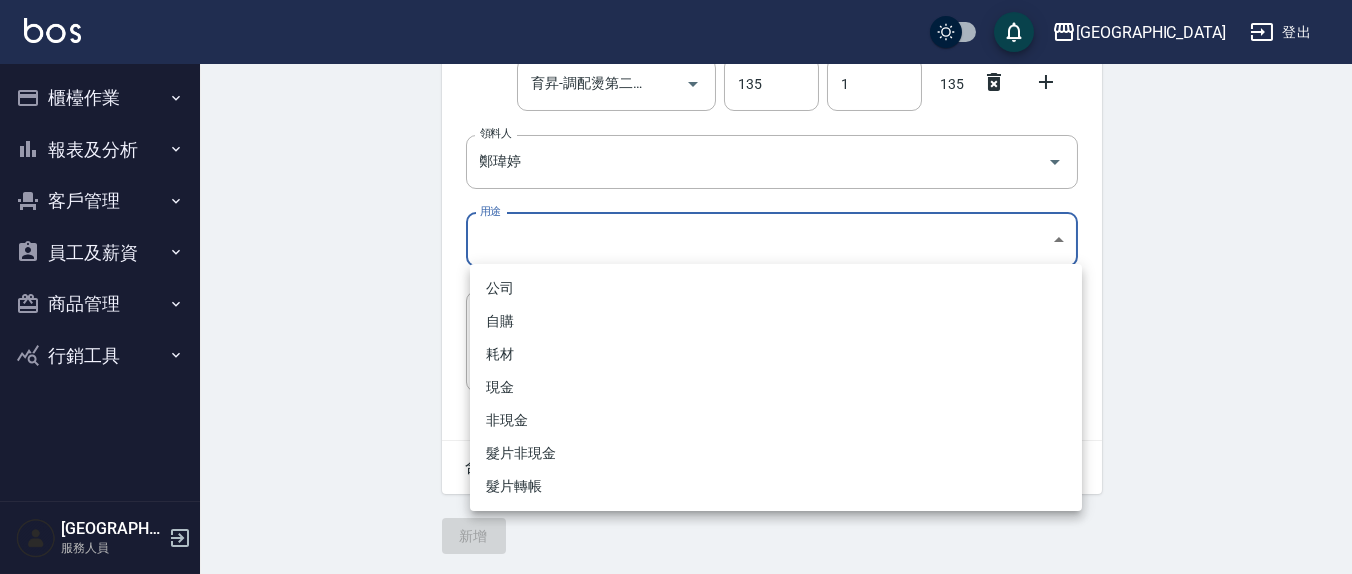 click on "上越新廟口 登出 櫃檯作業 打帳單 帳單列表 現金收支登錄 材料自購登錄 每日結帳 報表及分析 報表目錄 店家區間累計表 店家日報表 互助日報表 互助月報表 互助點數明細 互助業績報表 設計師業績表 設計師日報表 設計師業績分析表 設計師業績月報表 商品消耗明細 單一服務項目查詢 收支分類明細表 費用分析表 客戶管理 客戶列表 員工及薪資 員工列表 員工離職列表 全店打卡記錄 商品管理 商品列表 行銷工具 活動發券明細 上越新廟口 服務人員 Employee Picking Create 新增材料自購 連續新增自購 領料資訊 日期 [DATE] 選擇商品 育昇-升級版JC20-鉑金第一劑 選擇商品 自購價 300 自購價 數量 1 數量 300 選擇商品 育昇-調配燙第二劑溴酸納-水/膏狀500ML 選擇商品 自購價 135 自購價 數量 1 數量 135 領料人 [PERSON_NAME] 領料人 用途 ​ 用途 備註 x 備註 合計： 435 新增 公司 自購 耗材" at bounding box center (676, 123) 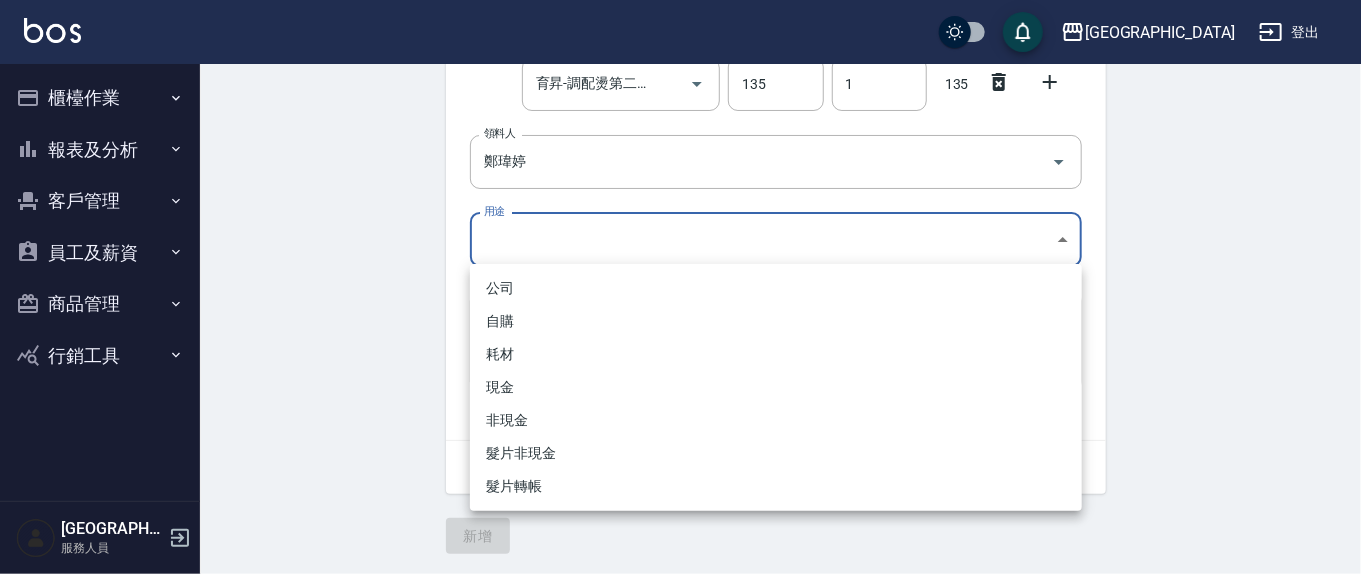 click on "公司" at bounding box center [776, 288] 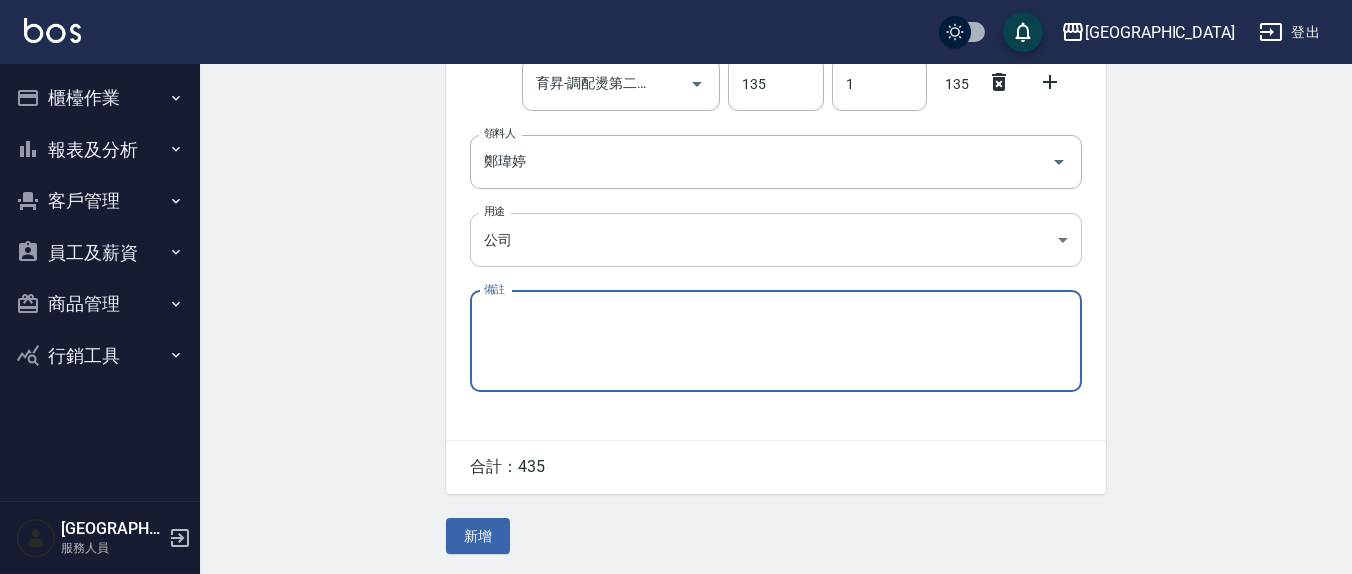 drag, startPoint x: 513, startPoint y: 267, endPoint x: 517, endPoint y: 251, distance: 16.492422 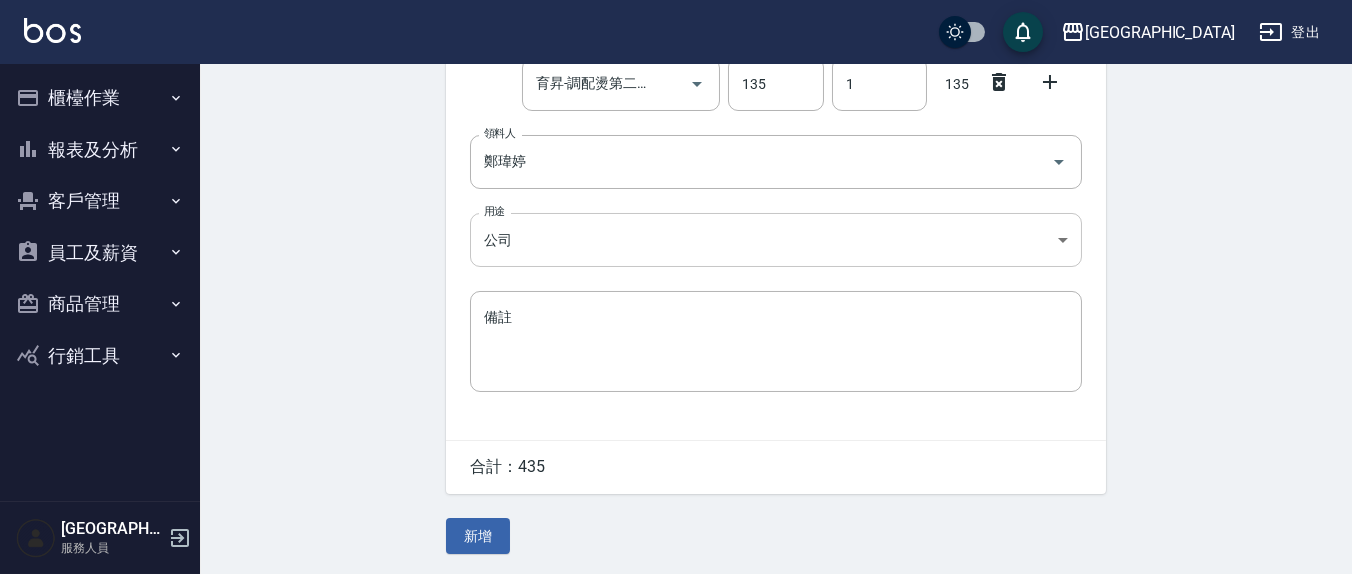 click on "上越新廟口 登出 櫃檯作業 打帳單 帳單列表 現金收支登錄 材料自購登錄 每日結帳 報表及分析 報表目錄 店家區間累計表 店家日報表 互助日報表 互助月報表 互助點數明細 互助業績報表 設計師業績表 設計師日報表 設計師業績分析表 設計師業績月報表 商品消耗明細 單一服務項目查詢 收支分類明細表 費用分析表 客戶管理 客戶列表 員工及薪資 員工列表 員工離職列表 全店打卡記錄 商品管理 商品列表 行銷工具 活動發券明細 上越新廟口 服務人員 Employee Picking Create 新增材料自購 連續新增自購 領料資訊 日期 [DATE] 選擇商品 育昇-升級版JC20-鉑金第一劑 選擇商品 自購價 300 自購價 數量 1 數量 300 選擇商品 育昇-調配燙第二劑溴酸納-水/膏狀500ML 選擇商品 自購價 135 自購價 數量 1 數量 135 領料人 [PERSON_NAME] 領料人 用途 公司 公司 用途 備註 x 備註 合計： 435 新增" at bounding box center (676, 123) 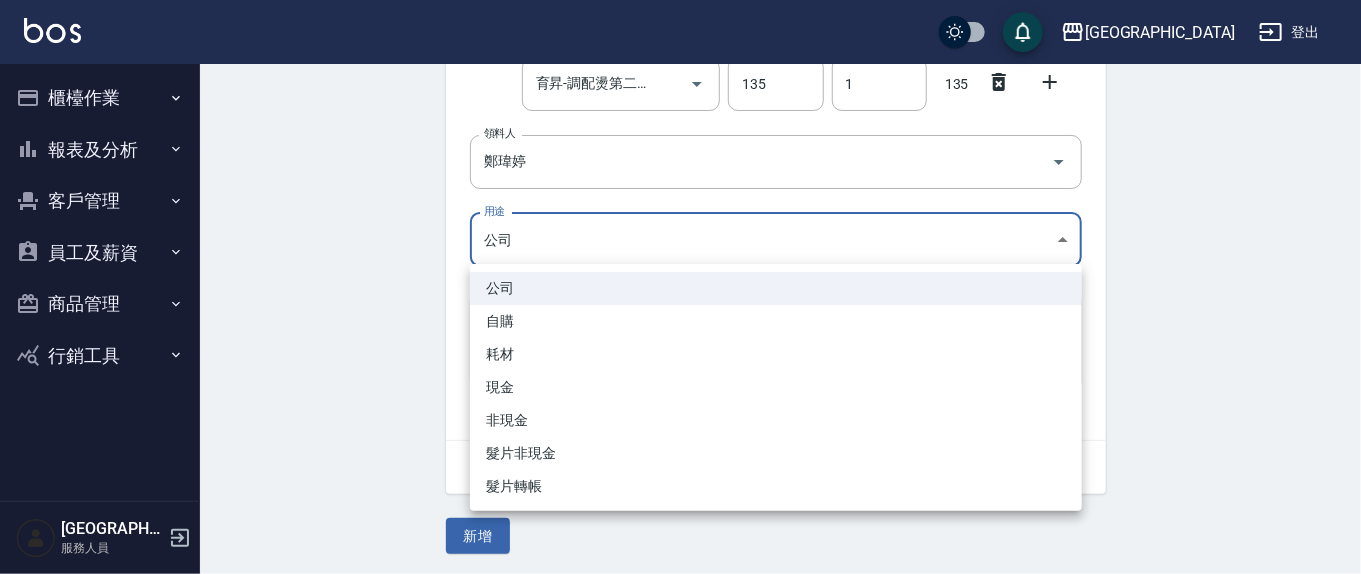 click on "自購" at bounding box center (776, 321) 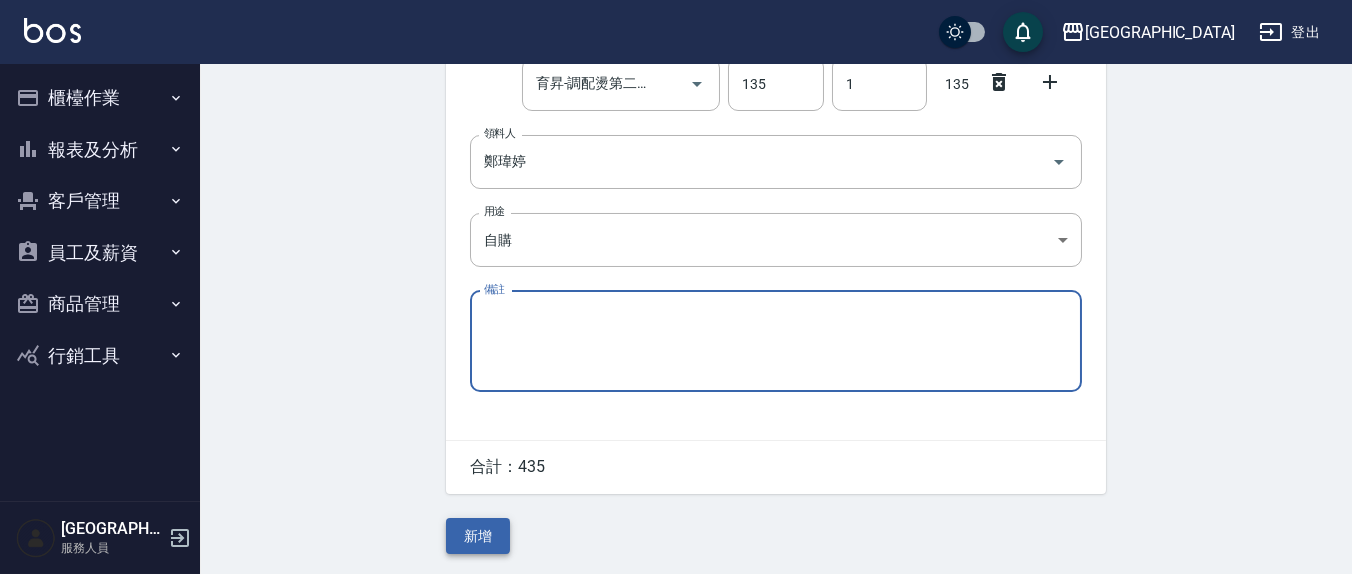 click on "新增" at bounding box center (478, 536) 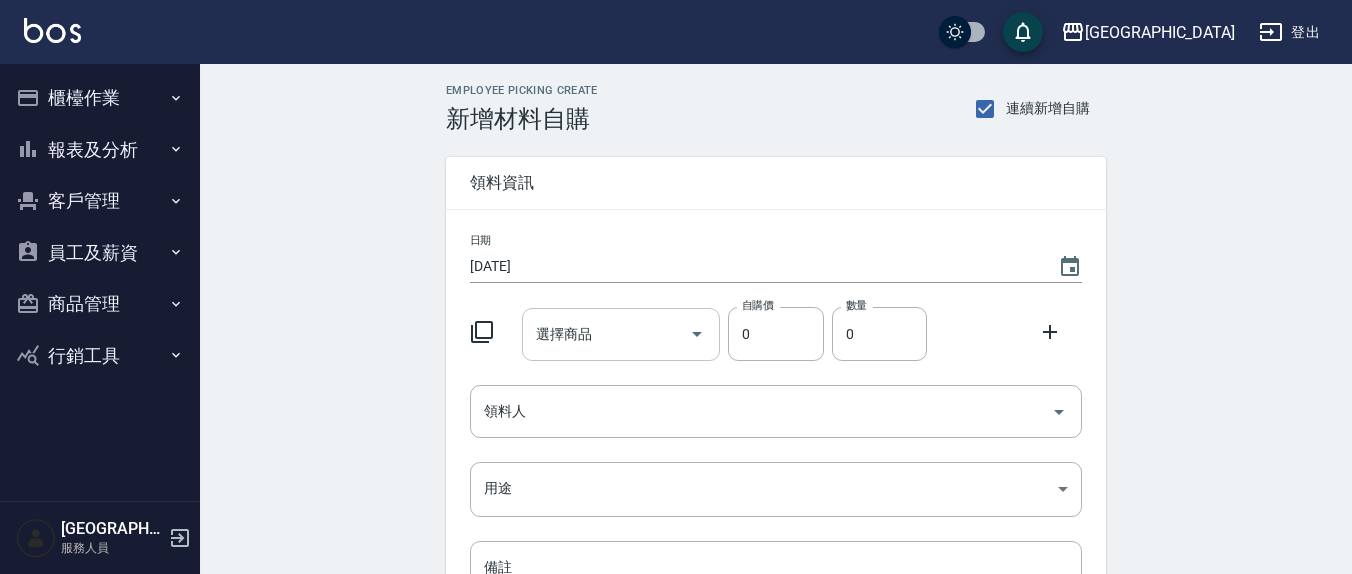 scroll, scrollTop: 0, scrollLeft: 0, axis: both 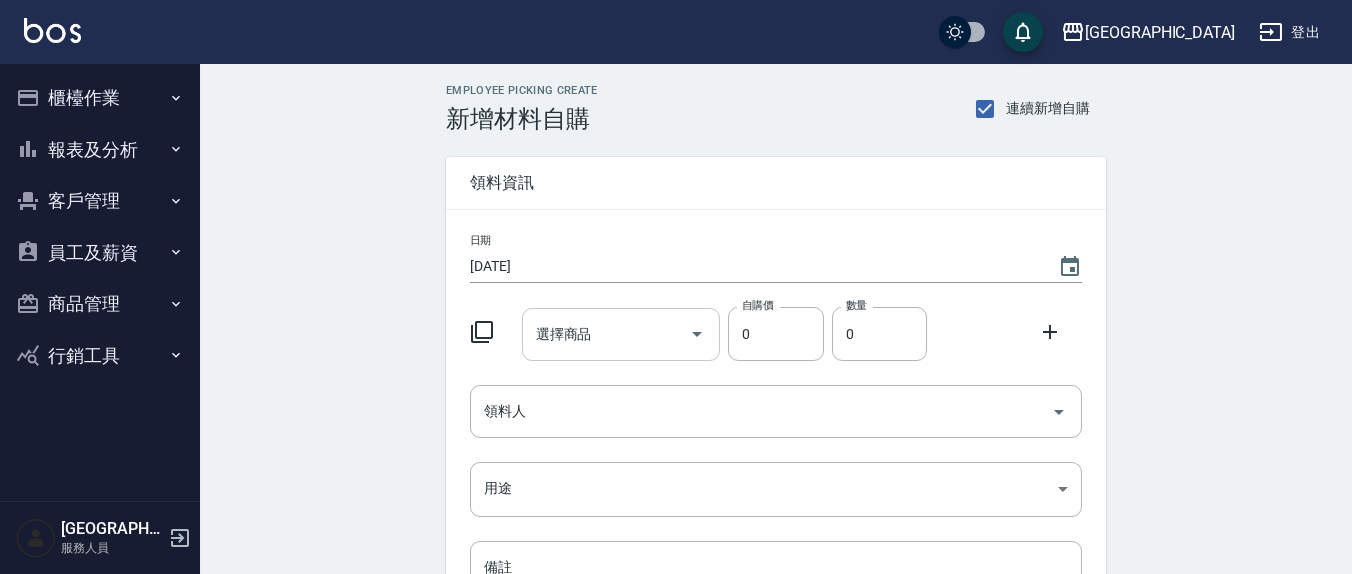 click on "選擇商品 選擇商品" at bounding box center (621, 334) 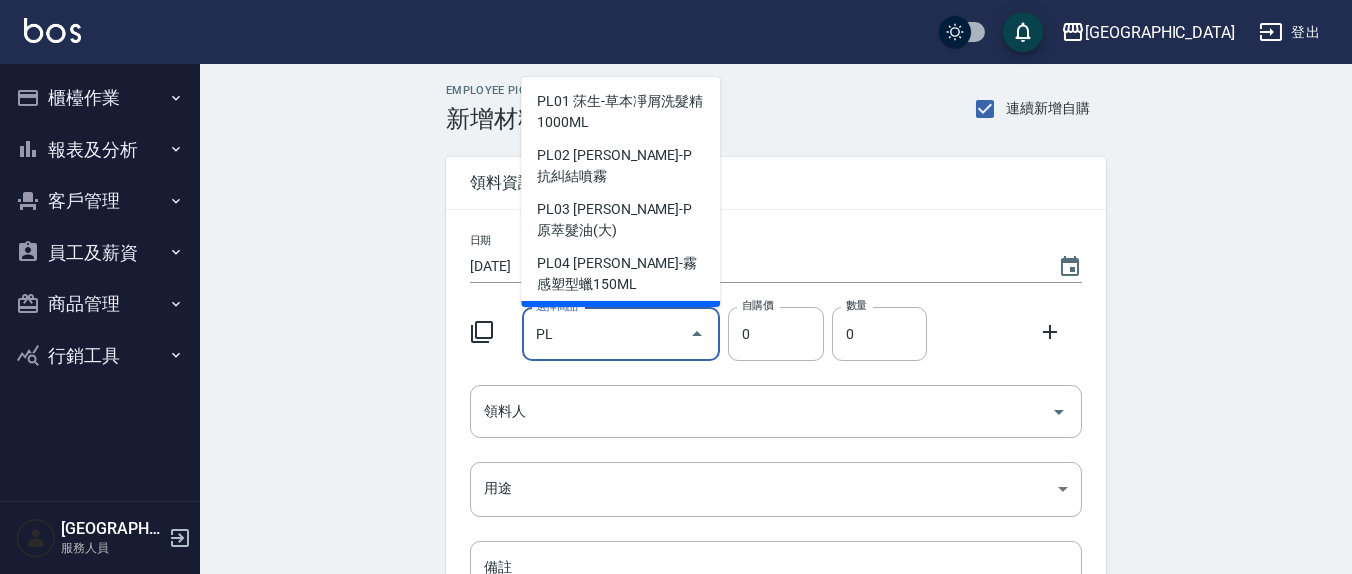 click on "PL05 [PERSON_NAME]-彈力柔捲乳150ML" at bounding box center [620, 328] 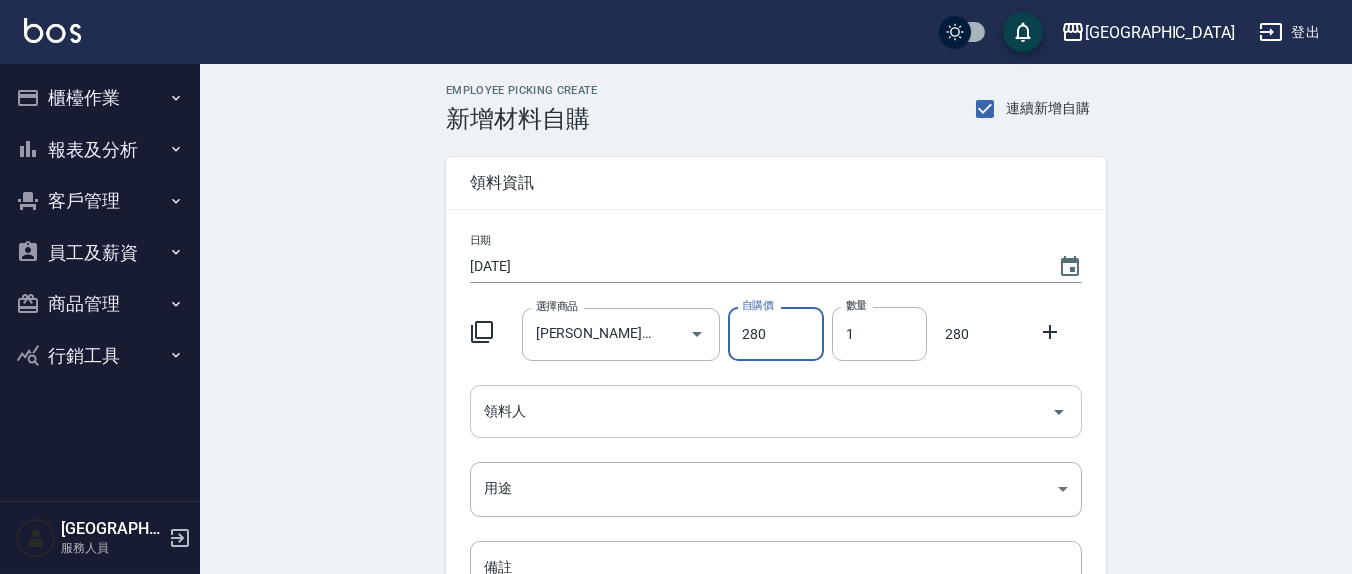 drag, startPoint x: 575, startPoint y: 409, endPoint x: 585, endPoint y: 419, distance: 14.142136 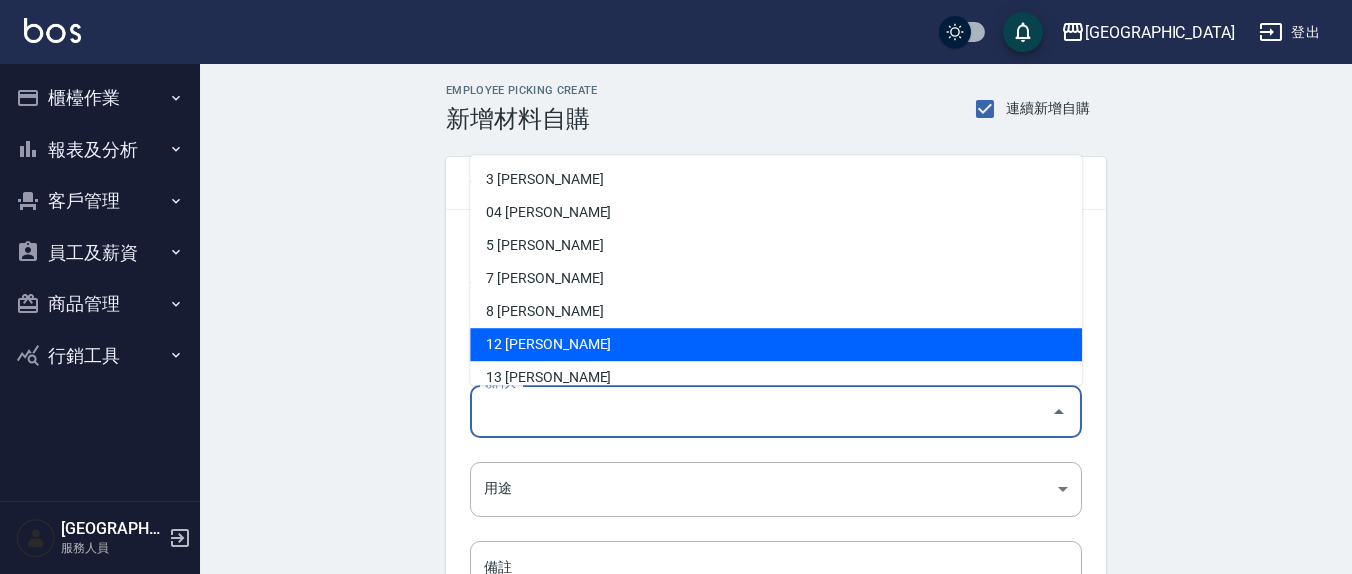 click on "12 [PERSON_NAME]" at bounding box center [776, 345] 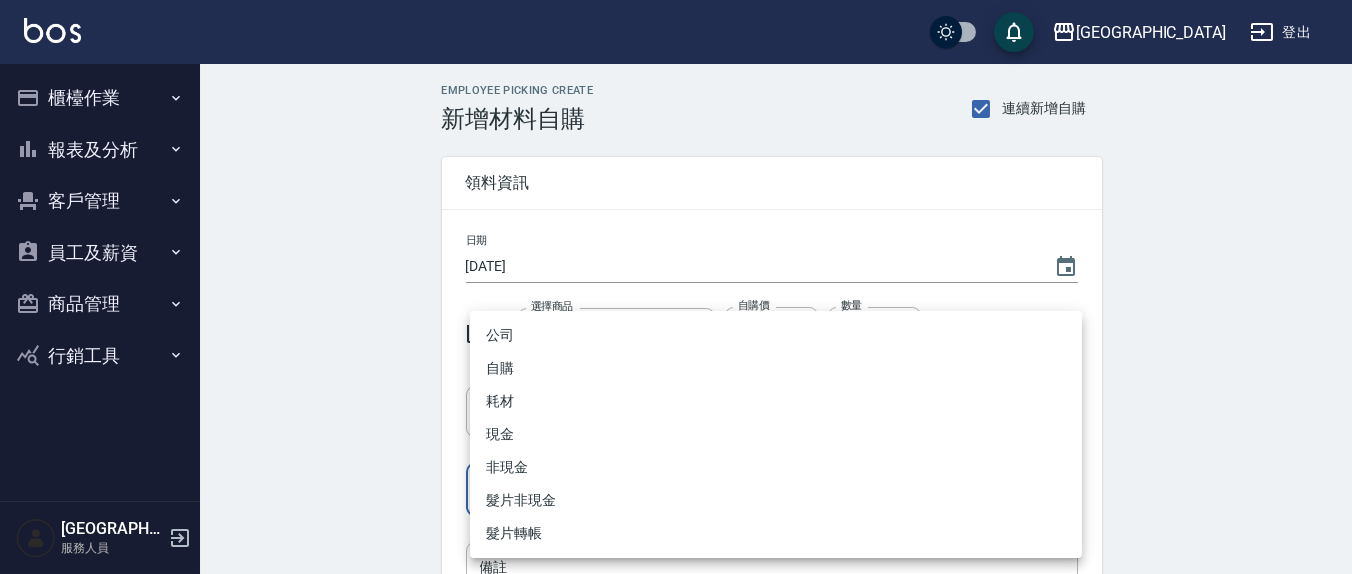 click on "上越新廟口 登出 櫃檯作業 打帳單 帳單列表 現金收支登錄 材料自購登錄 每日結帳 報表及分析 報表目錄 店家區間累計表 店家日報表 互助日報表 互助月報表 互助點數明細 互助業績報表 設計師業績表 設計師日報表 設計師業績分析表 設計師業績月報表 商品消耗明細 單一服務項目查詢 收支分類明細表 費用分析表 客戶管理 客戶列表 員工及薪資 員工列表 員工離職列表 全店打卡記錄 商品管理 商品列表 行銷工具 活動發券明細 上越新廟口 服務人員 Employee Picking Create 新增材料自購 連續新增自購 領料資訊 日期 [DATE] 選擇商品 荷昀-彈力柔捲乳150ML 選擇商品 自購價 280 自購價 數量 1 數量 280 領料人 [PERSON_NAME] 領料人 用途 ​ 用途 備註 x 備註 合計： 280 新增 公司 自購 耗材 現金 非現金 髮片非現金 髮片轉帳" at bounding box center (676, 412) 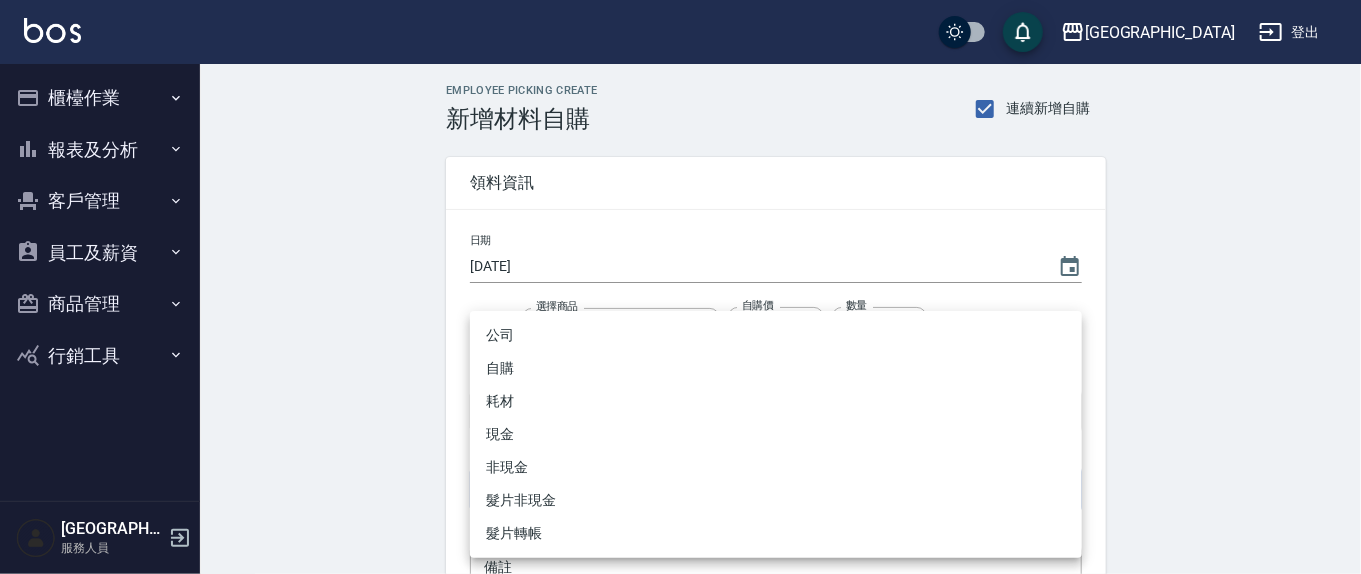 click on "自購" at bounding box center [776, 368] 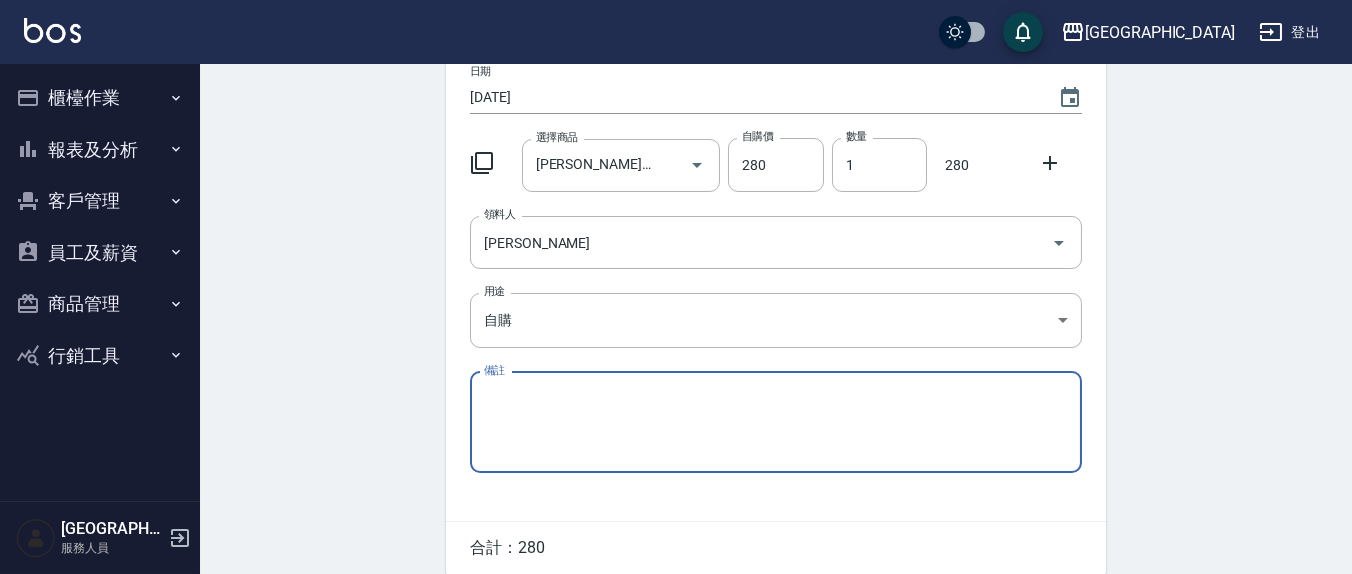 scroll, scrollTop: 251, scrollLeft: 0, axis: vertical 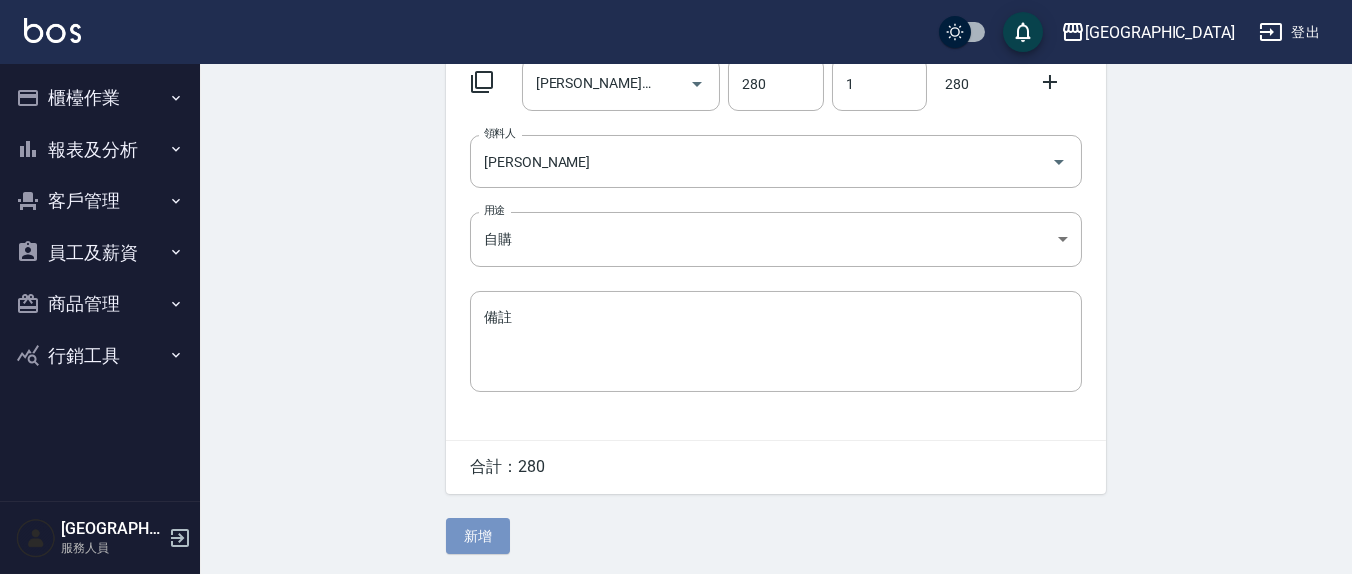 click on "新增" at bounding box center [478, 536] 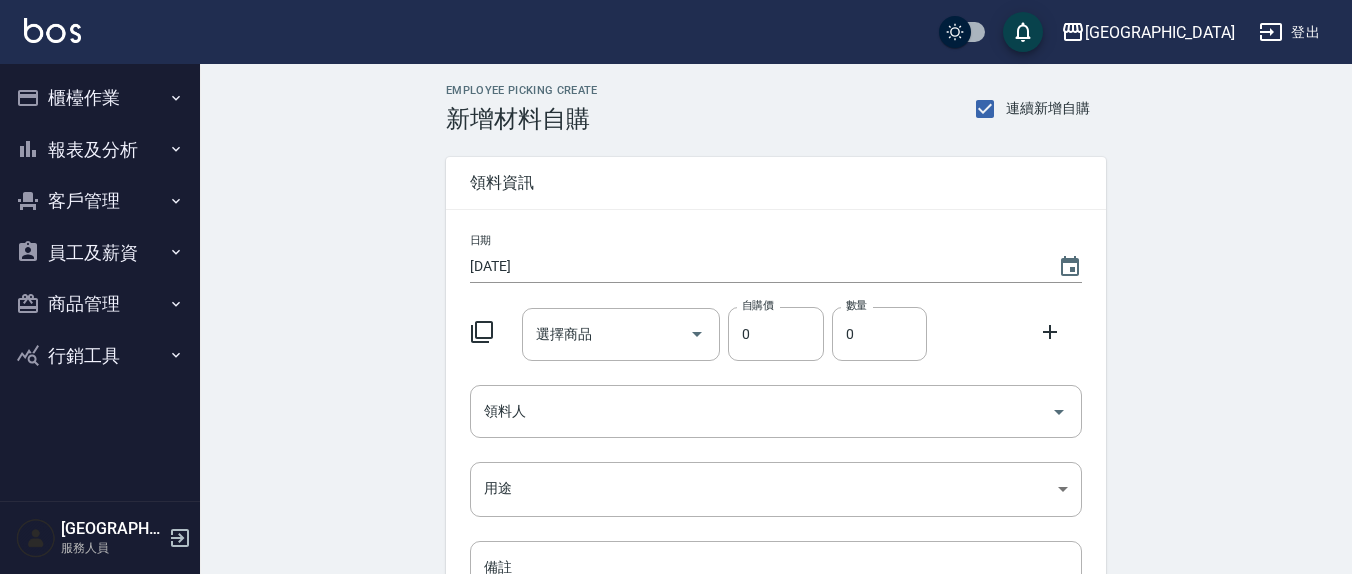 scroll, scrollTop: 0, scrollLeft: 0, axis: both 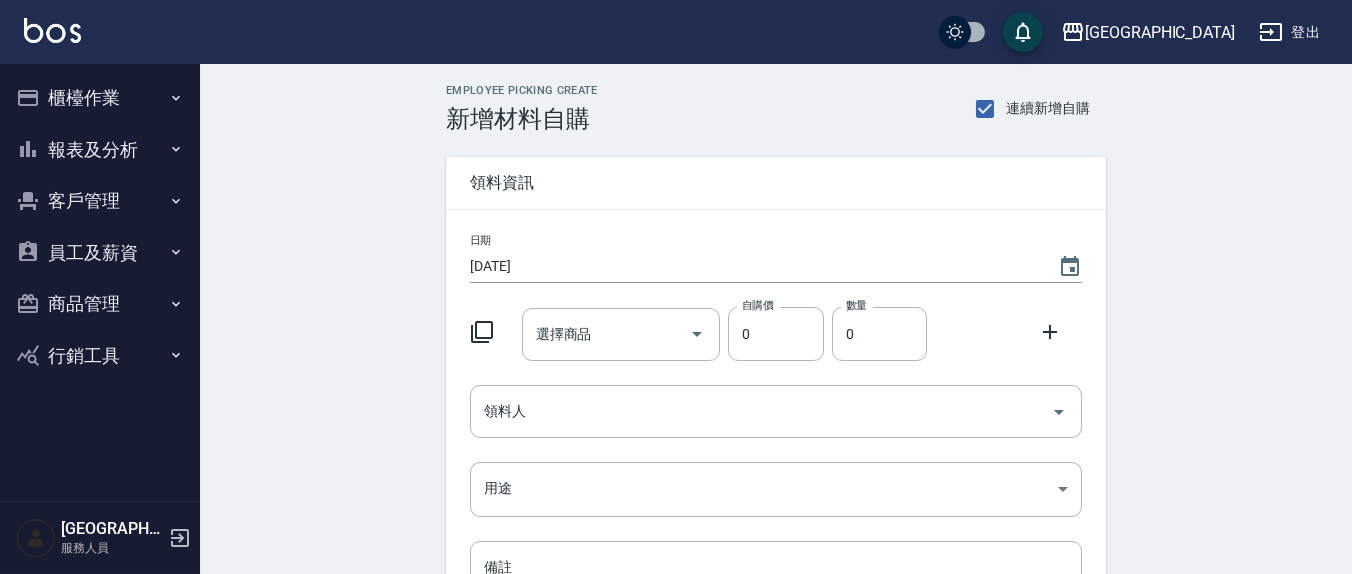 click on "櫃檯作業" at bounding box center [100, 98] 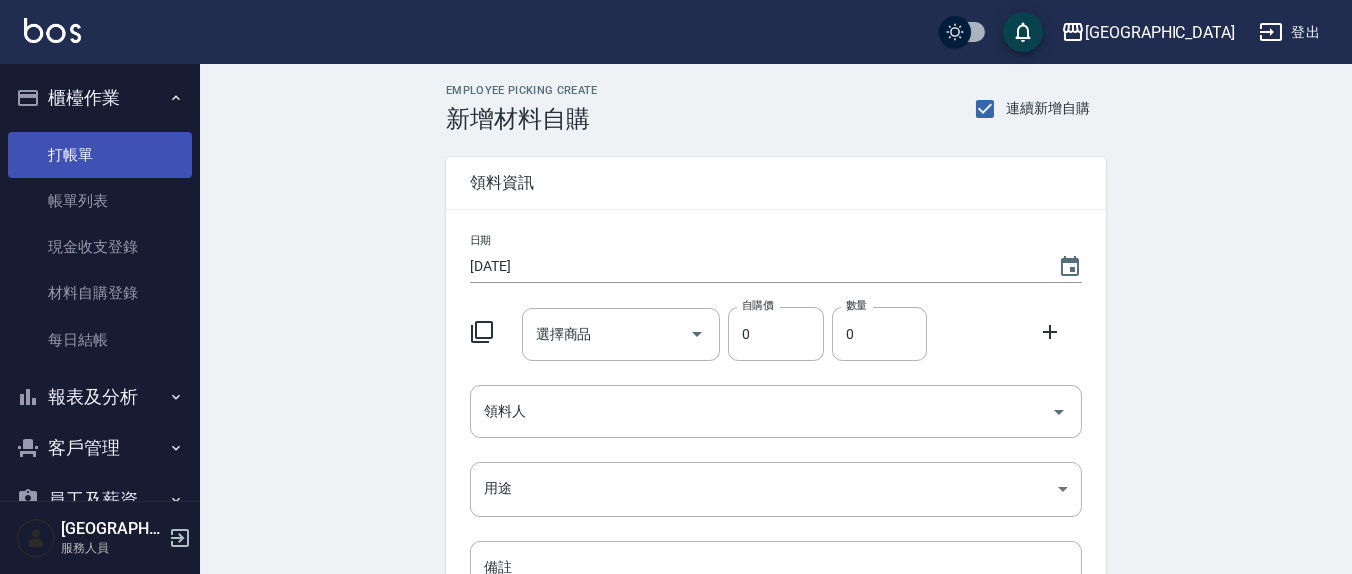 click on "打帳單" at bounding box center [100, 155] 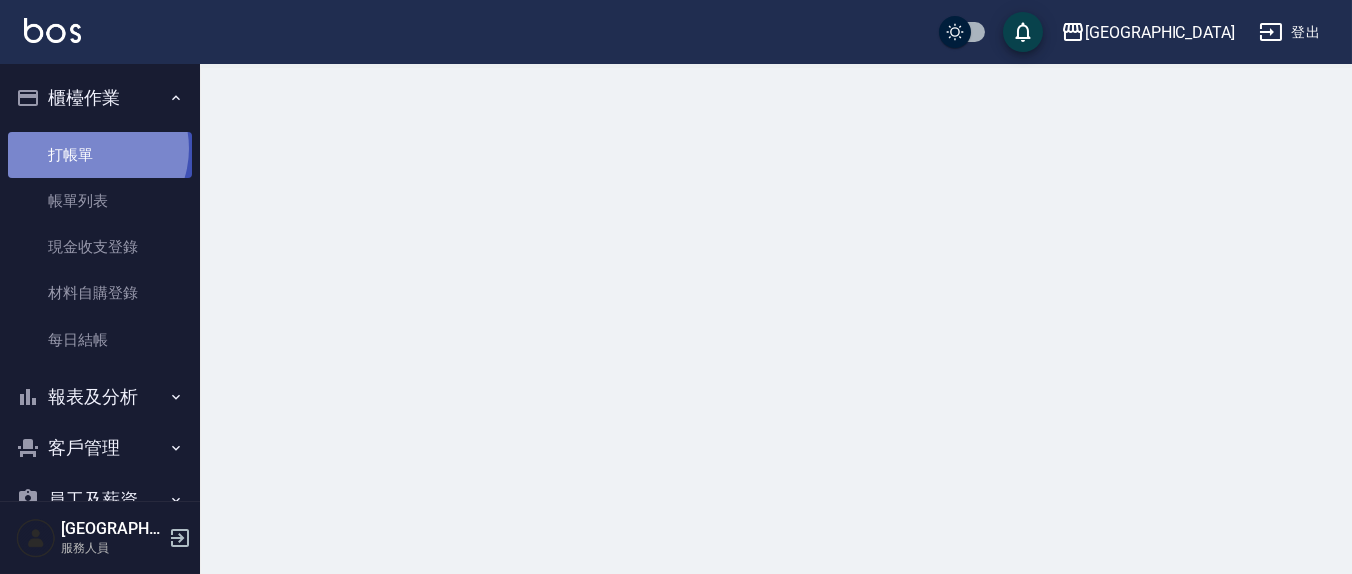 click on "打帳單" at bounding box center (100, 155) 